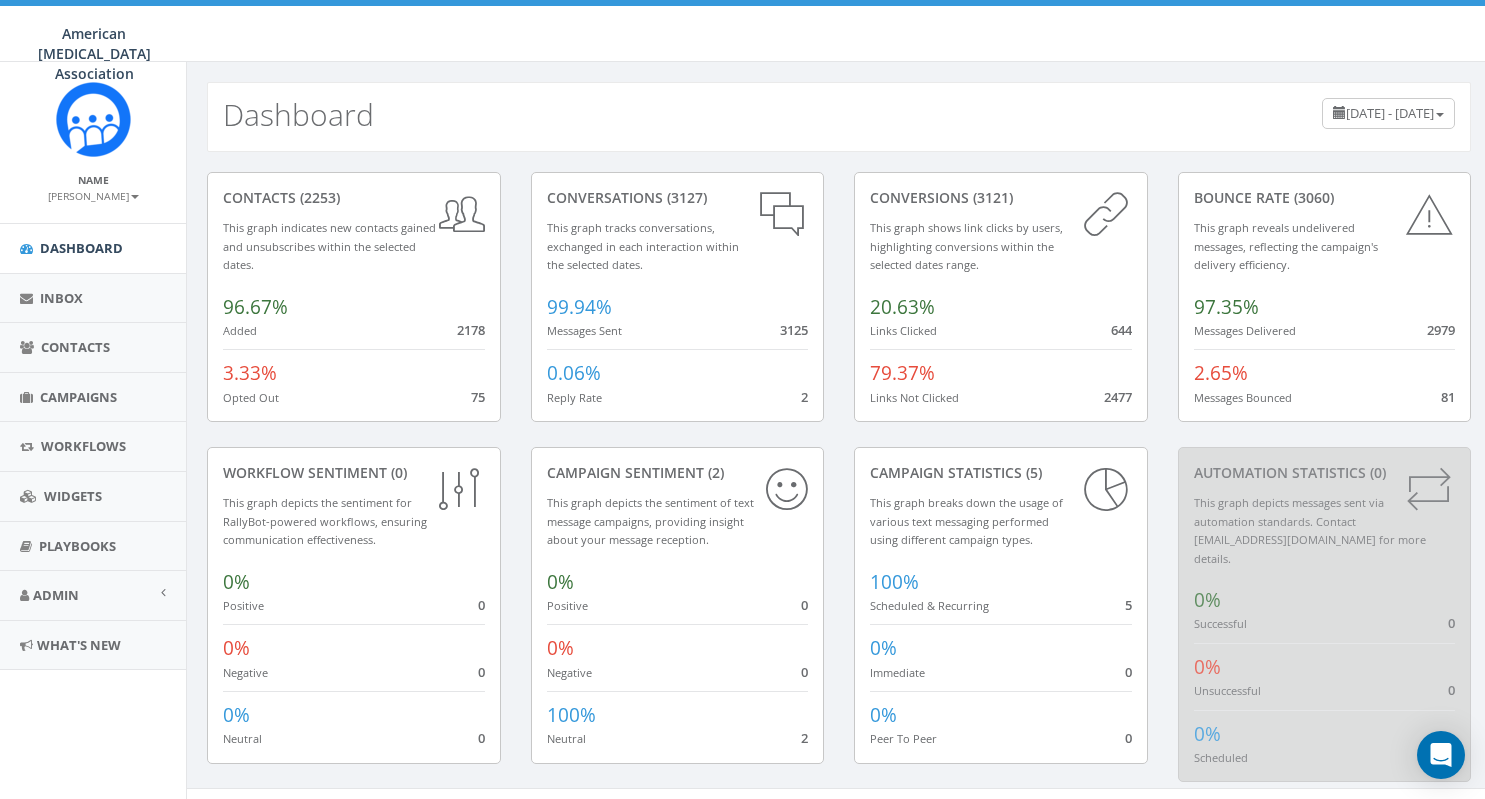 scroll, scrollTop: 0, scrollLeft: 0, axis: both 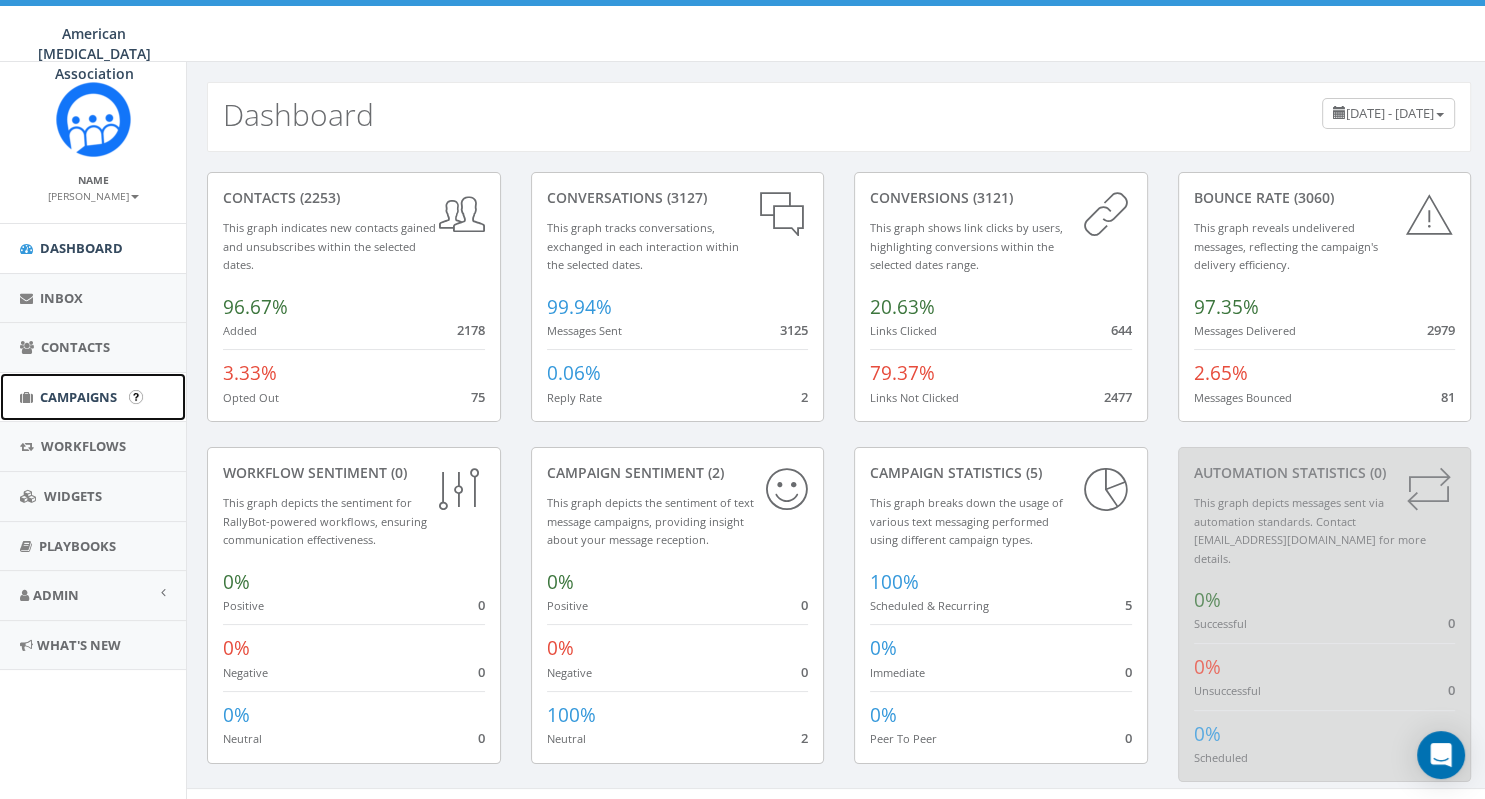 click on "Campaigns" at bounding box center (78, 397) 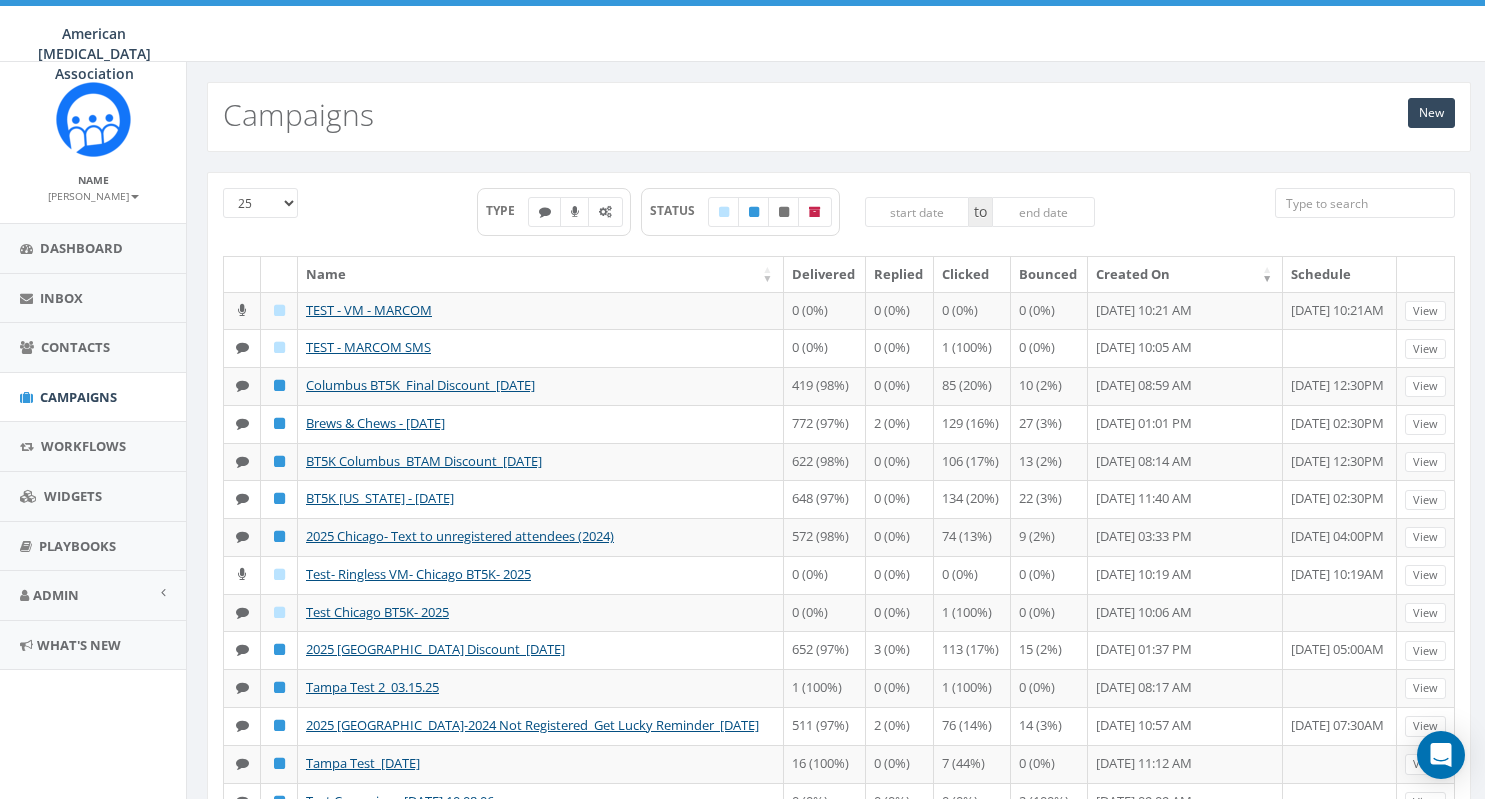 scroll, scrollTop: 0, scrollLeft: 0, axis: both 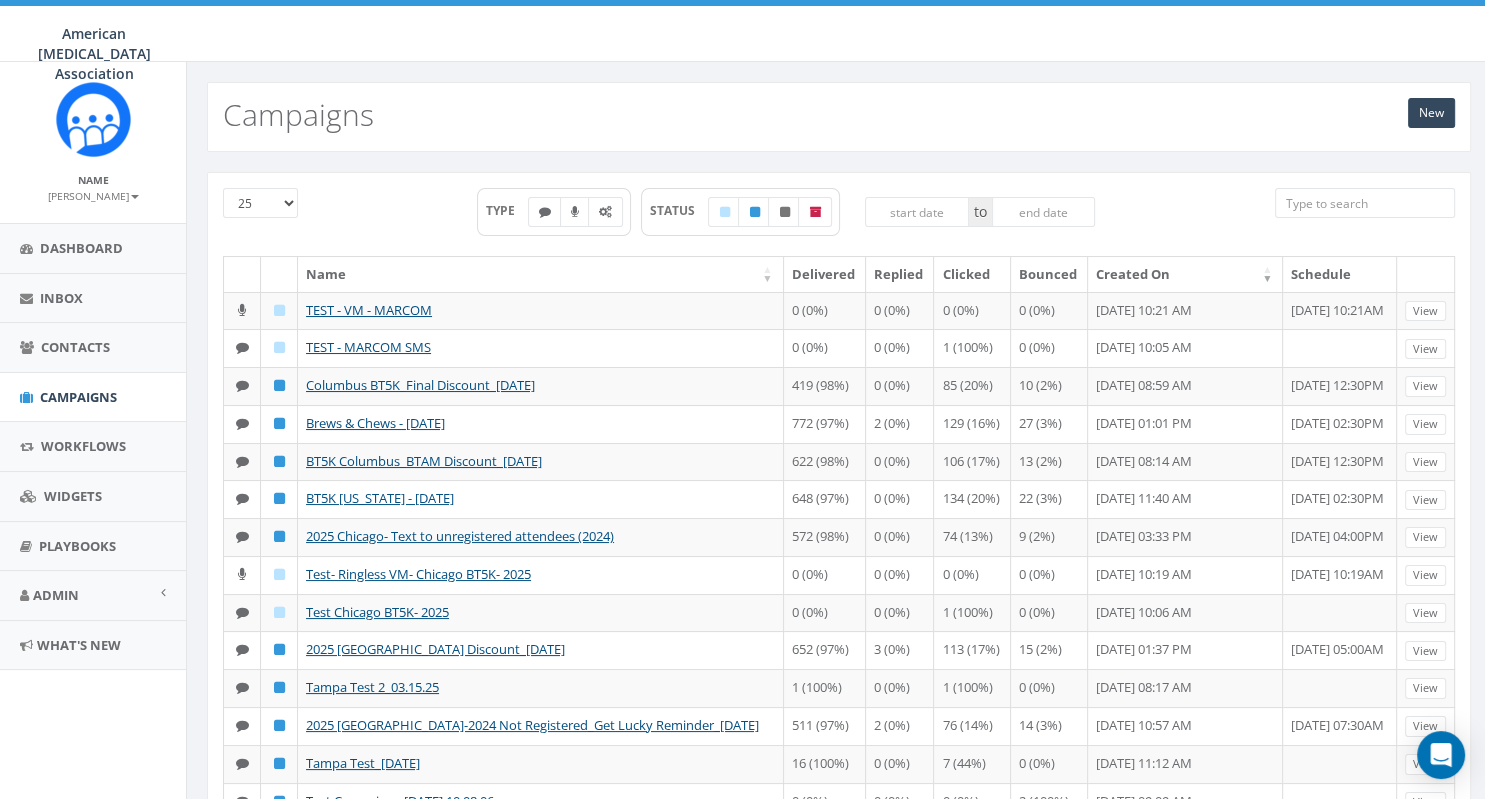 click on "American Brain Tumor Association American Brain Tumor Association Profile Sign Out   0.00 % of Available Amount Used You have used 0.00 % of your available amount." at bounding box center (742, 31) 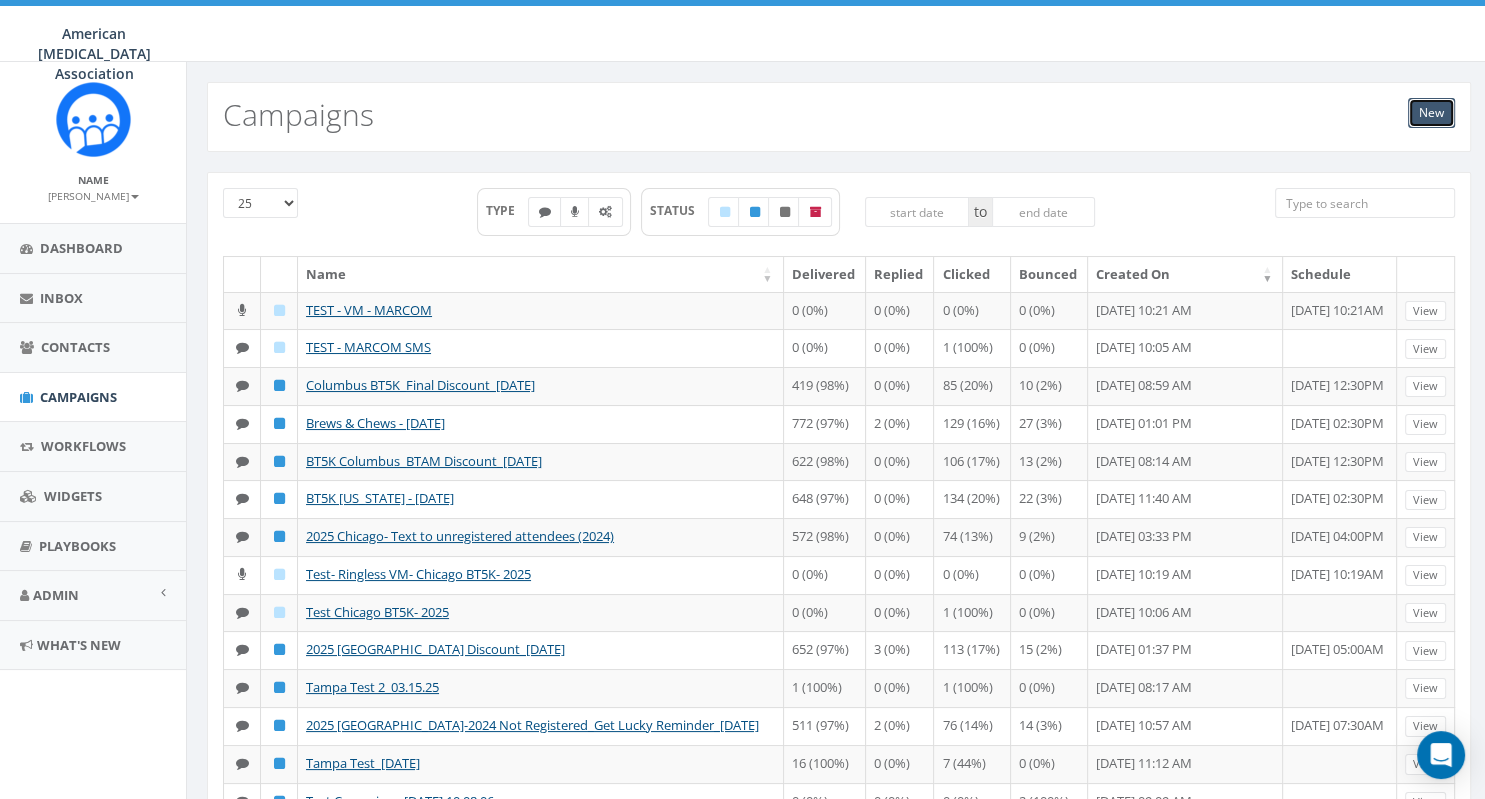 click on "New" at bounding box center [1431, 113] 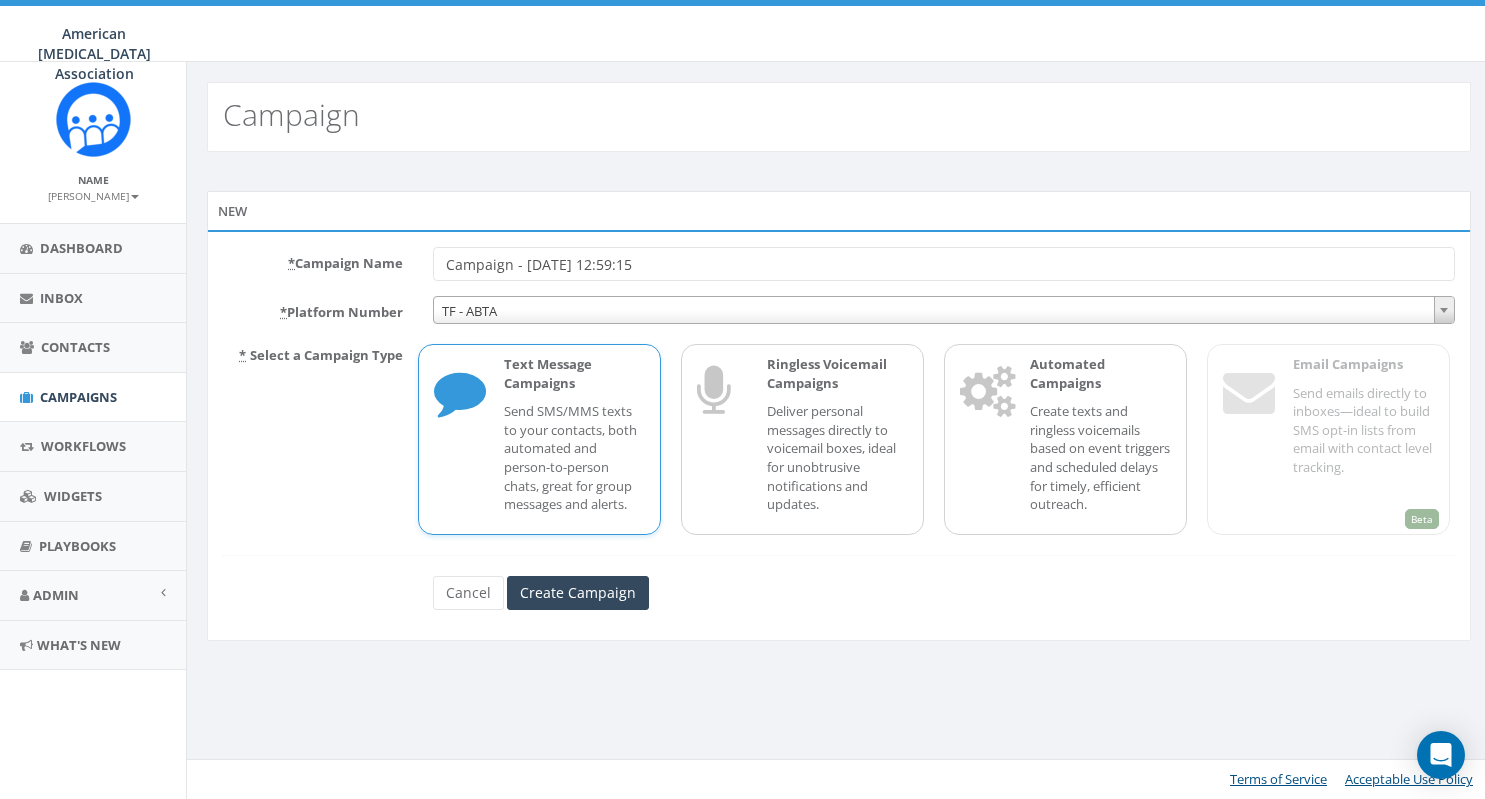 scroll, scrollTop: 0, scrollLeft: 0, axis: both 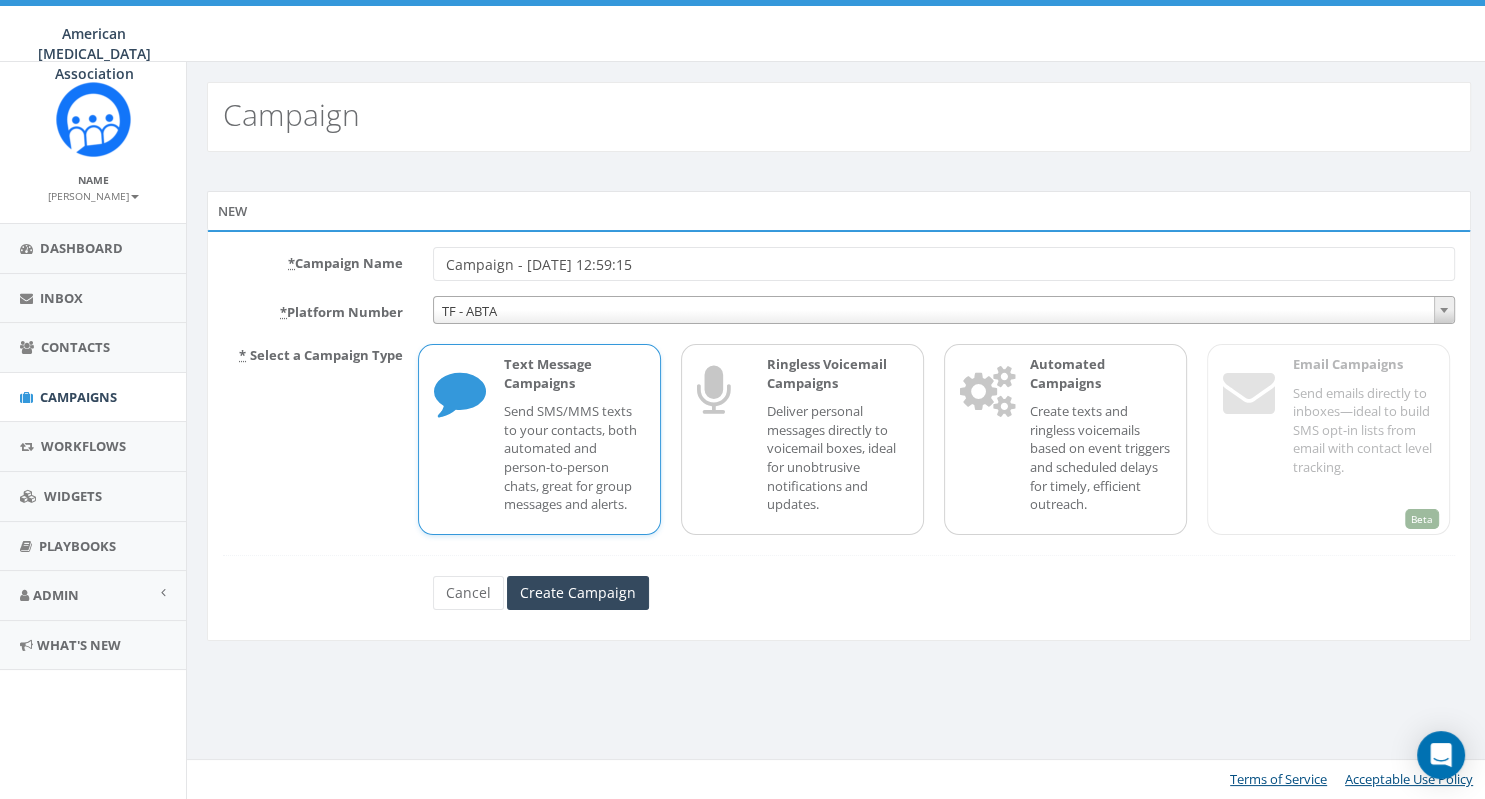 click on "Campaign - 07/09/2025, 12:59:15" at bounding box center [944, 264] 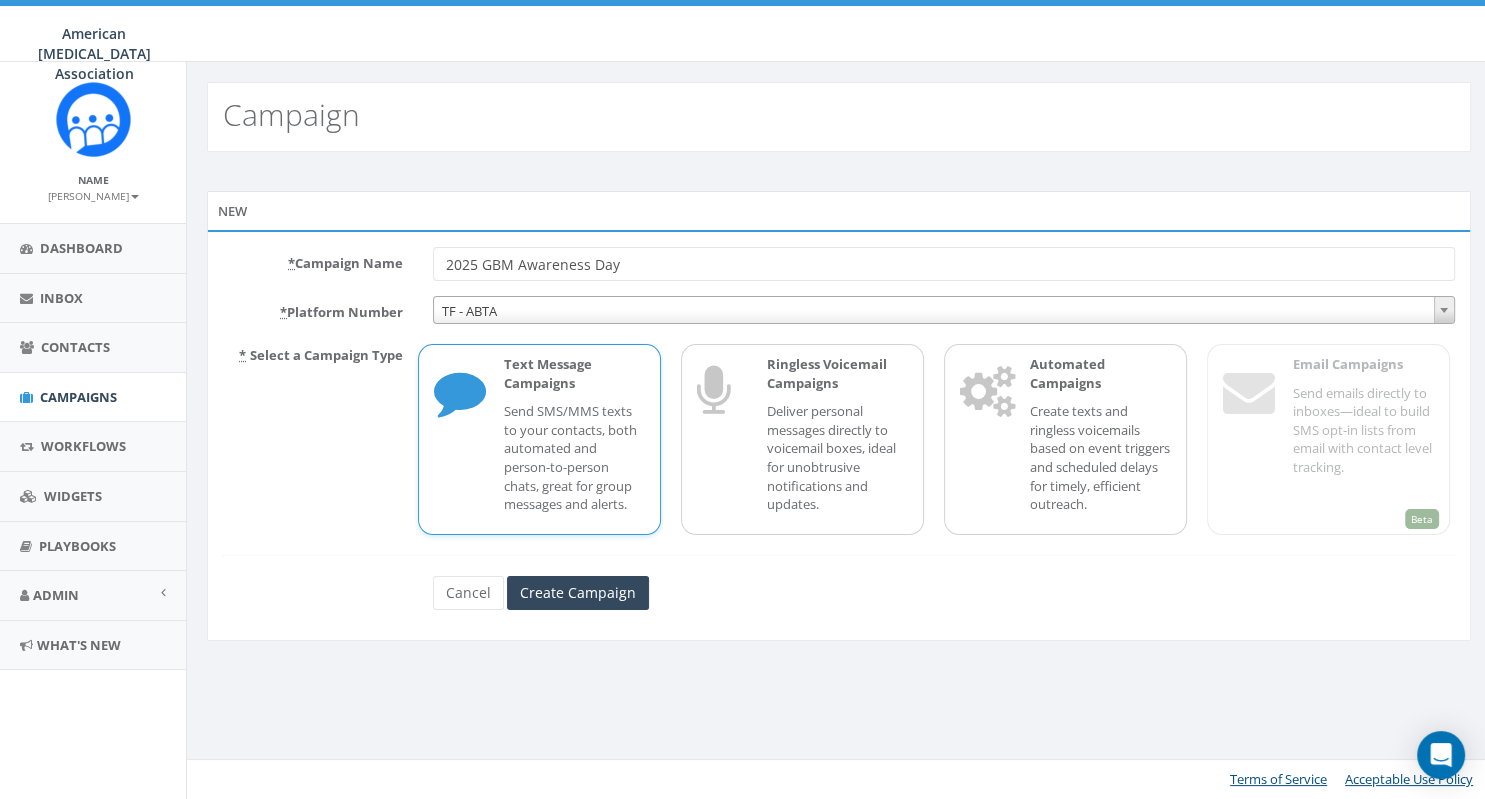 type on "2025 GBM Awareness Day" 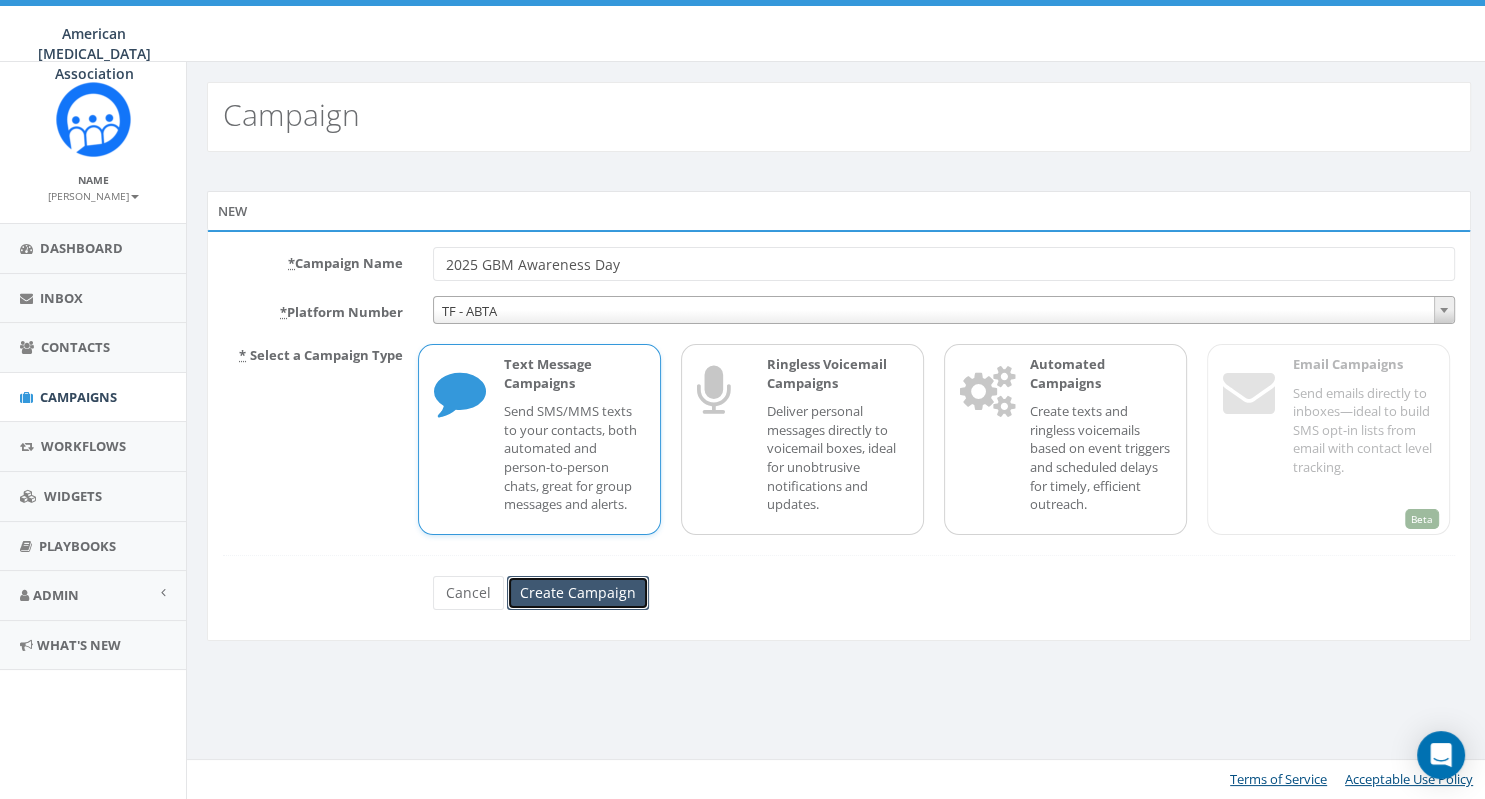 click on "Create Campaign" at bounding box center (578, 593) 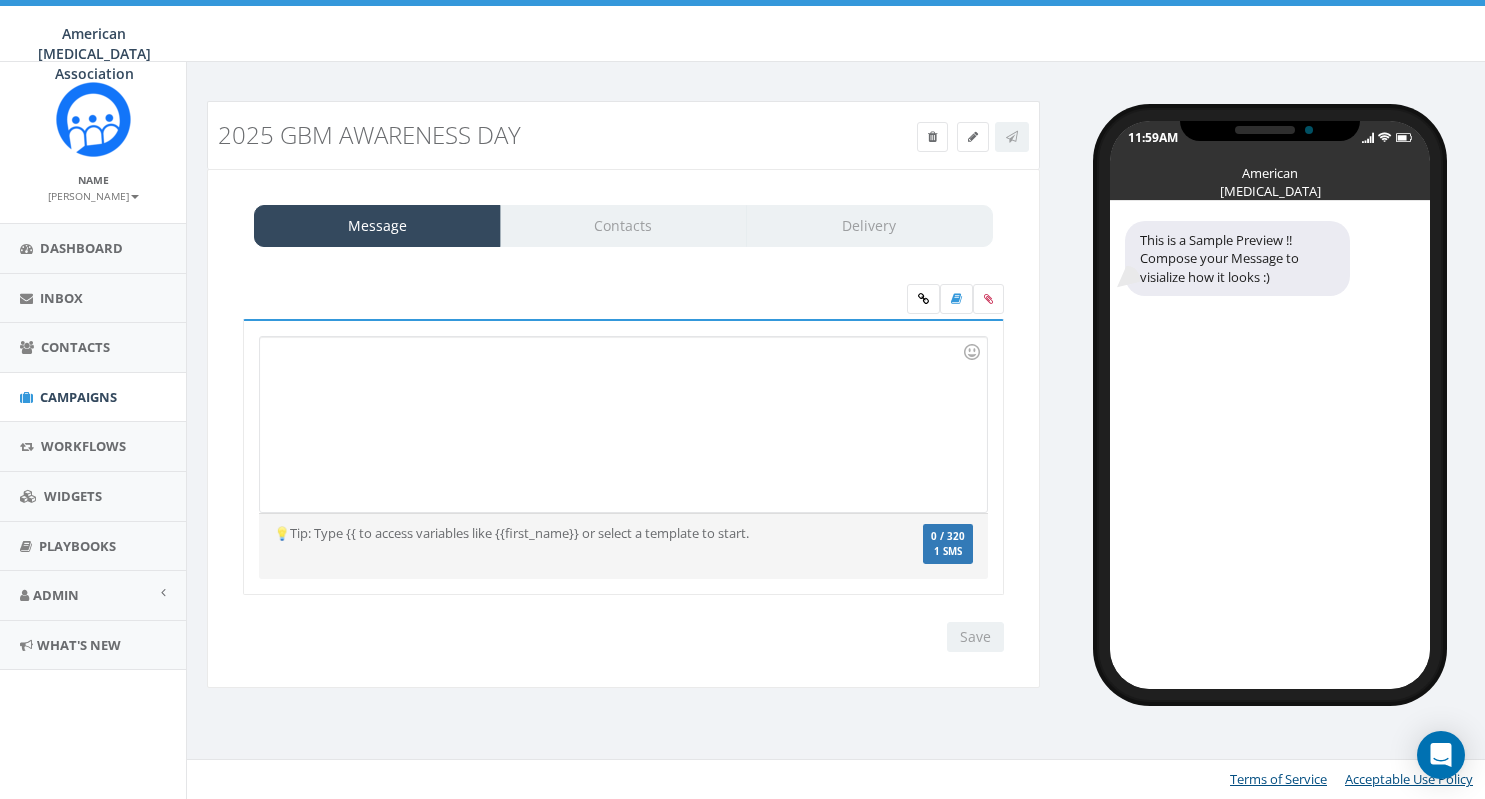 scroll, scrollTop: 0, scrollLeft: 0, axis: both 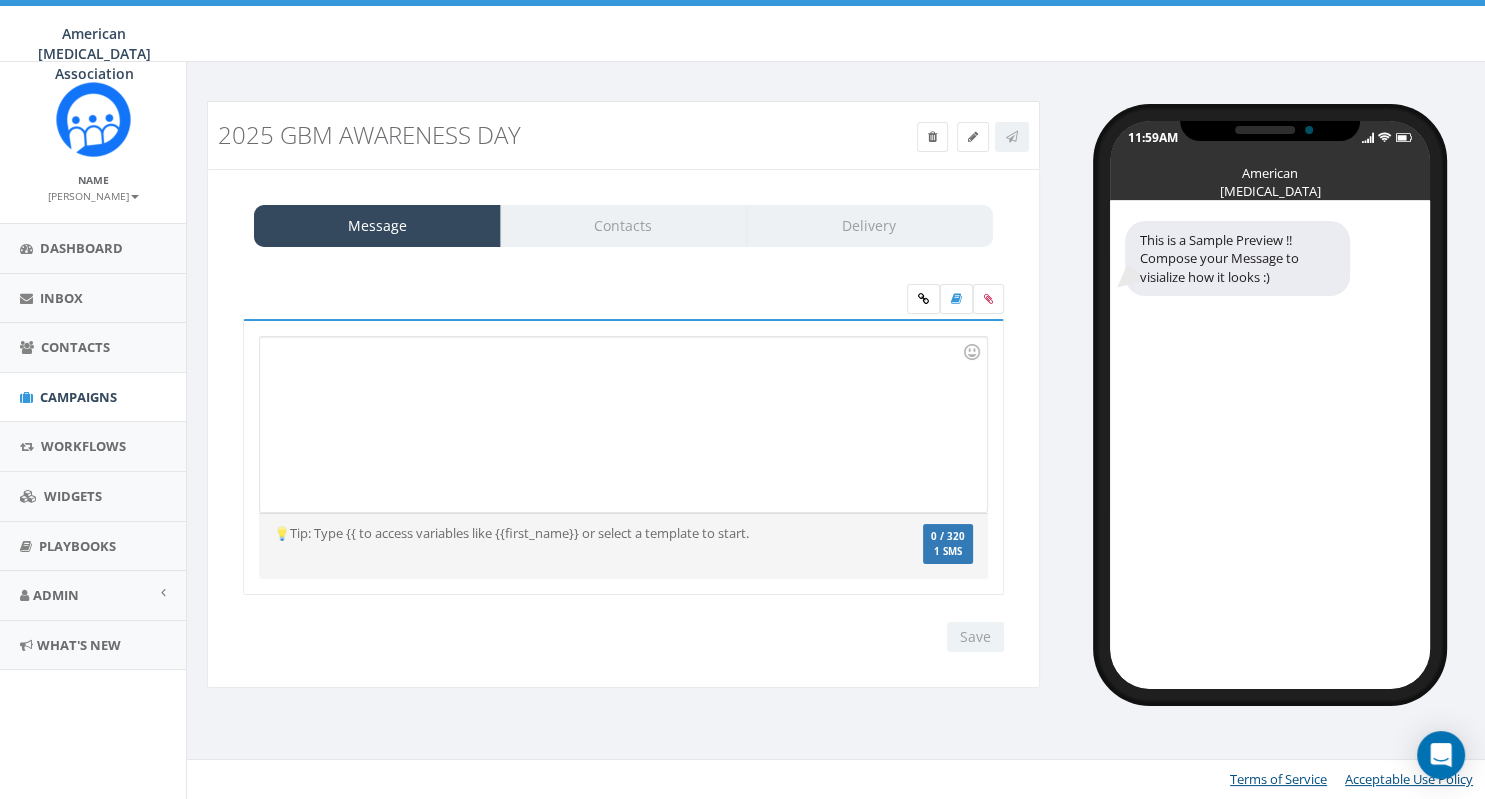 click at bounding box center [623, 424] 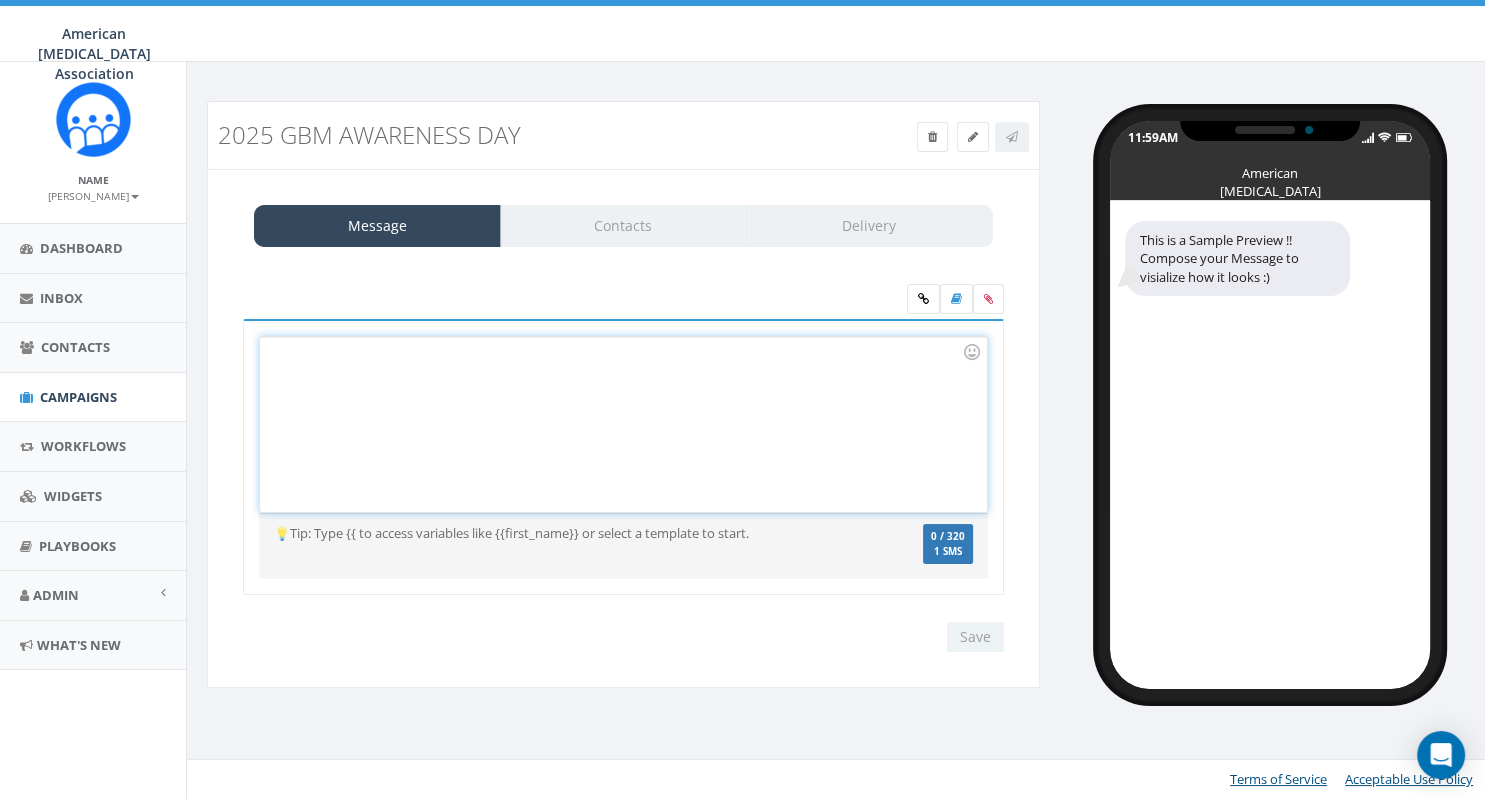 type 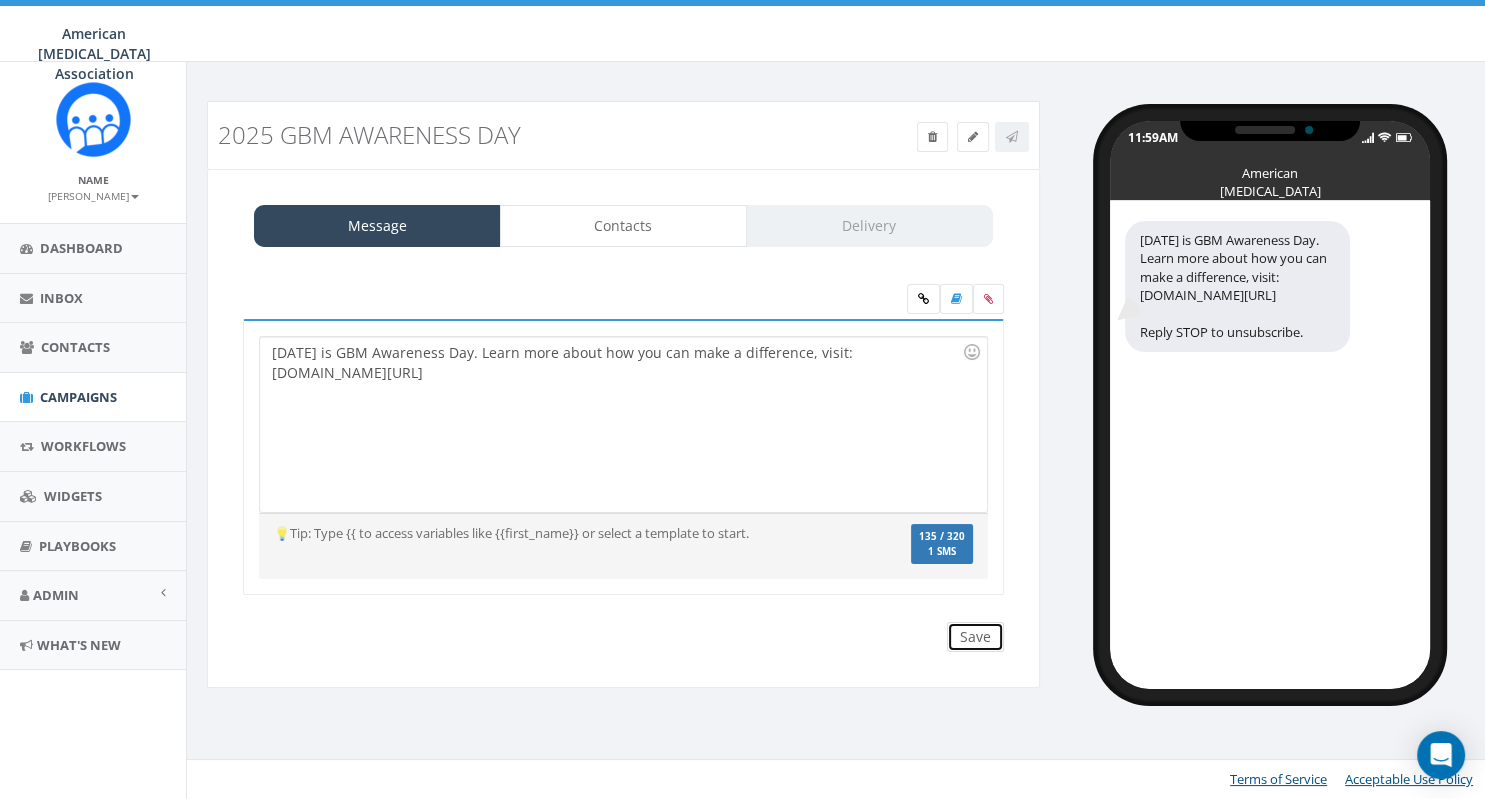click on "Save" at bounding box center (975, 637) 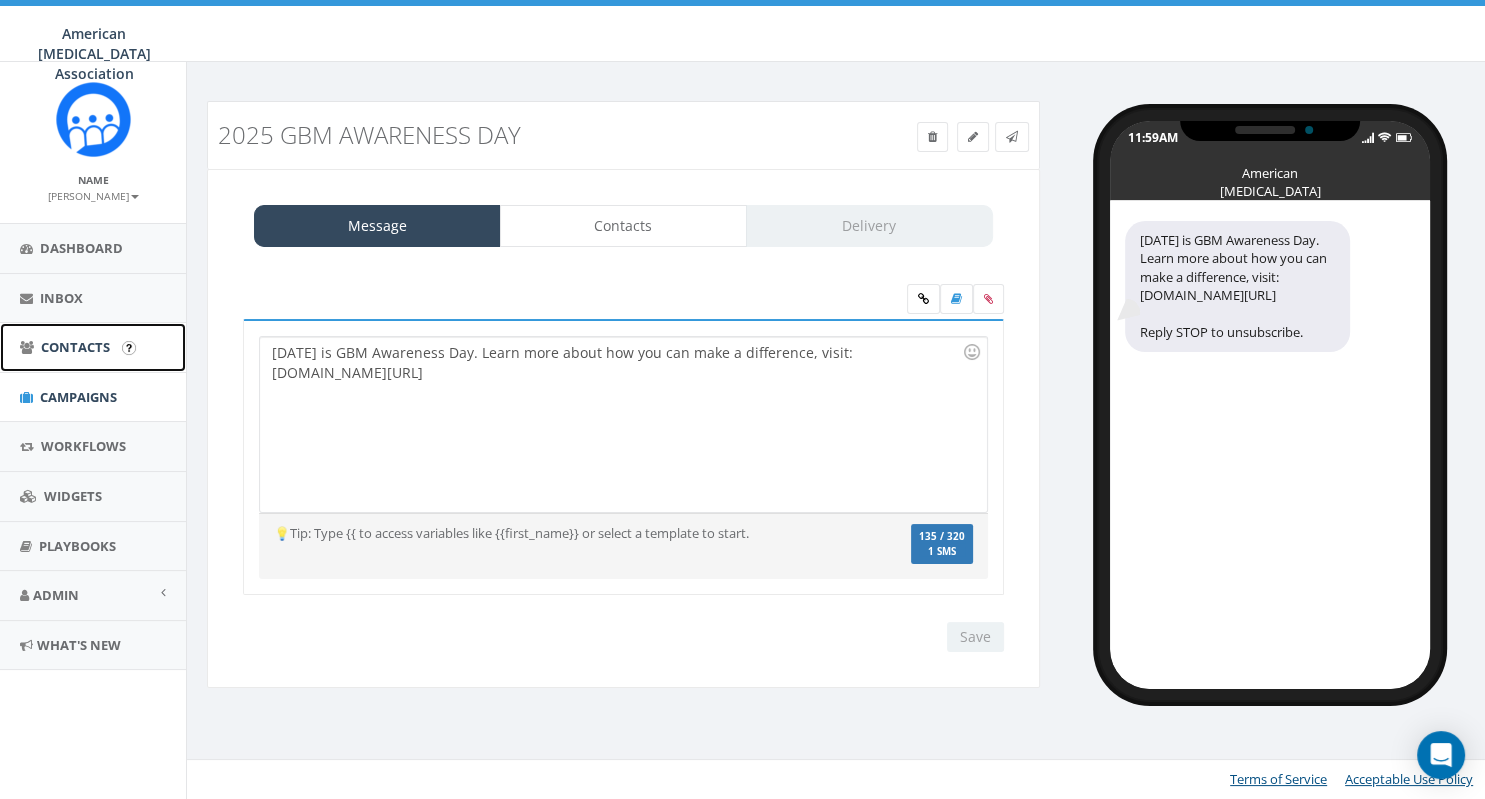click on "Contacts" at bounding box center [75, 347] 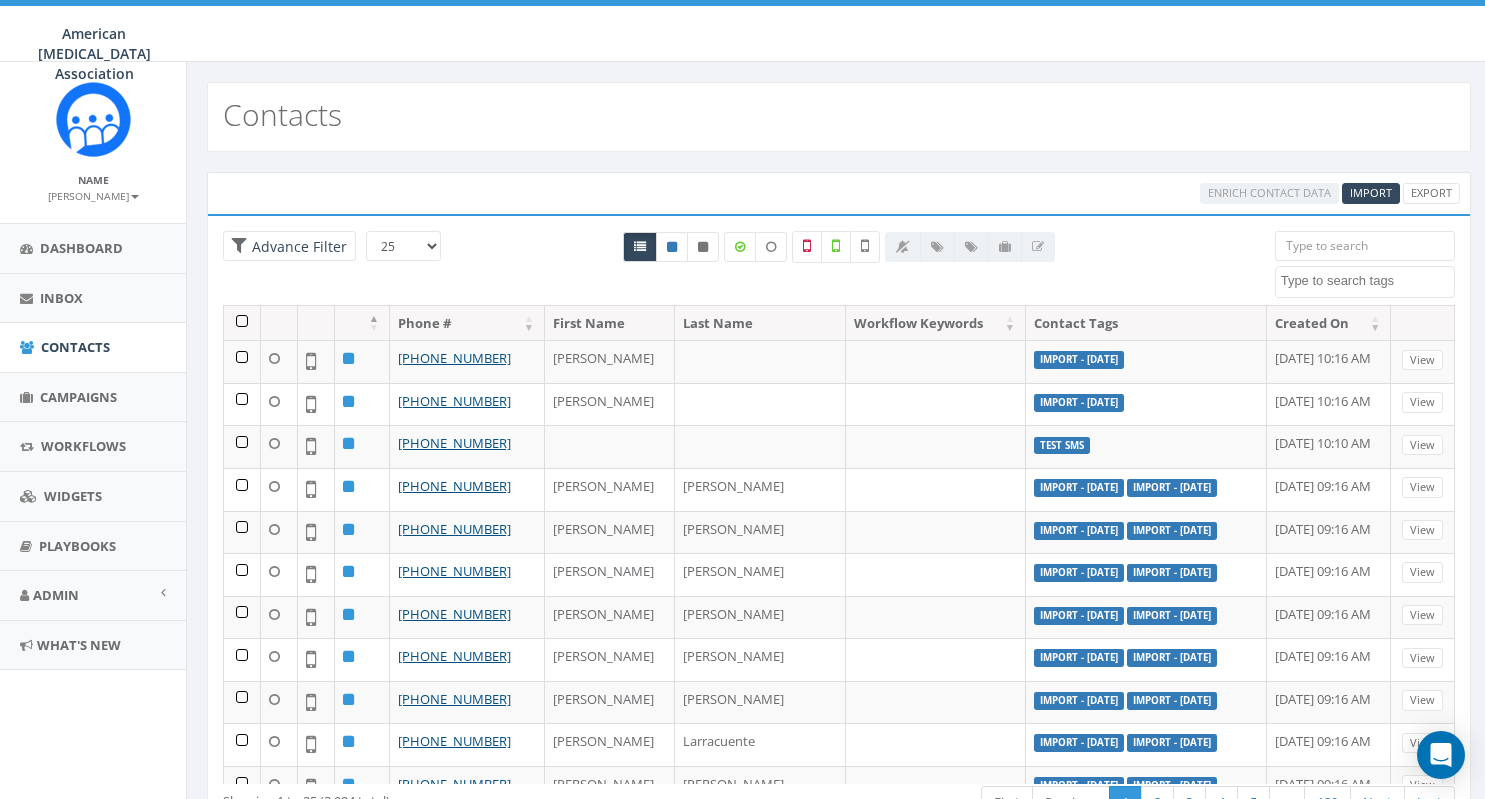 select 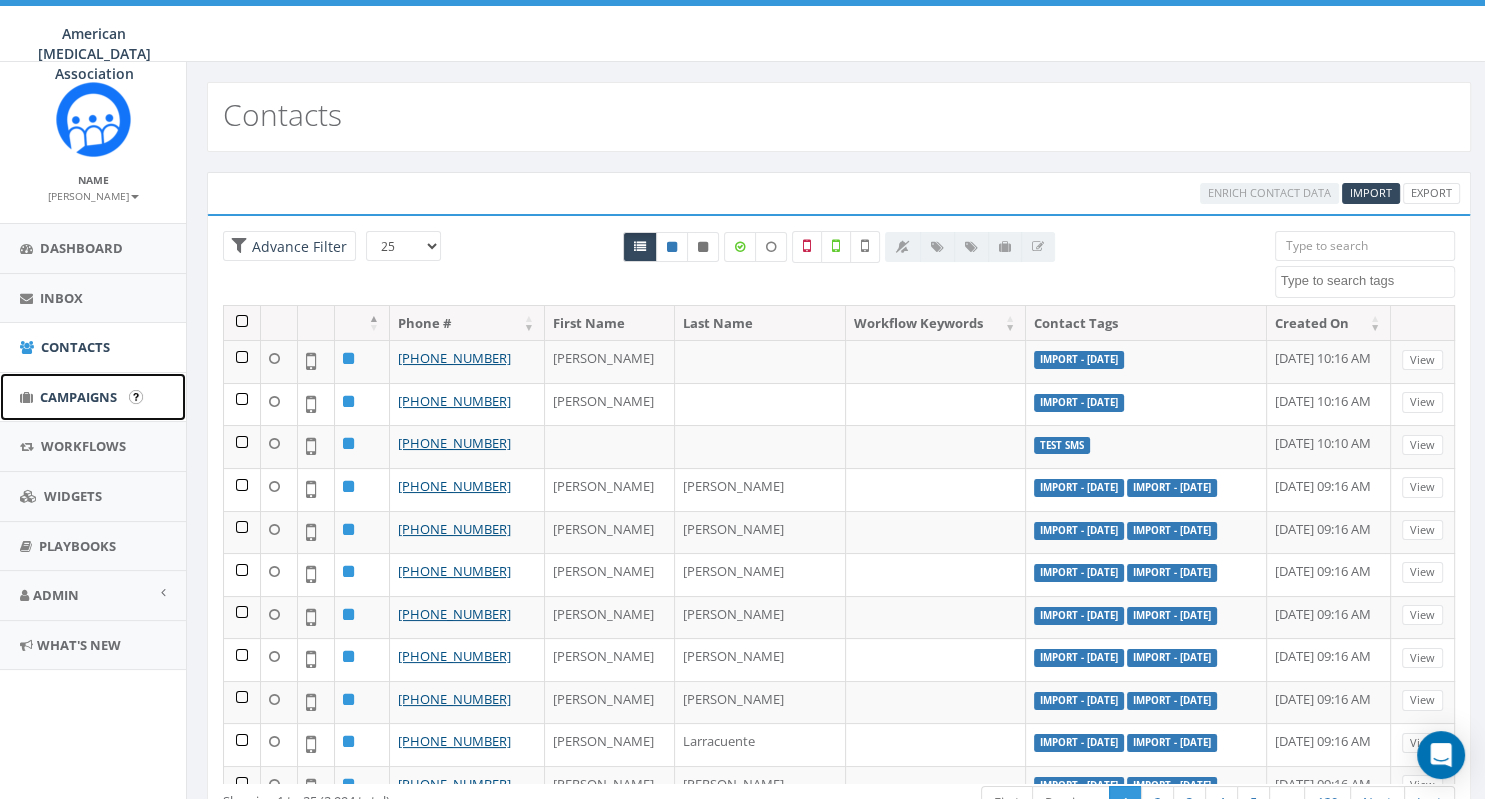 click on "Campaigns" at bounding box center (78, 397) 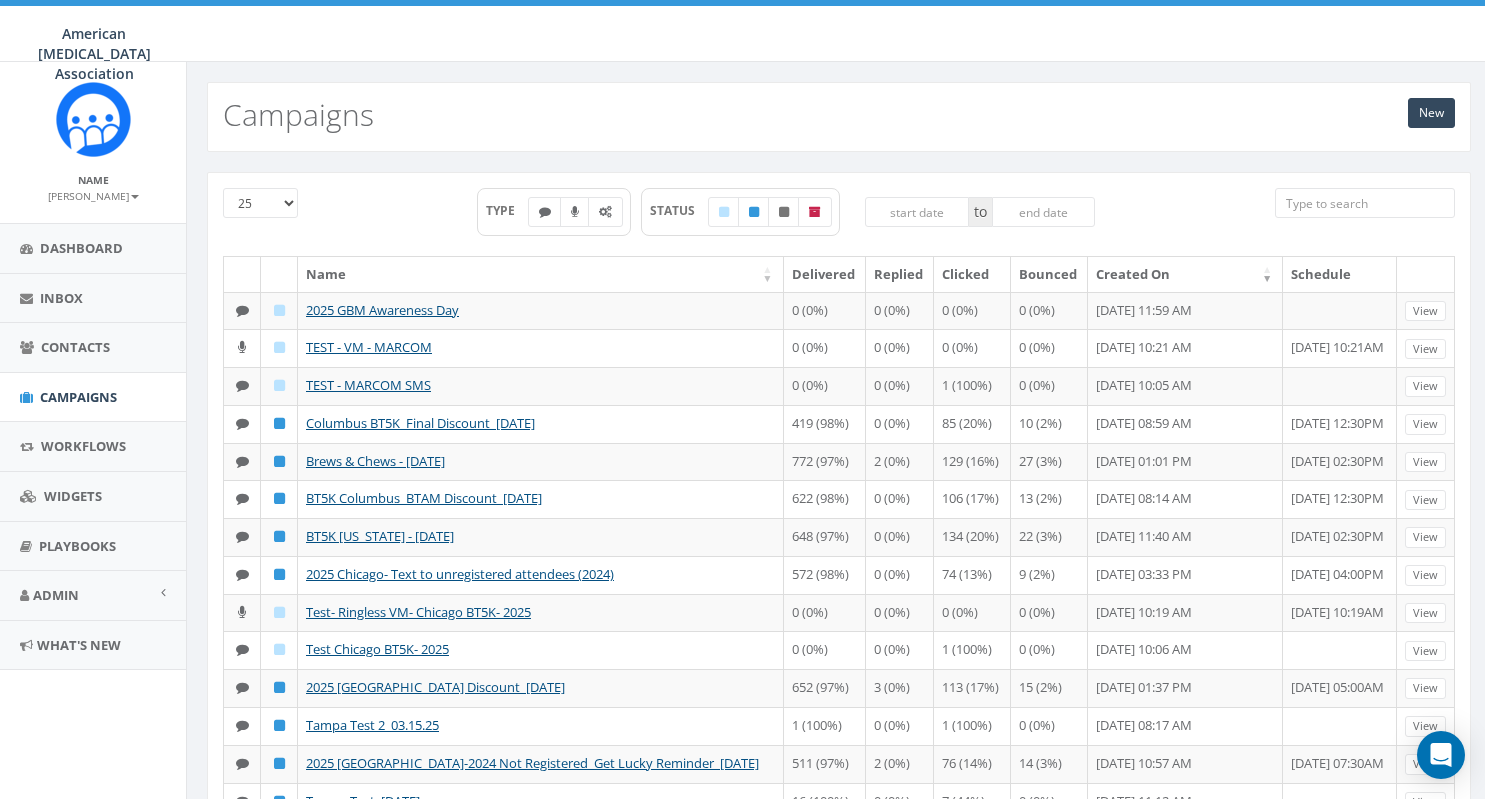 scroll, scrollTop: 0, scrollLeft: 0, axis: both 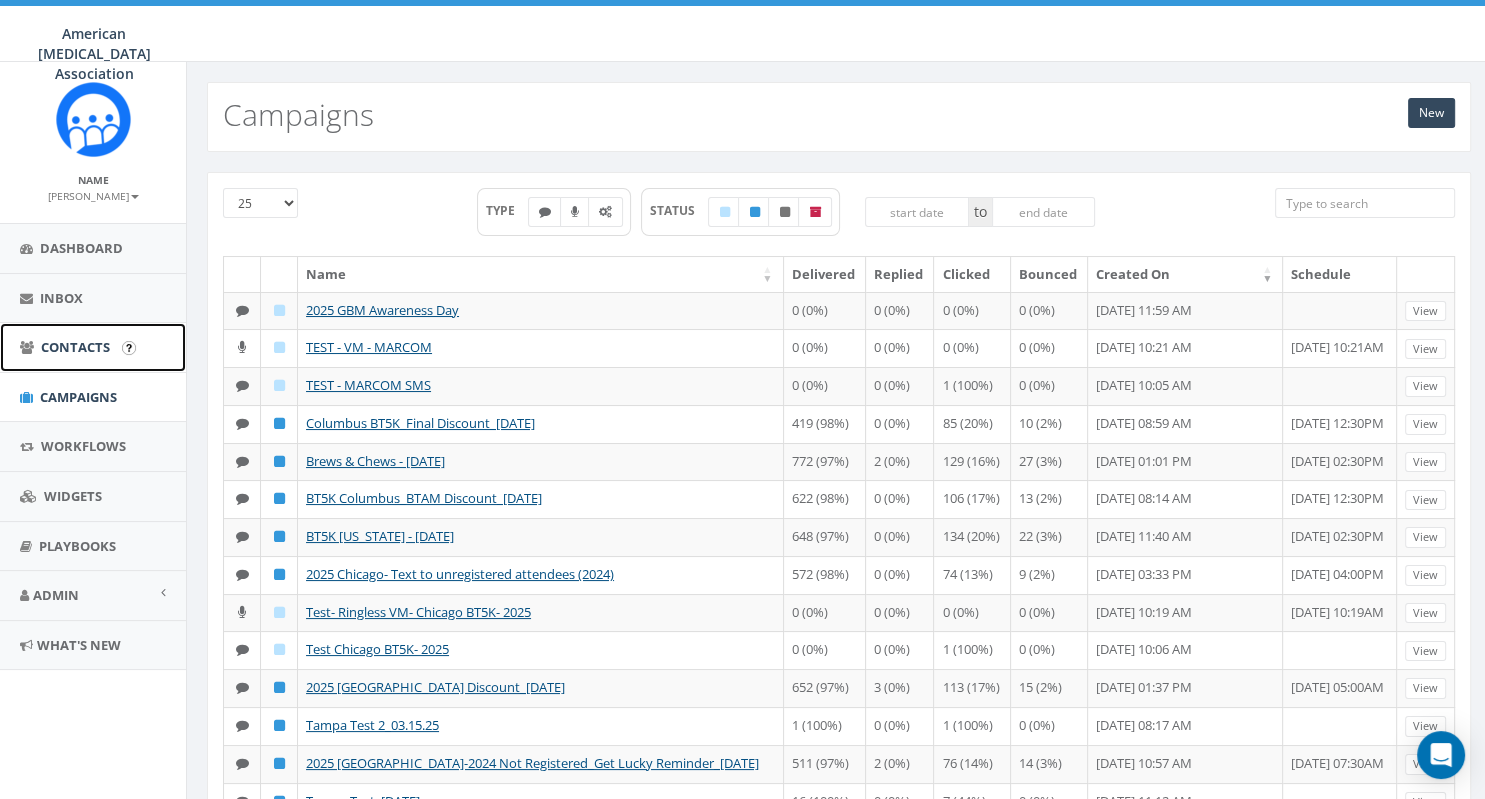 click on "Contacts" at bounding box center [75, 347] 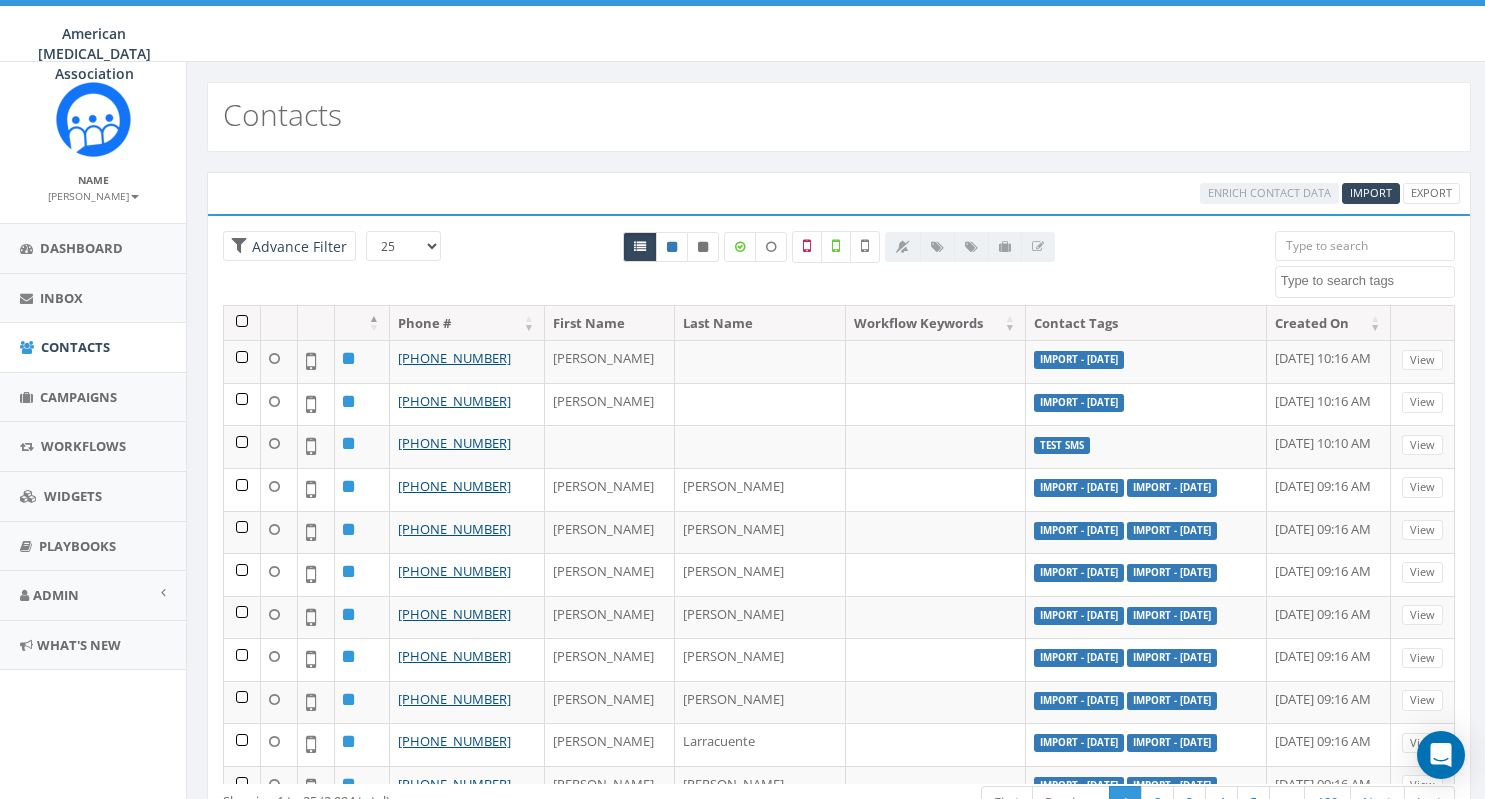 select 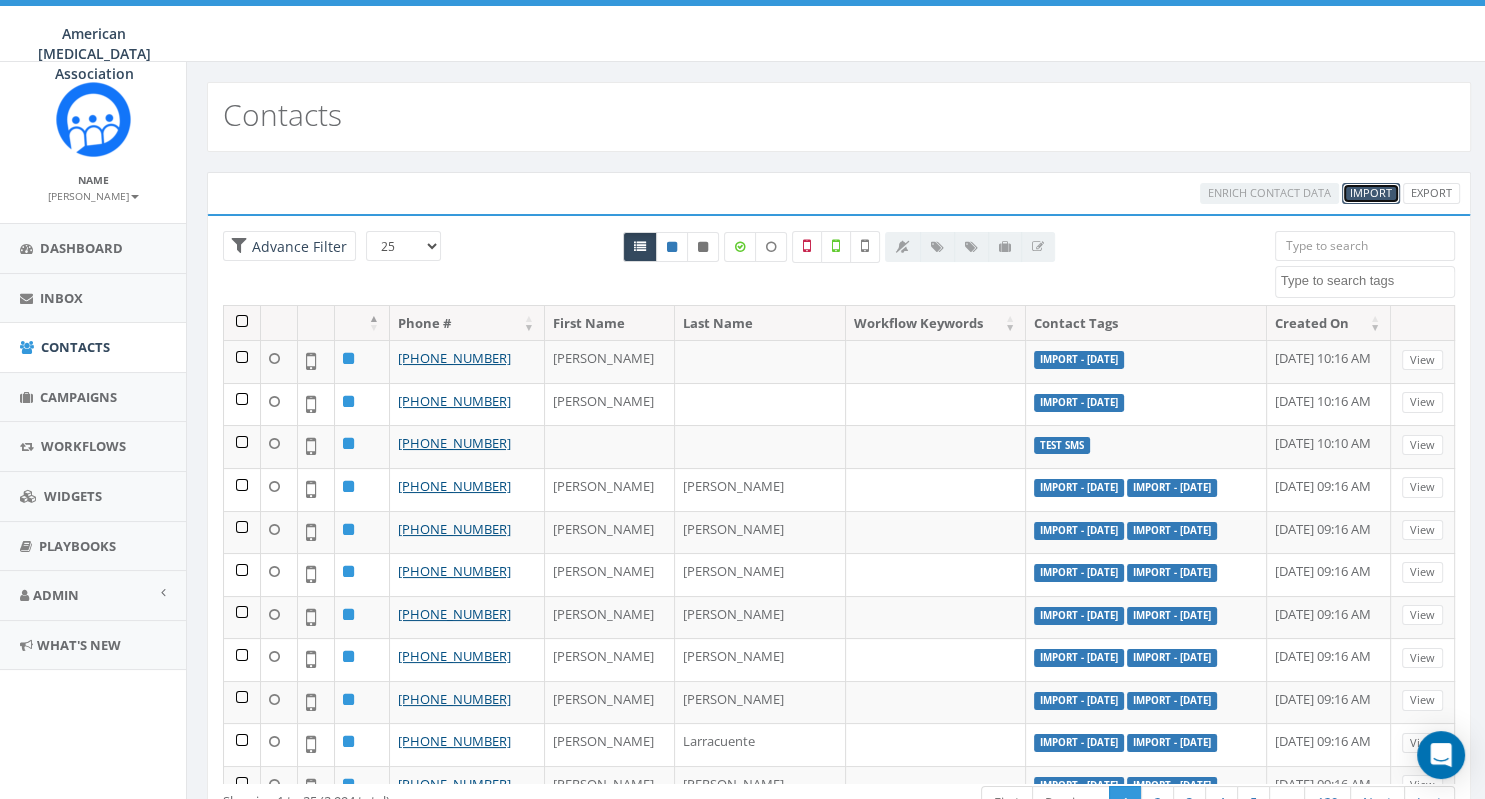 click on "Import" at bounding box center [1371, 192] 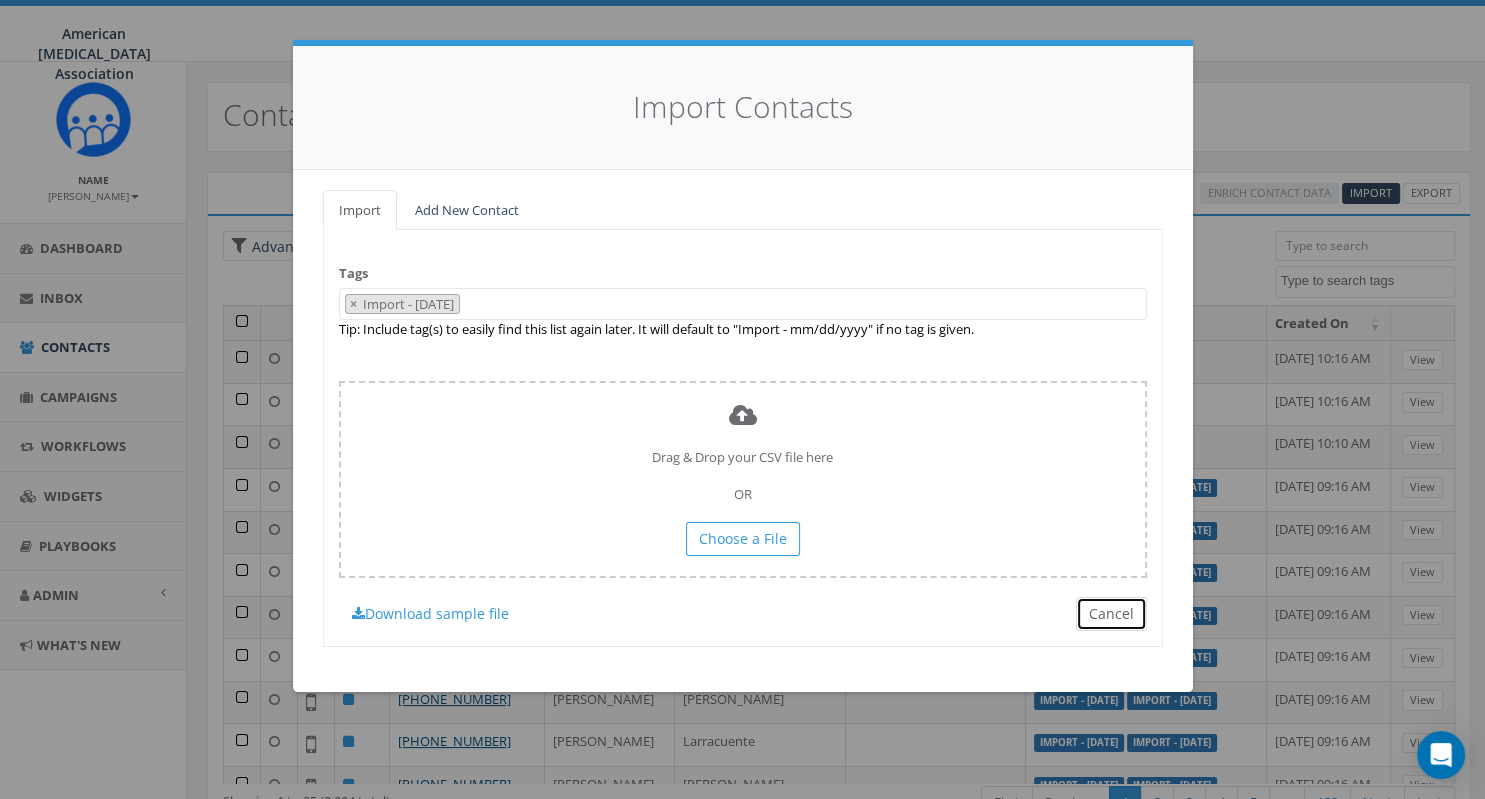 click on "Cancel" at bounding box center (1111, 614) 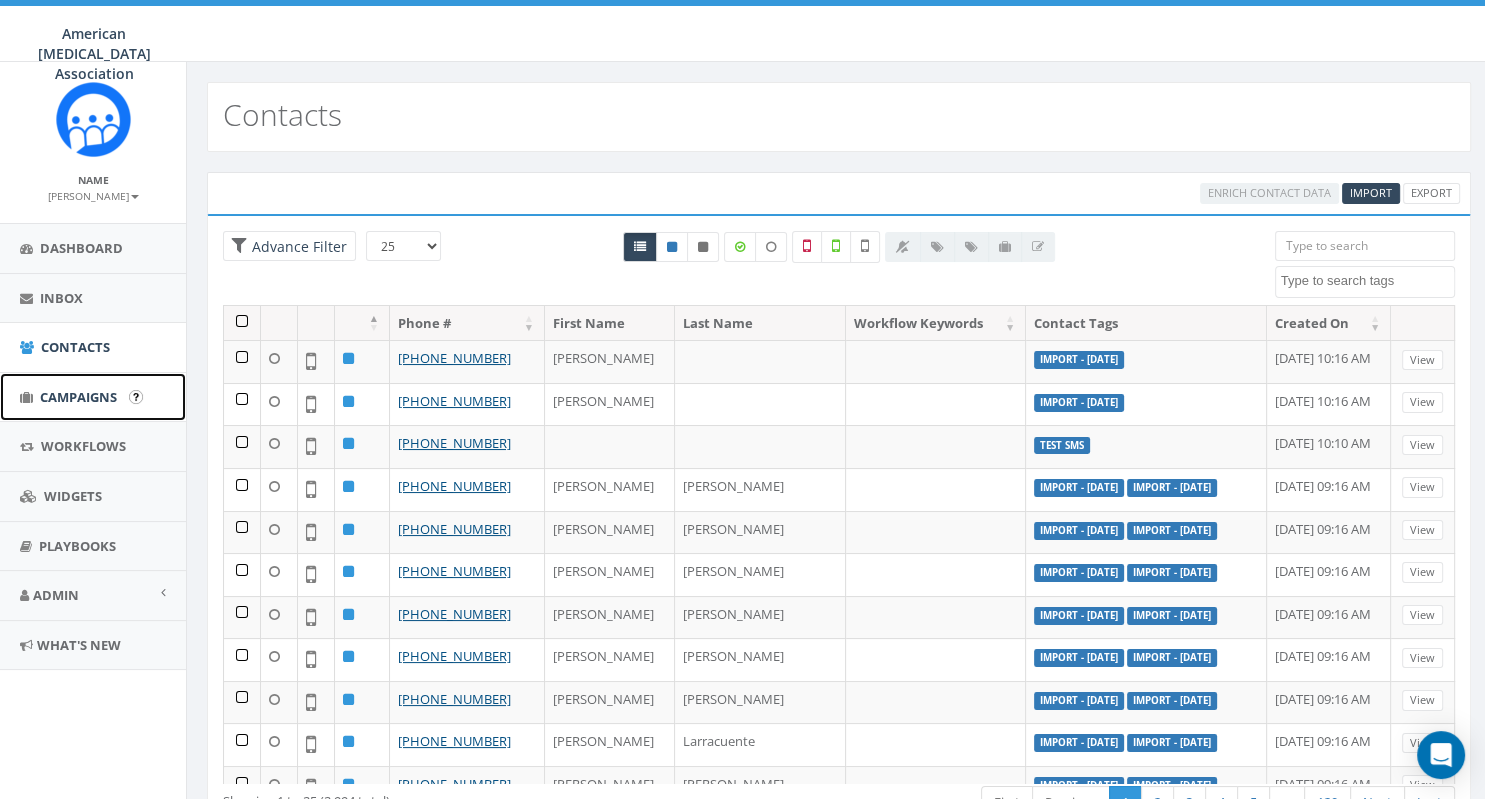 click on "Campaigns" at bounding box center [78, 397] 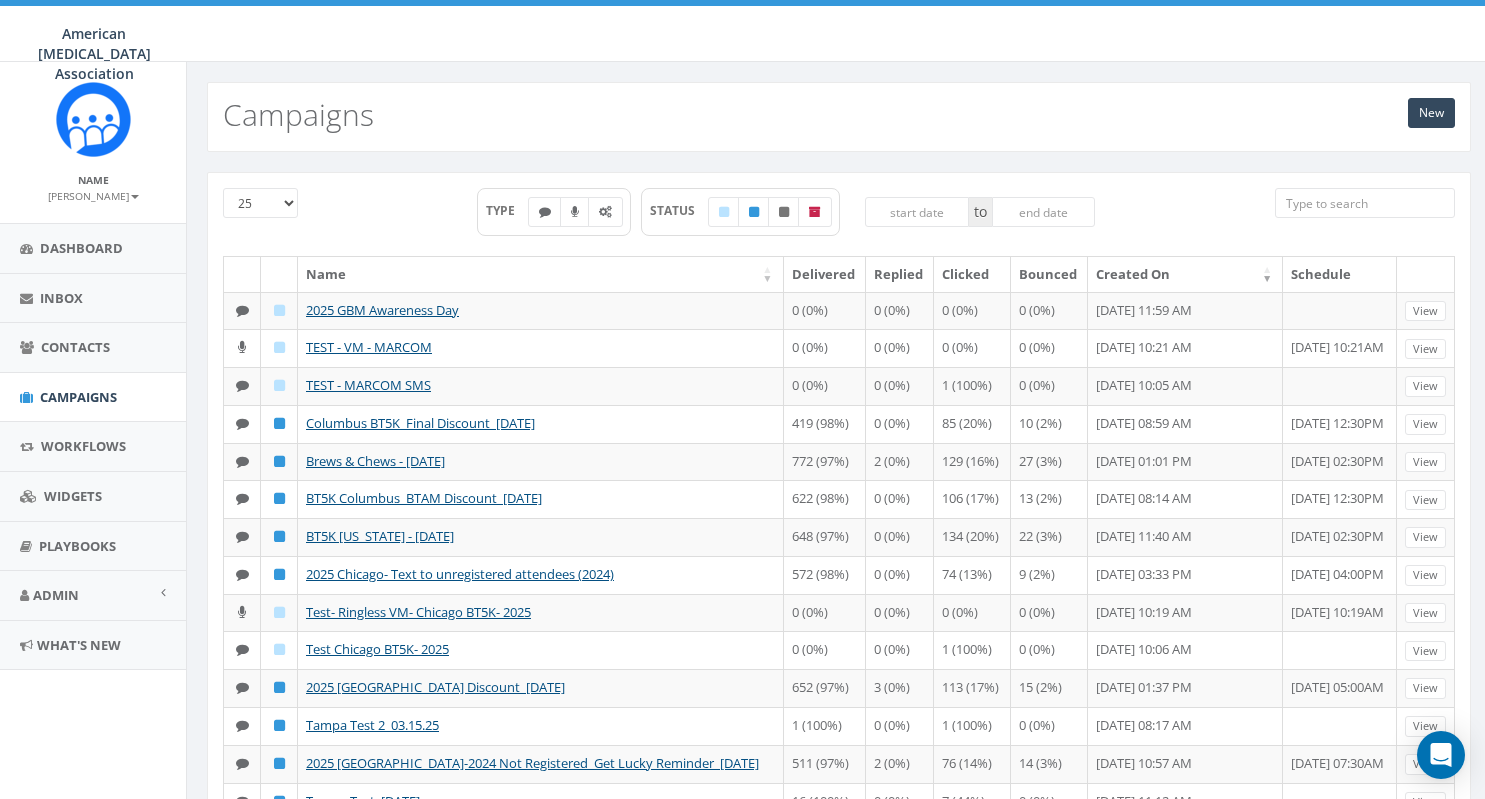 scroll, scrollTop: 0, scrollLeft: 0, axis: both 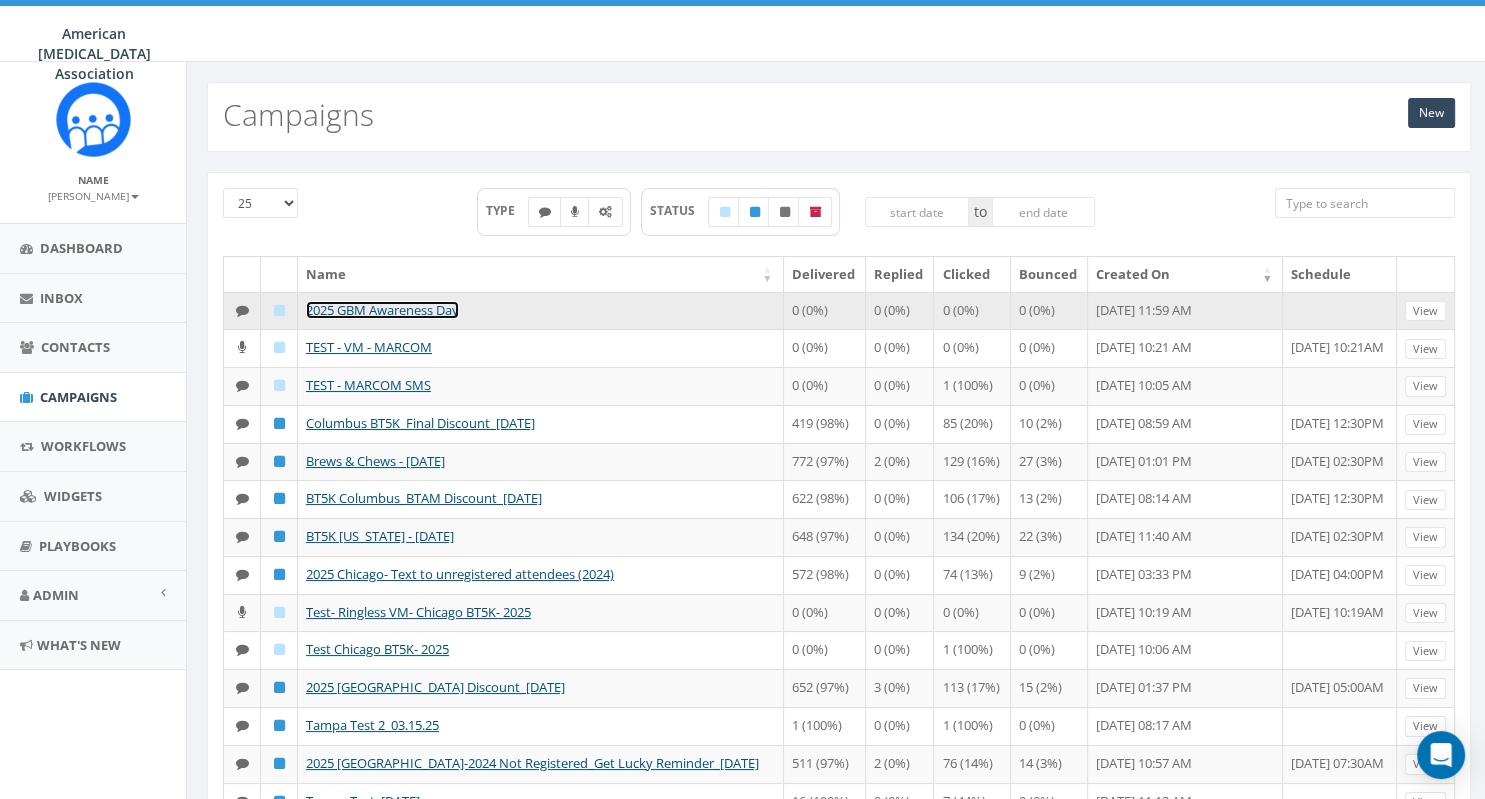 click on "2025 GBM Awareness Day" at bounding box center (382, 310) 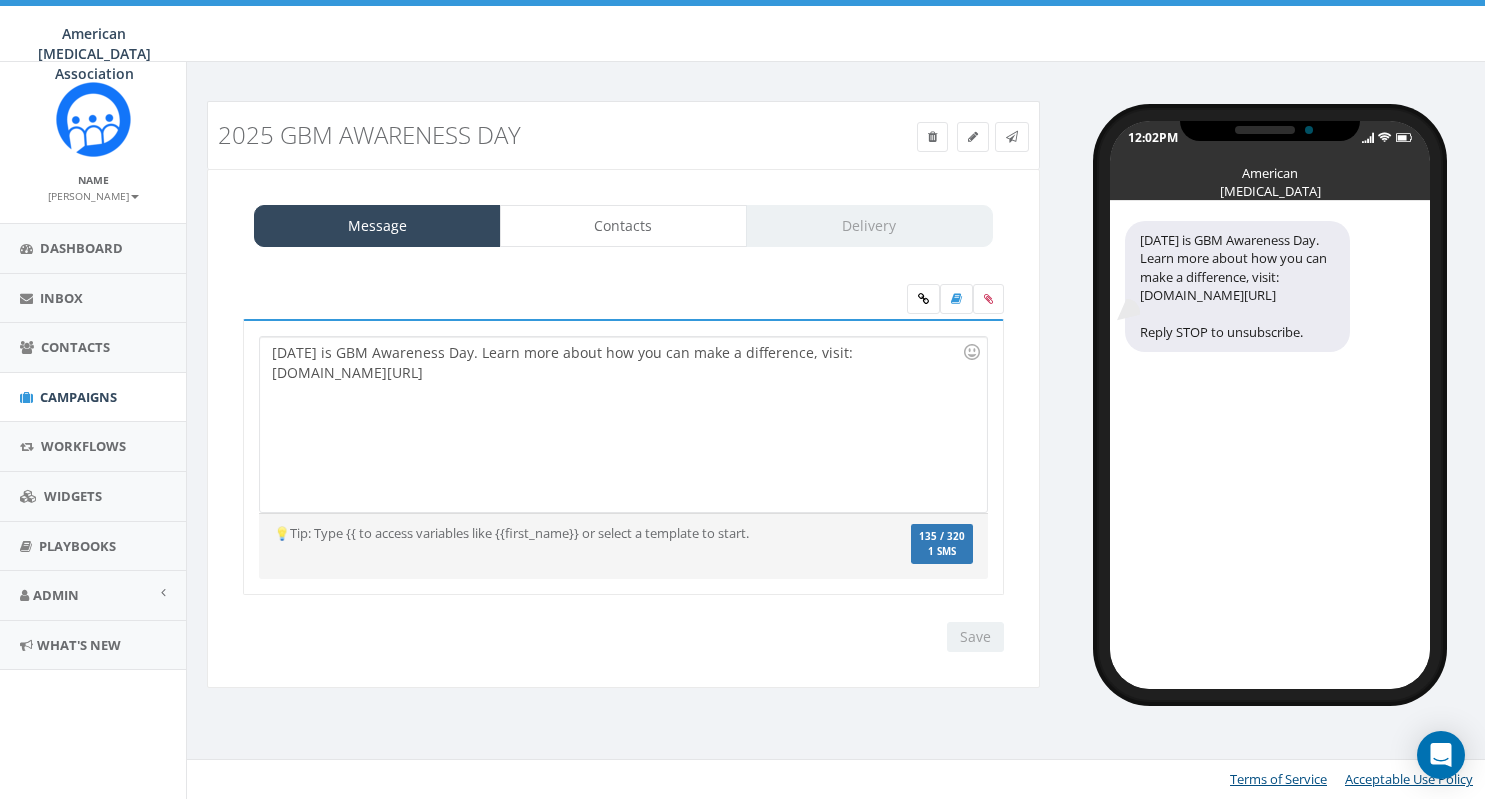 scroll, scrollTop: 0, scrollLeft: 0, axis: both 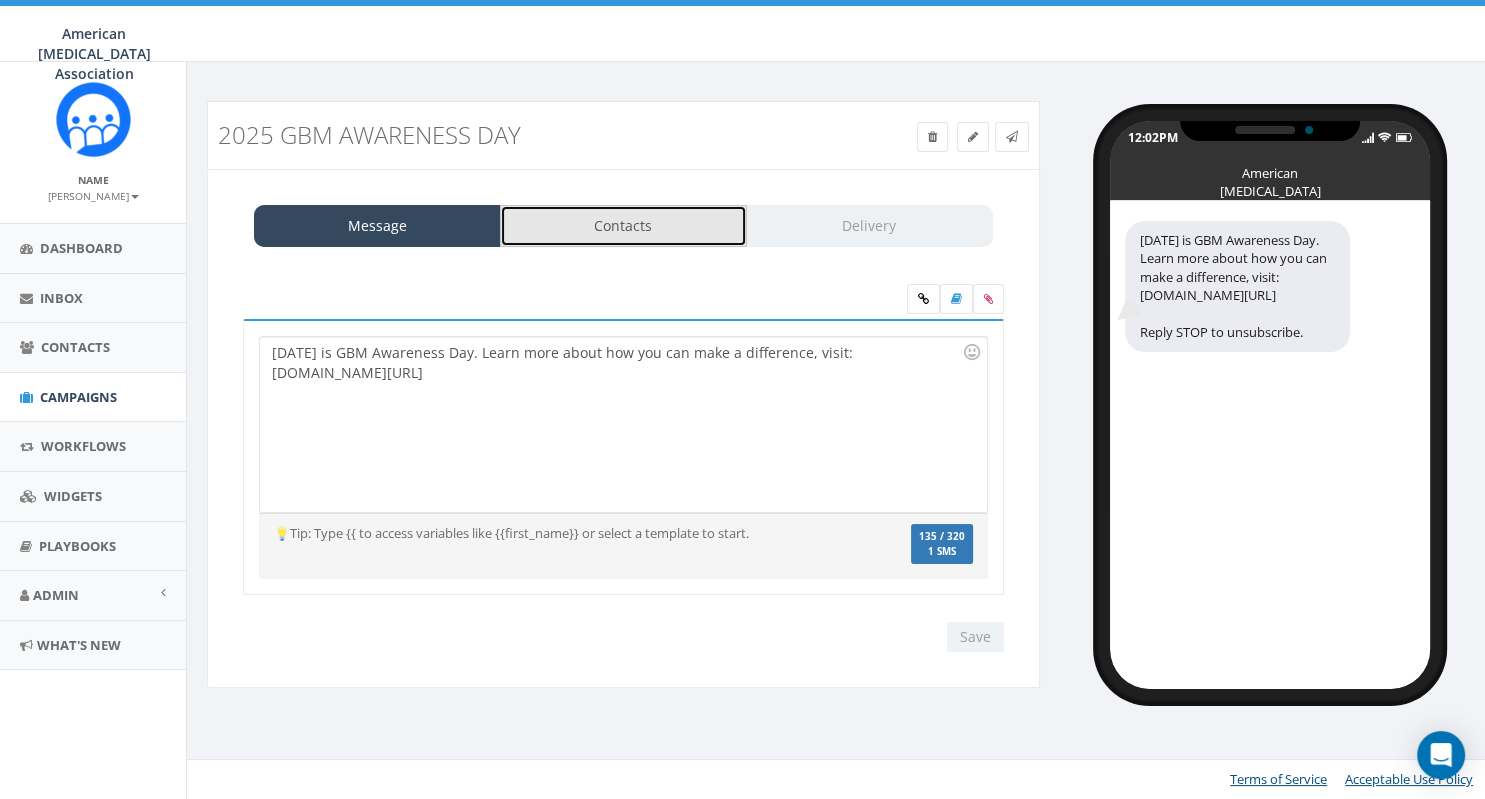 click on "Contacts" at bounding box center [623, 226] 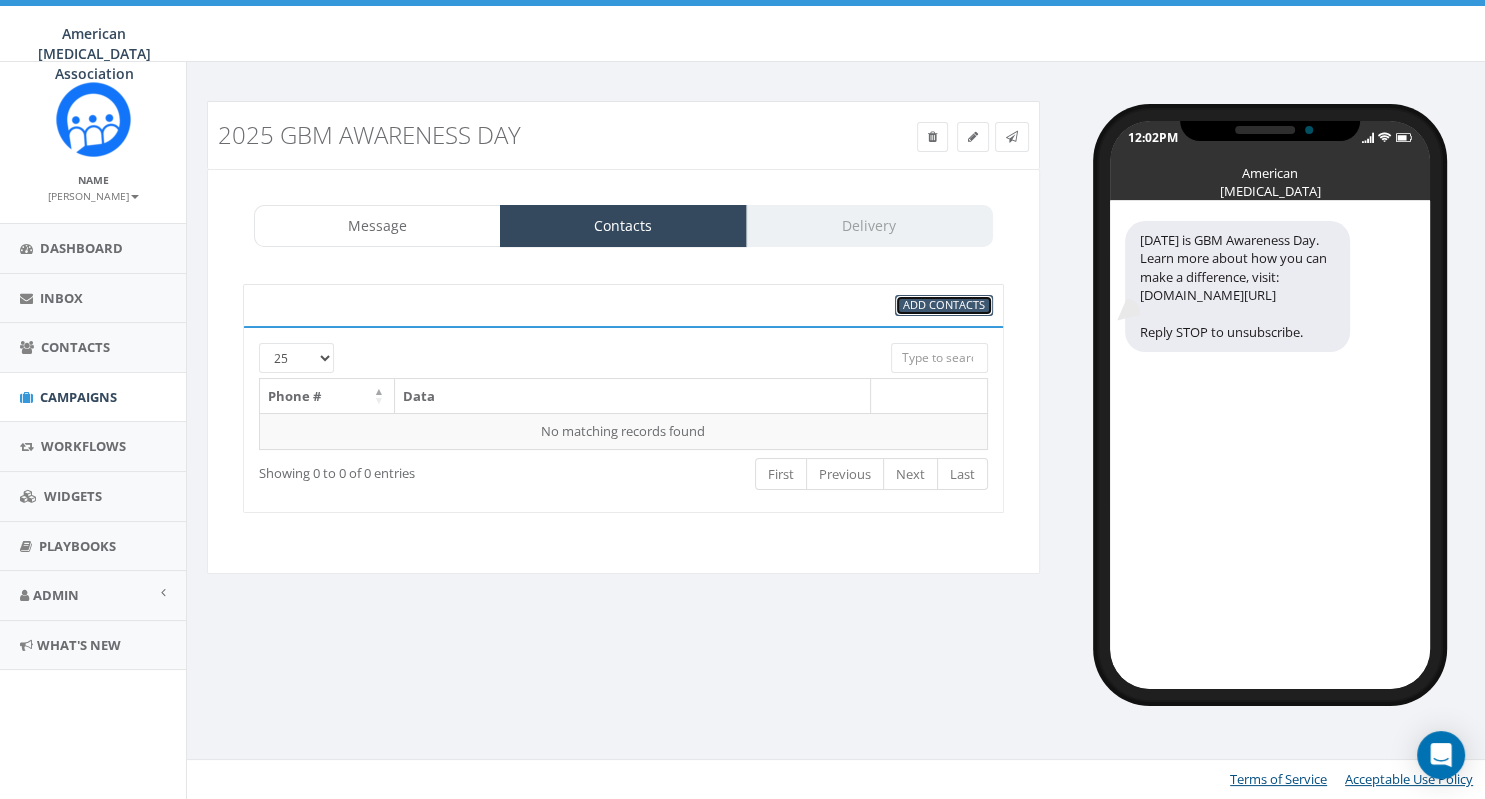 click on "Add Contacts" at bounding box center (944, 304) 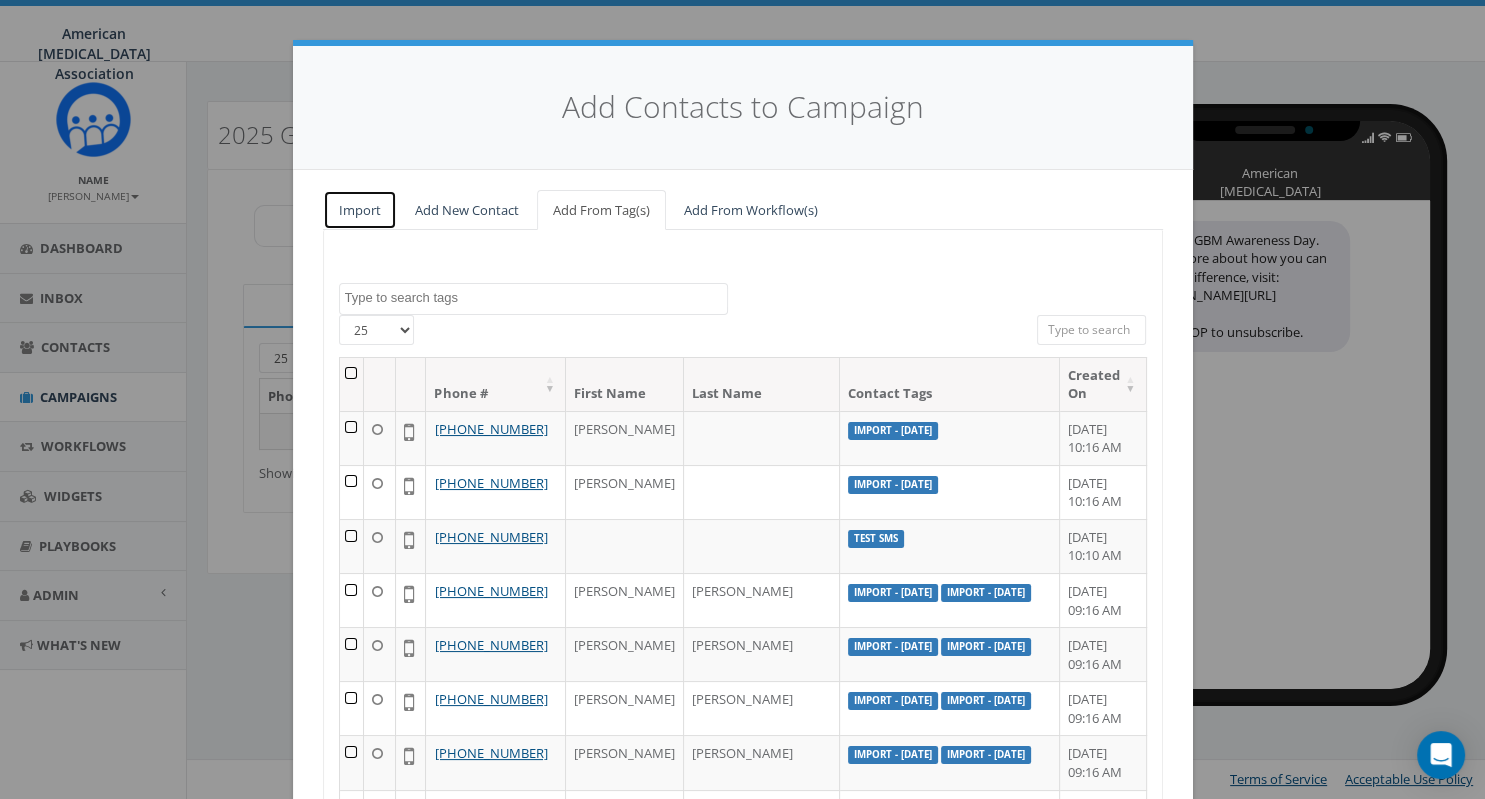 click on "Import" at bounding box center [360, 210] 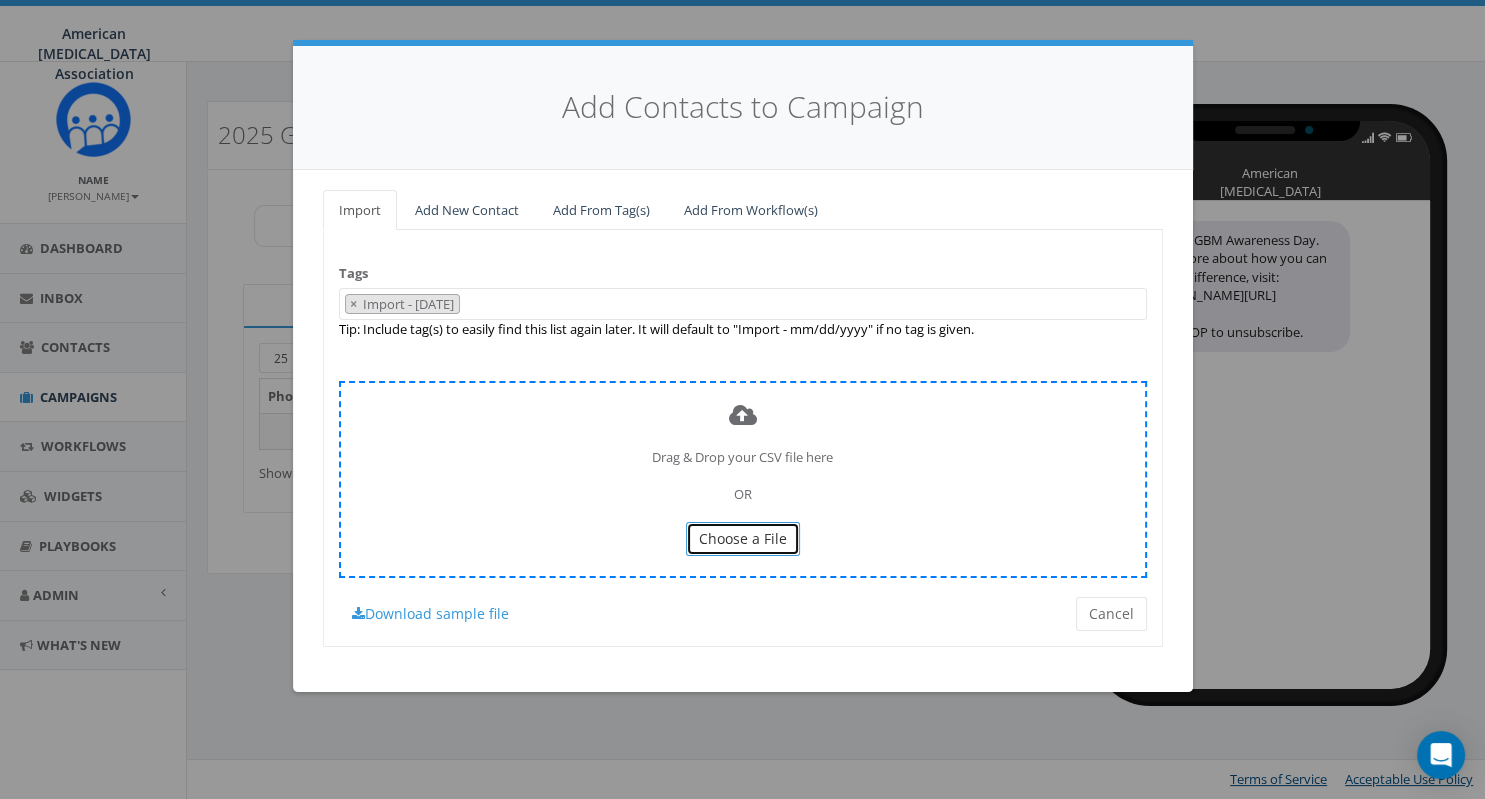 click on "Choose a File" at bounding box center [743, 538] 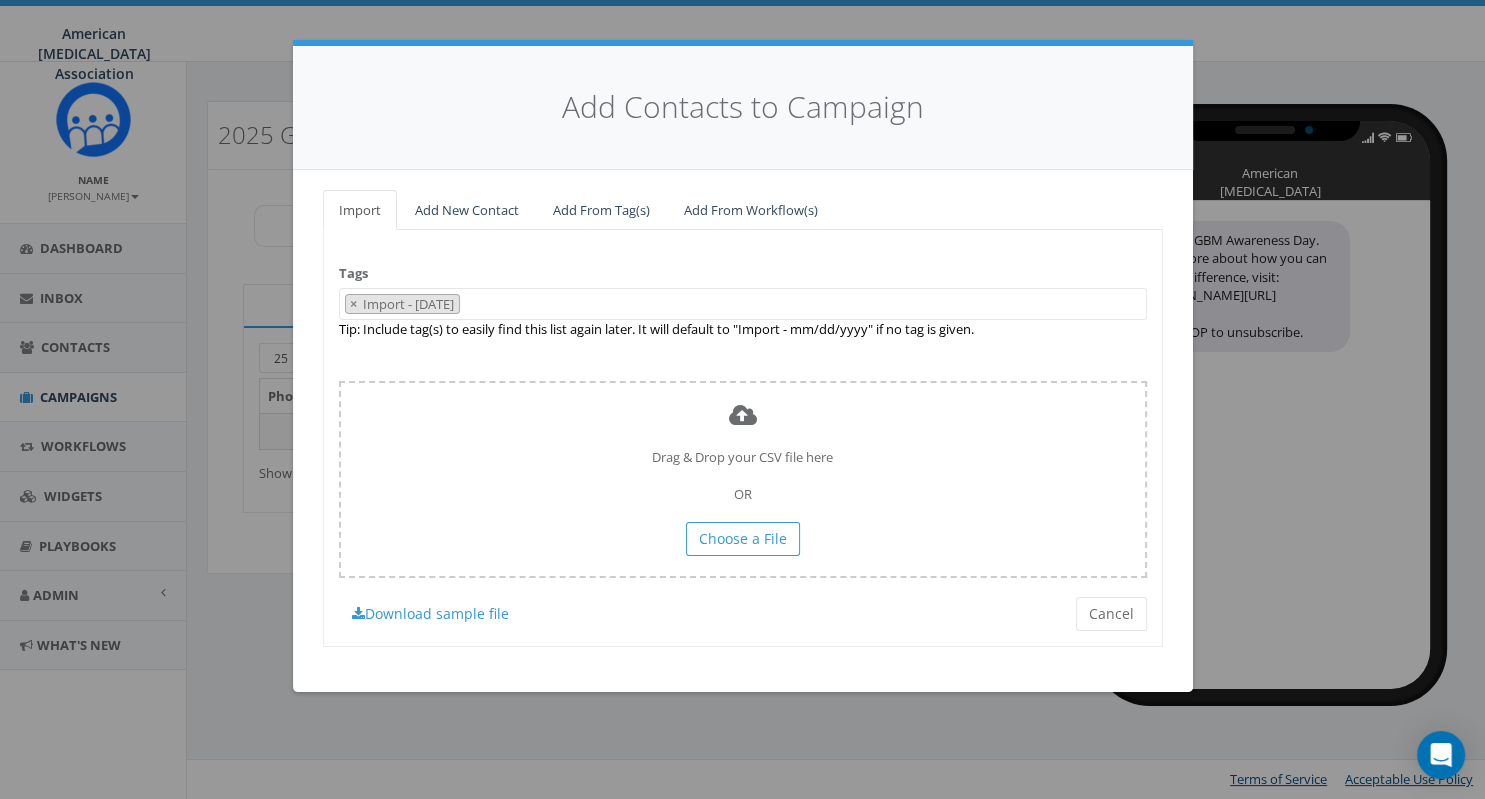 click on "Add Contacts to Campaign Import Add New Contact Add From Tag(s) Add From Workflow(s) Import - 02/27/2025 Import - 03/13/2025 Import - 03/14/2025 Import - 03/21/2025 Import - 04/21/2025 Import - 04/30/2025 Import - 05/02/2025 Import - 05/12/2025 Import - 05/29/2025 Import - 06/27/2025 landline number Rally Test SMS unknown handset 25 50 100   Phone # First Name Last Name Contact Tags Created On +1 260-437-2487 Doug Import - 06/27/2025 June 27, 2025 10:16 AM +1 260-437-5226 Brandon Import - 06/27/2025 June 27, 2025 10:16 AM +1 815-260-0755 Test SMS June 27, 2025 10:10 AM +1 614-209-8534 George Williams Import - 06/27/2025 Import - 05/29/2025 May 29, 2025 09:16 AM +1 419-706-7969 Amanda Wilhelm Import - 06/27/2025 Import - 05/29/2025 May 29, 2025 09:16 AM +1 304-840-5221 Ashley Sinclair Import - 06/27/2025 Import - 05/29/2025 May 29, 2025 09:16 AM +1 937-416-1090 Catherine Phillips Import - 06/27/2025 Import - 05/29/2025 May 29, 2025 09:16 AM +1 440-526-5300 Karl Mueller Import - 06/27/2025 Import - 05/29/2025 1" at bounding box center [742, 399] 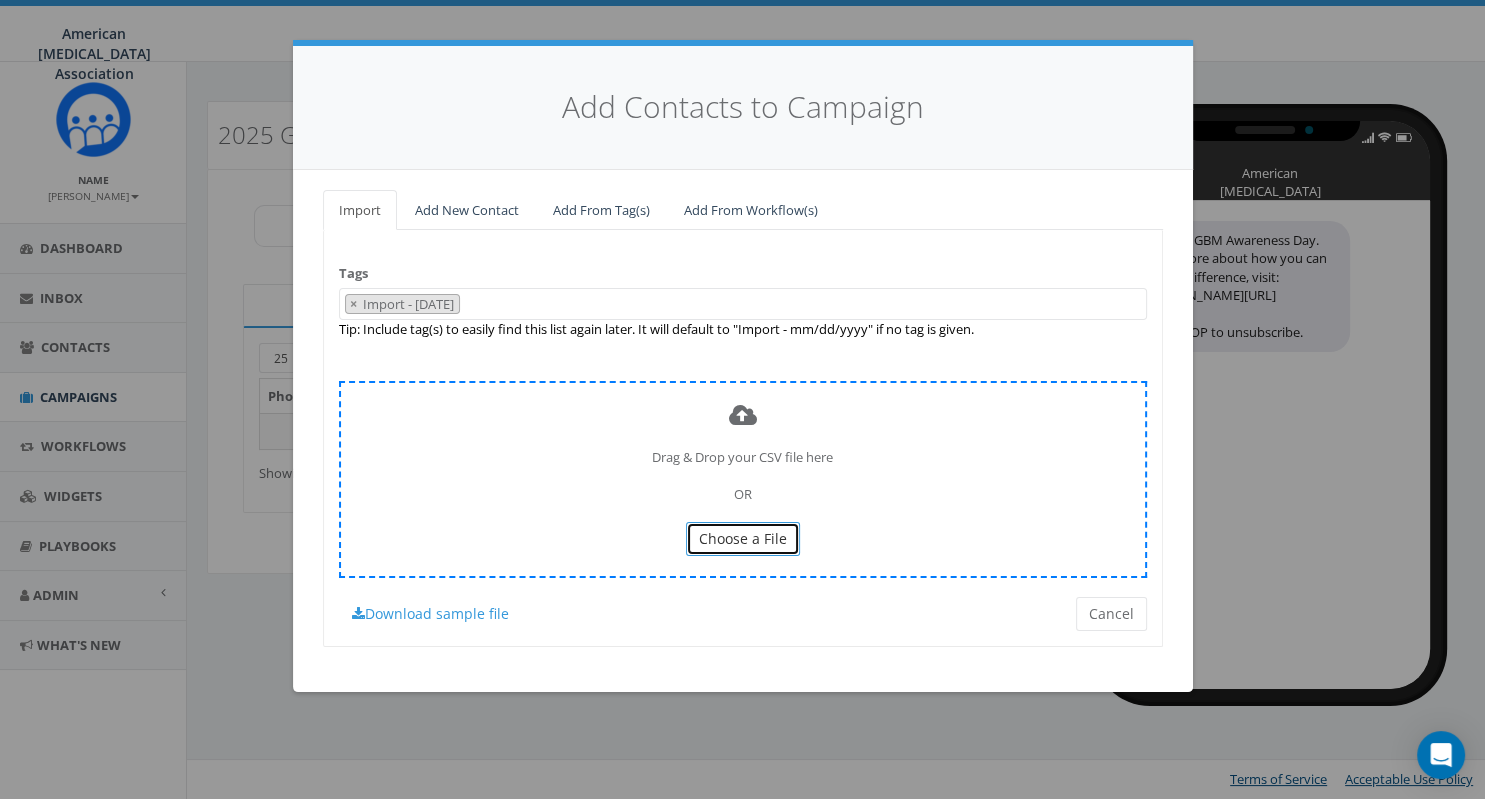 click on "Choose a File" at bounding box center (743, 538) 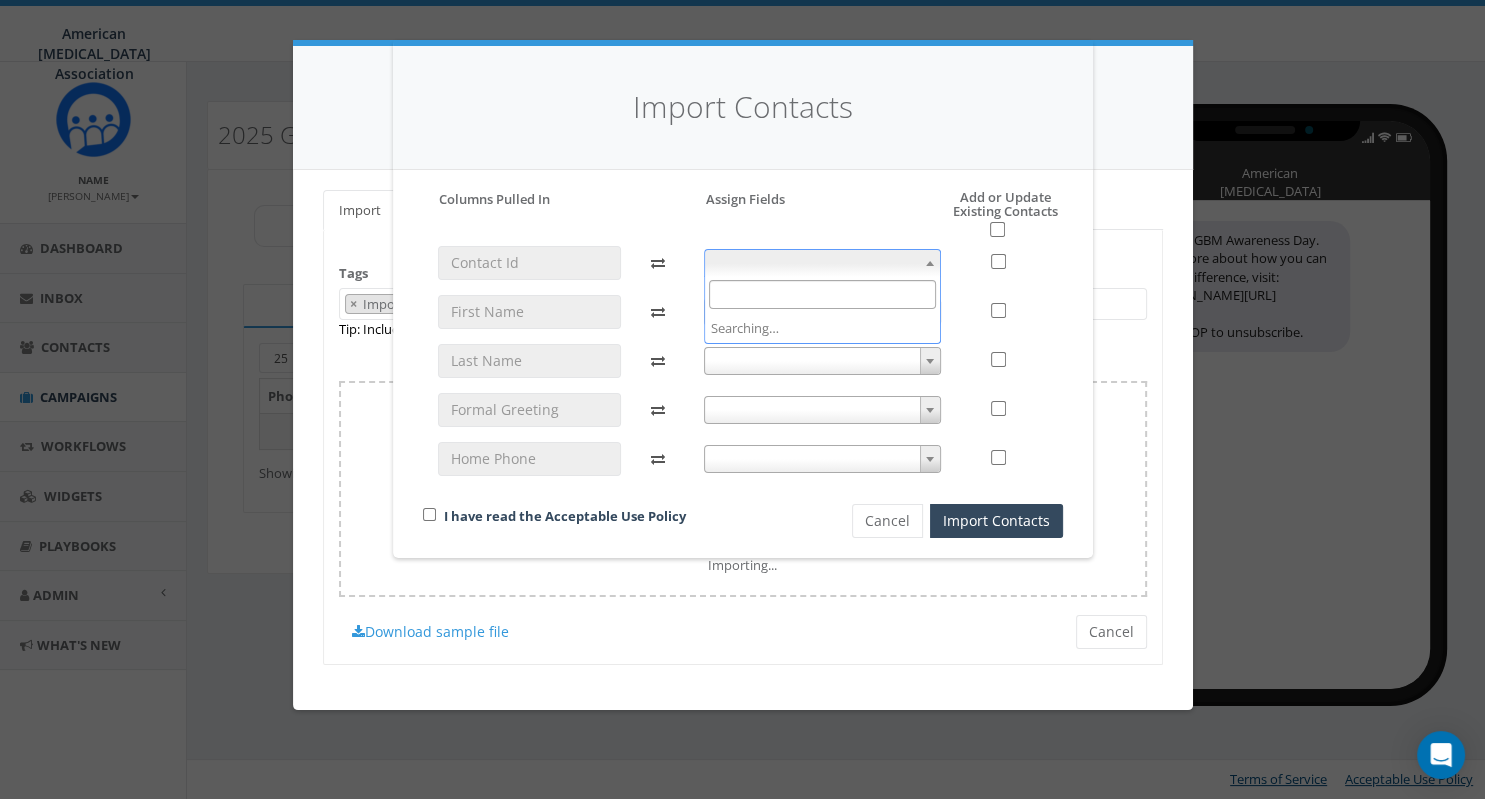 click at bounding box center (930, 263) 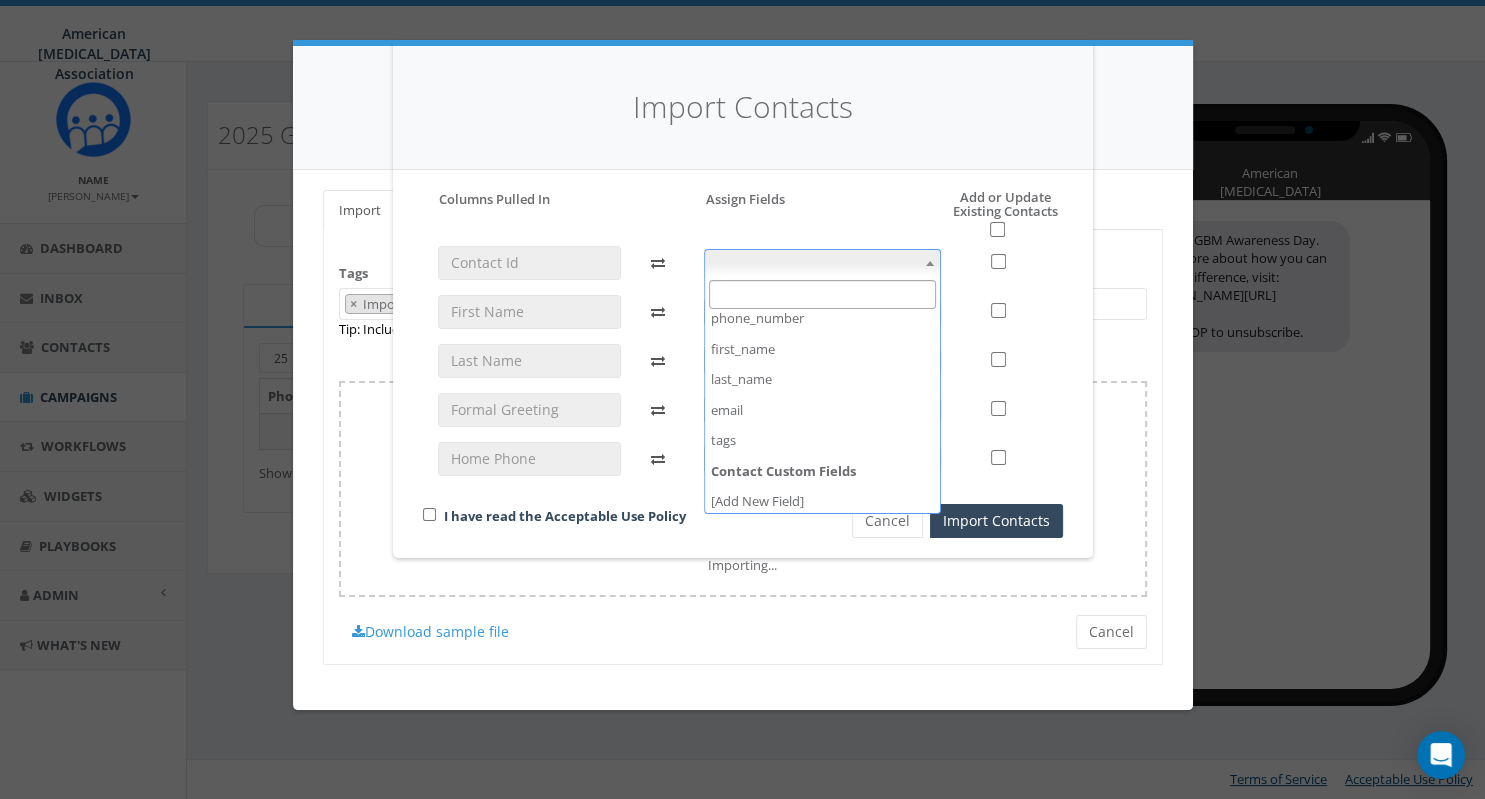 scroll, scrollTop: 75, scrollLeft: 0, axis: vertical 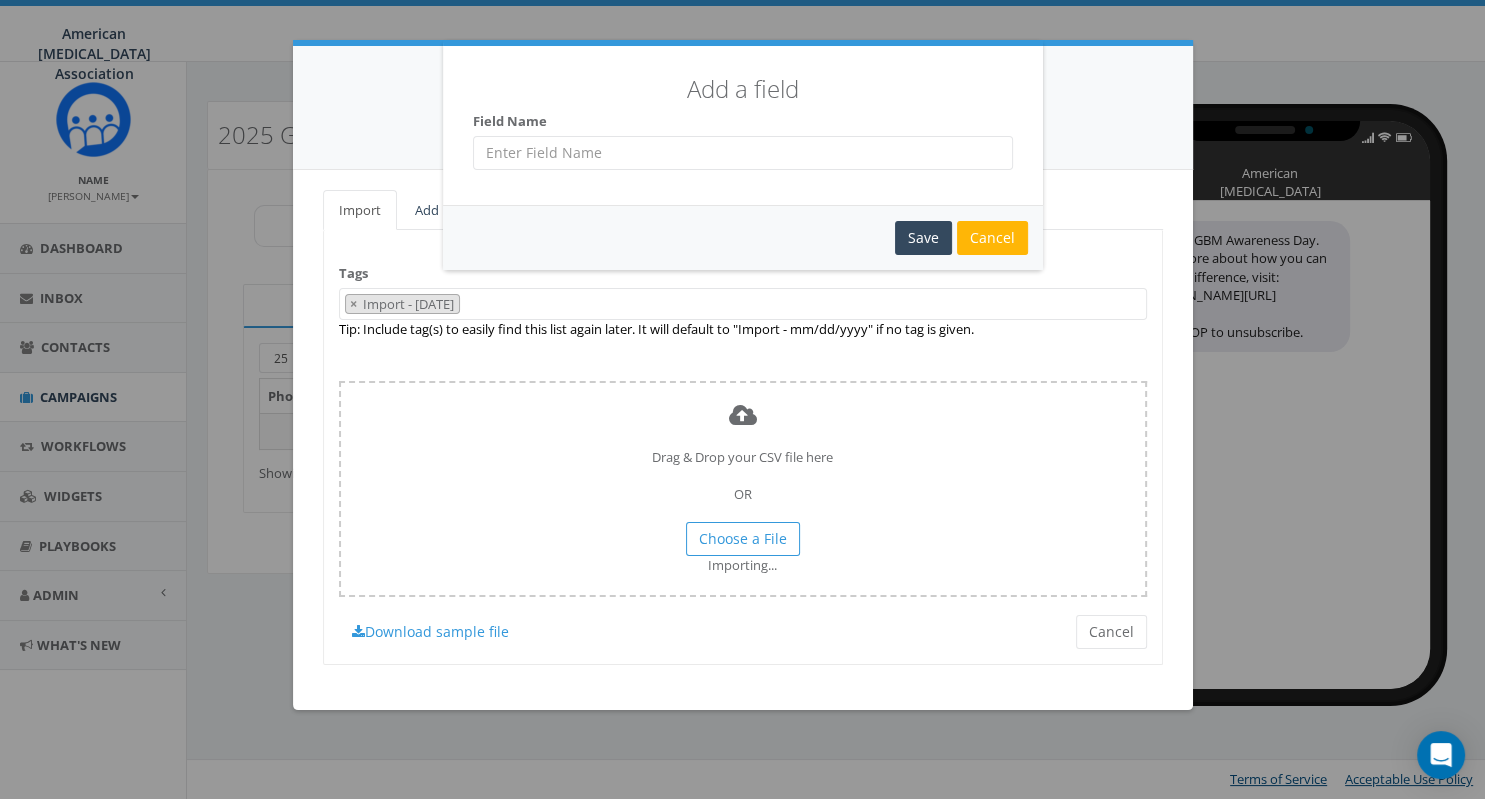 click at bounding box center [743, 153] 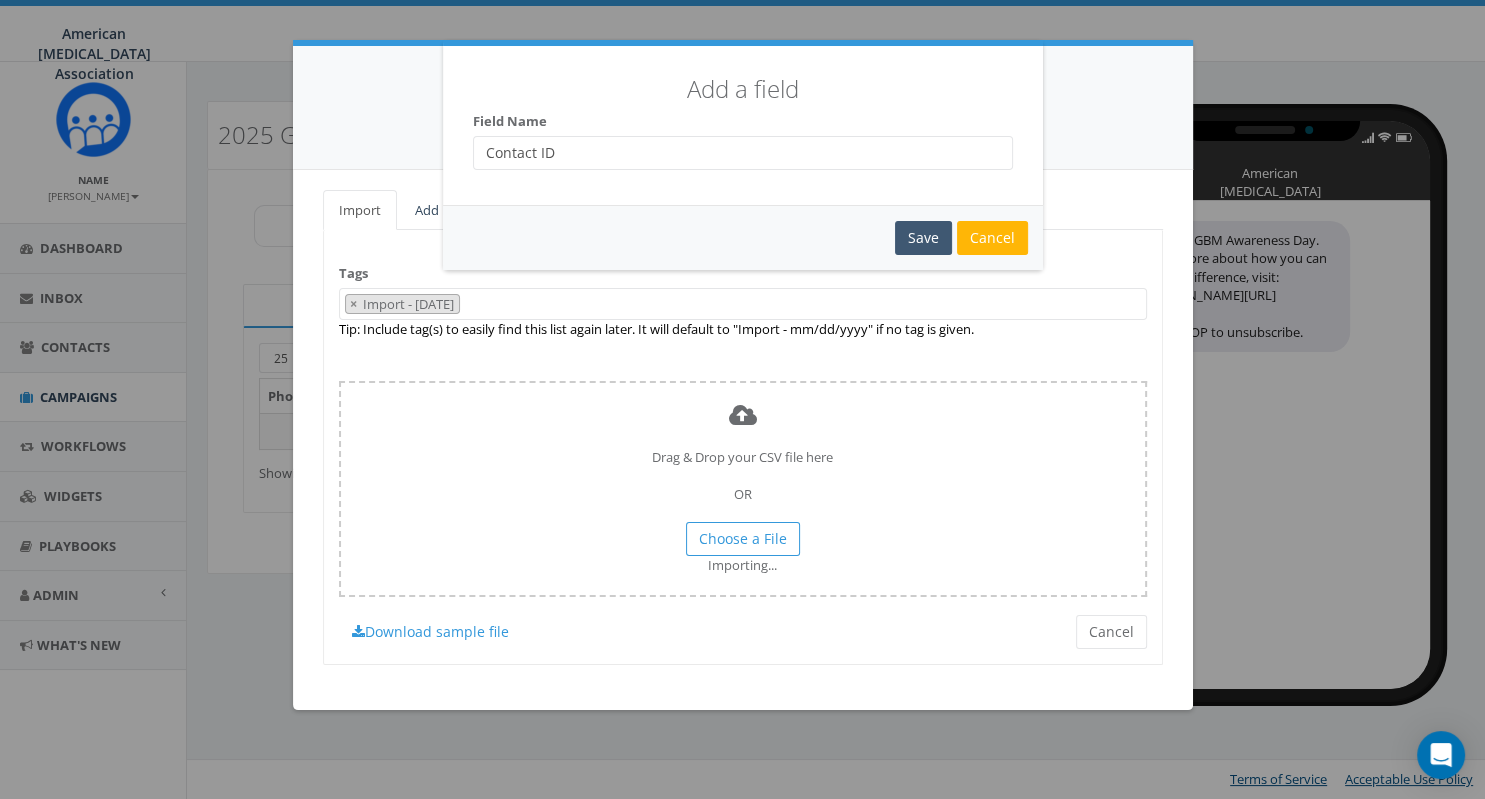 type on "Contact ID" 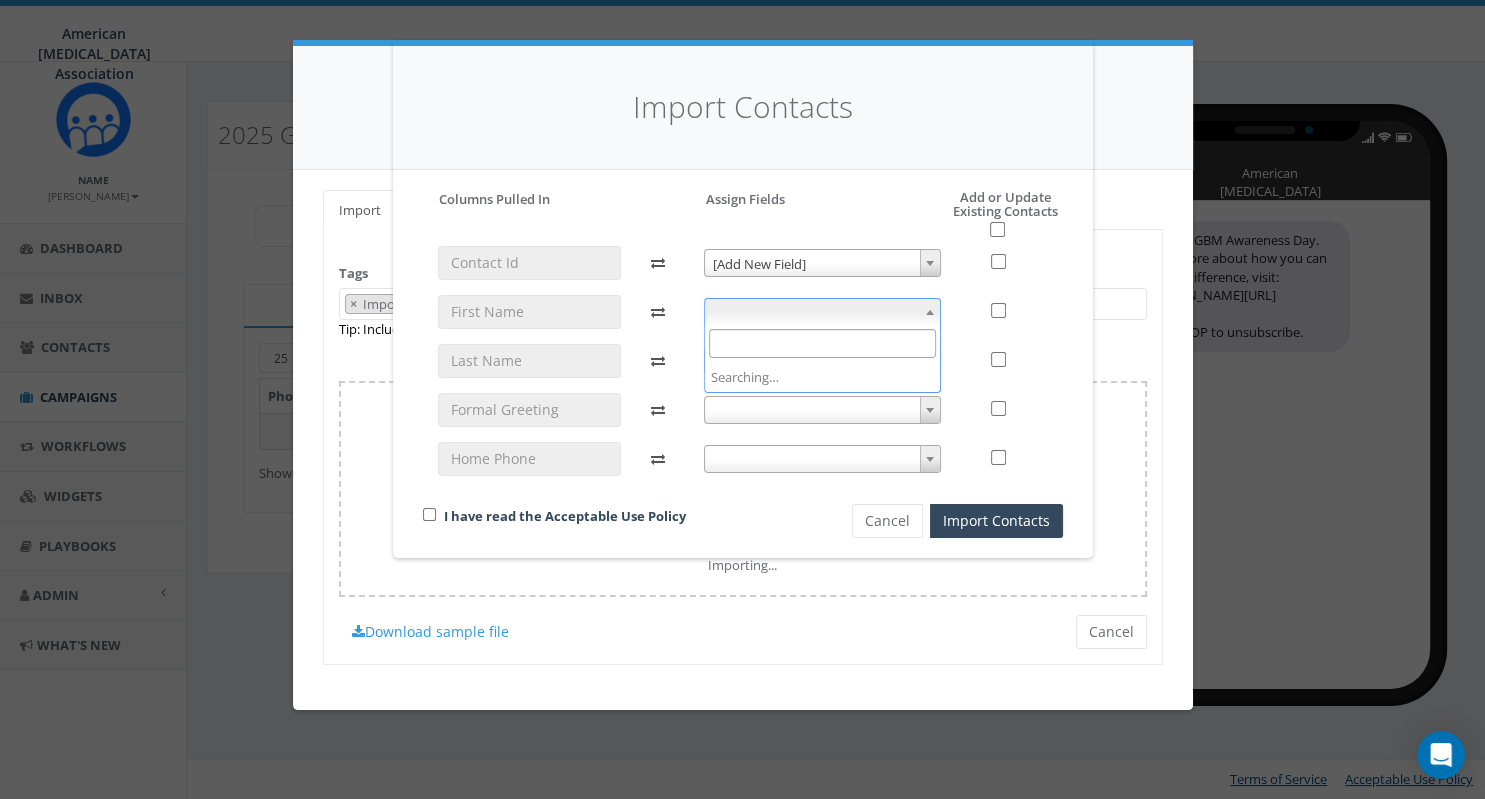 click at bounding box center [930, 312] 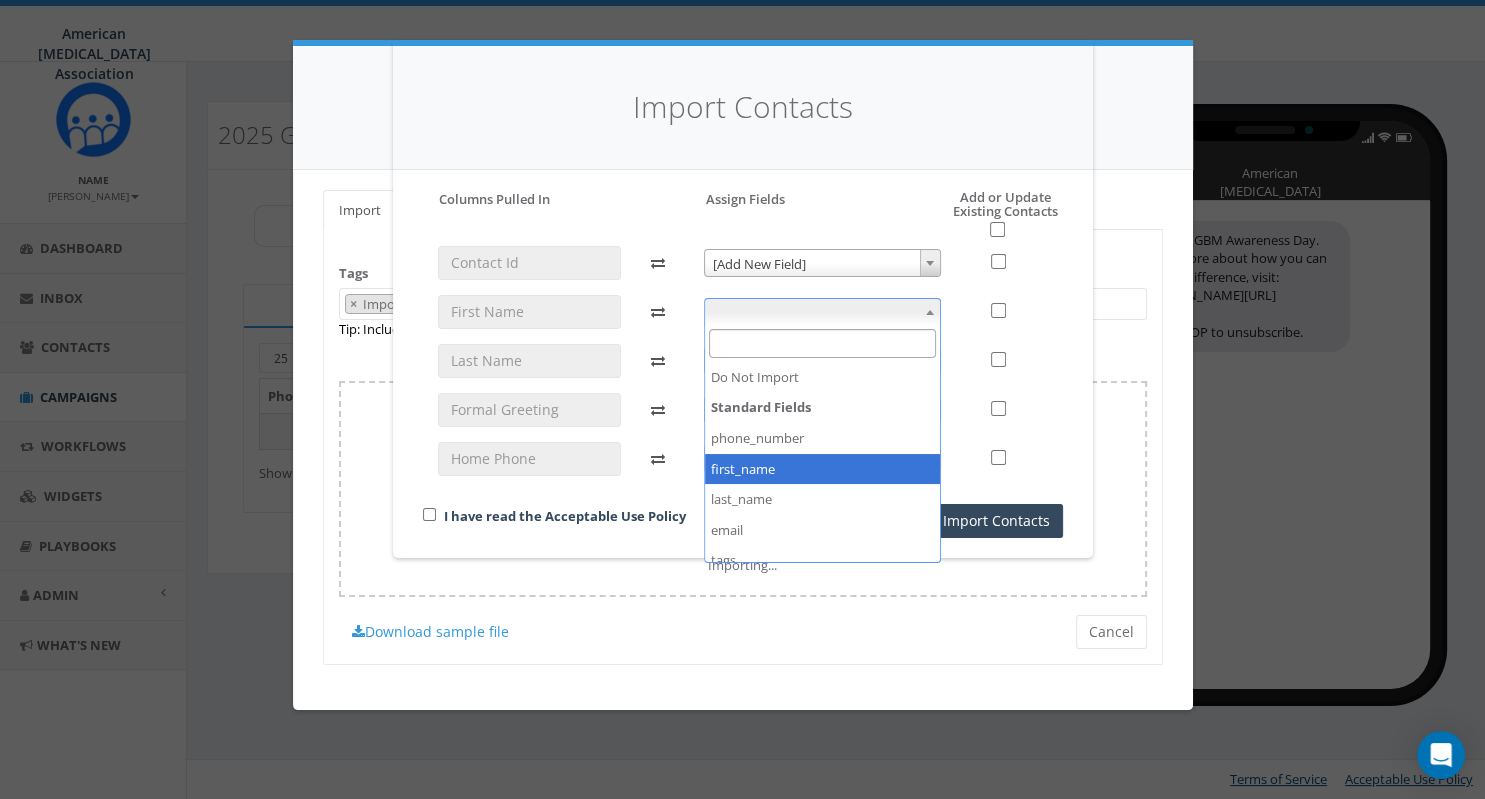 select on "first_name" 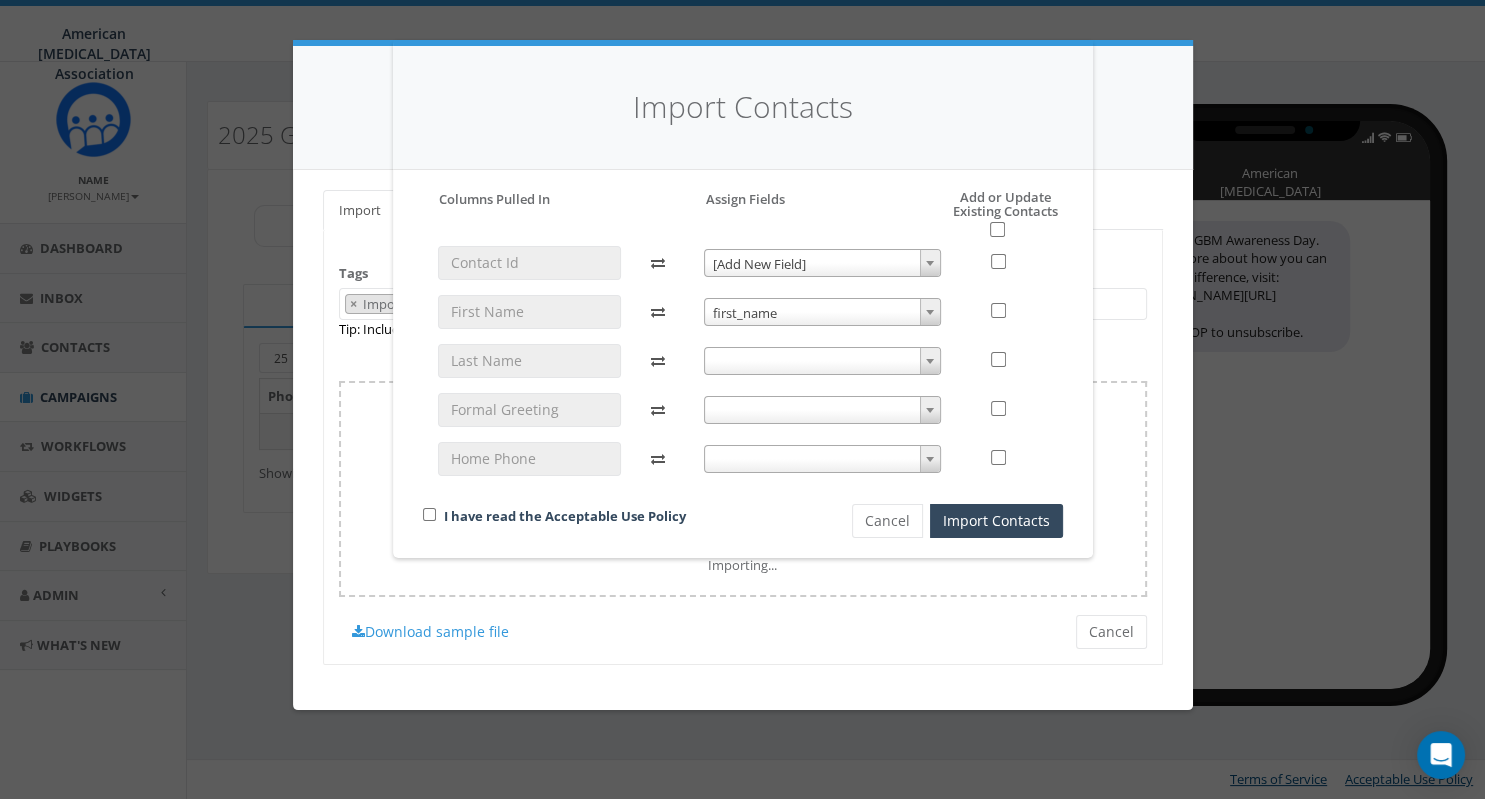 click at bounding box center (822, 361) 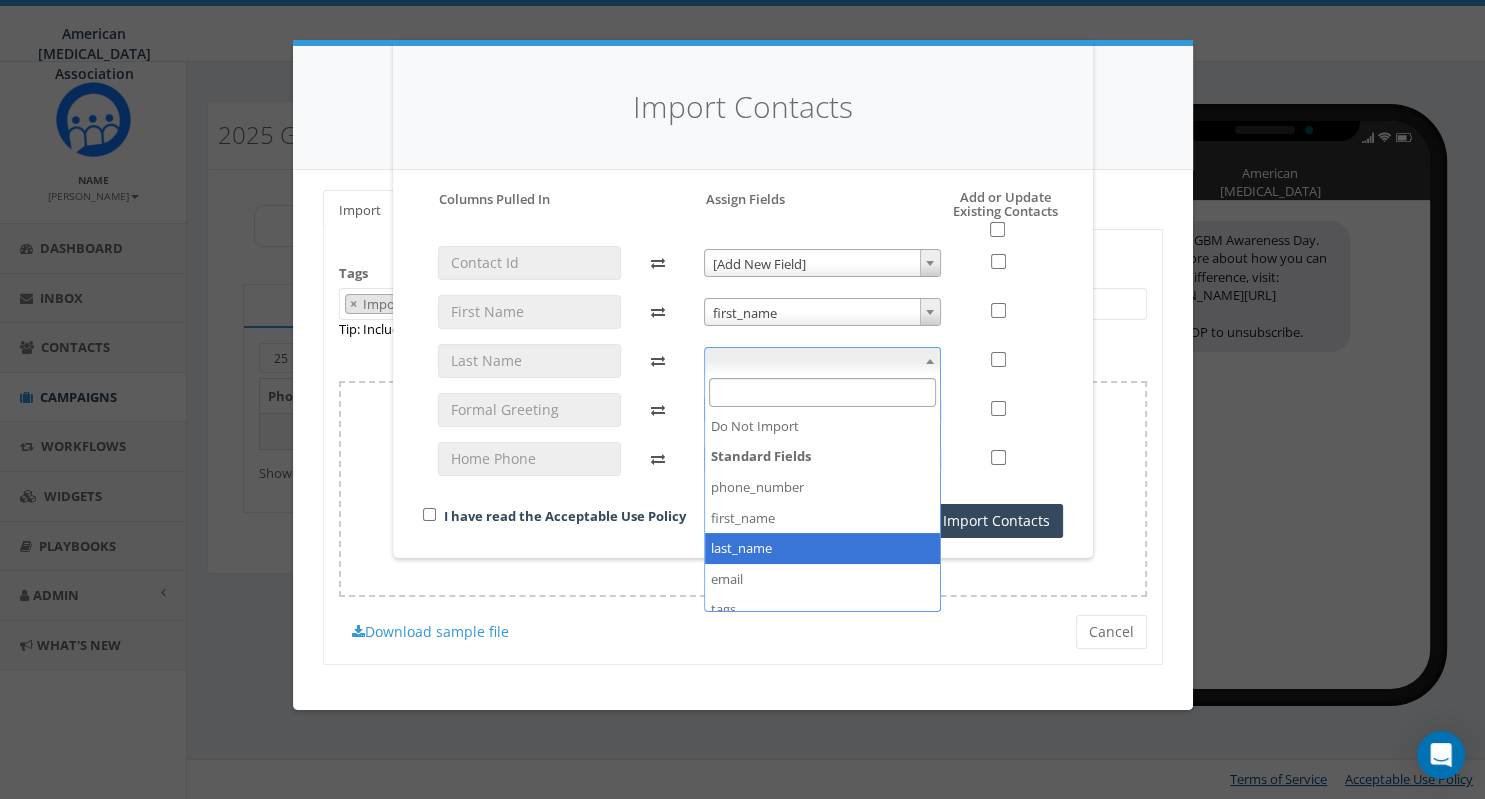 select on "last_name" 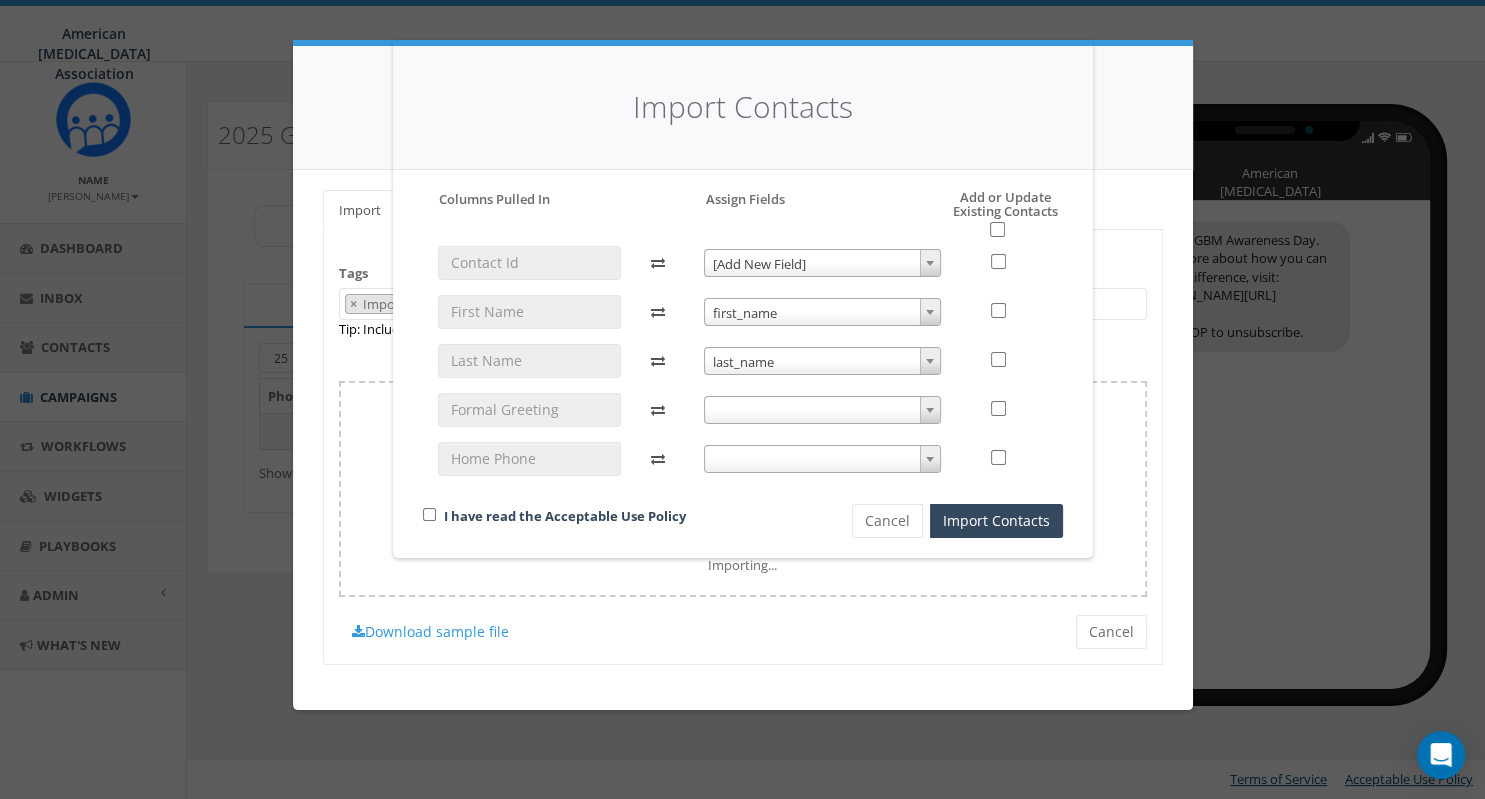 click at bounding box center (822, 410) 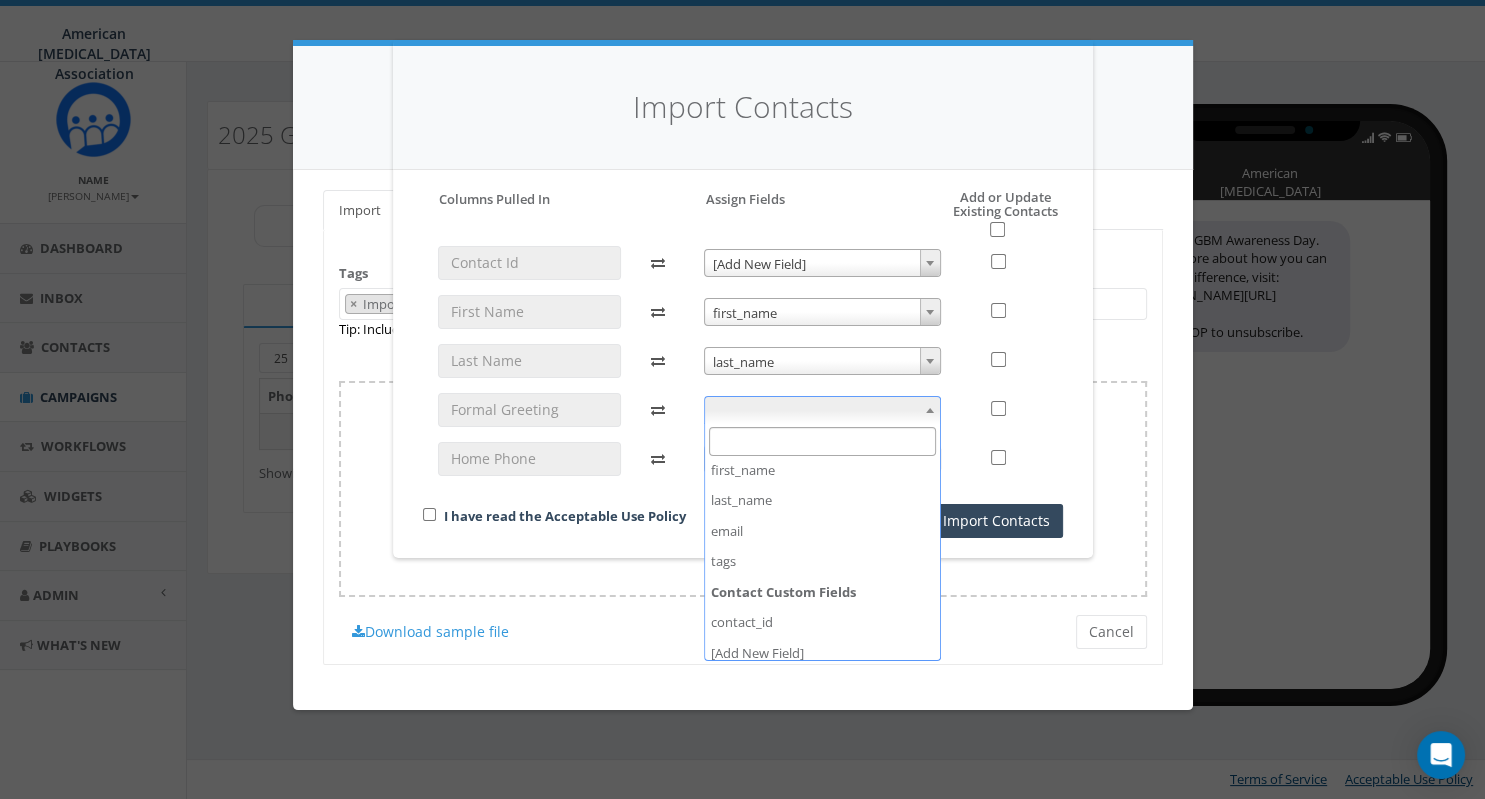 scroll, scrollTop: 106, scrollLeft: 0, axis: vertical 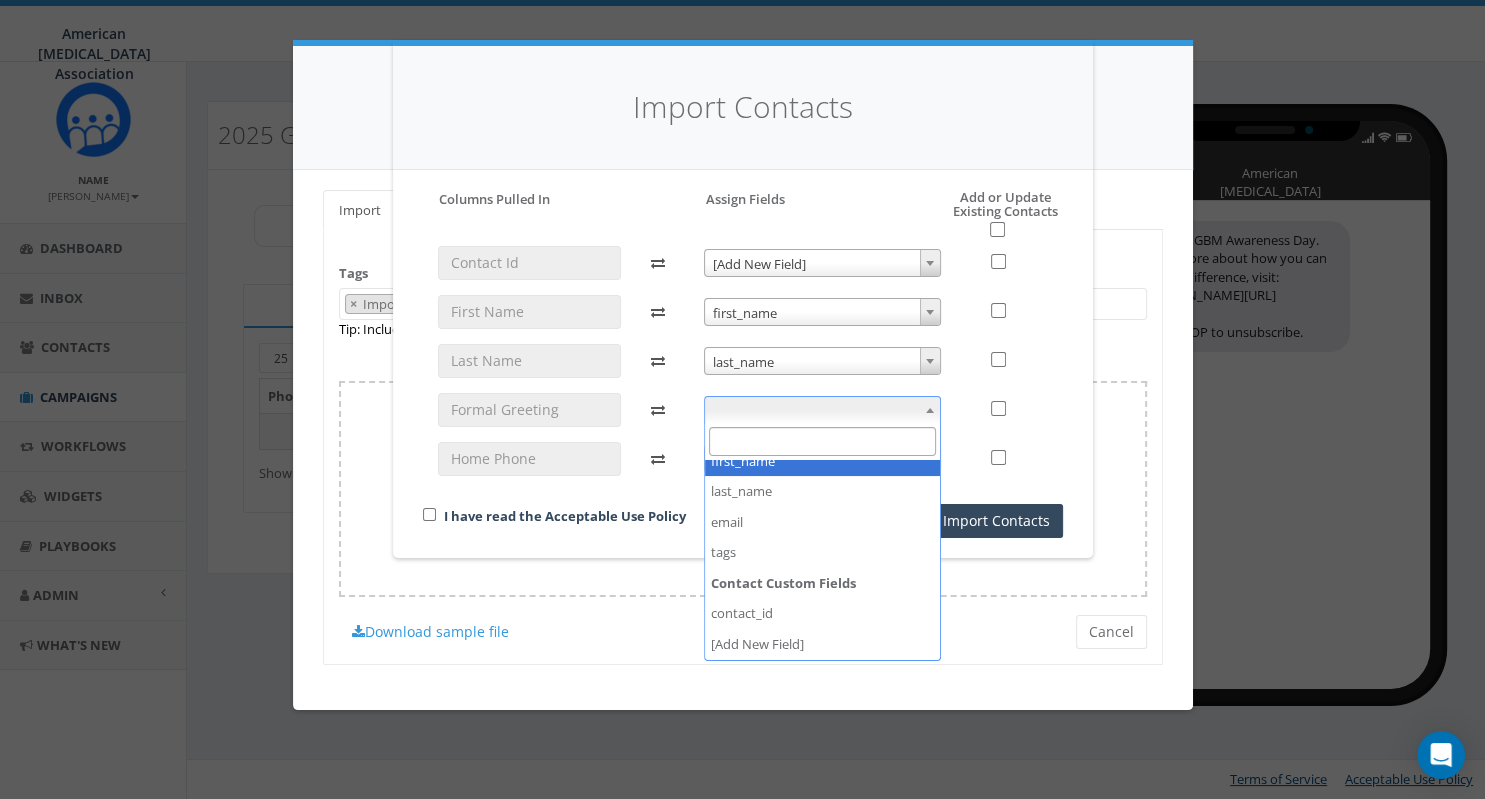 click on "I have read the Acceptable Use Policy Cancel Import Contacts" at bounding box center (743, 400) 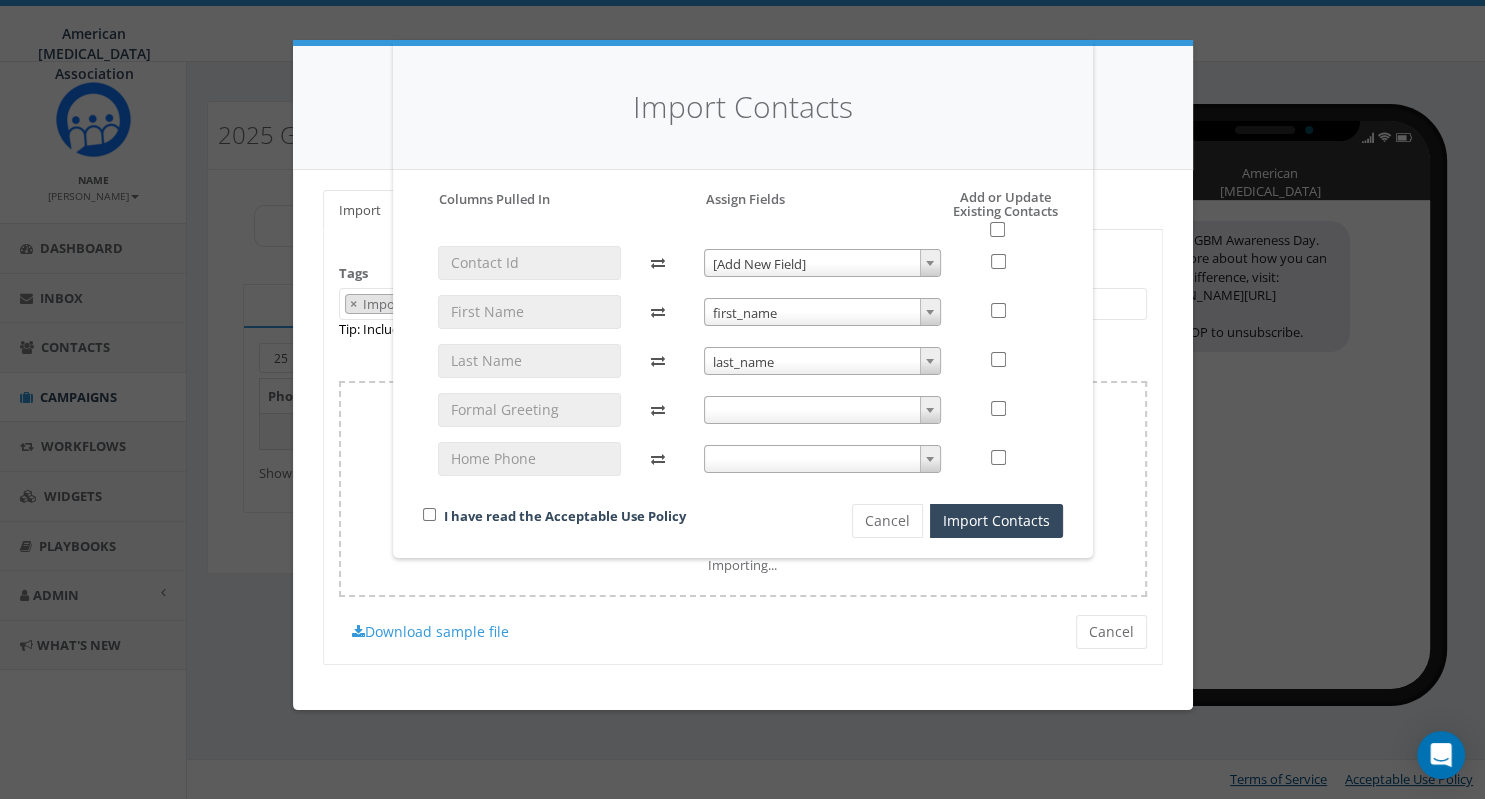click at bounding box center (930, 263) 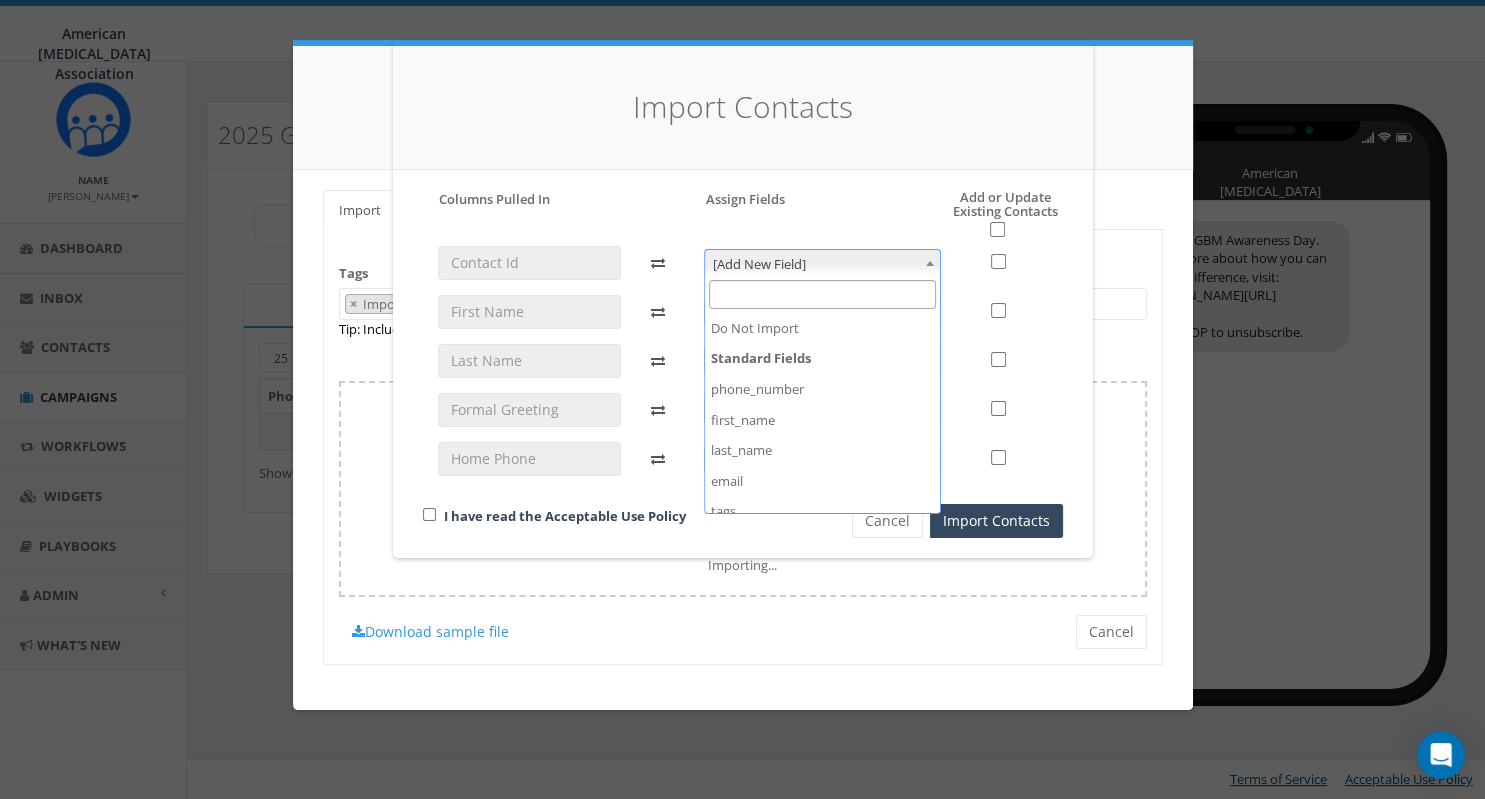 scroll, scrollTop: 106, scrollLeft: 0, axis: vertical 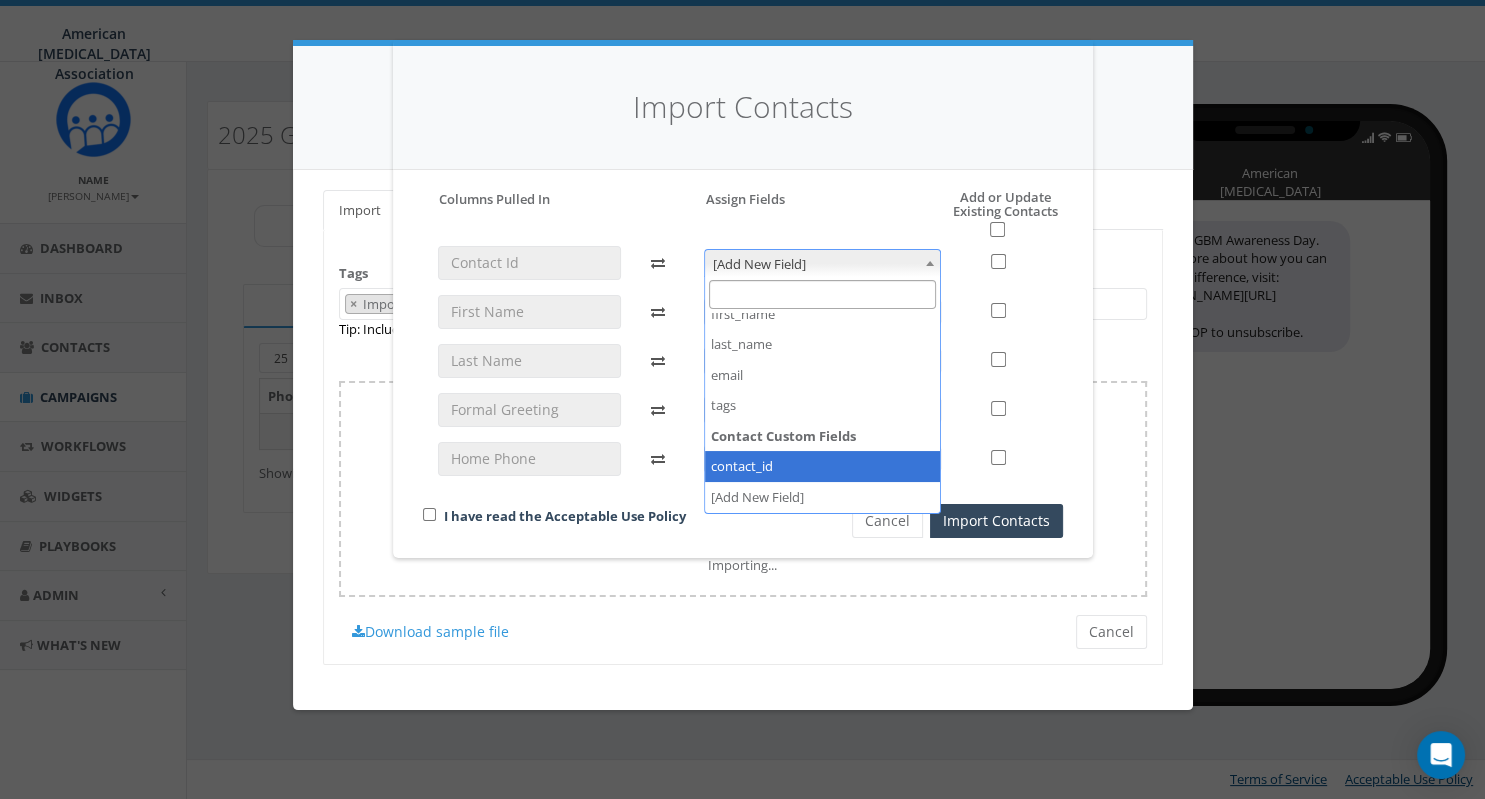 select on "contact_id" 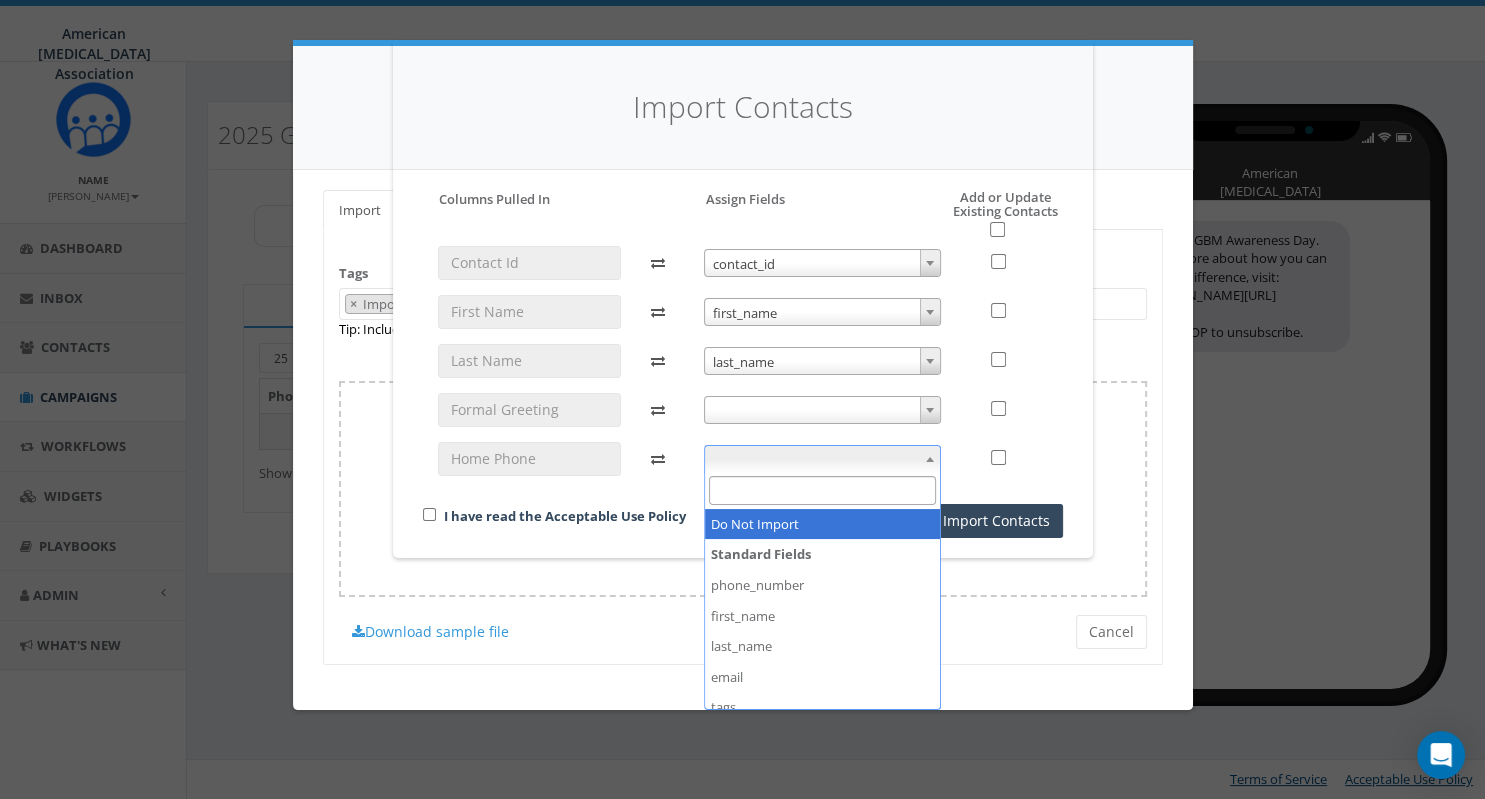 click at bounding box center (822, 459) 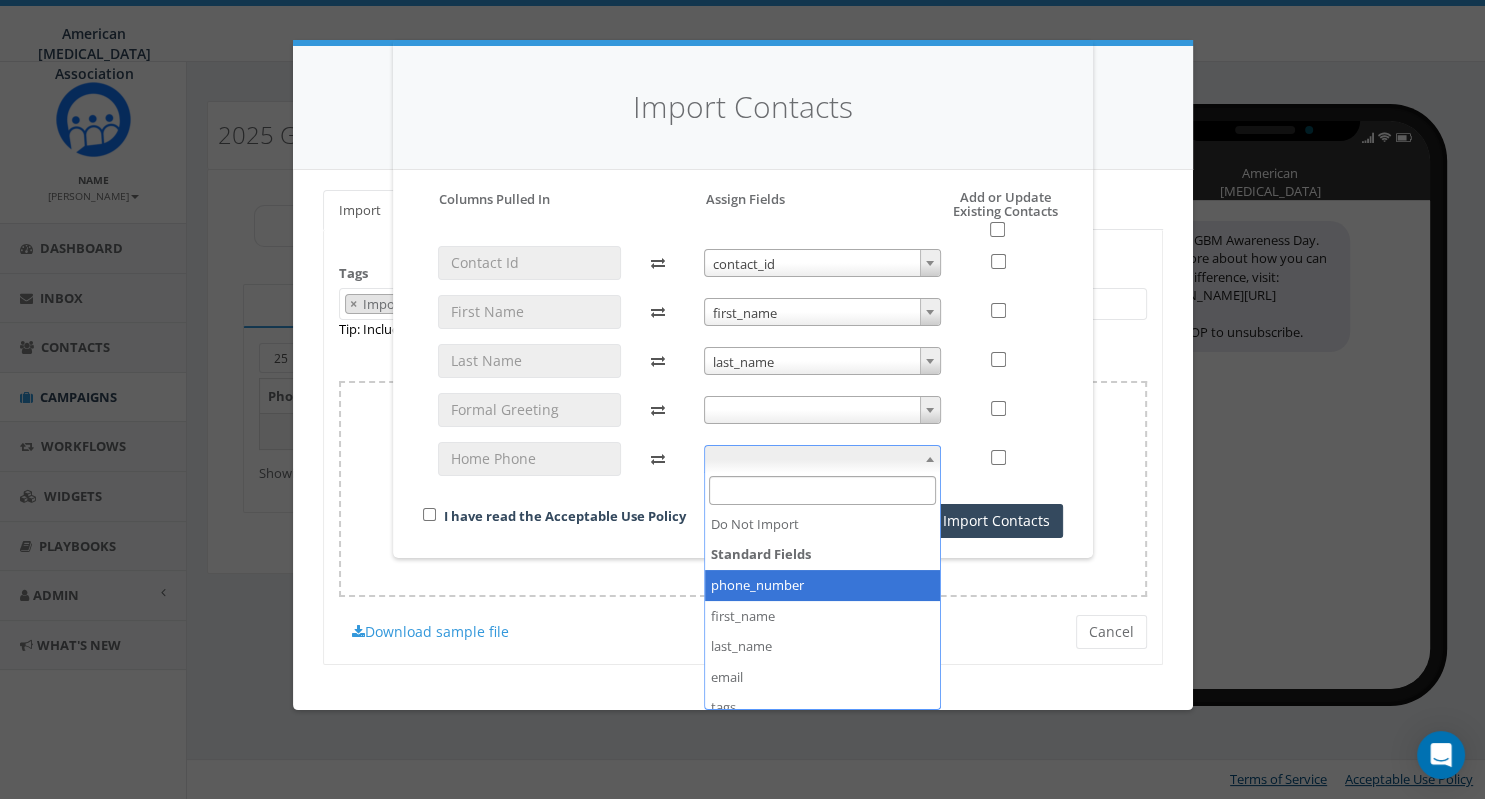 select on "phone_number" 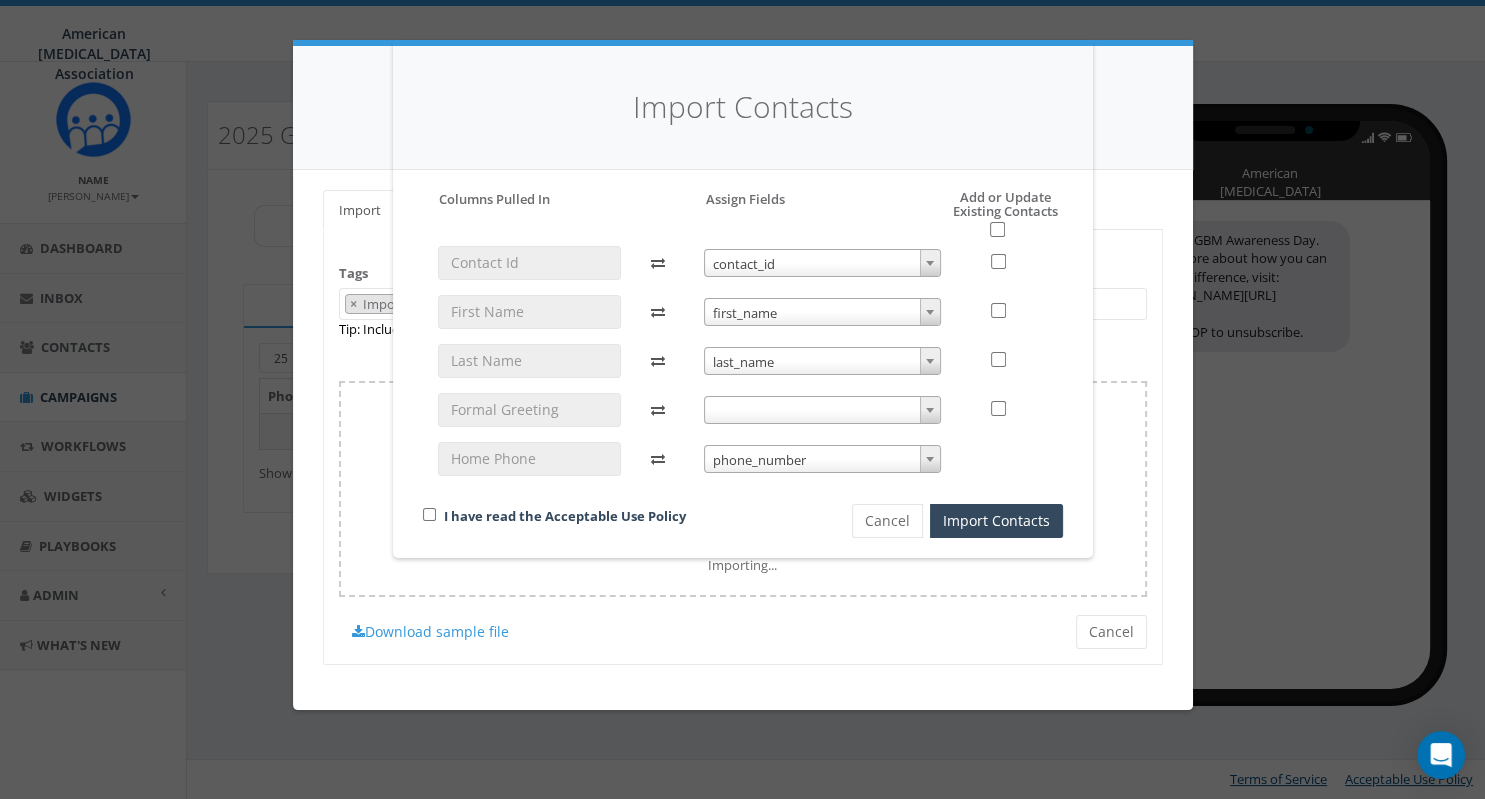 click at bounding box center [930, 410] 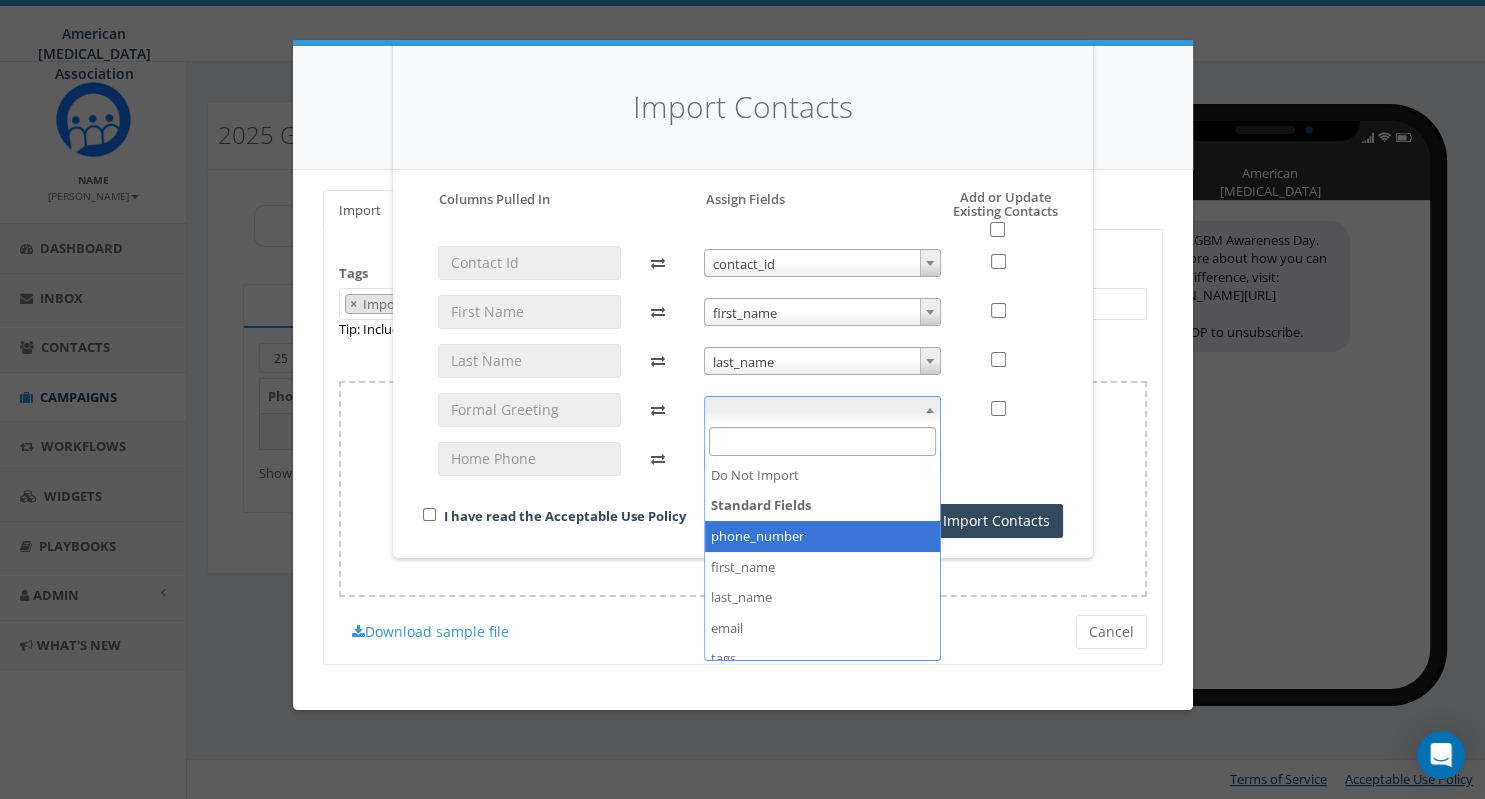 scroll, scrollTop: 106, scrollLeft: 0, axis: vertical 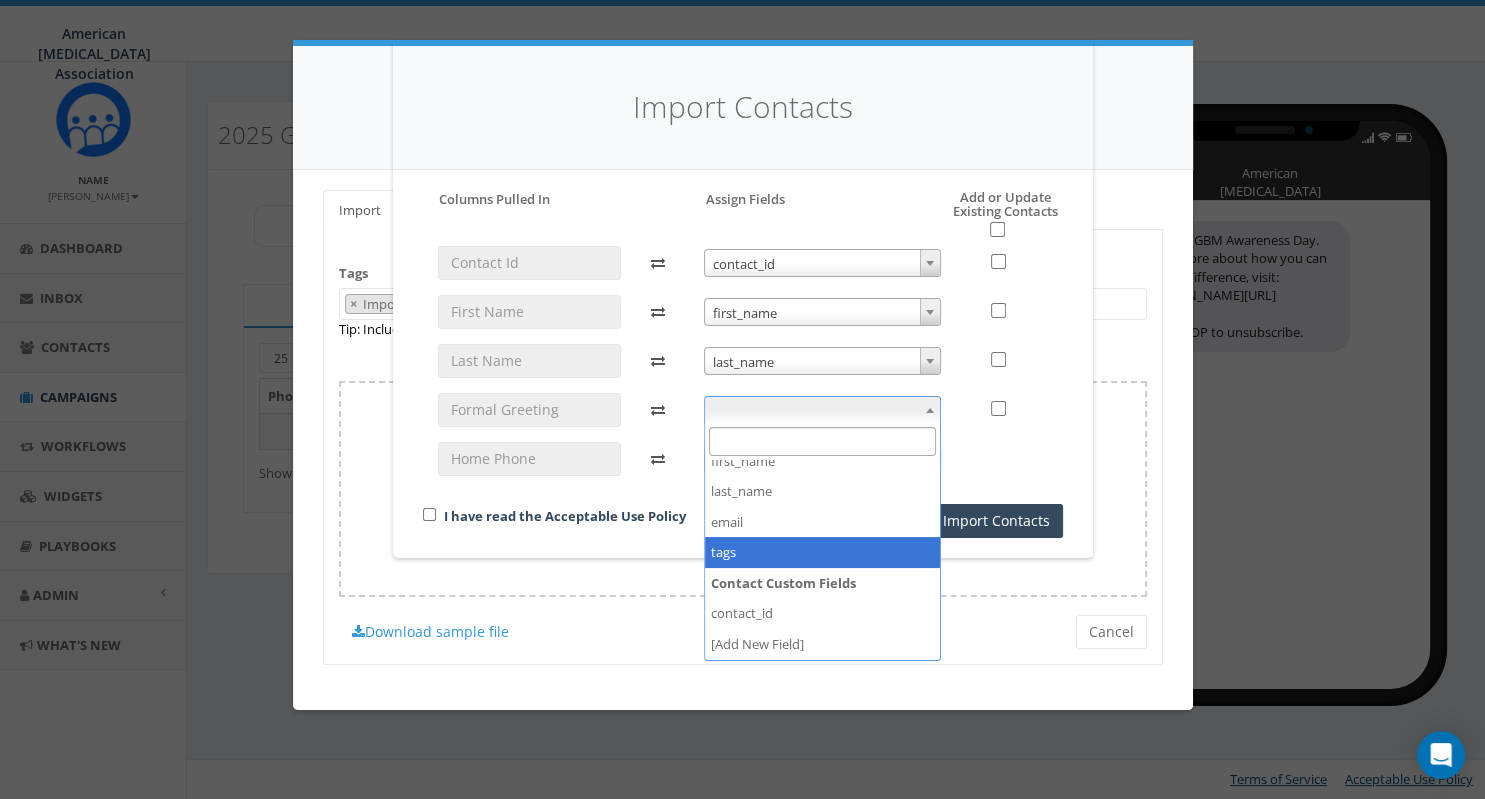 click on "Contact Custom Fields" at bounding box center (822, 583) 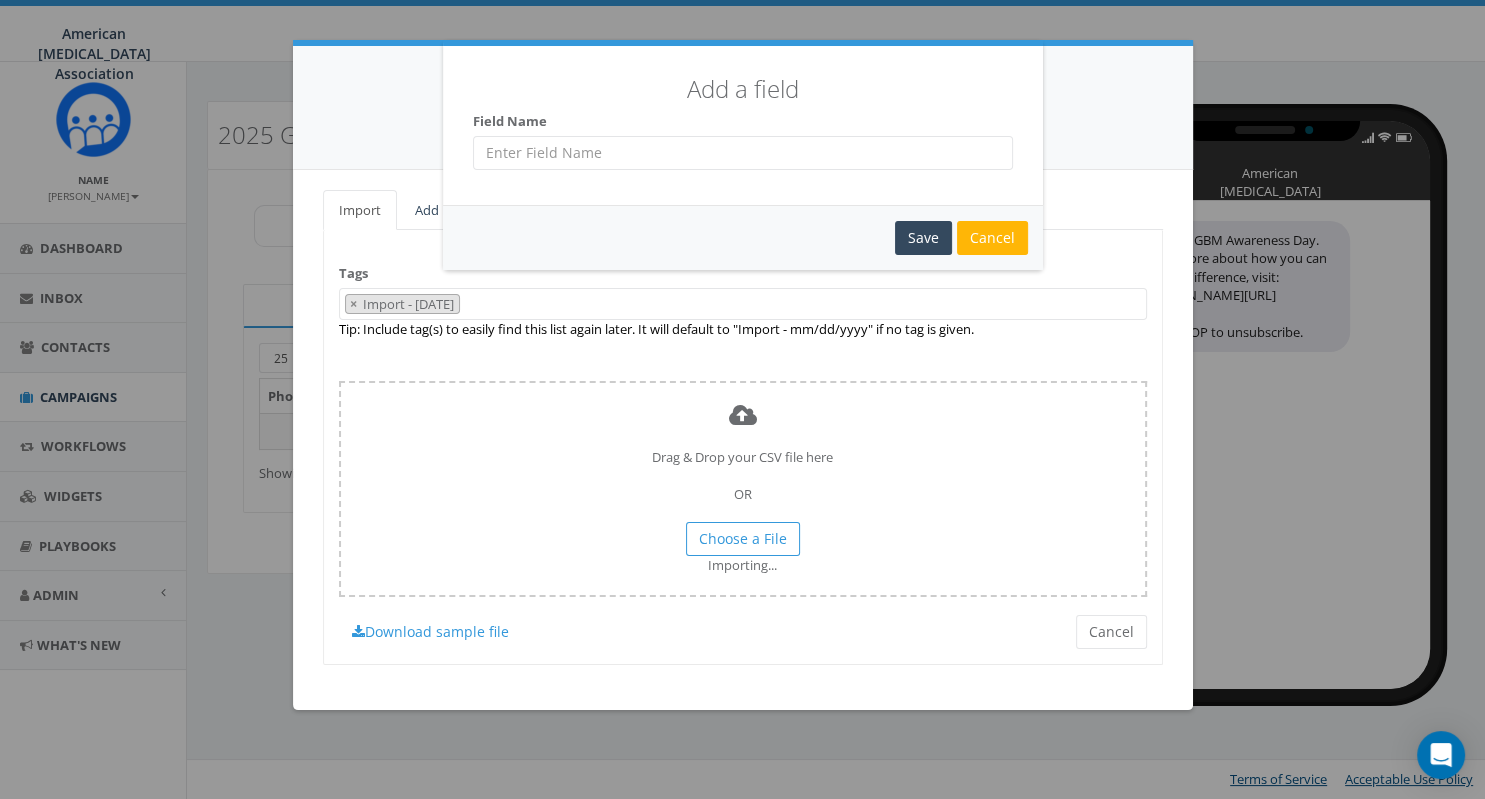 click at bounding box center [743, 153] 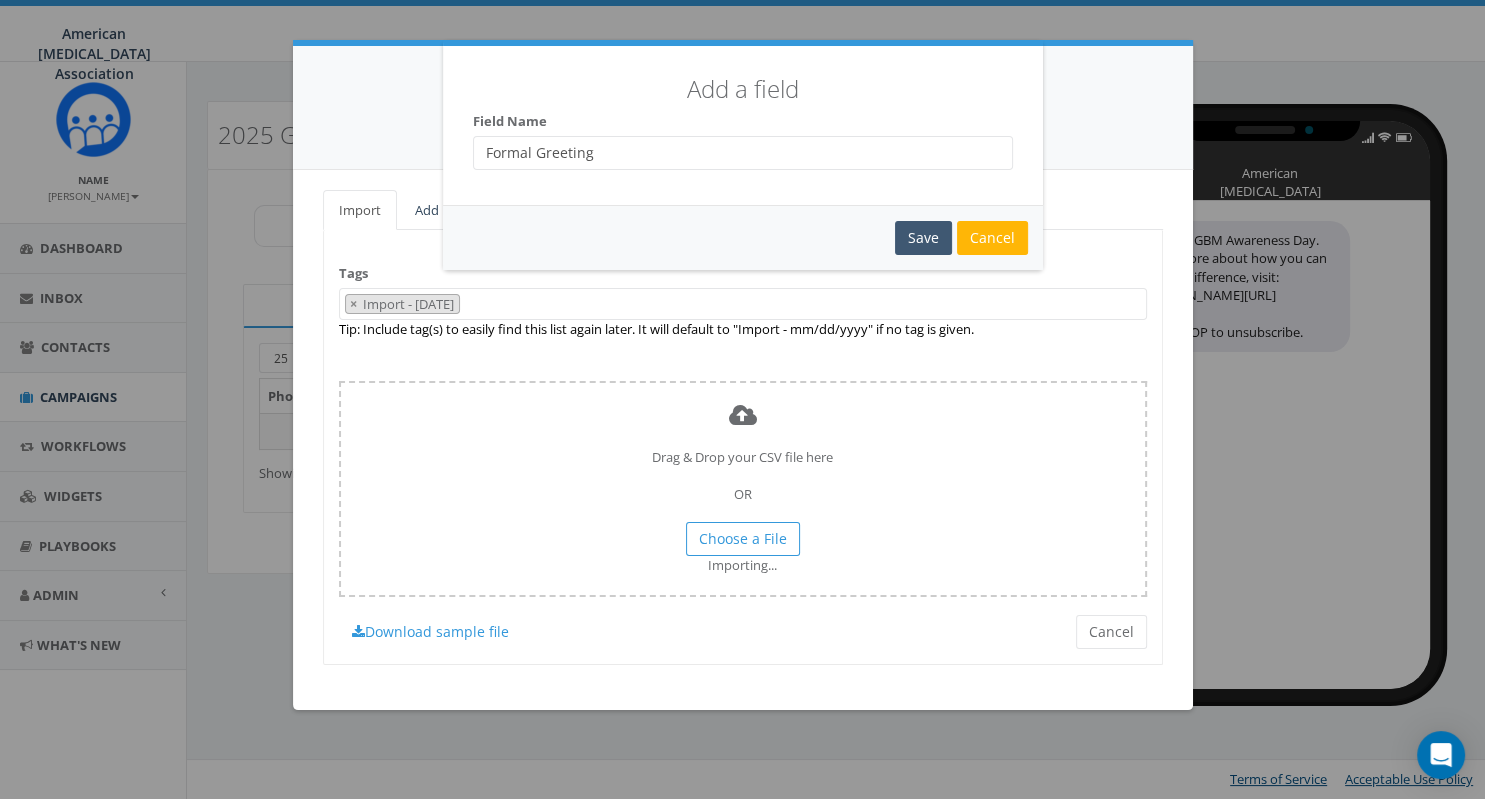 type on "Formal Greeting" 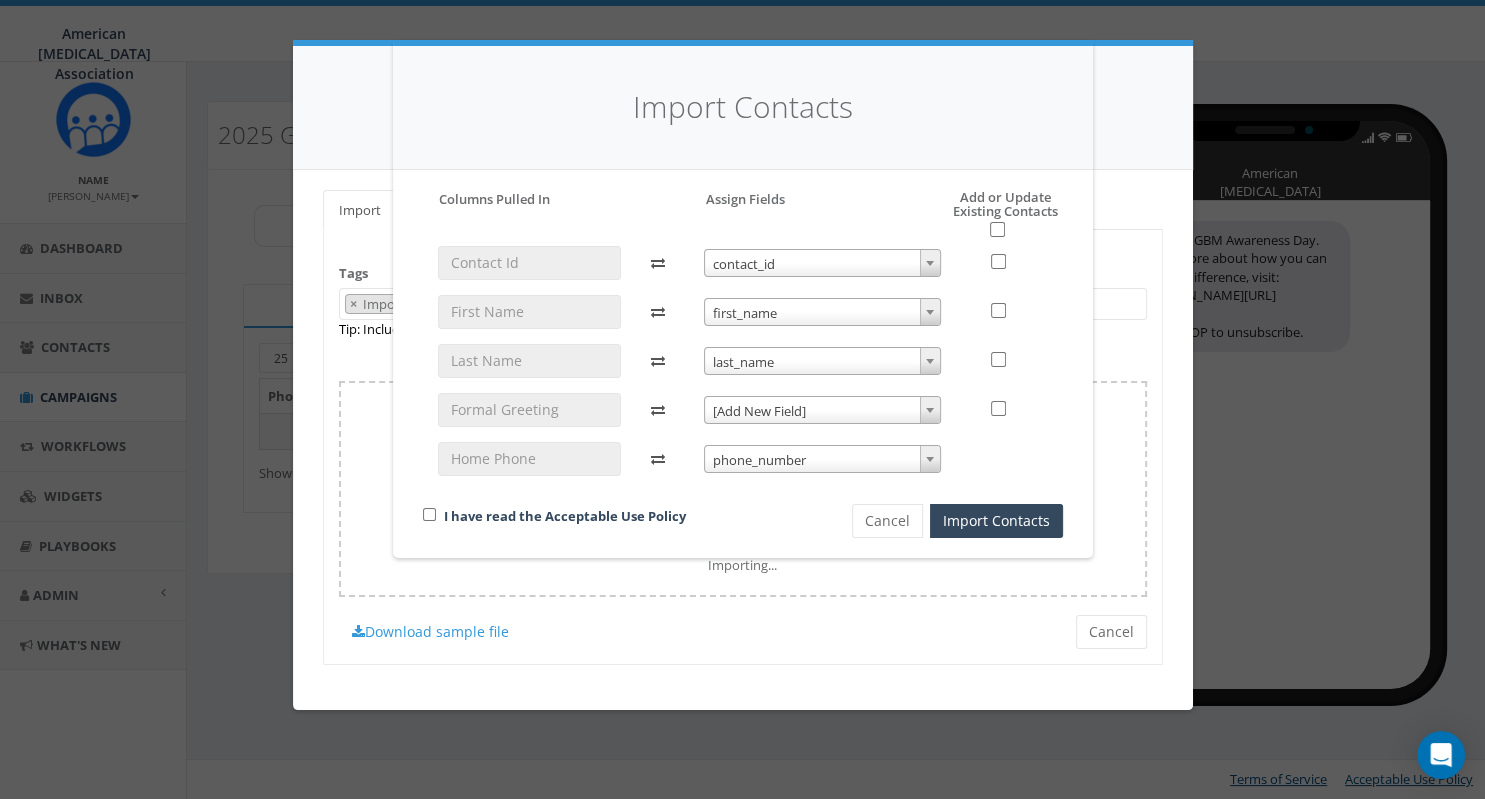 click on "[Add New Field]" at bounding box center (822, 411) 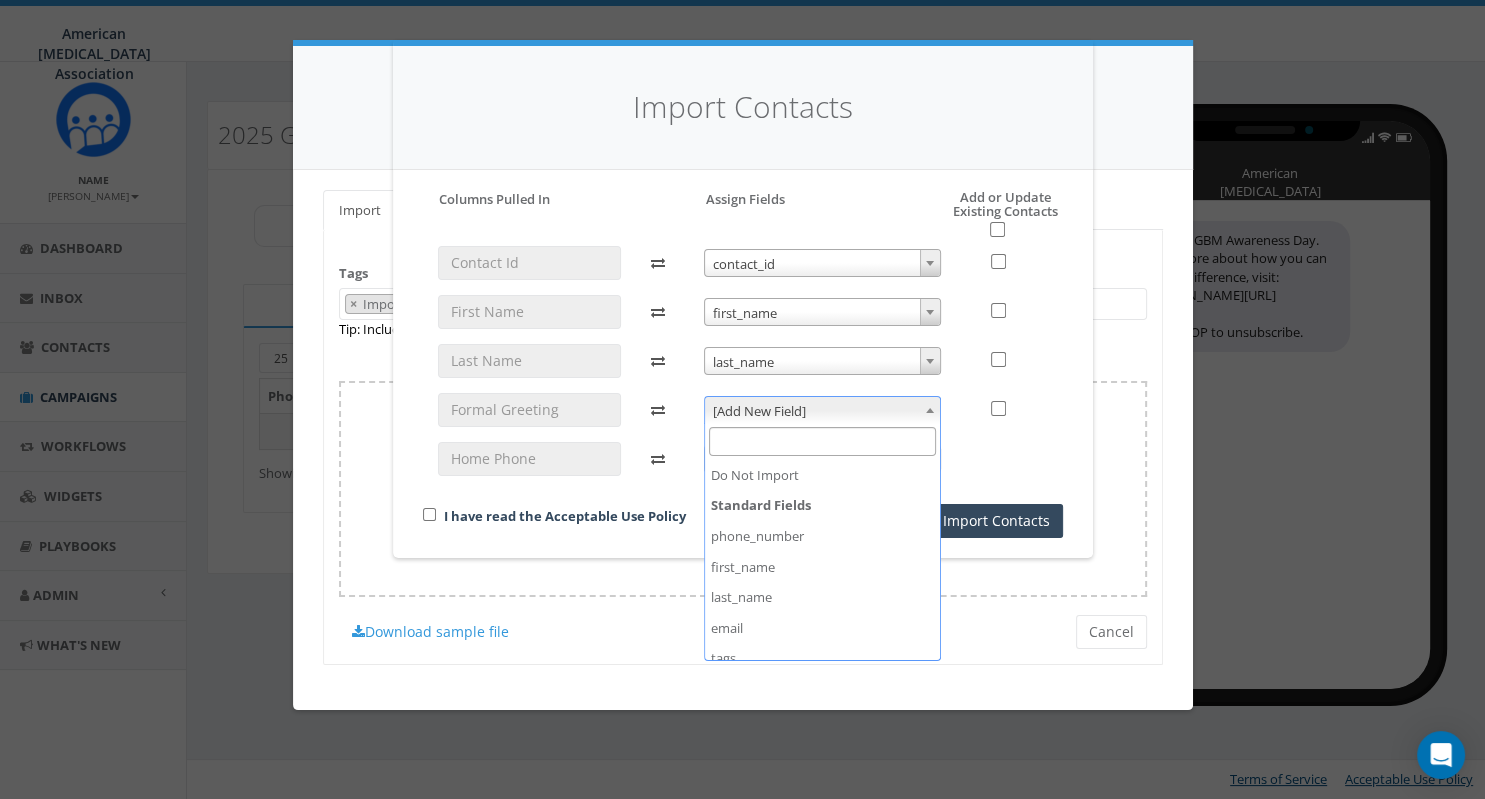 scroll, scrollTop: 137, scrollLeft: 0, axis: vertical 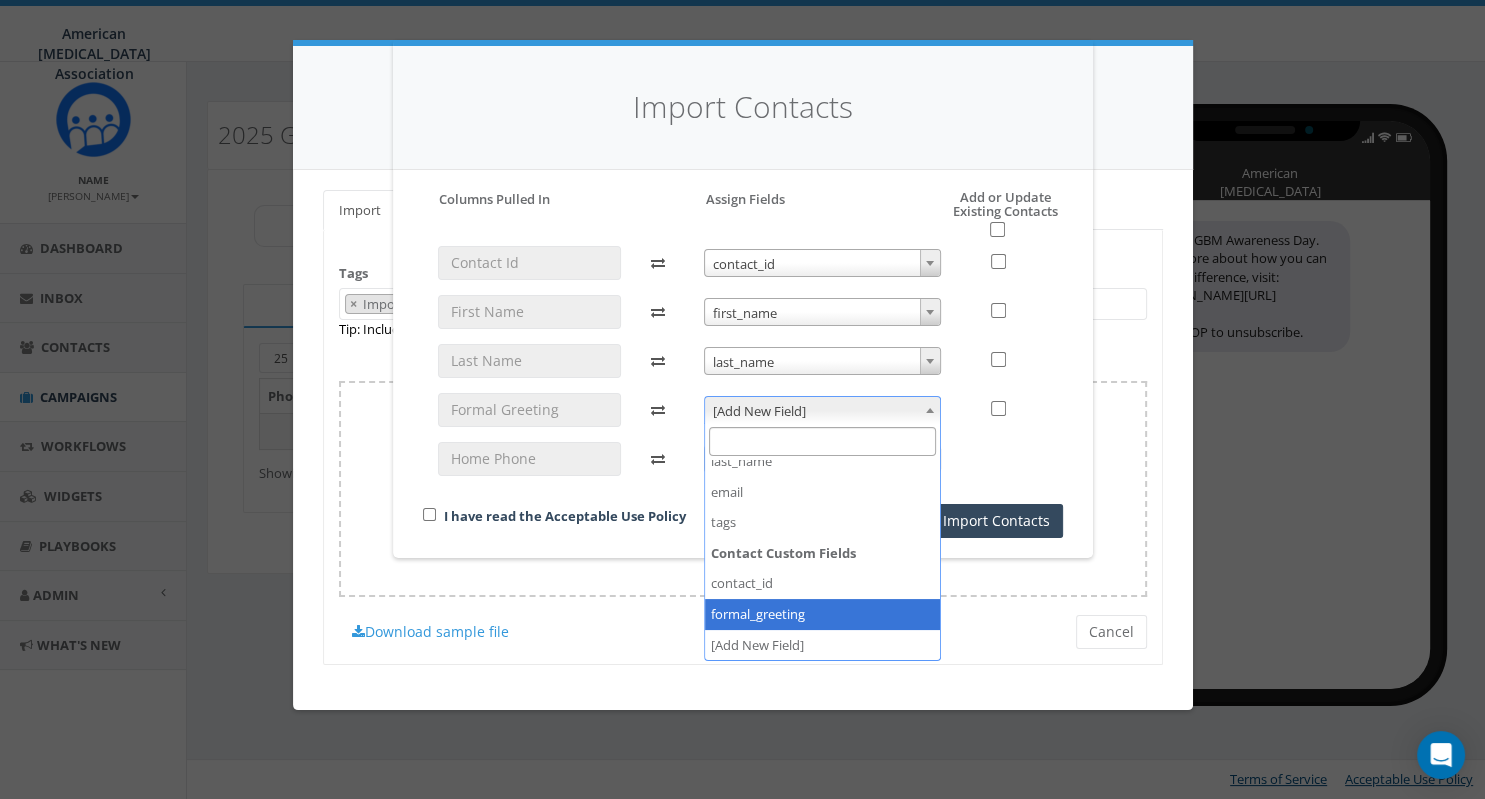 select on "formal_greeting" 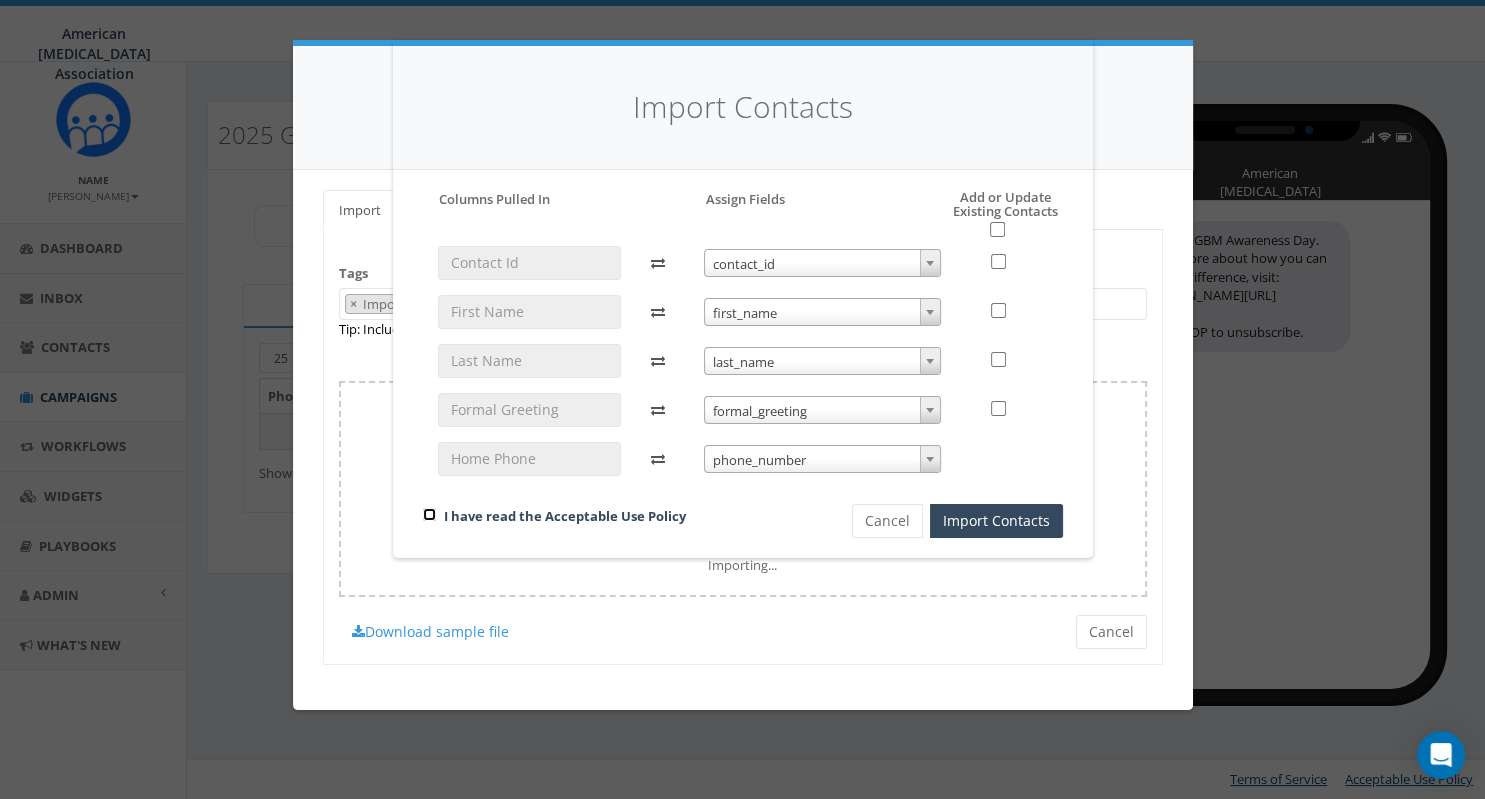 click at bounding box center [429, 514] 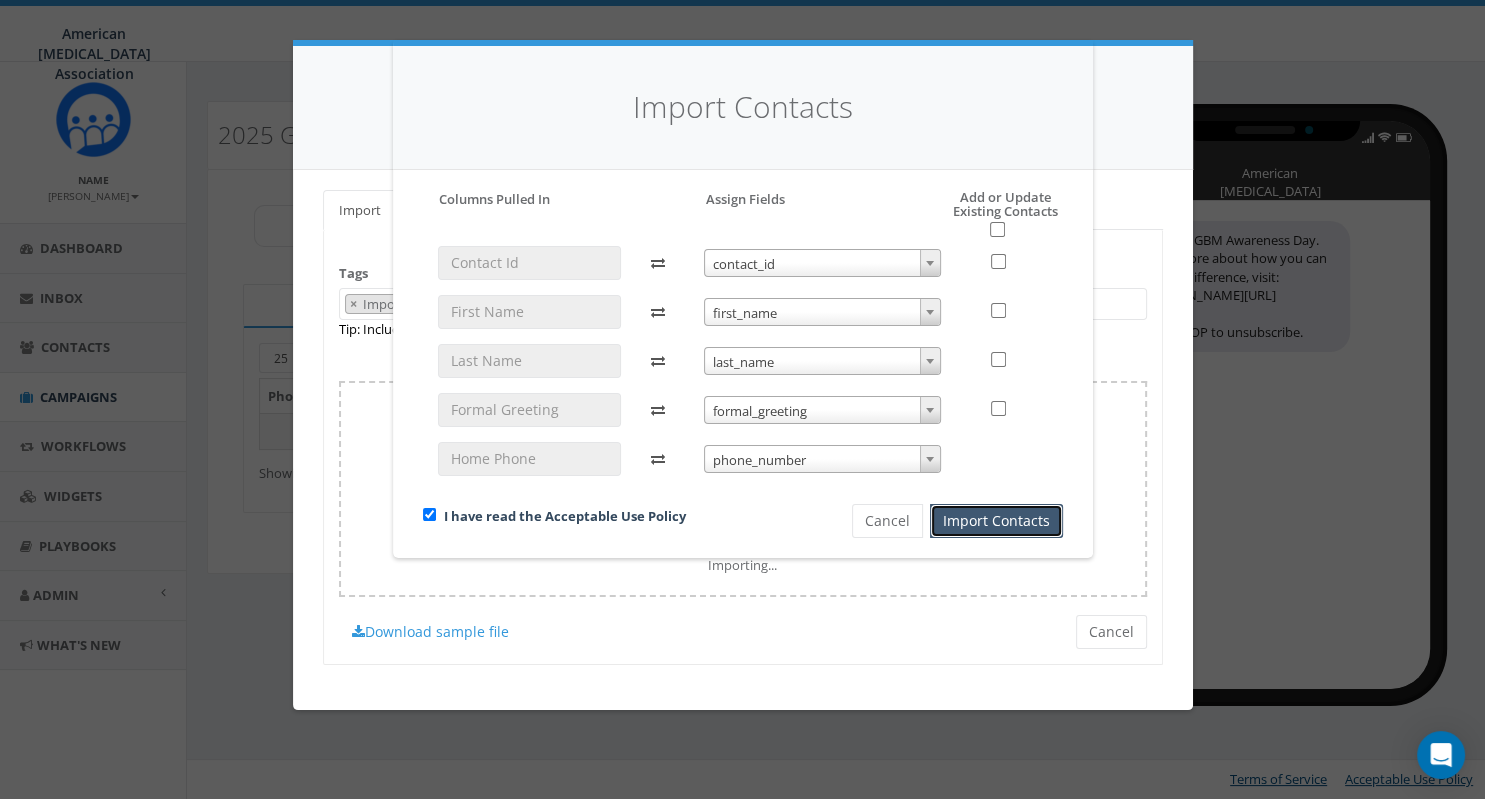 click on "Import Contacts" at bounding box center [996, 521] 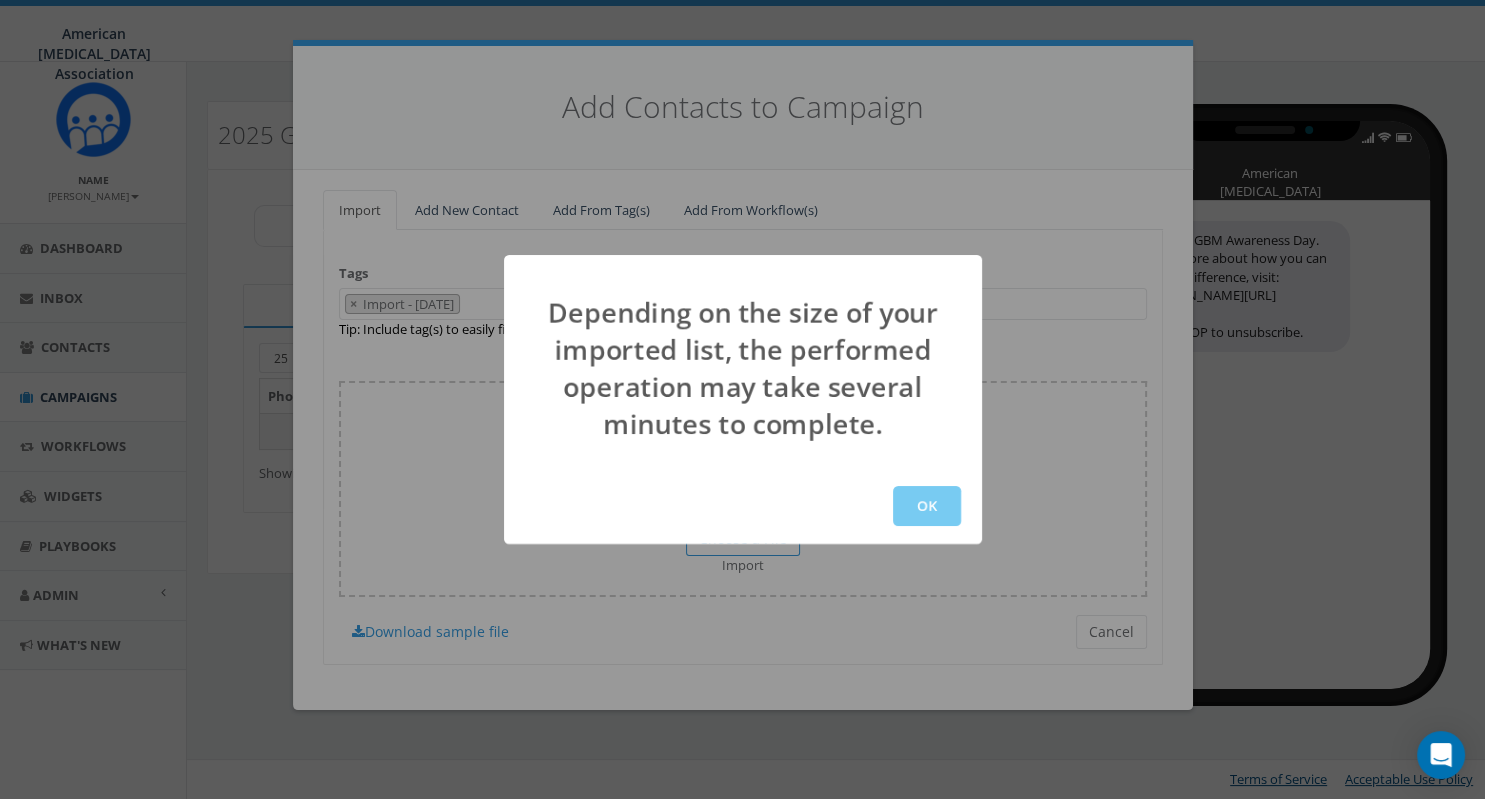 click on "OK" at bounding box center (927, 506) 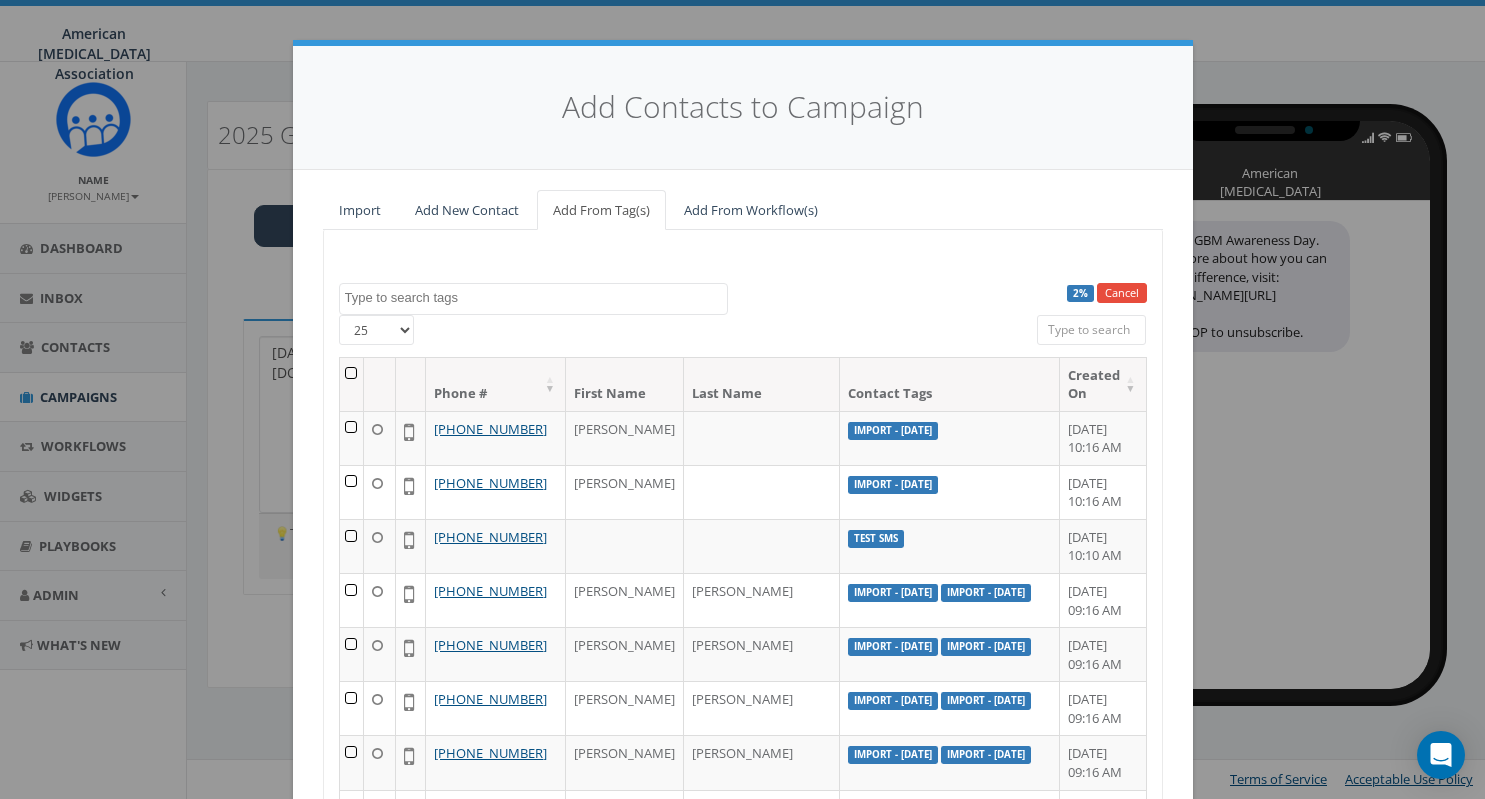 select 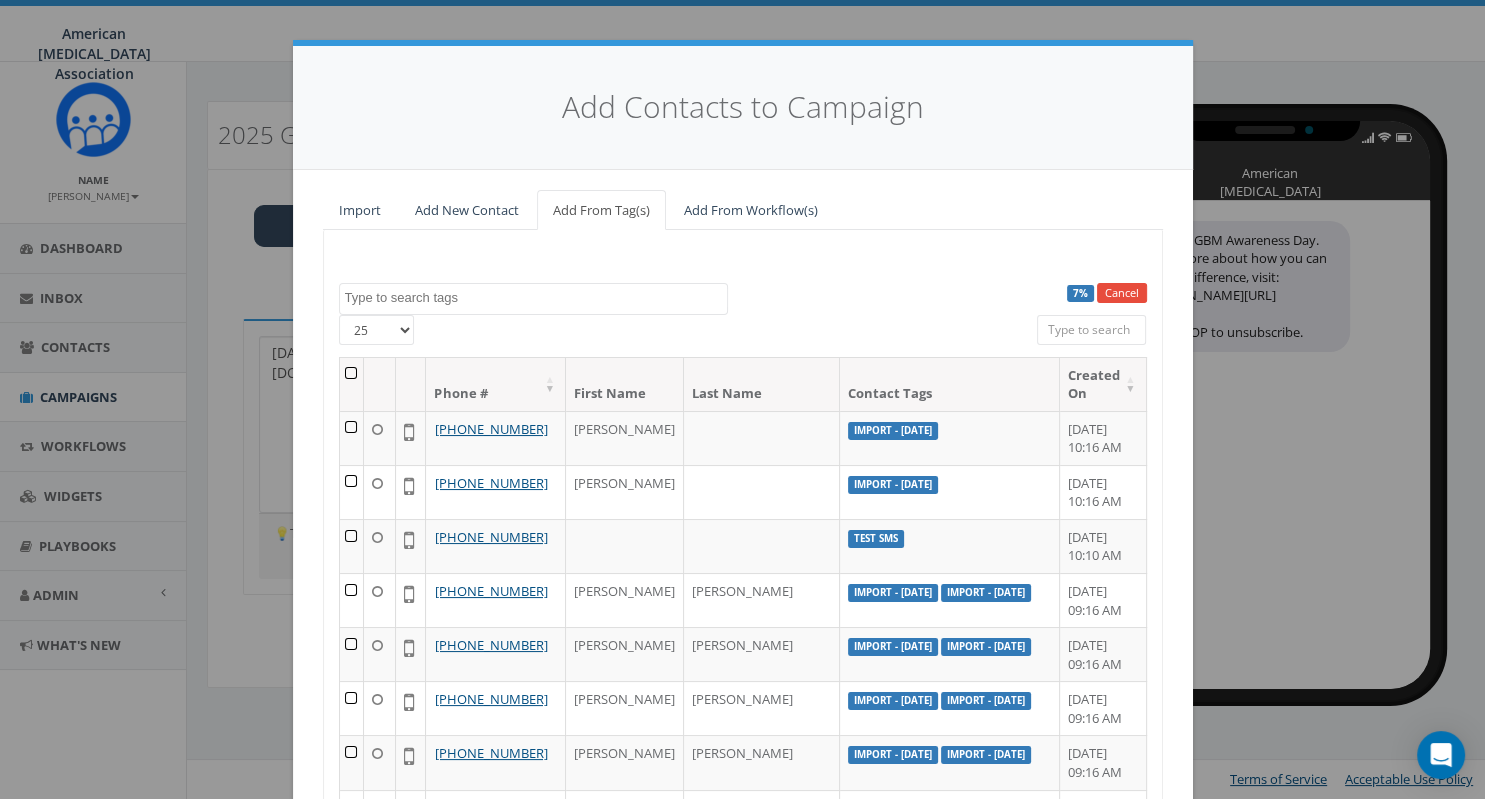 drag, startPoint x: 865, startPoint y: 117, endPoint x: 867, endPoint y: 80, distance: 37.054016 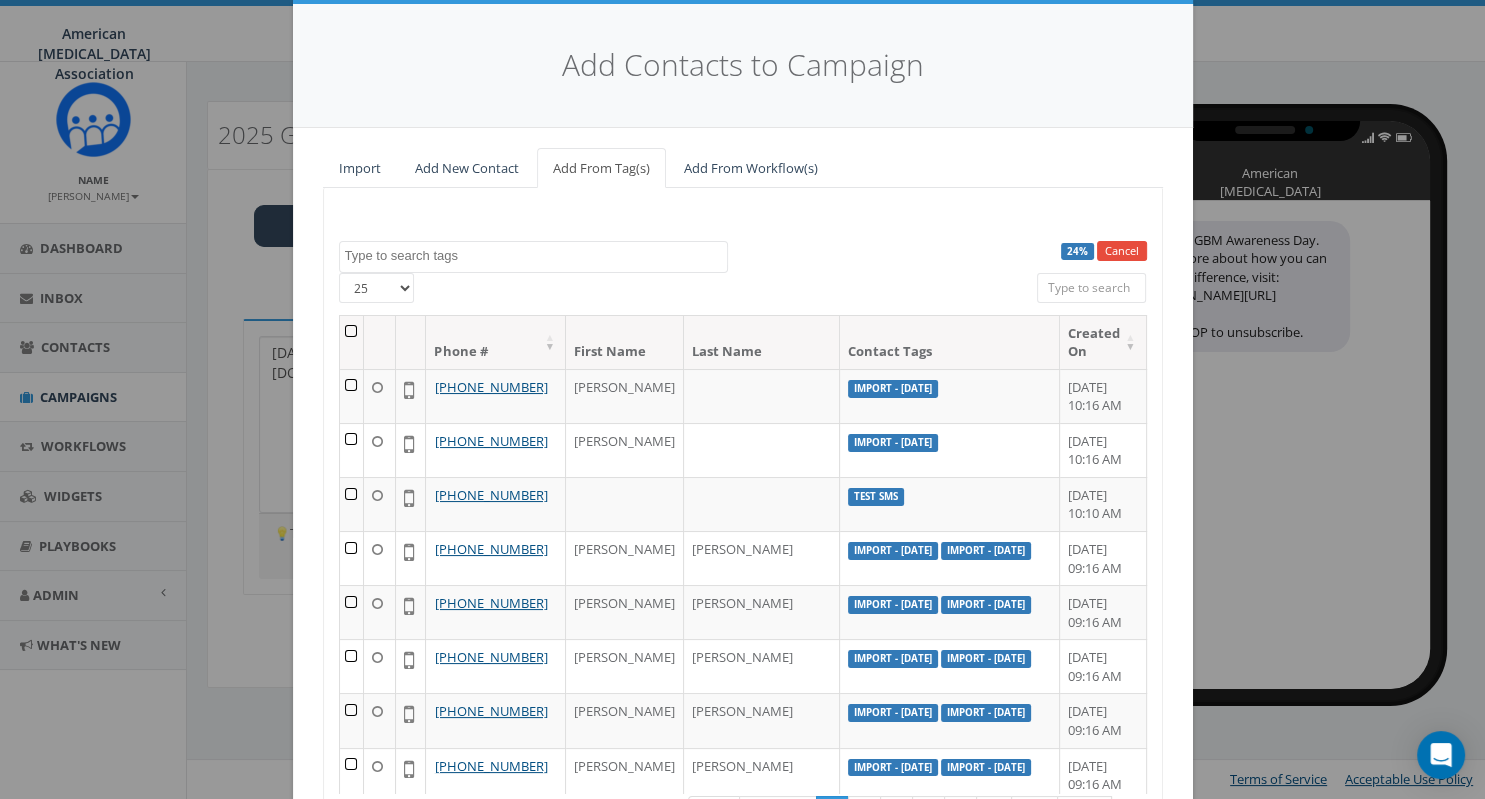 scroll, scrollTop: 41, scrollLeft: 0, axis: vertical 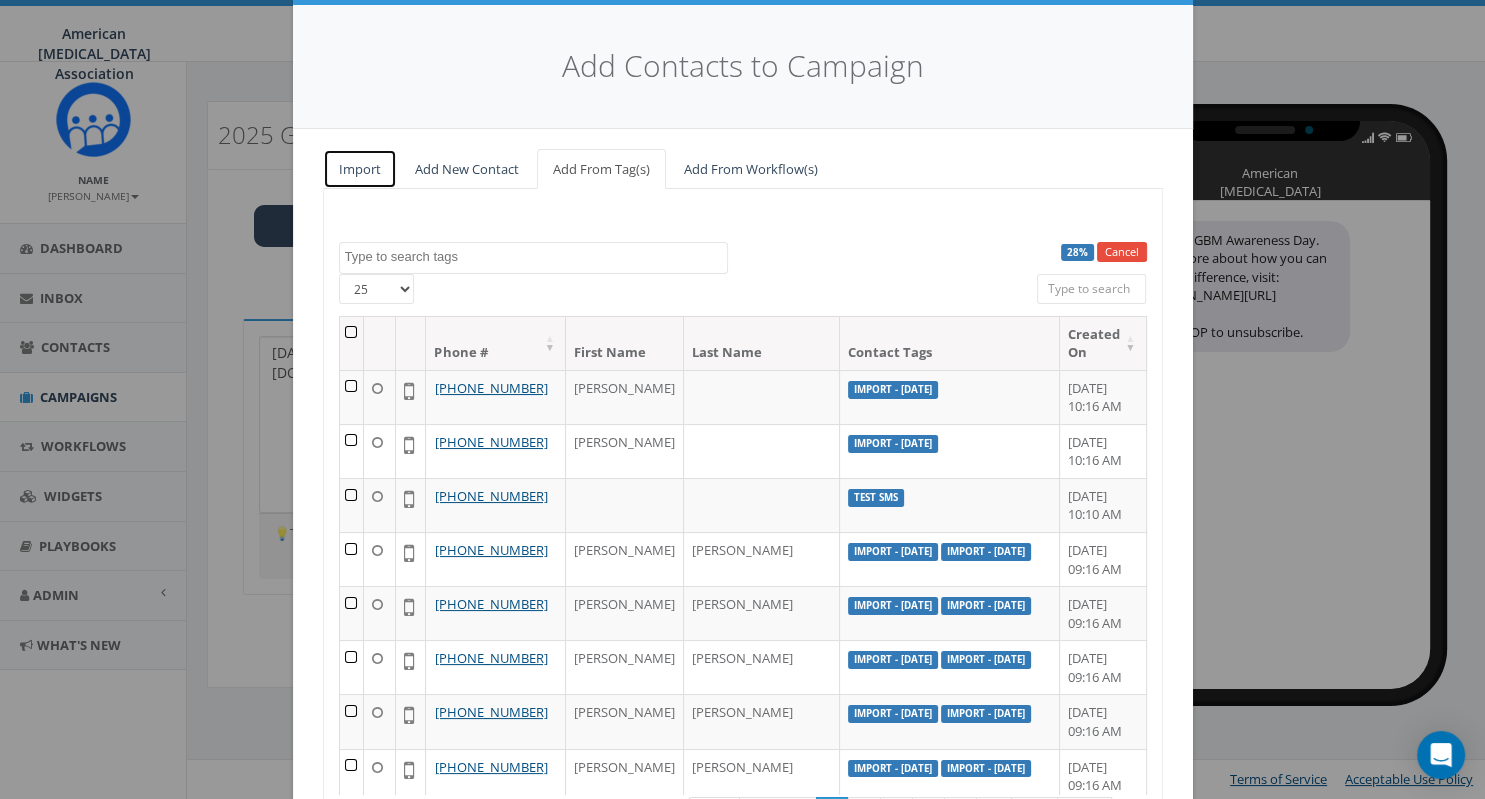click on "Import" at bounding box center [360, 169] 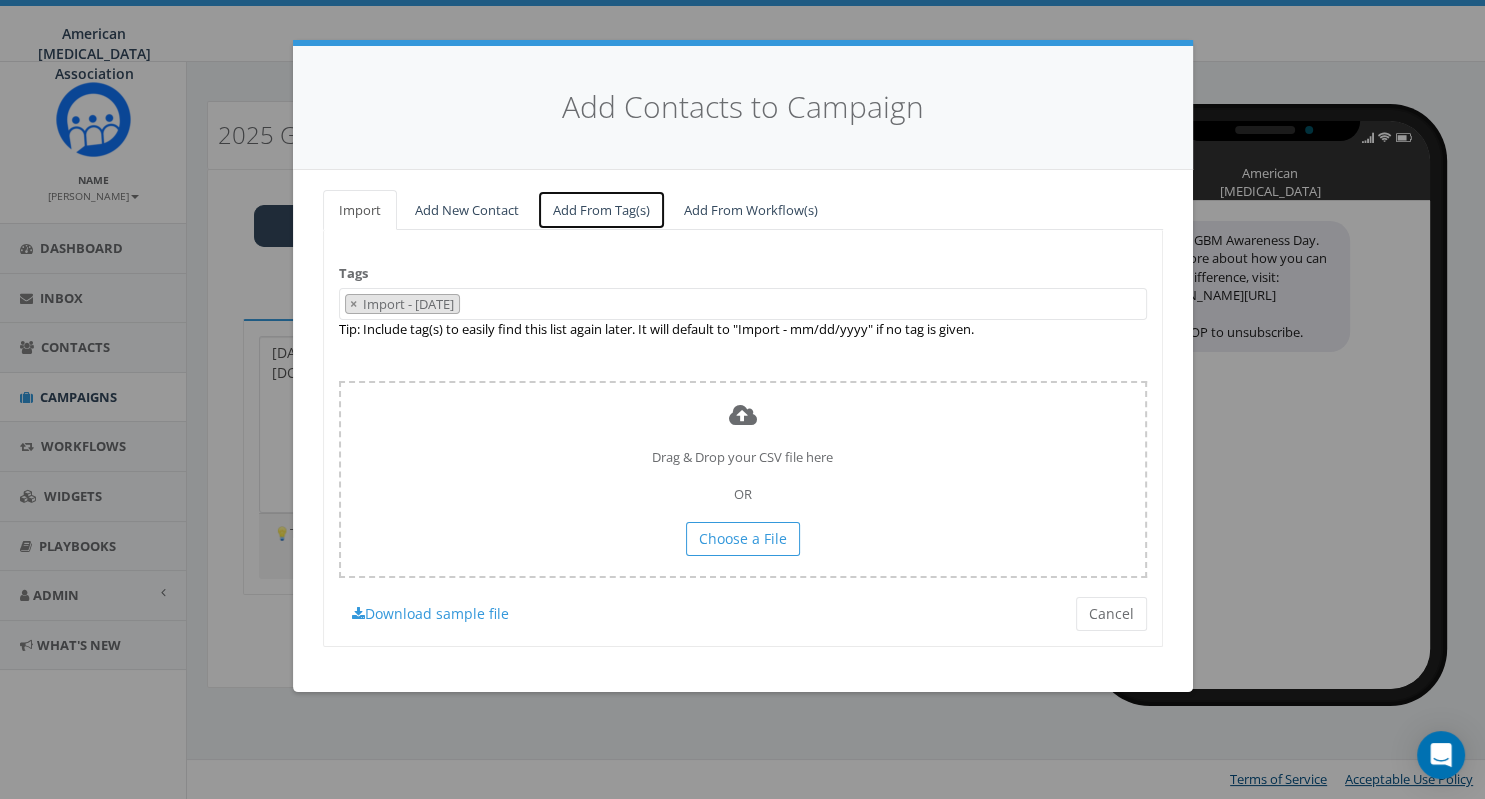 click on "Add From Tag(s)" at bounding box center [601, 210] 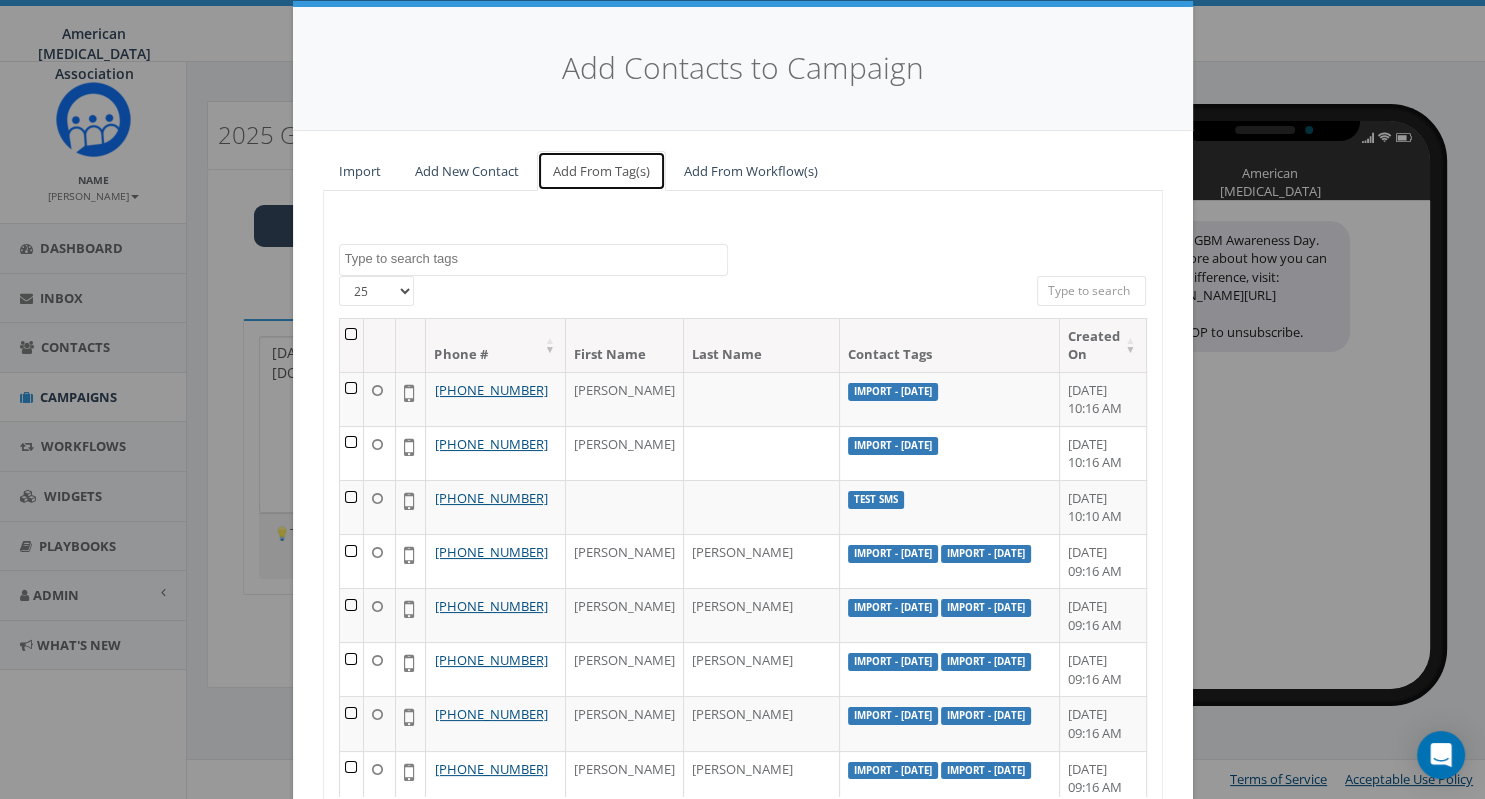 scroll, scrollTop: 40, scrollLeft: 0, axis: vertical 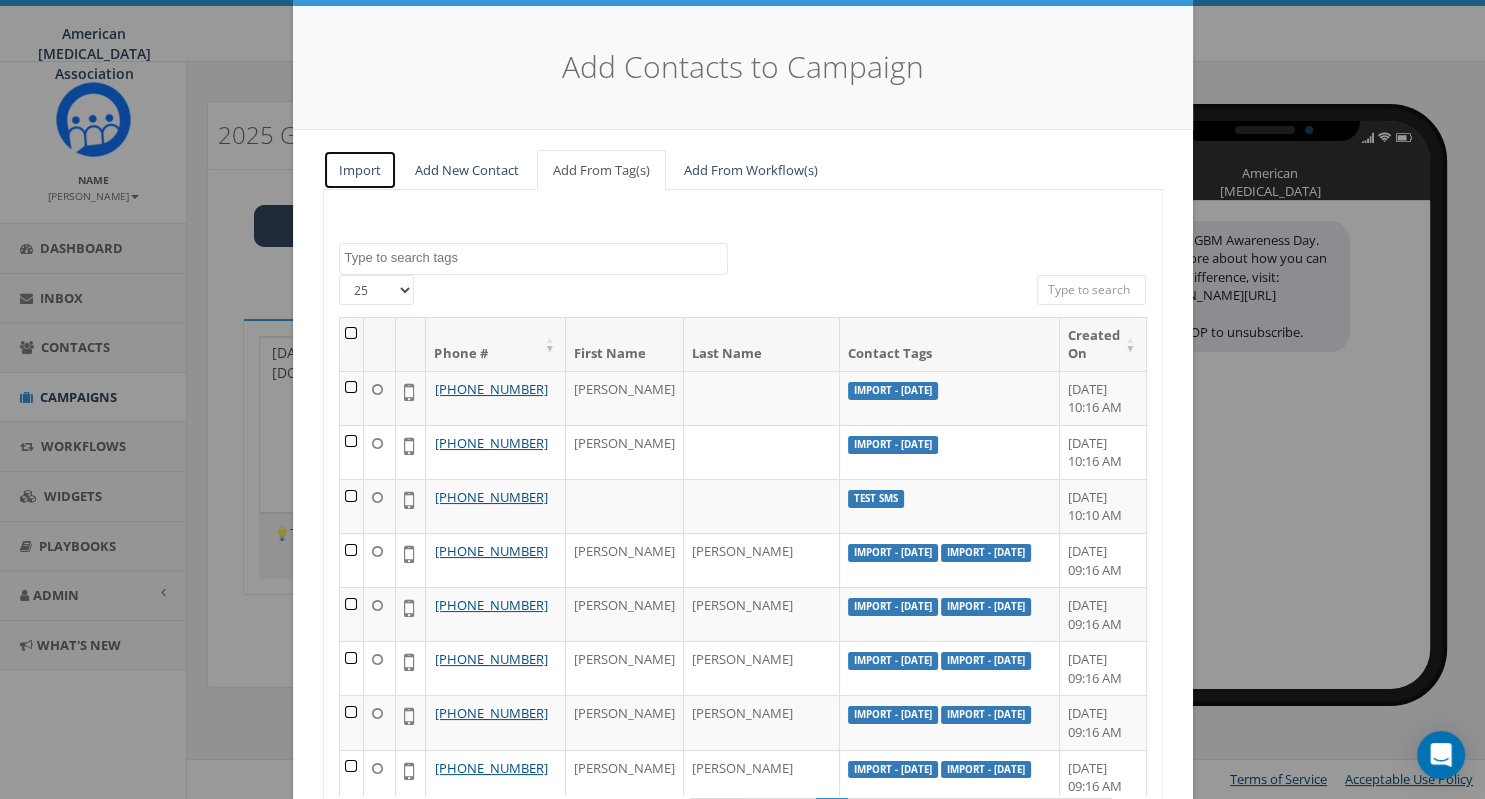 click on "Import" at bounding box center [360, 170] 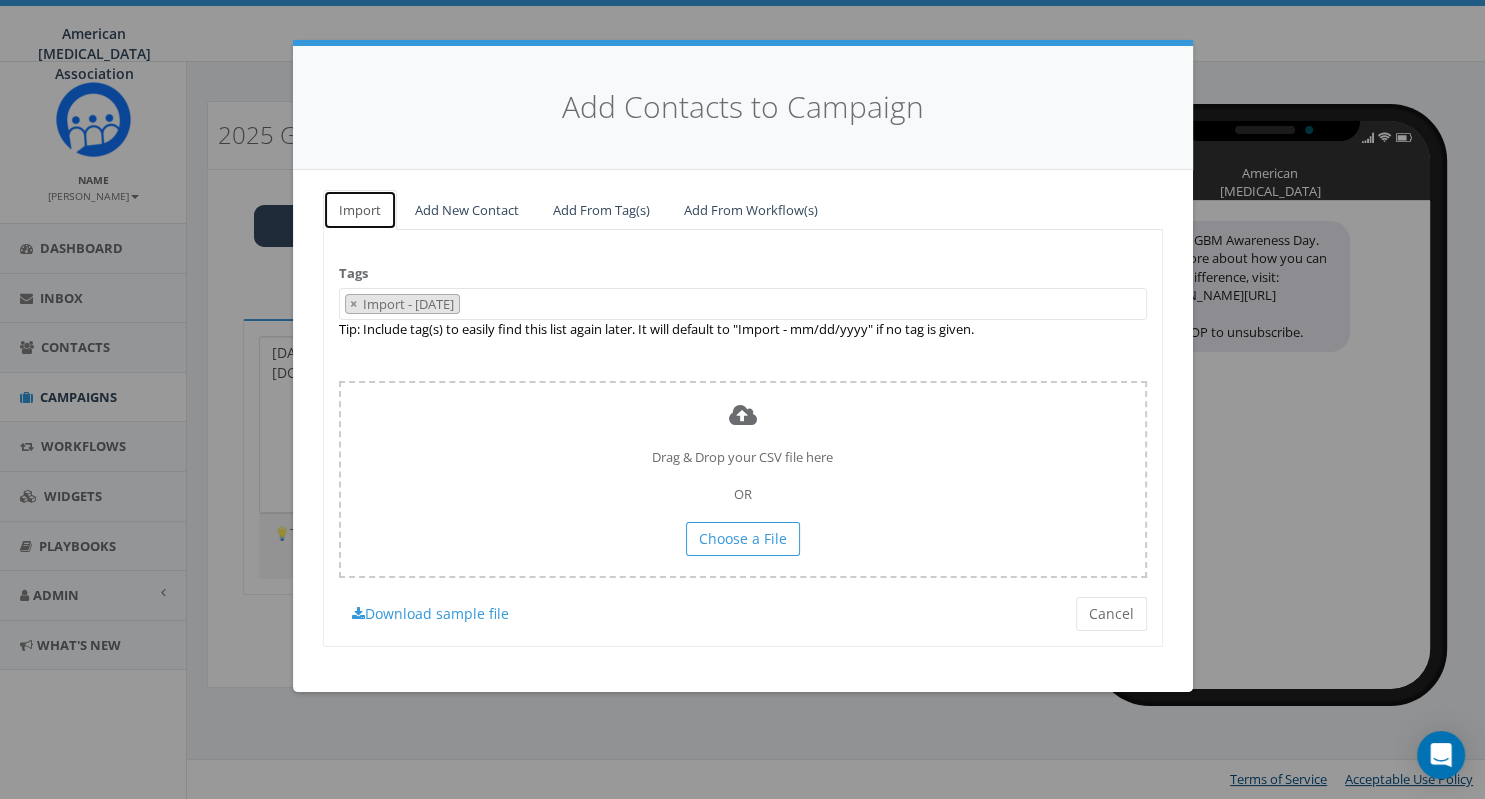 scroll, scrollTop: 0, scrollLeft: 0, axis: both 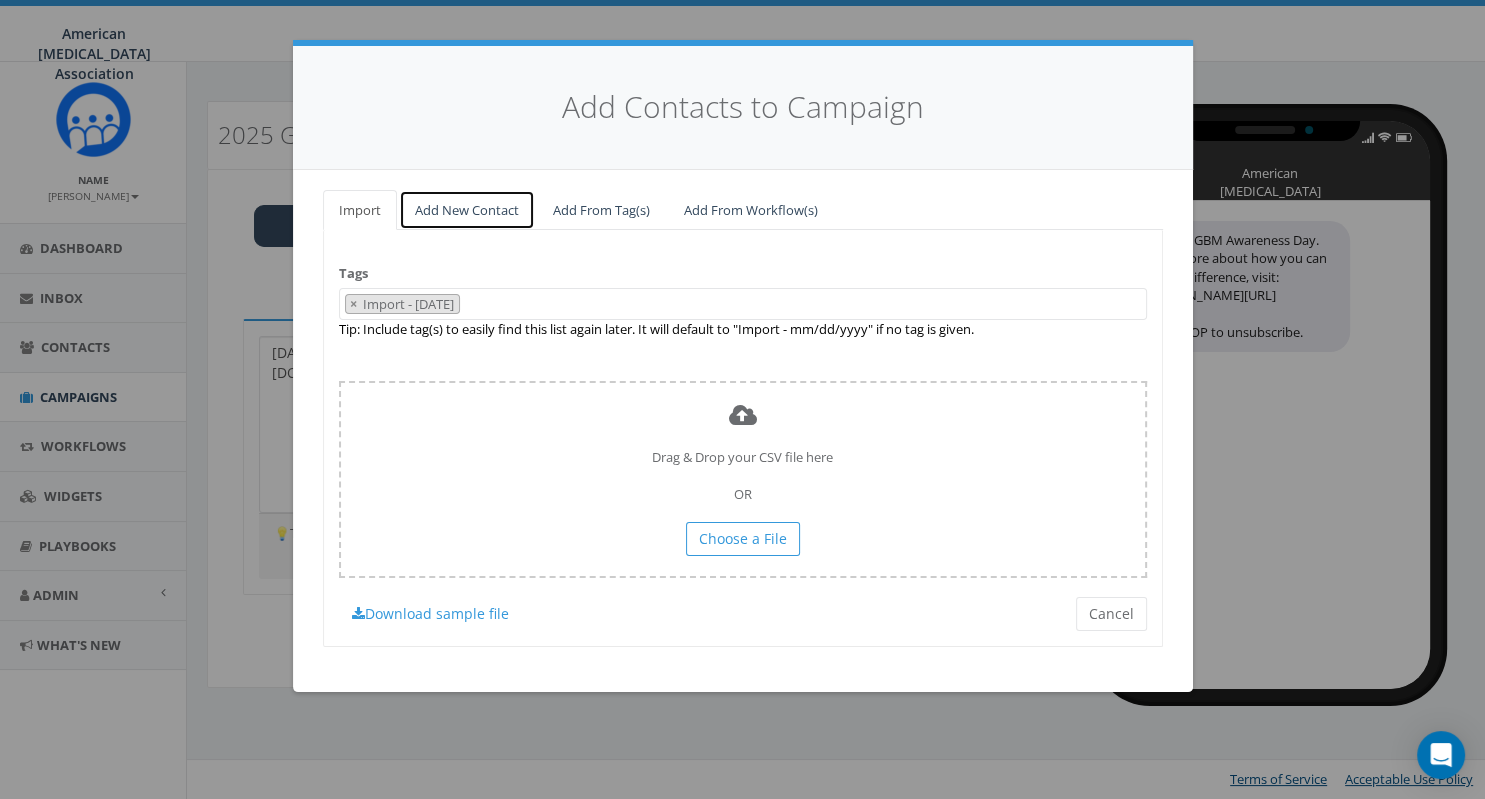 click on "Add New Contact" at bounding box center (467, 210) 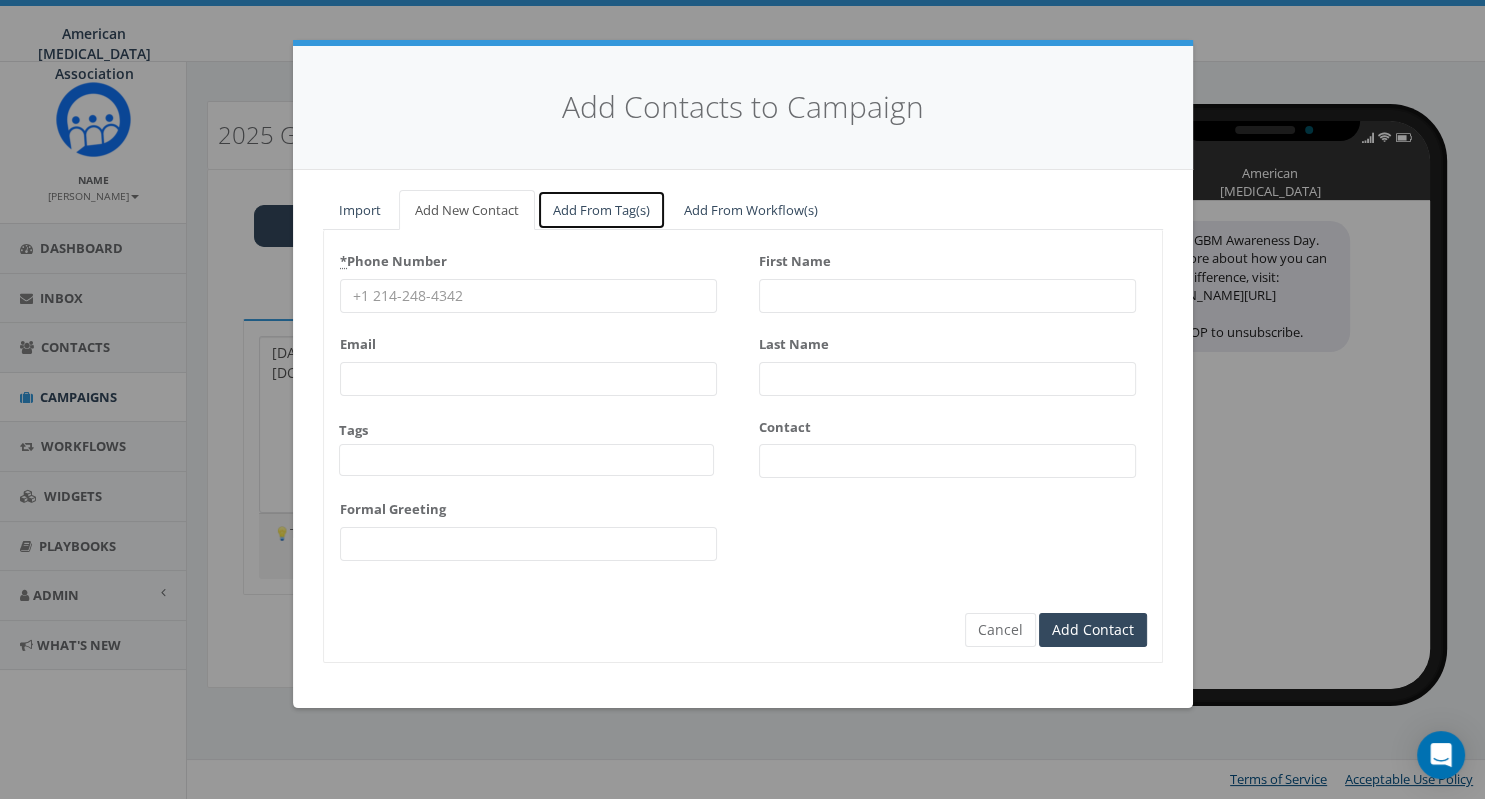 click on "Add From Tag(s)" at bounding box center [601, 210] 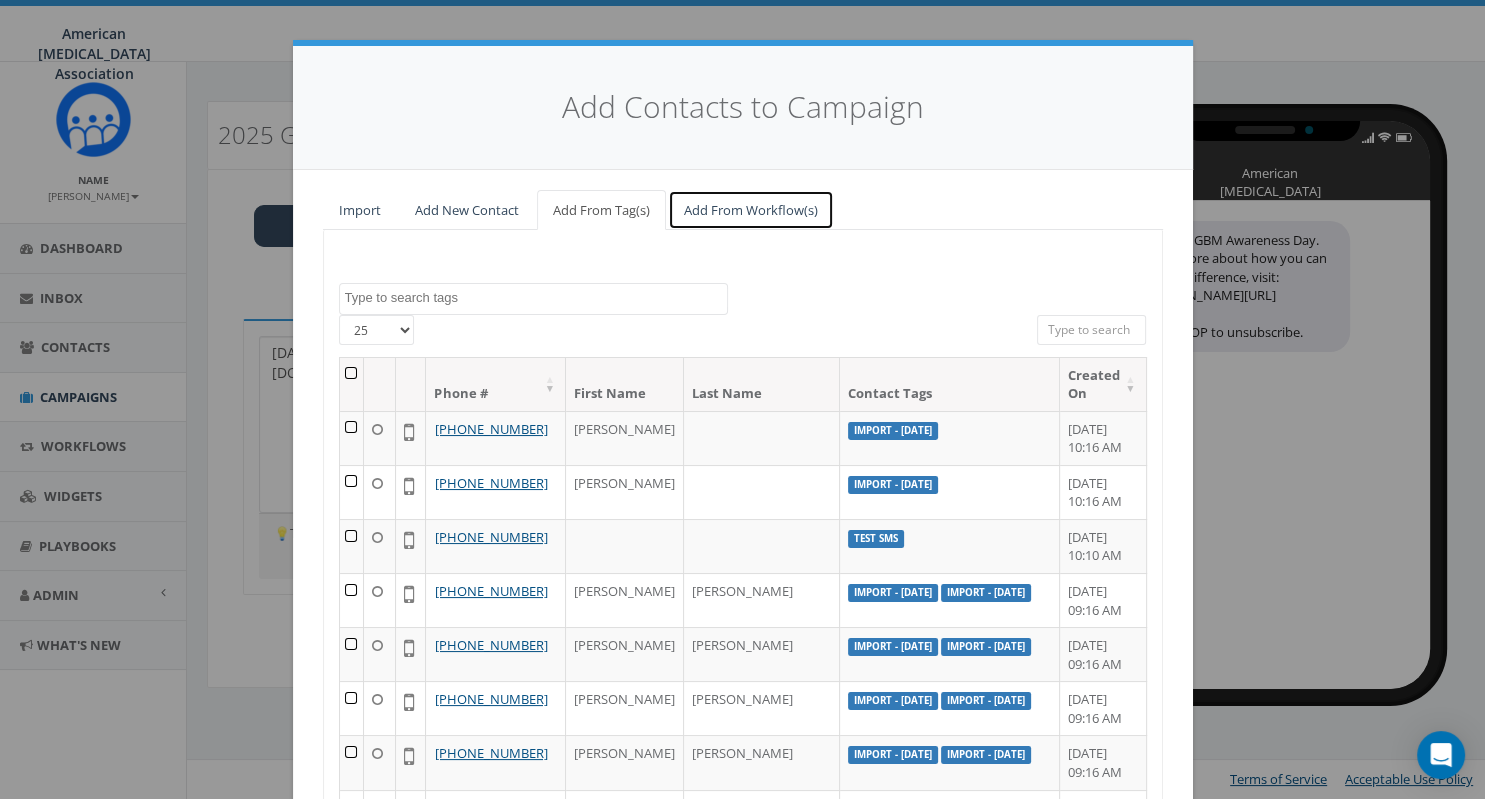 click on "Add From Workflow(s)" at bounding box center (751, 210) 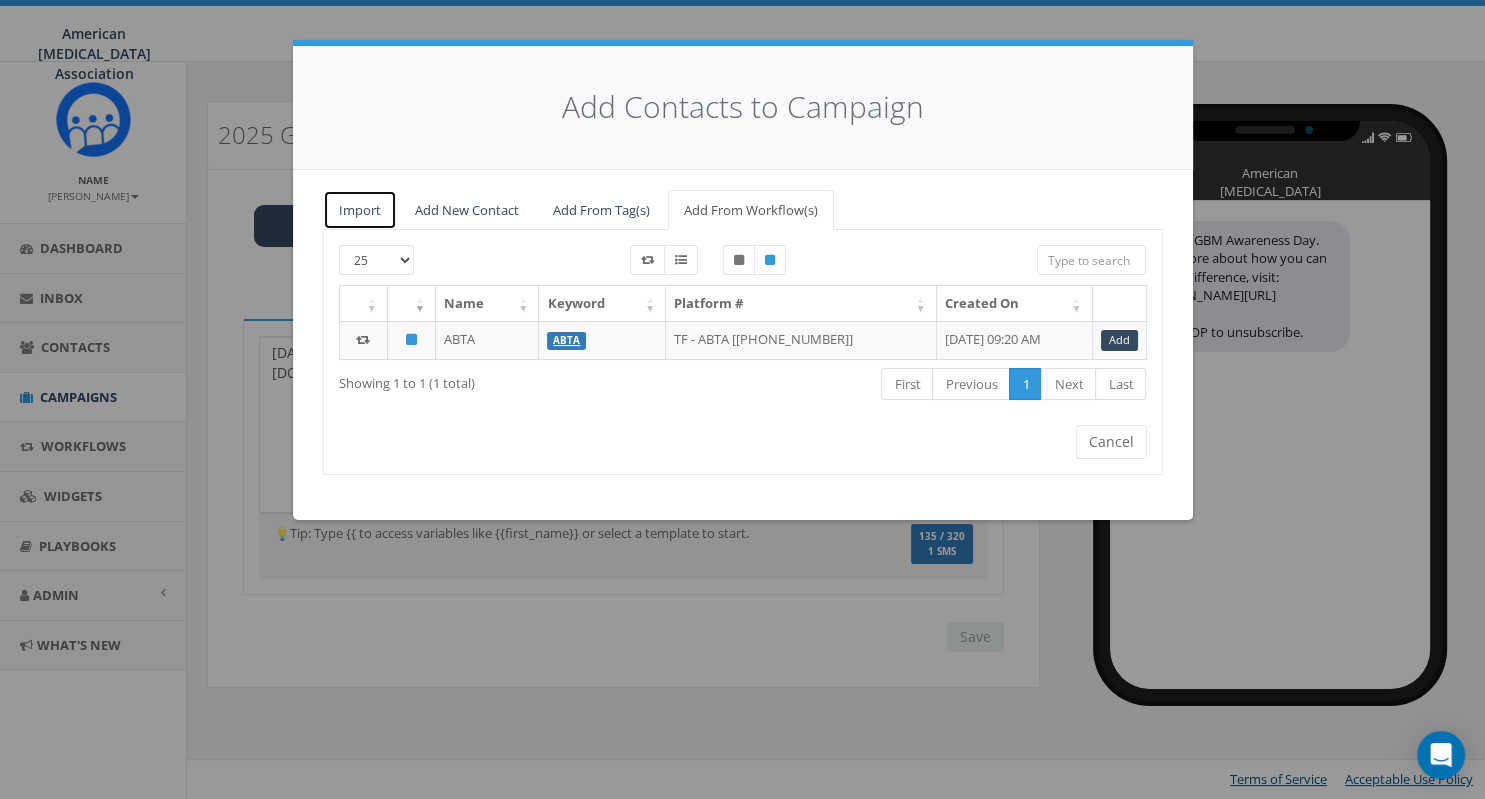 click on "Import" at bounding box center [360, 210] 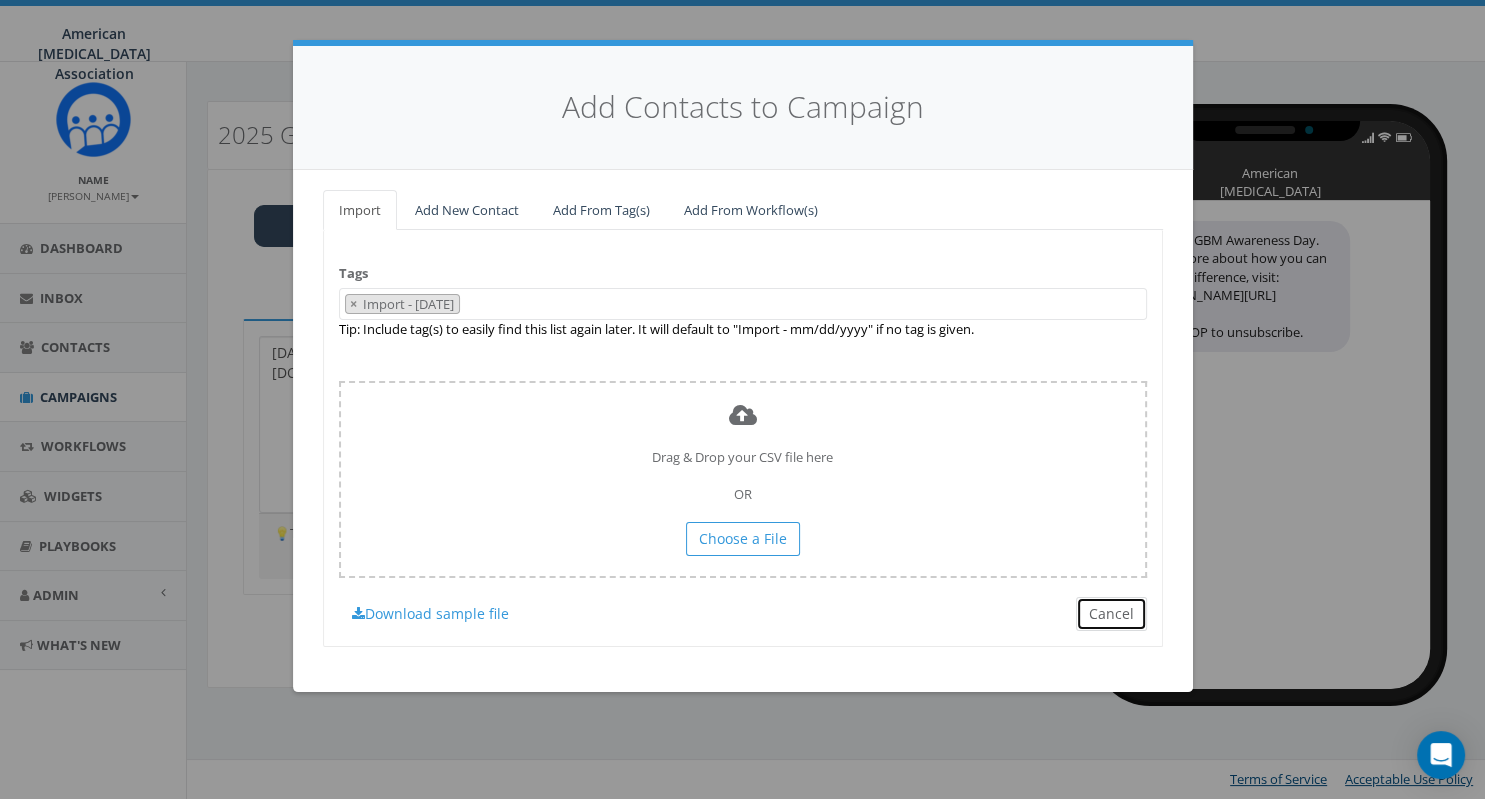 click on "Cancel" at bounding box center (1111, 614) 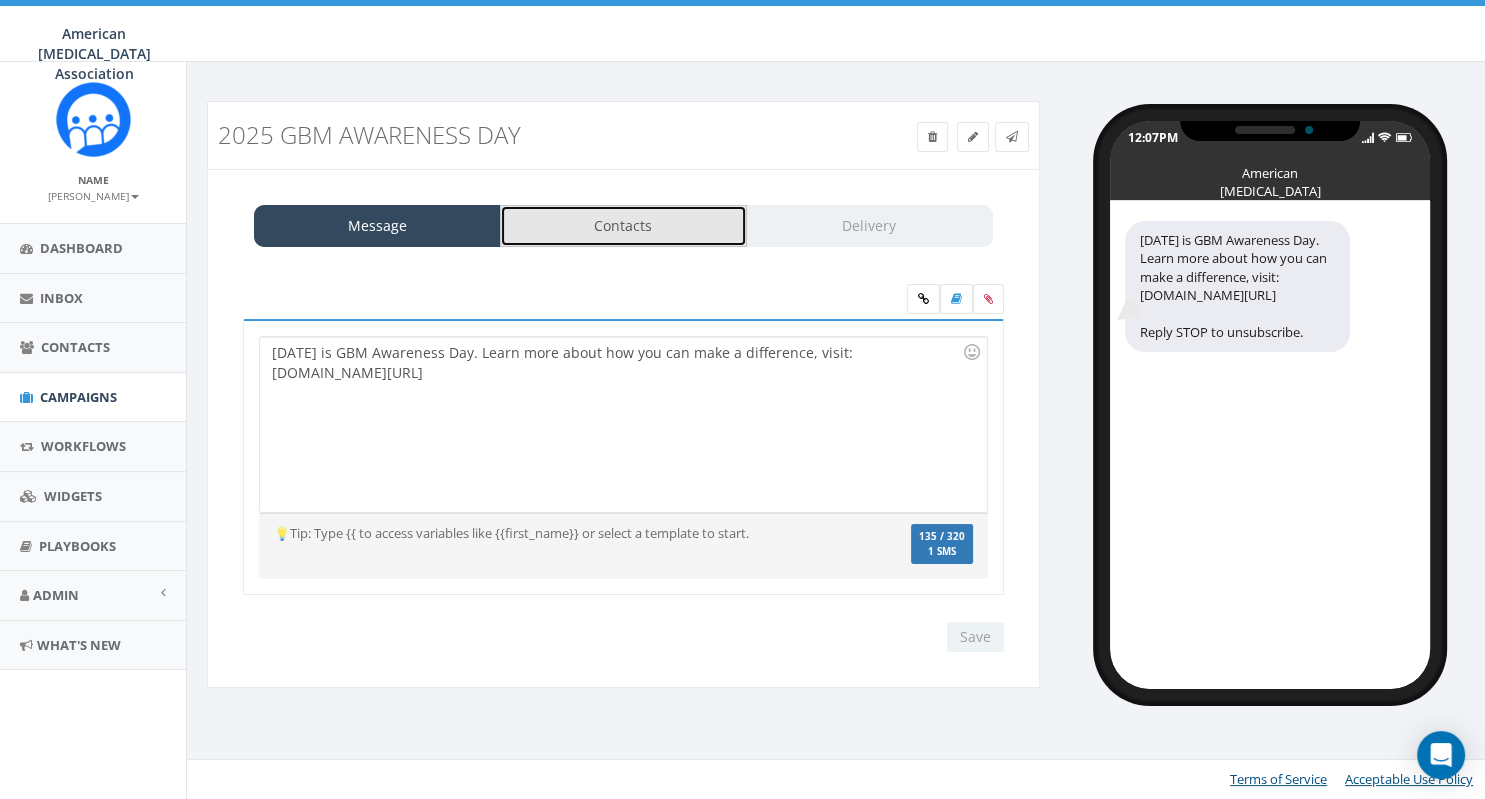 click on "Contacts" at bounding box center [623, 226] 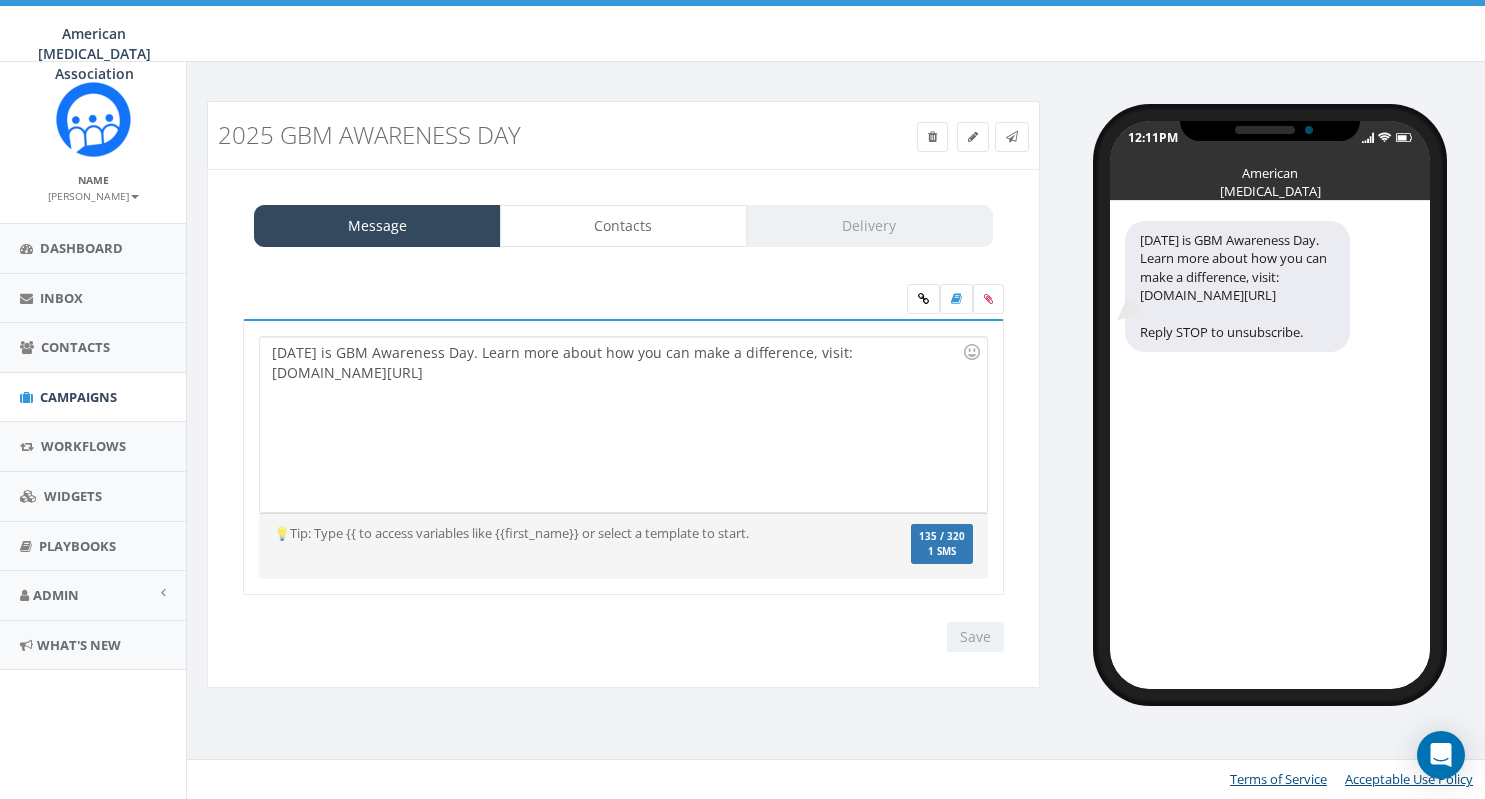 scroll, scrollTop: 0, scrollLeft: 0, axis: both 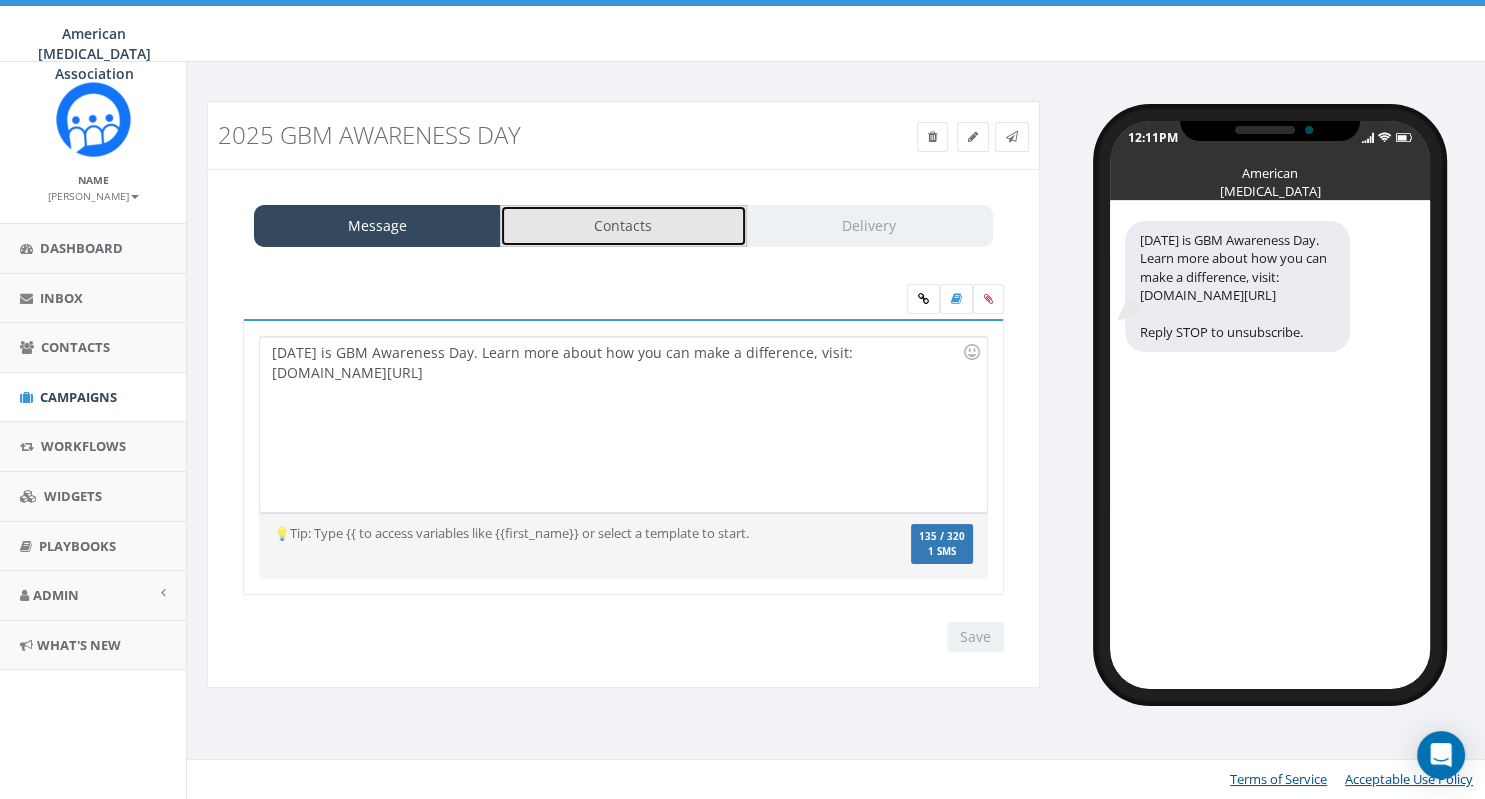 click on "Contacts" at bounding box center (623, 226) 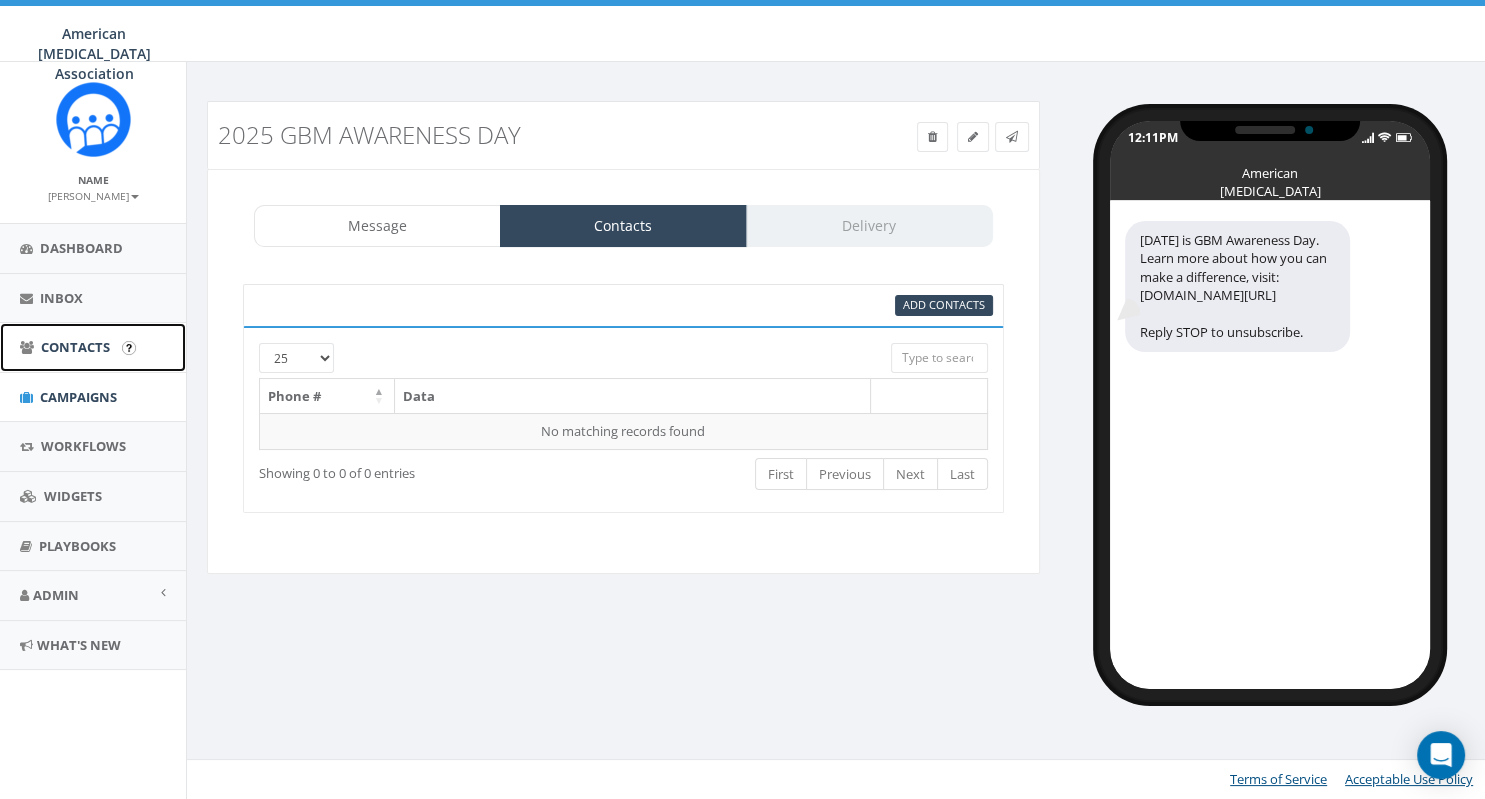 click on "Contacts" at bounding box center [75, 347] 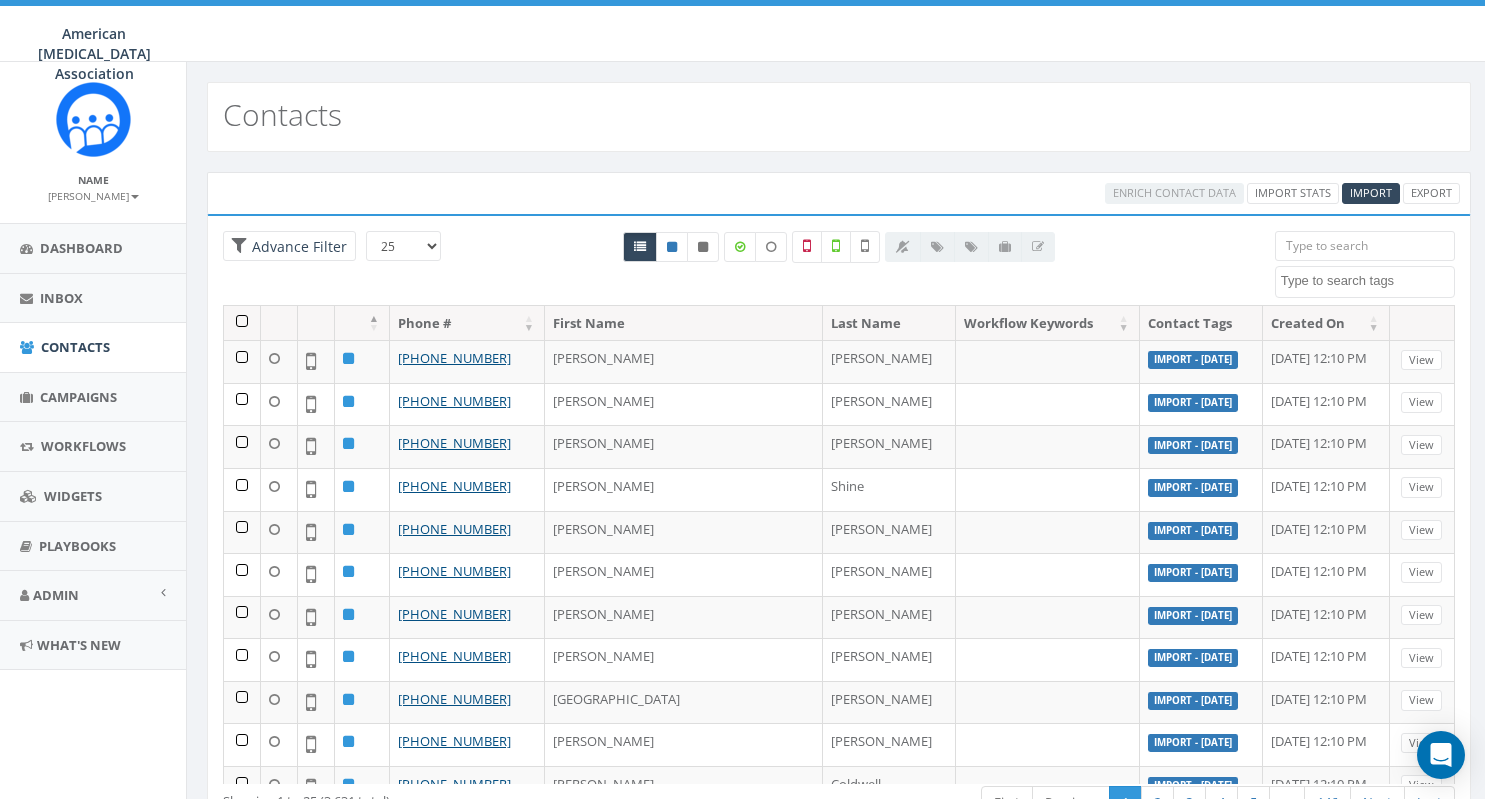 select 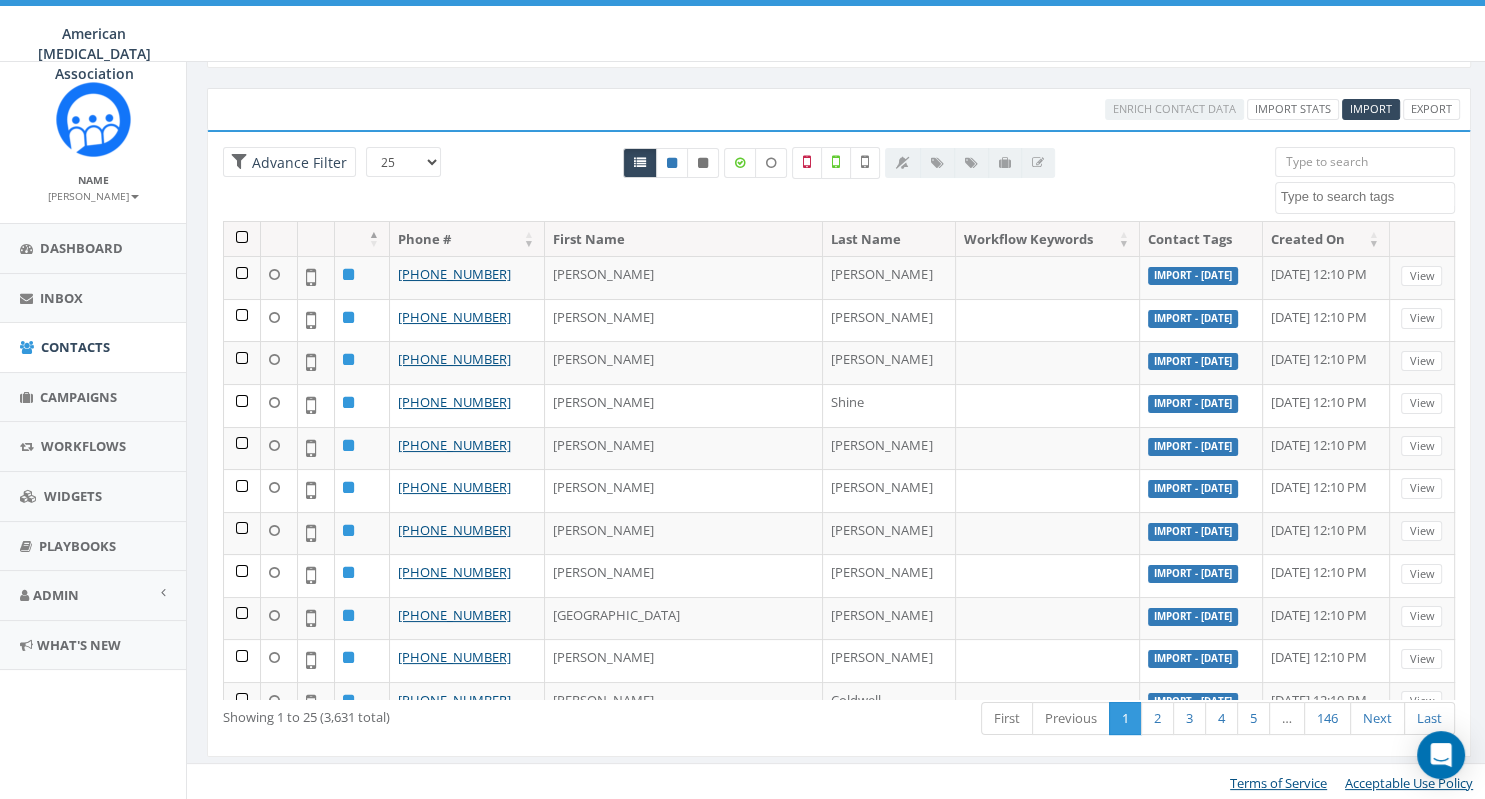 scroll, scrollTop: 0, scrollLeft: 0, axis: both 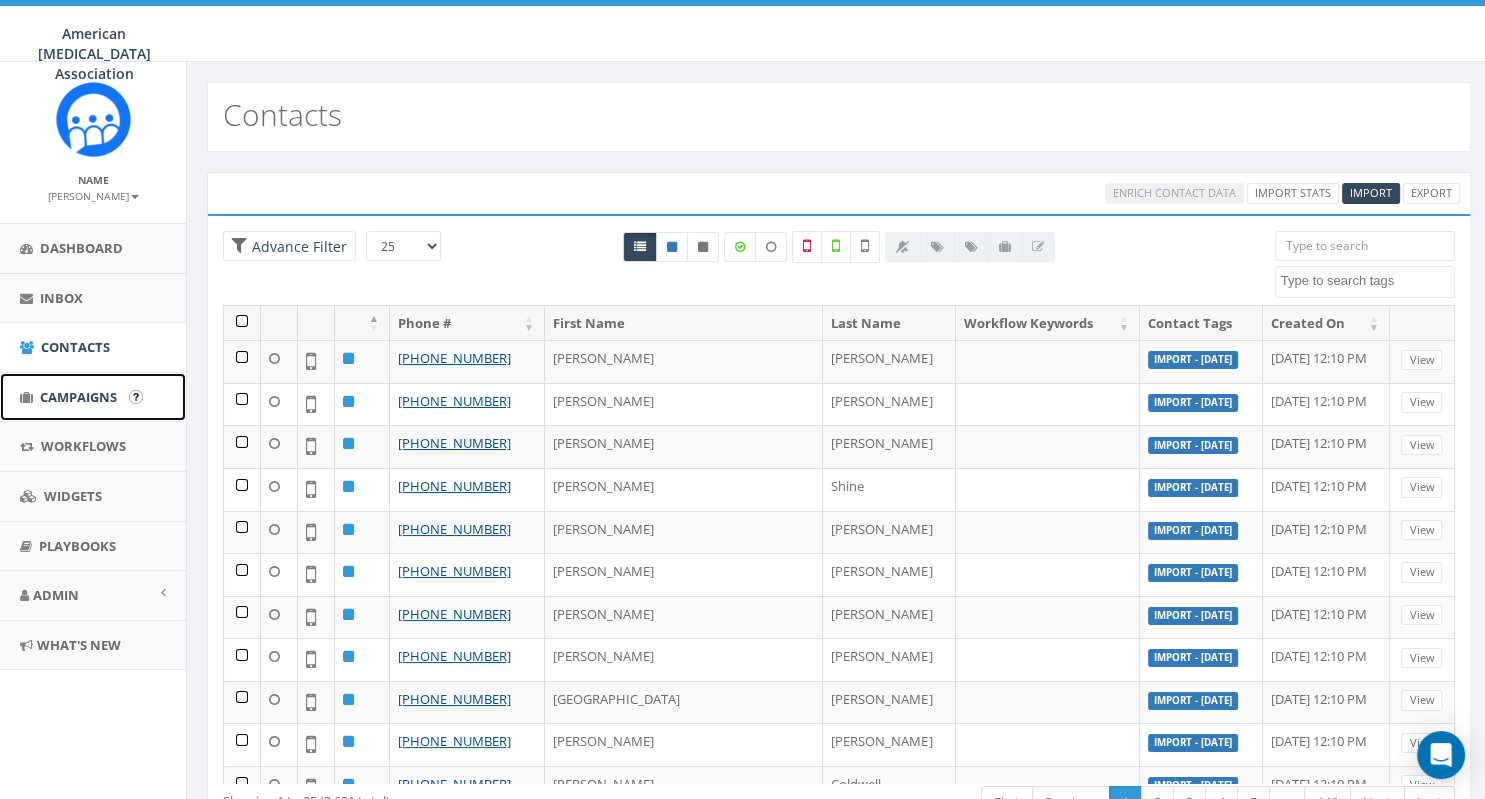 click on "Campaigns" at bounding box center (78, 397) 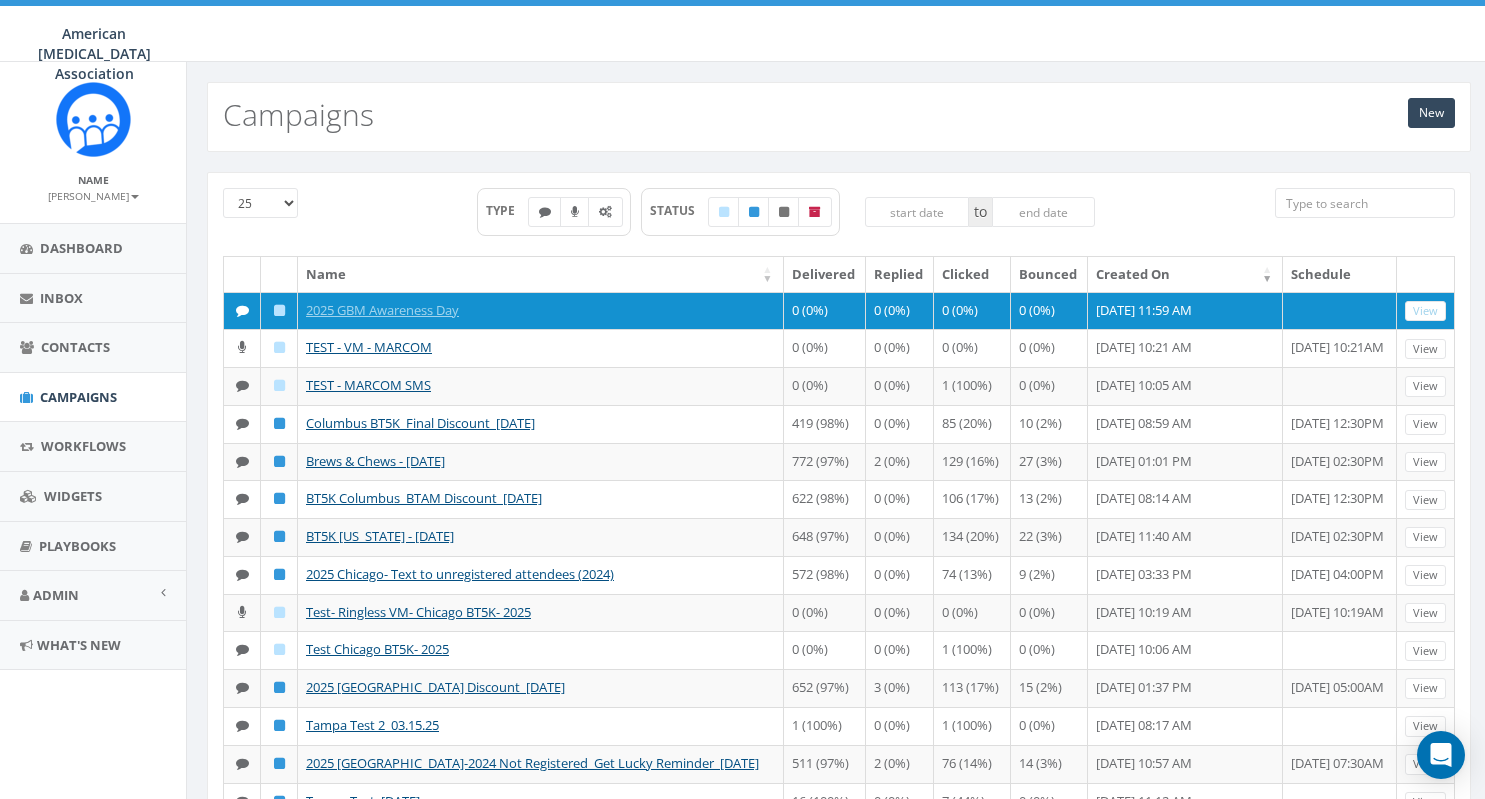 scroll, scrollTop: 0, scrollLeft: 0, axis: both 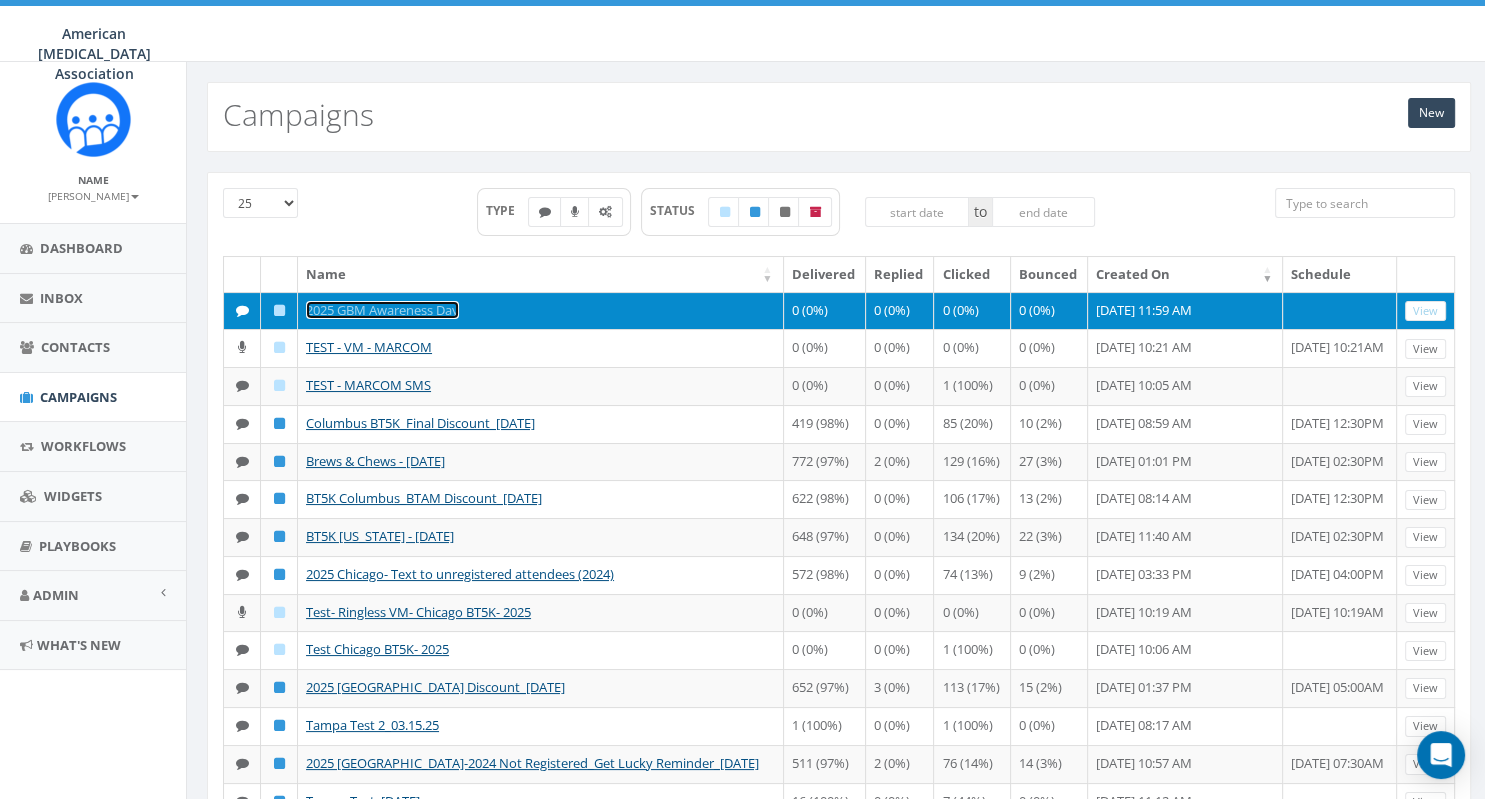 click on "2025 GBM Awareness Day" at bounding box center [382, 310] 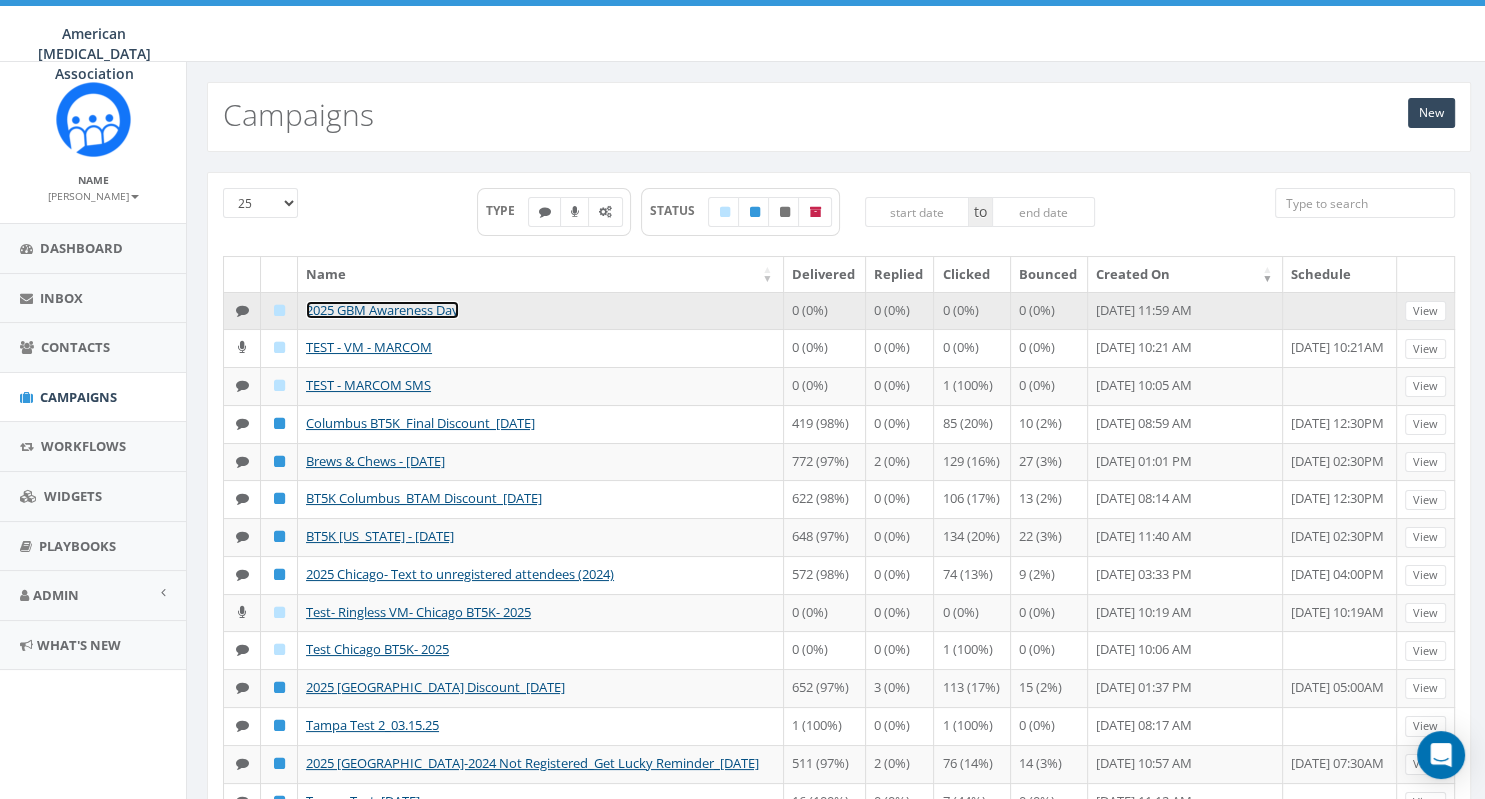 click on "2025 GBM Awareness Day" at bounding box center (382, 310) 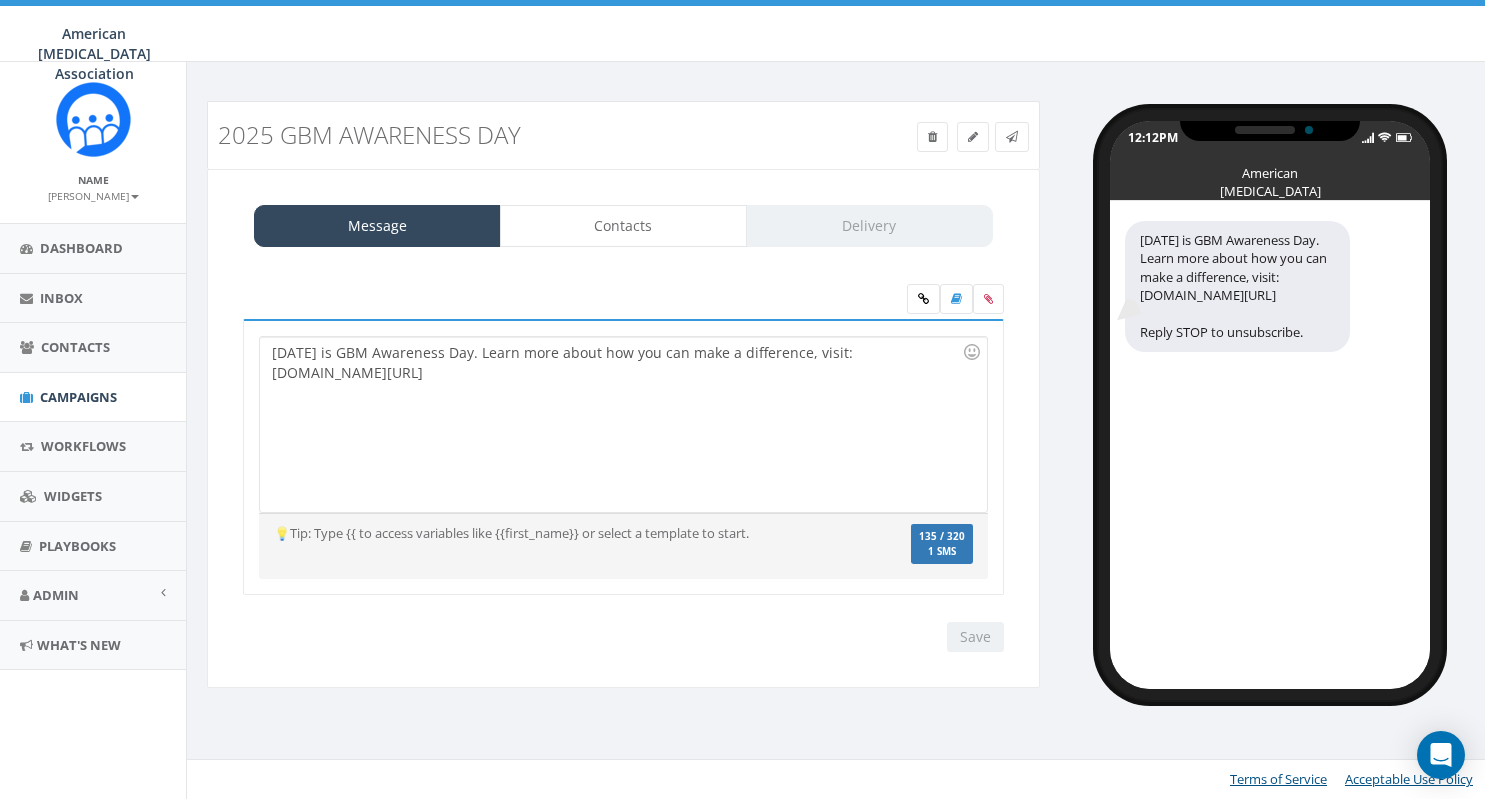 scroll, scrollTop: 0, scrollLeft: 0, axis: both 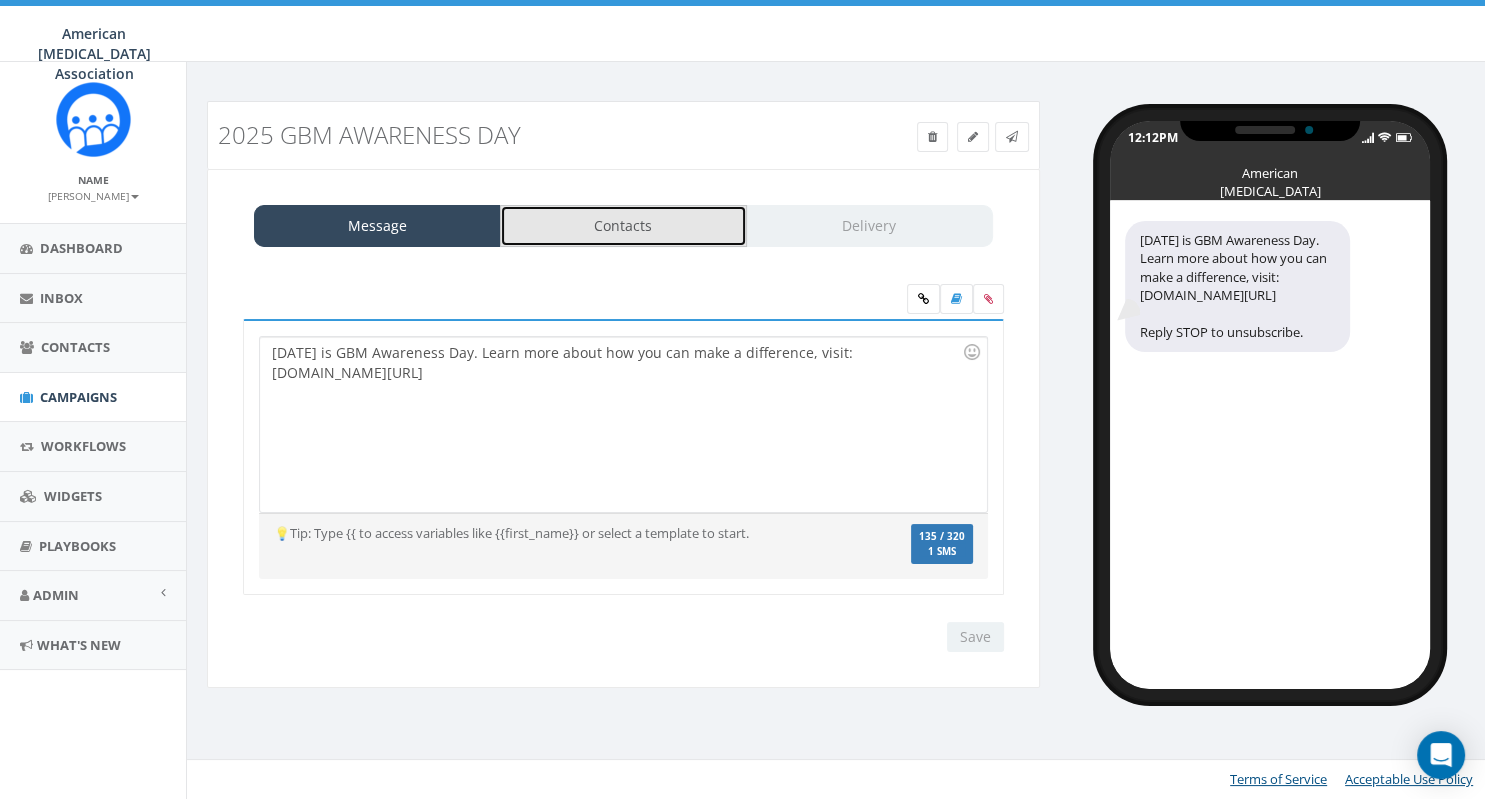 click on "Contacts" at bounding box center (623, 226) 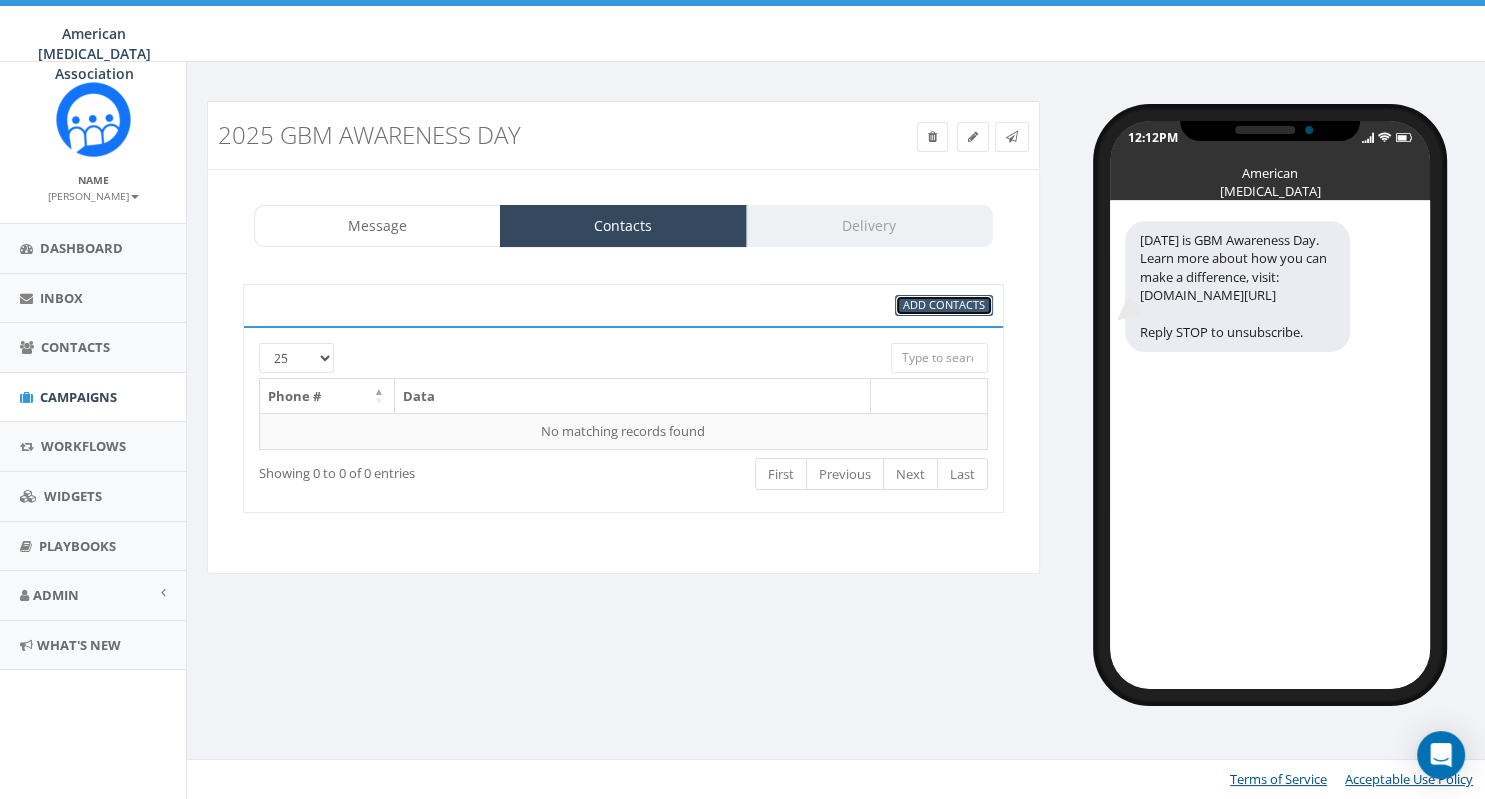 click on "Add Contacts" at bounding box center (944, 304) 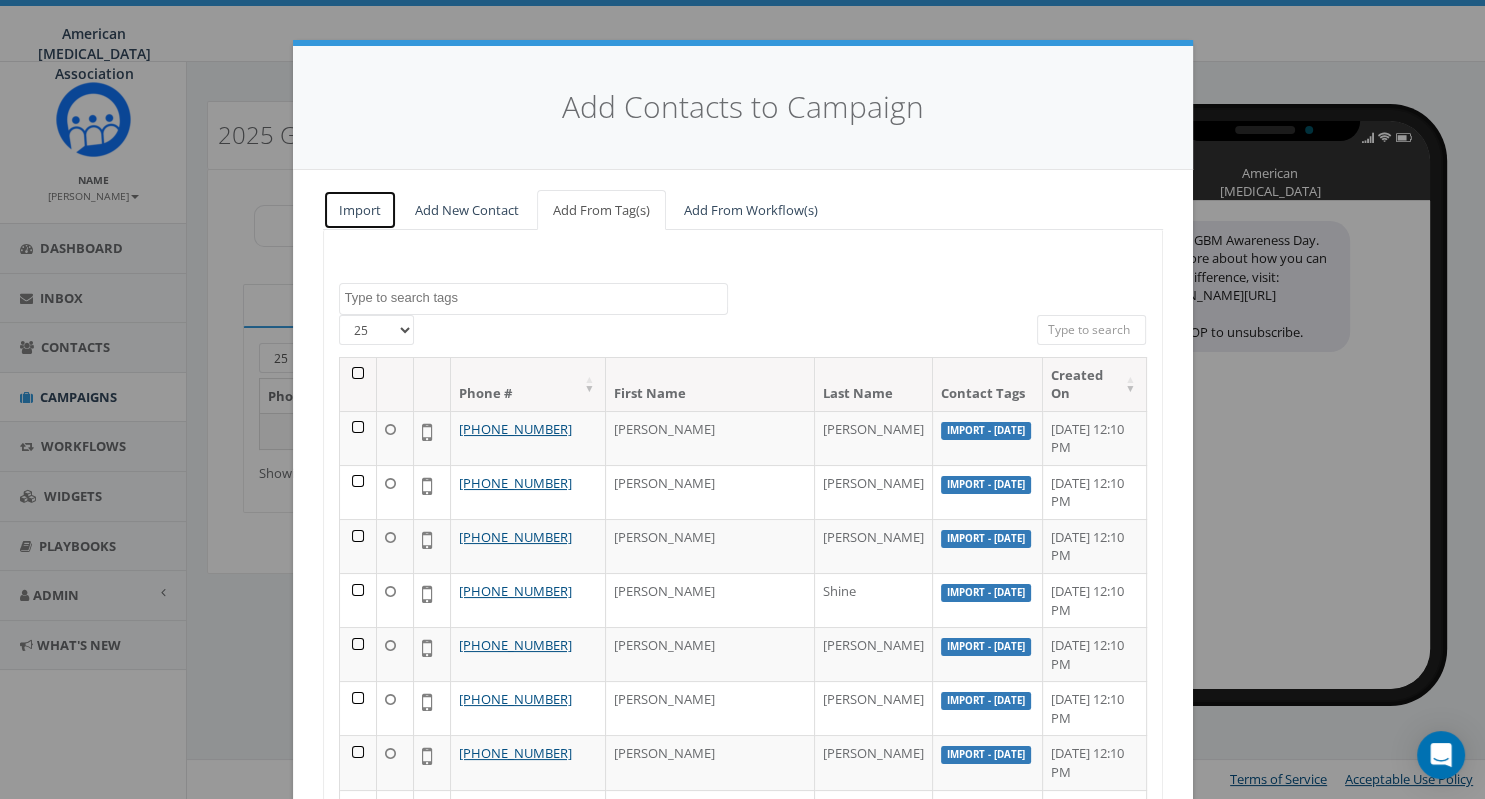 click on "Import" at bounding box center [360, 210] 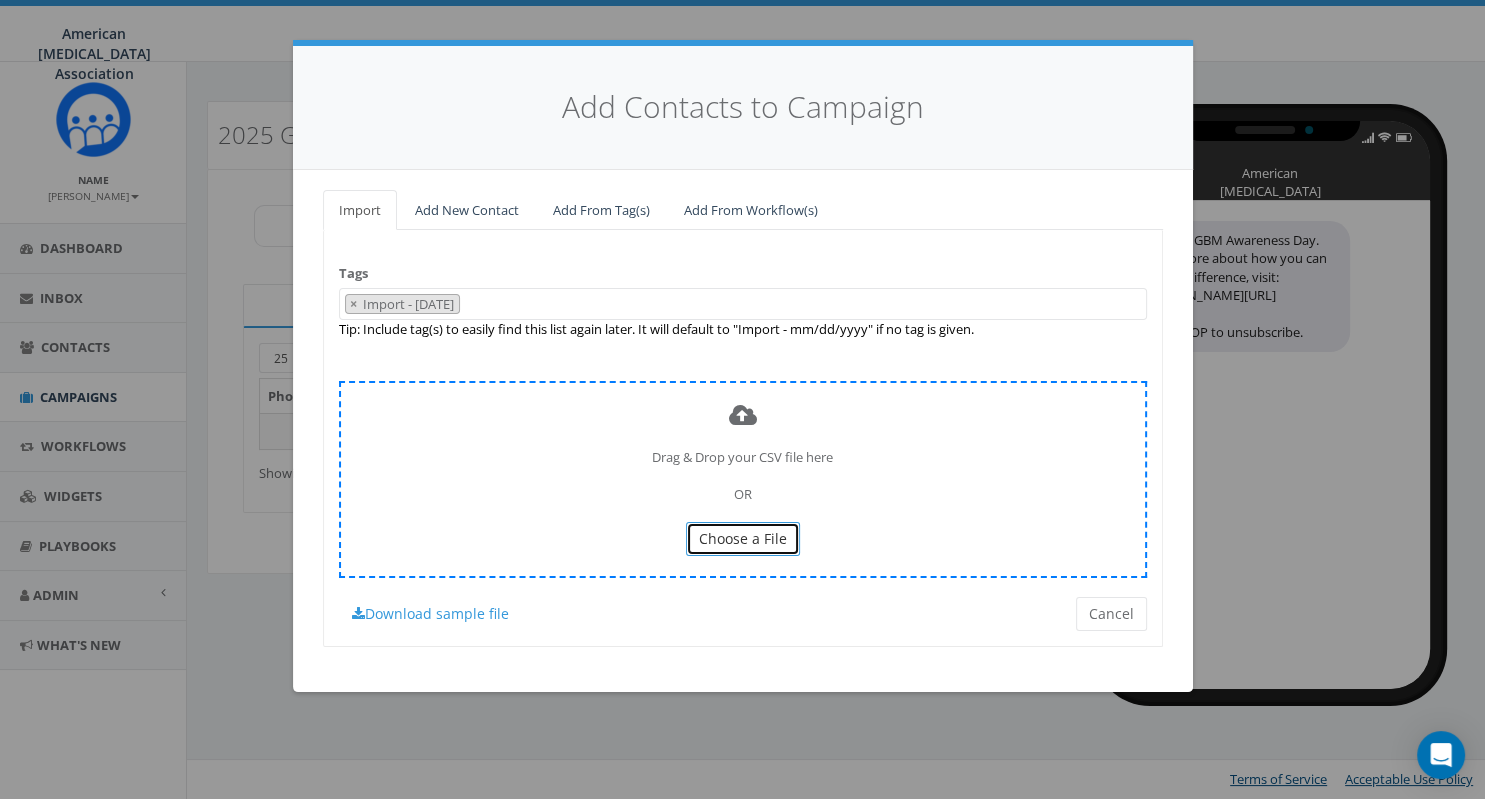 click on "Choose a File" at bounding box center (743, 538) 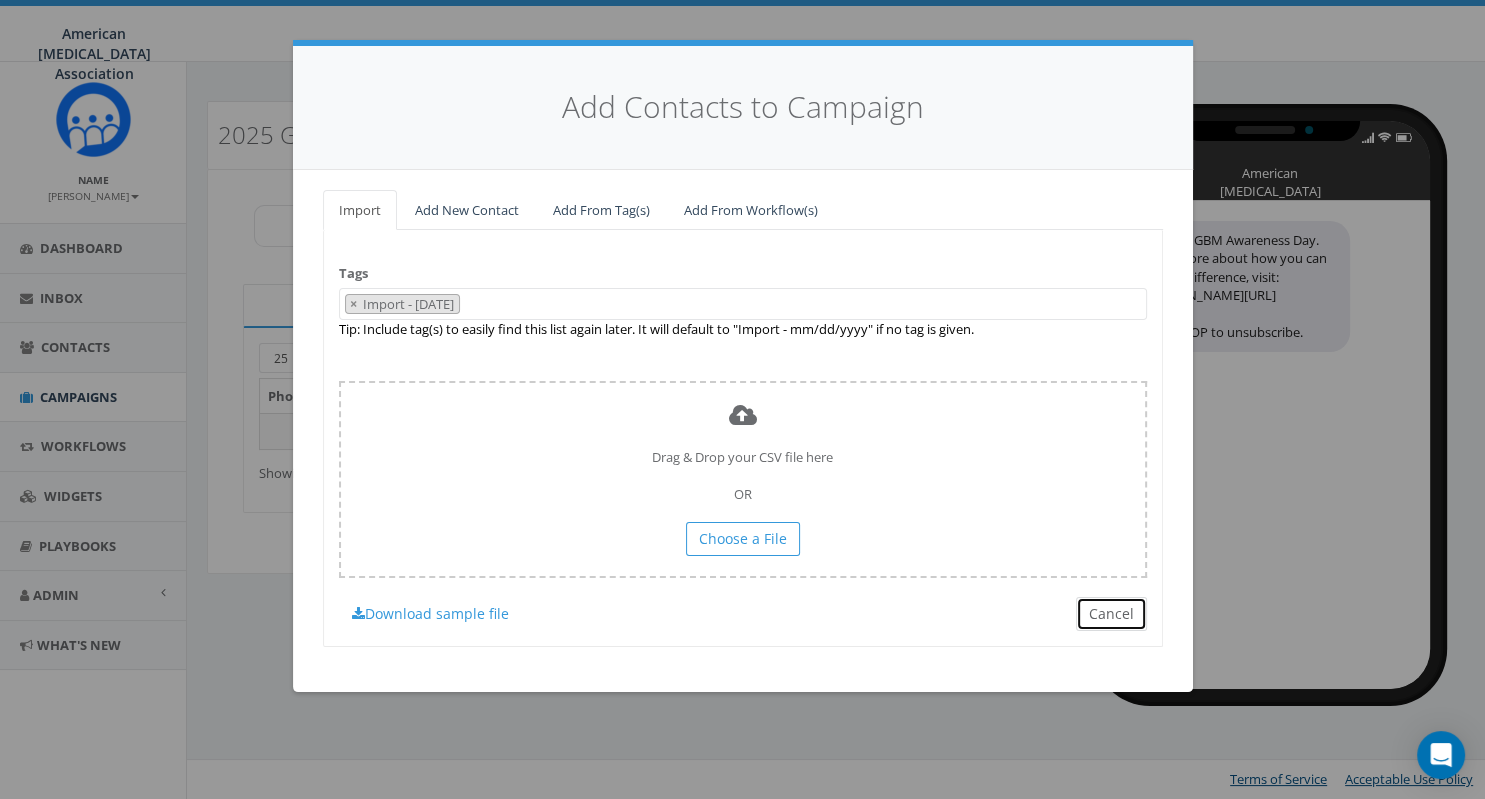 click on "Cancel" at bounding box center (1111, 614) 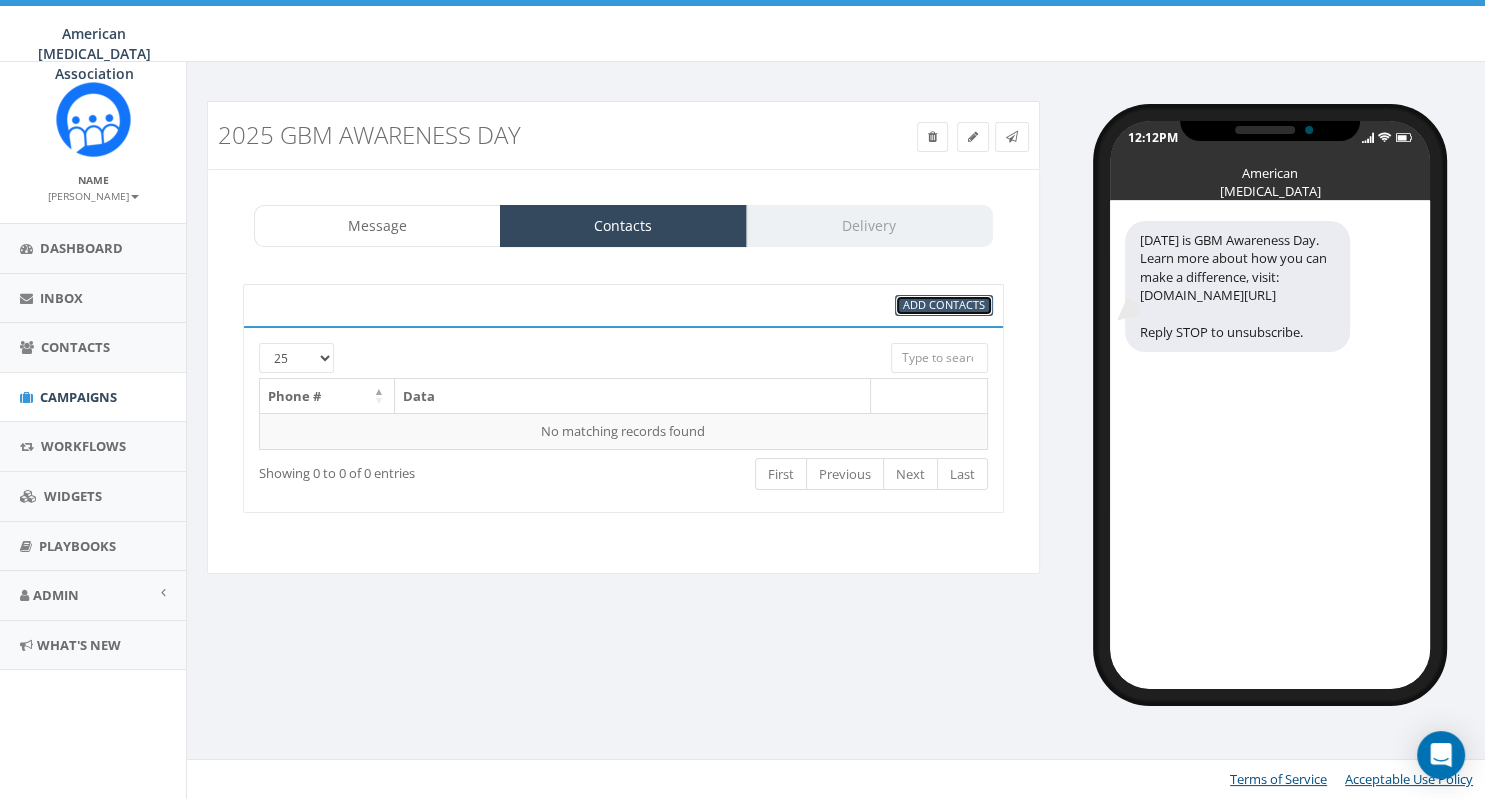 click on "Add Contacts" at bounding box center [944, 304] 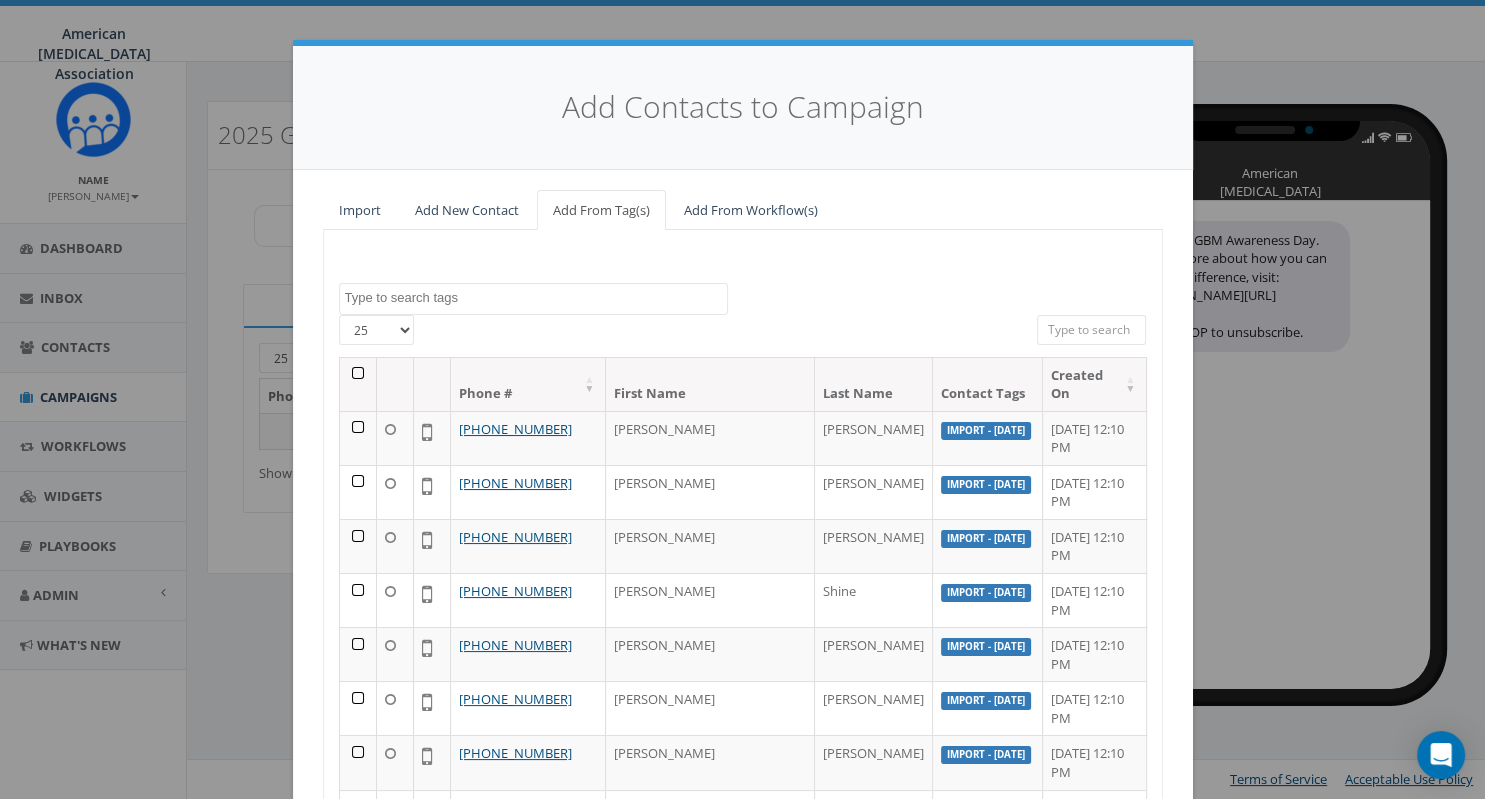 scroll, scrollTop: 234, scrollLeft: 0, axis: vertical 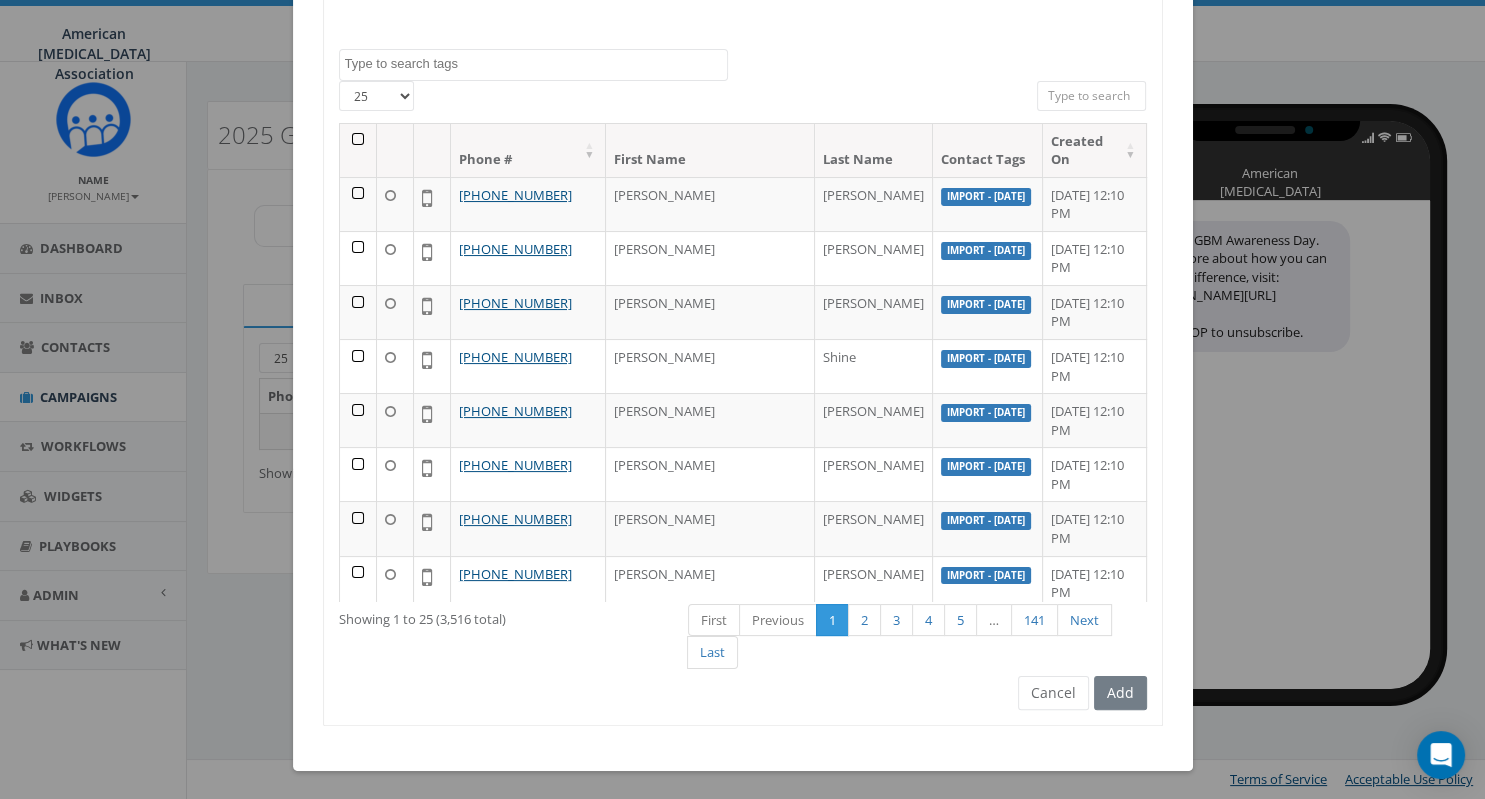 click on "Add" at bounding box center (1118, 693) 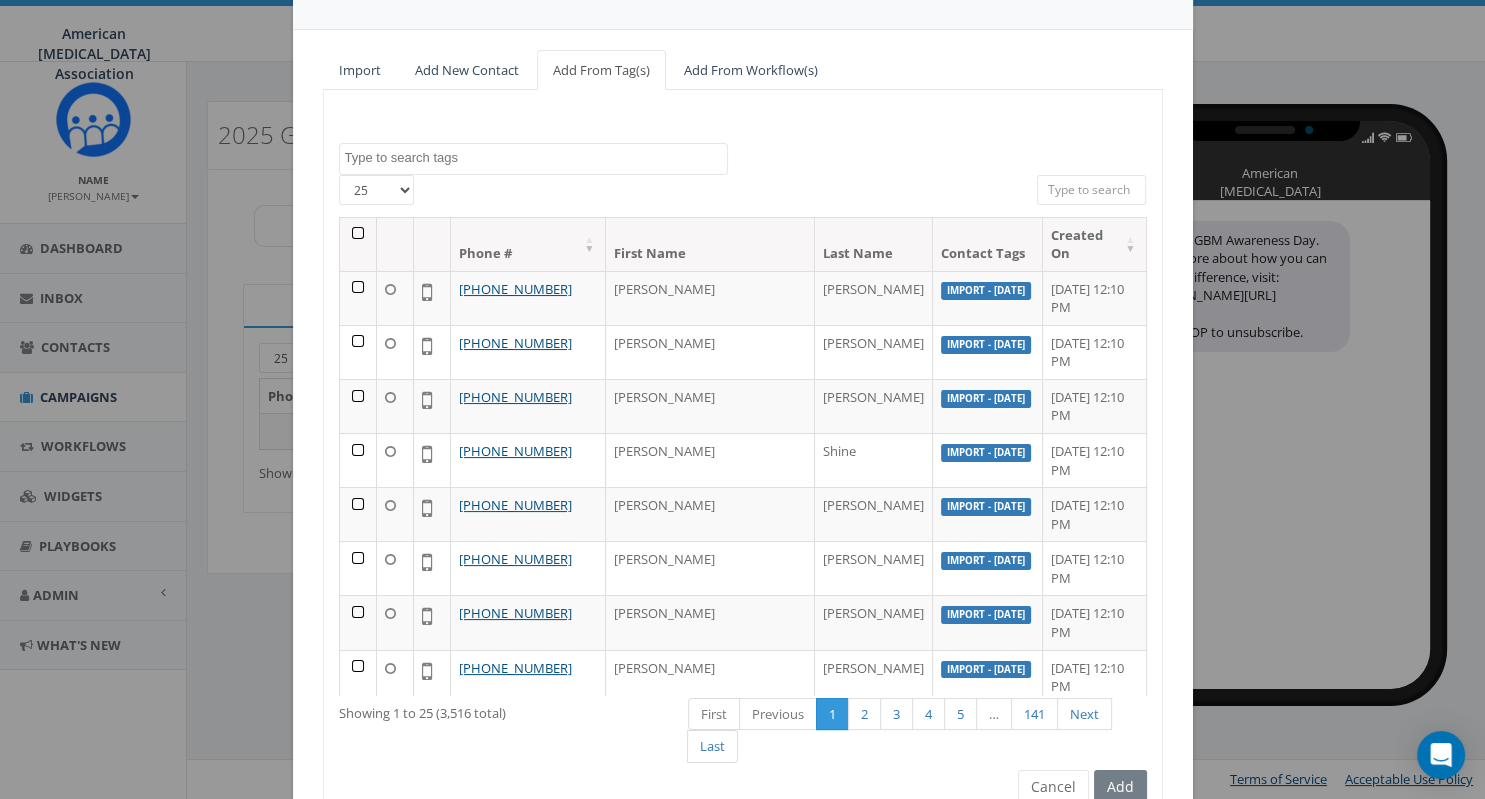scroll, scrollTop: 142, scrollLeft: 0, axis: vertical 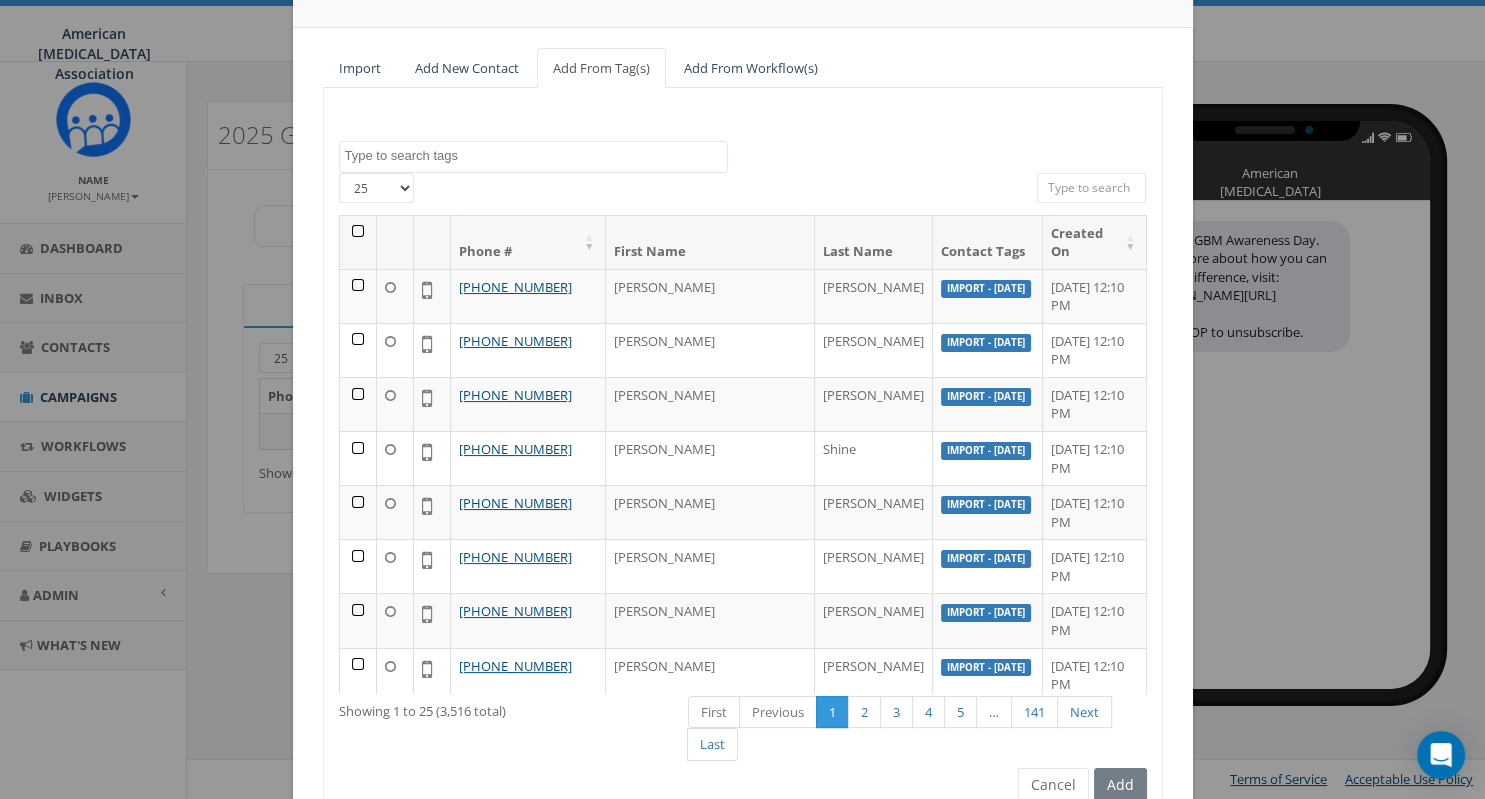 click at bounding box center [536, 156] 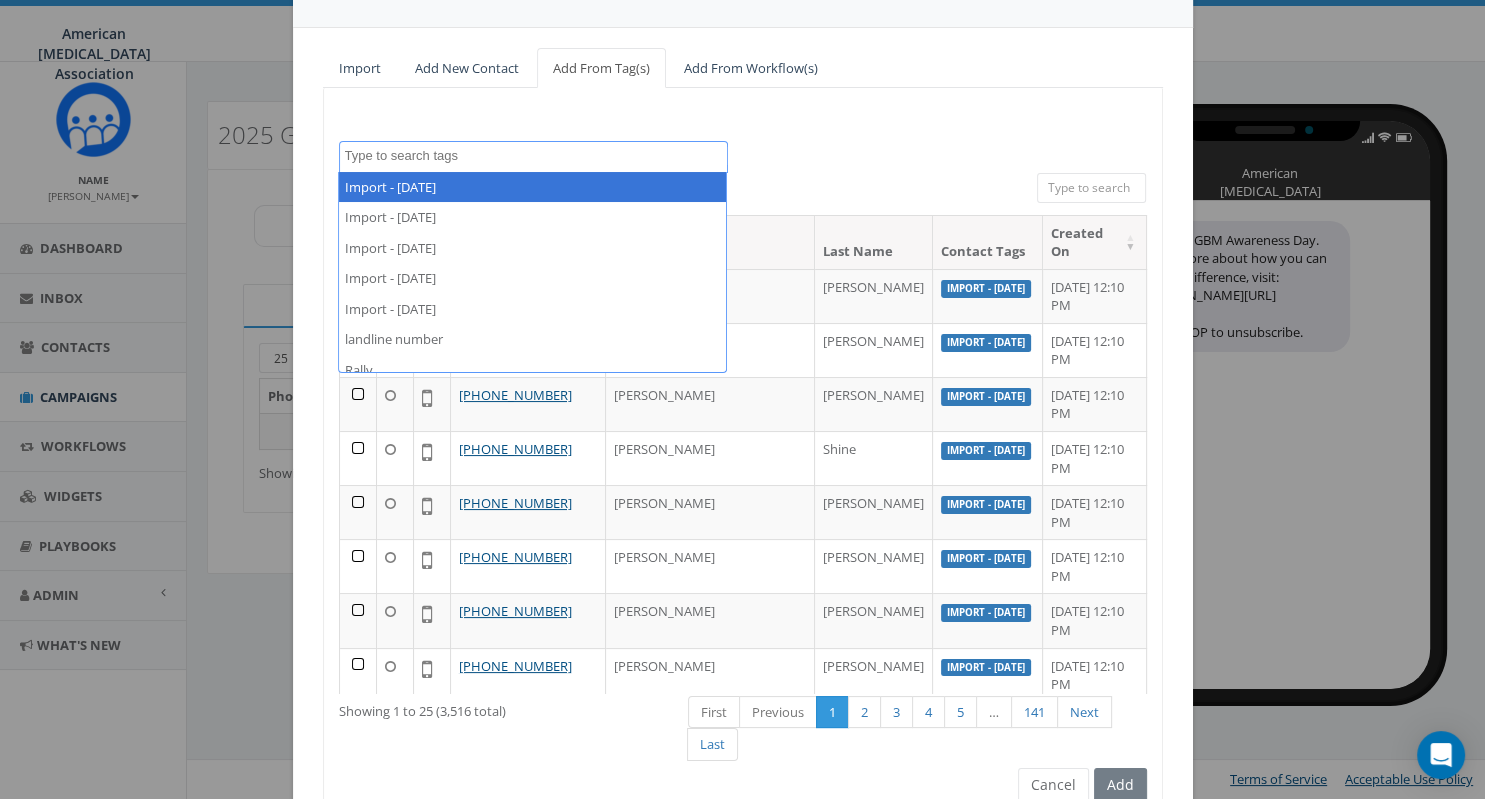 scroll, scrollTop: 186, scrollLeft: 0, axis: vertical 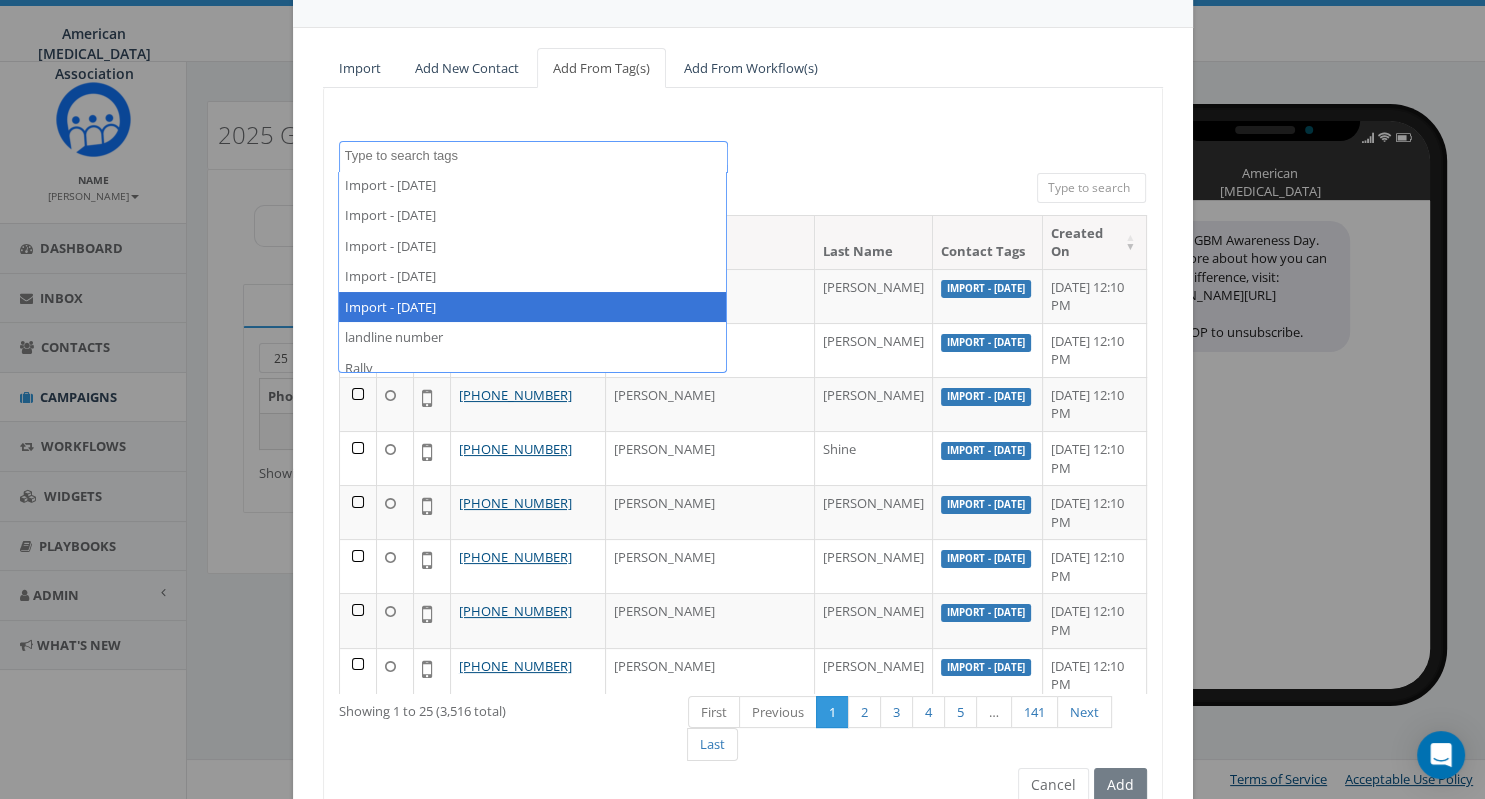 select on "Import - 07/09/2025" 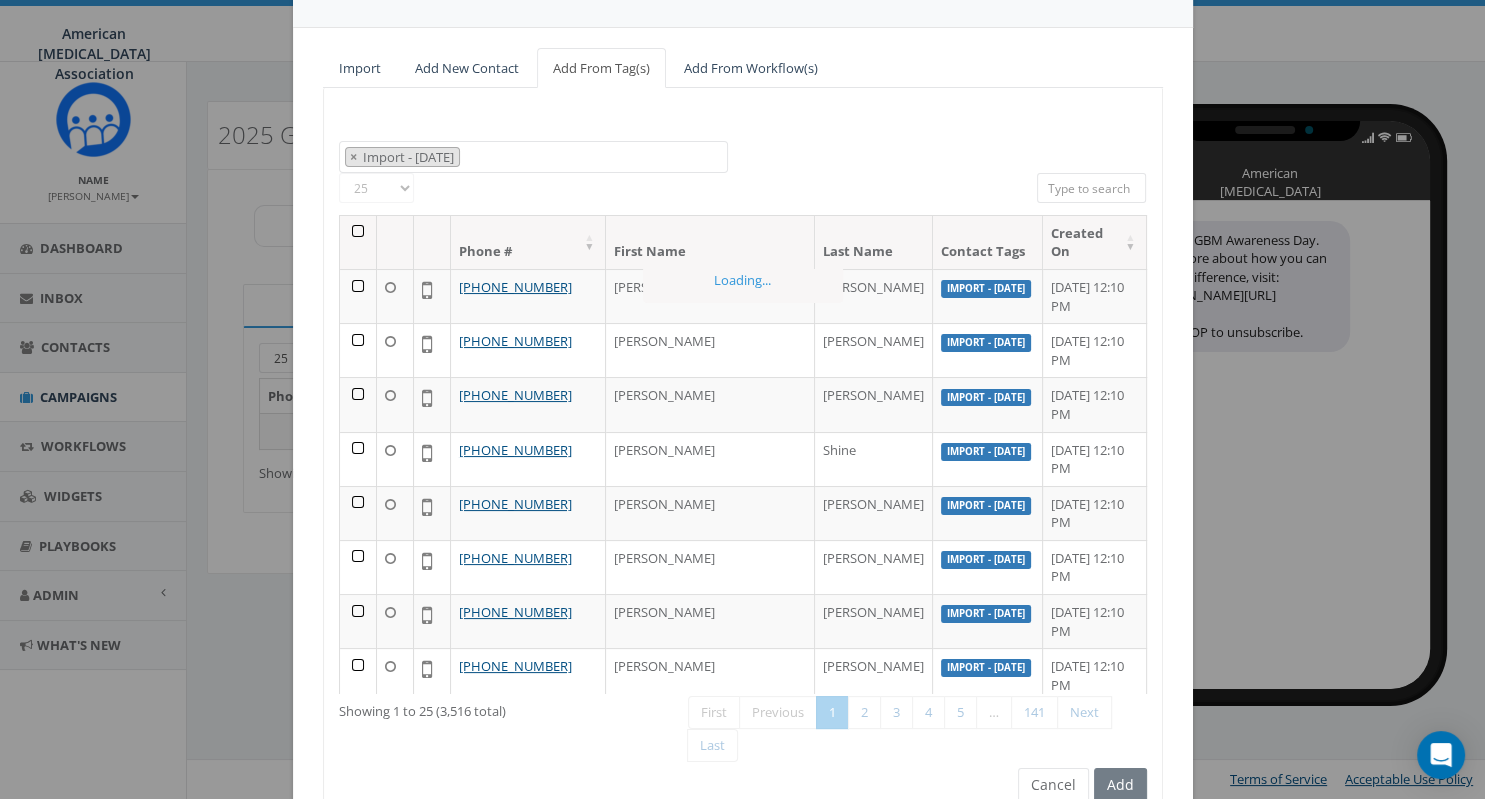 scroll, scrollTop: 200, scrollLeft: 0, axis: vertical 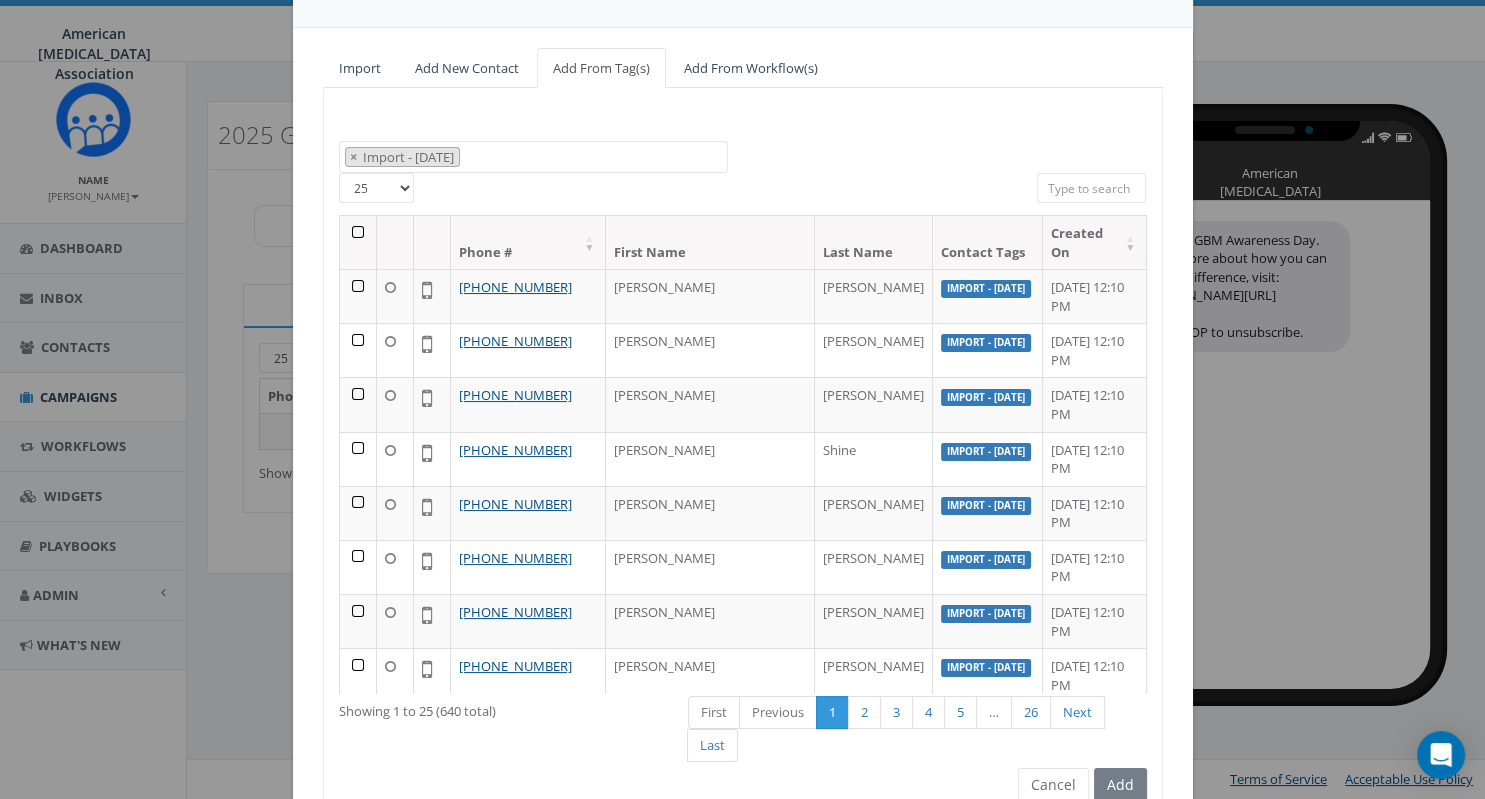 click on "25 50 100" at bounding box center [376, 188] 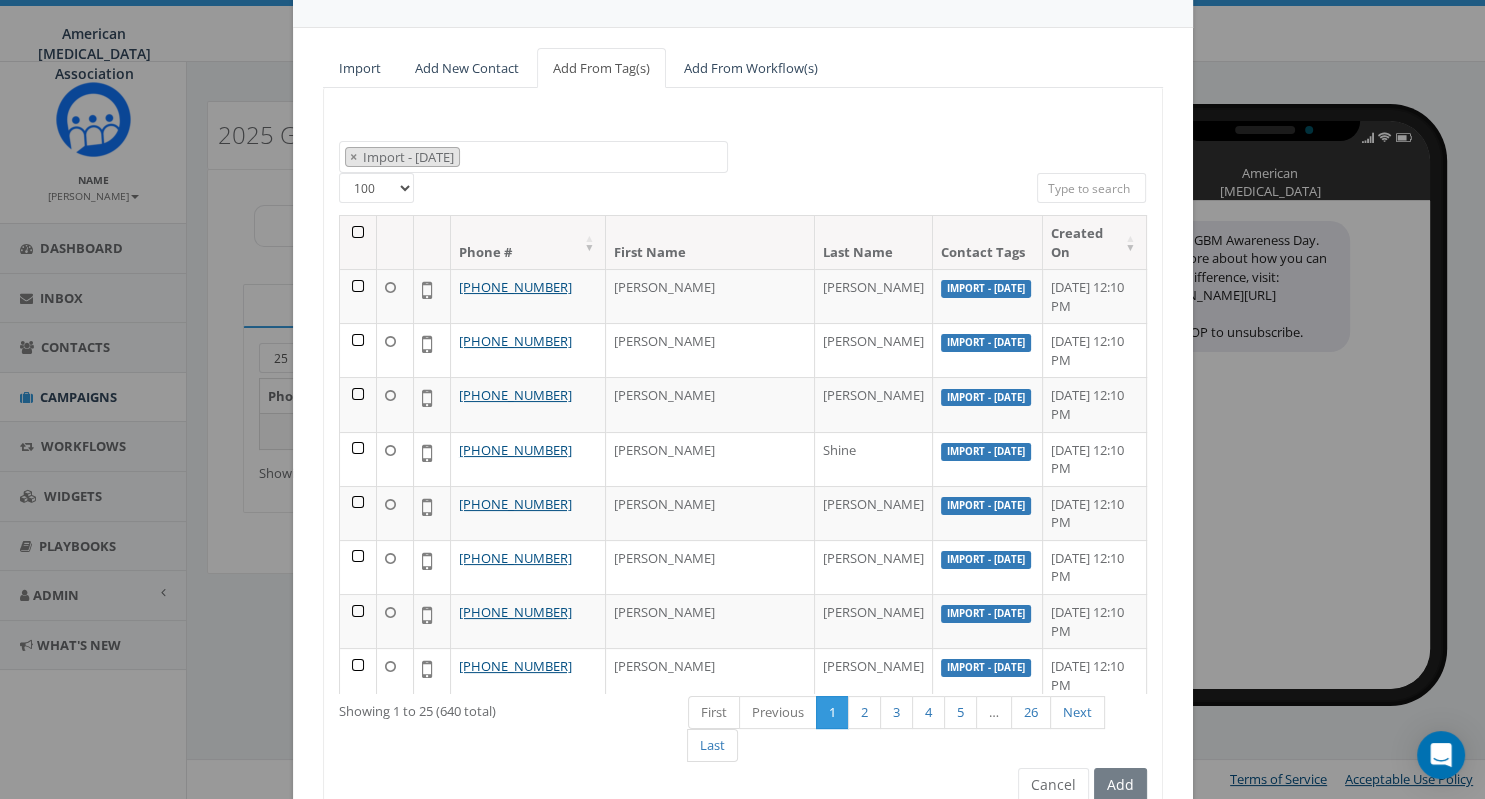 click on "100" at bounding box center (0, 0) 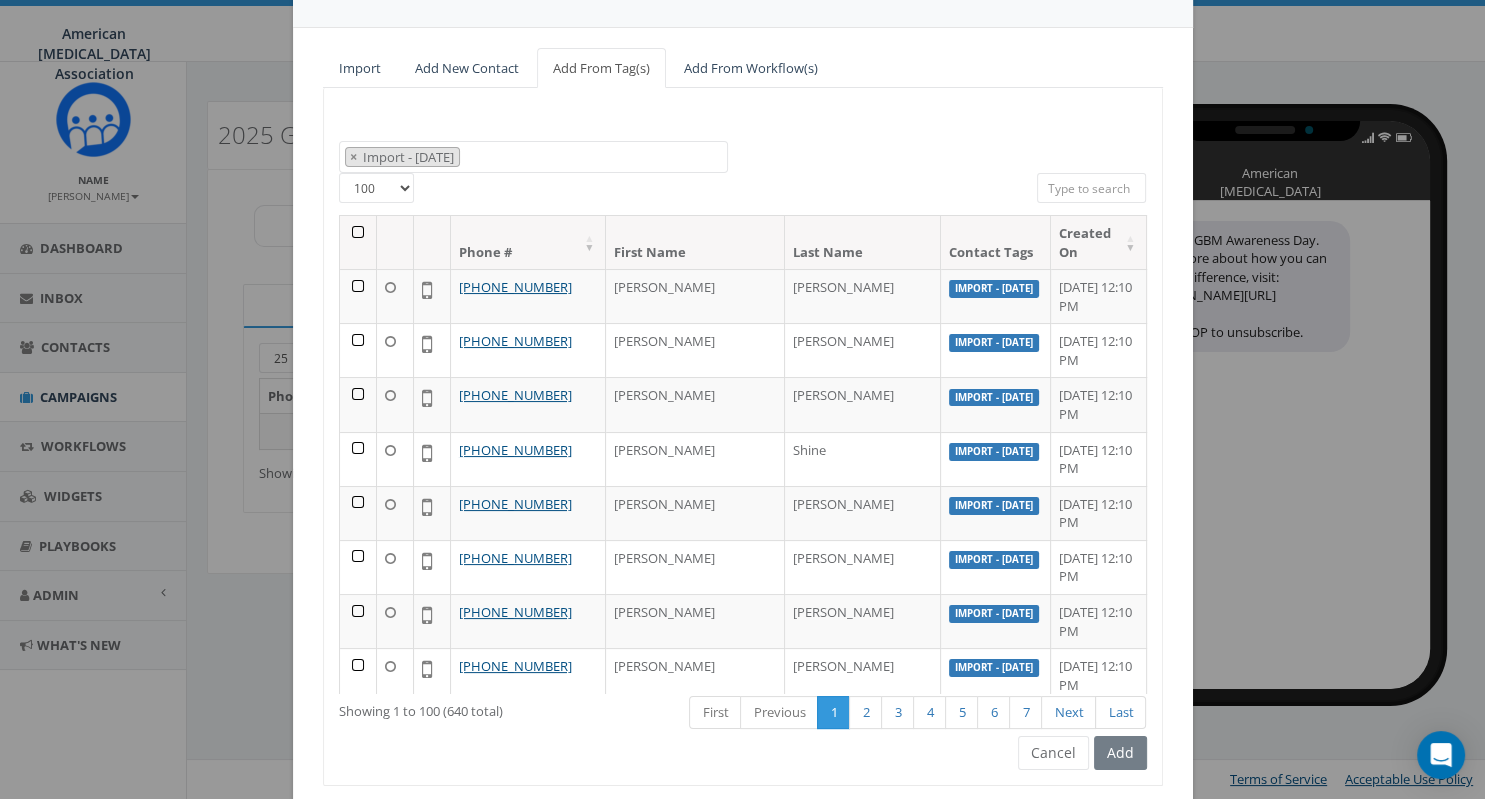 click at bounding box center (358, 242) 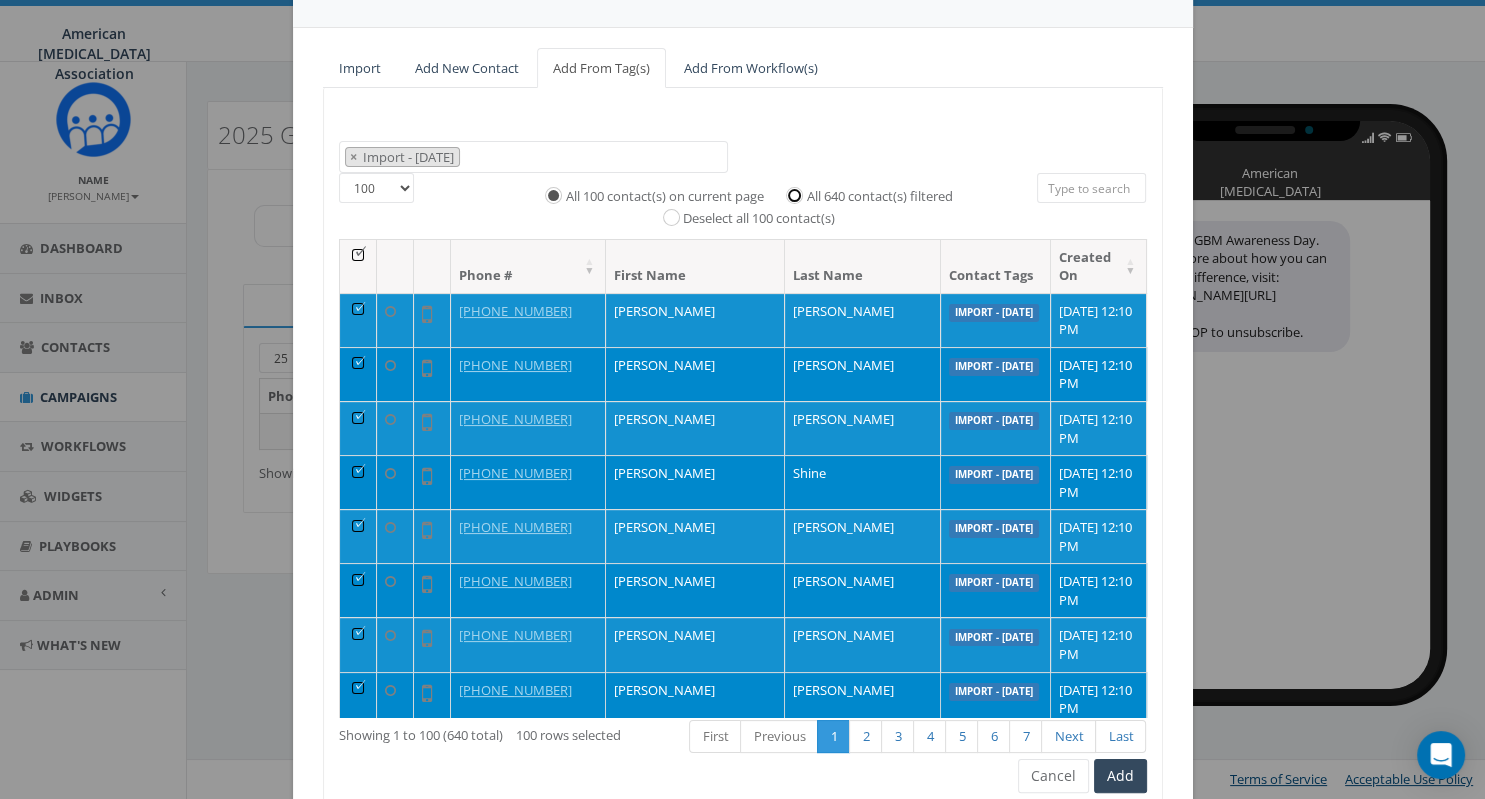 click on "All 640 contact(s) filtered" at bounding box center [799, 193] 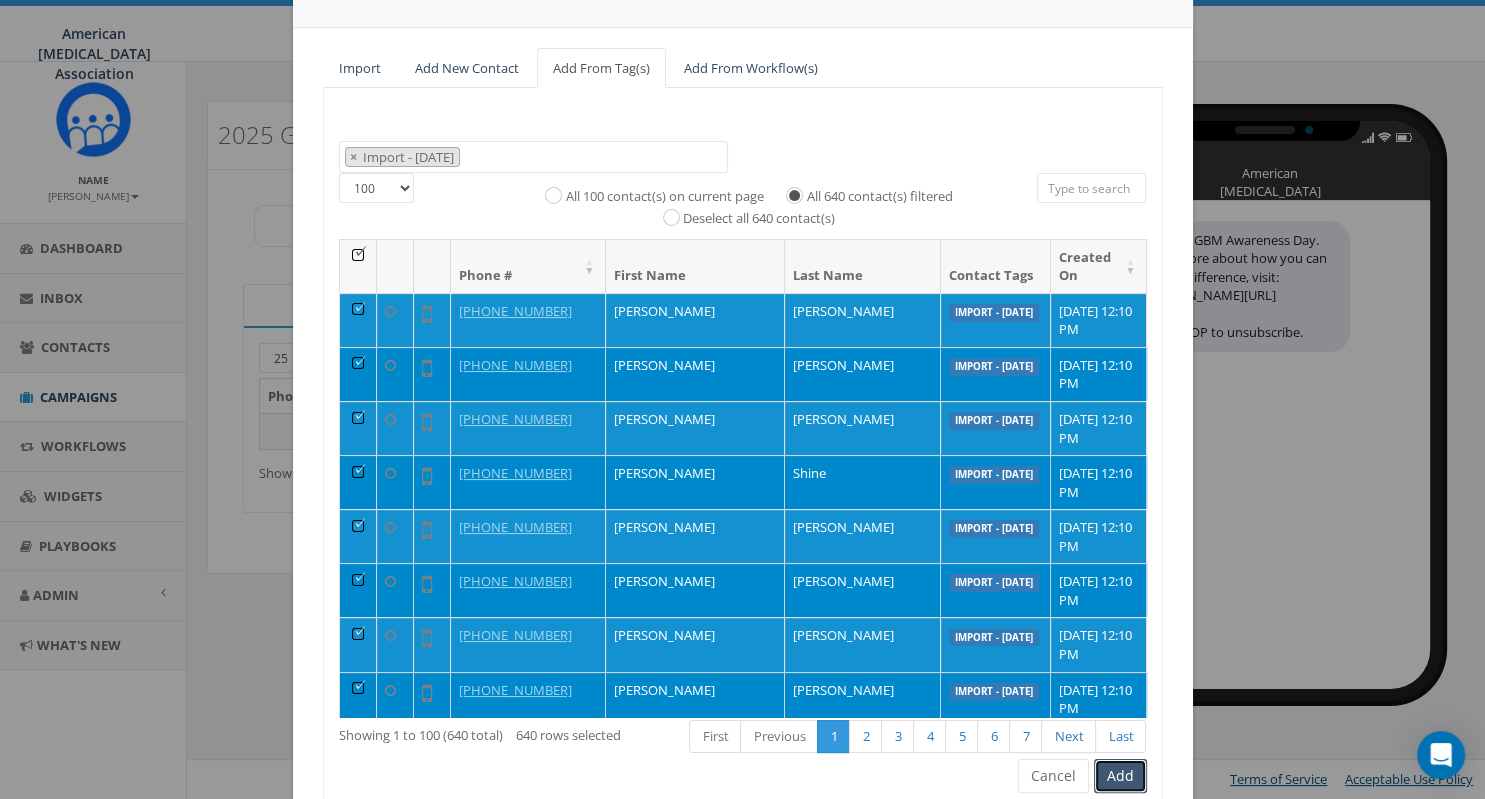 click on "Add" at bounding box center (1120, 776) 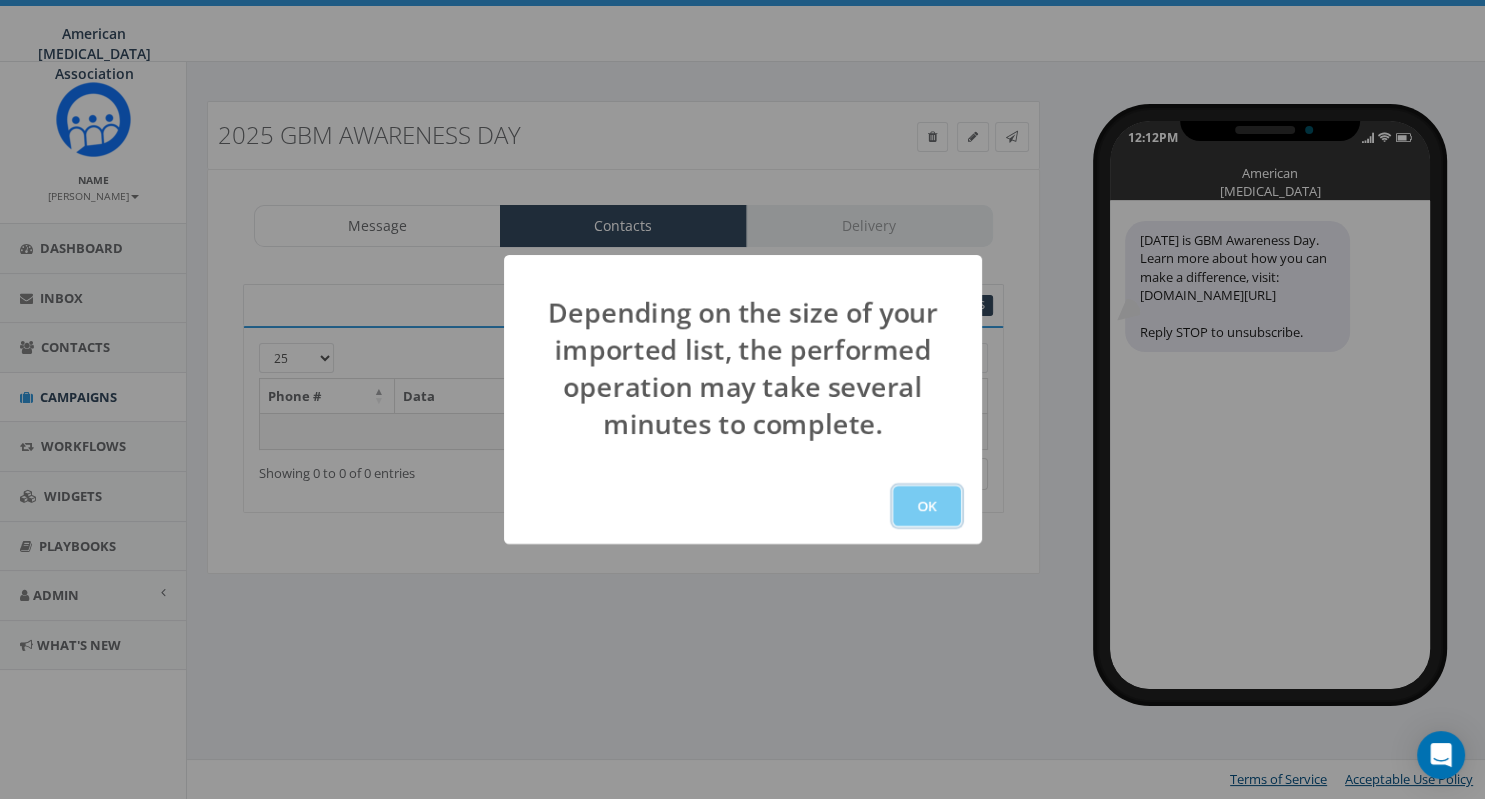 click on "OK" at bounding box center [927, 506] 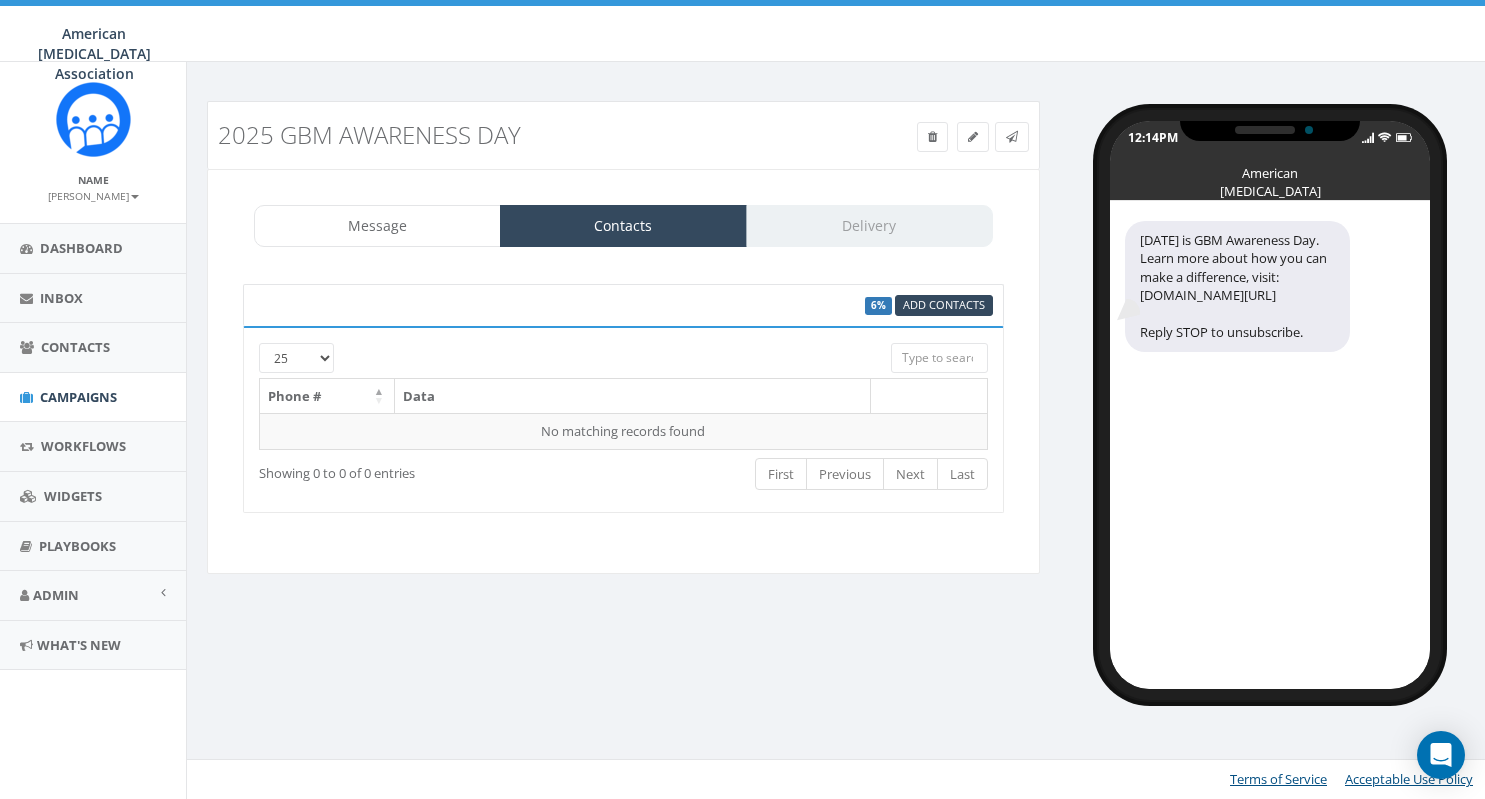 scroll, scrollTop: 0, scrollLeft: 0, axis: both 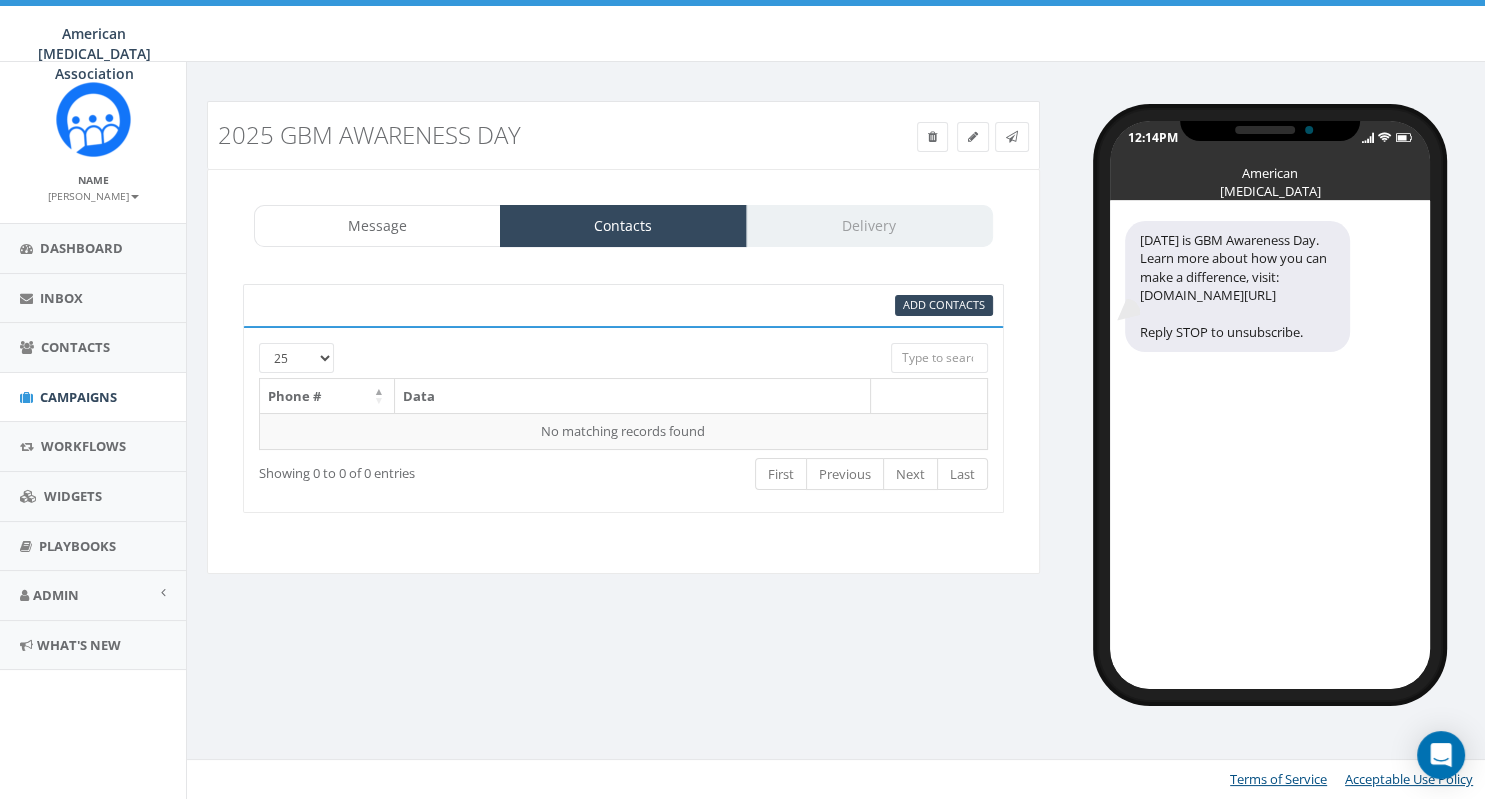 click at bounding box center [591, 352] 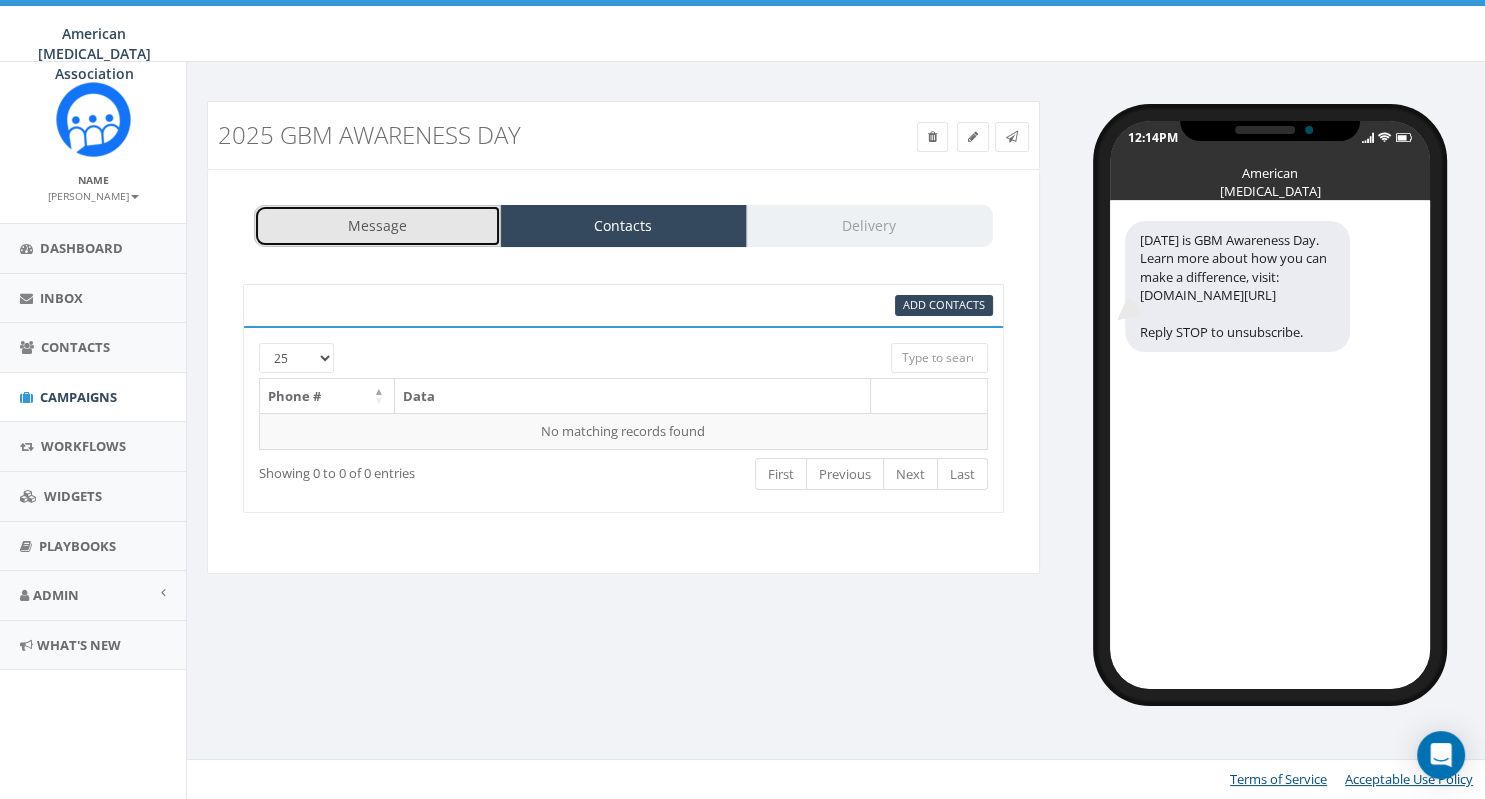 click on "Message" at bounding box center [377, 226] 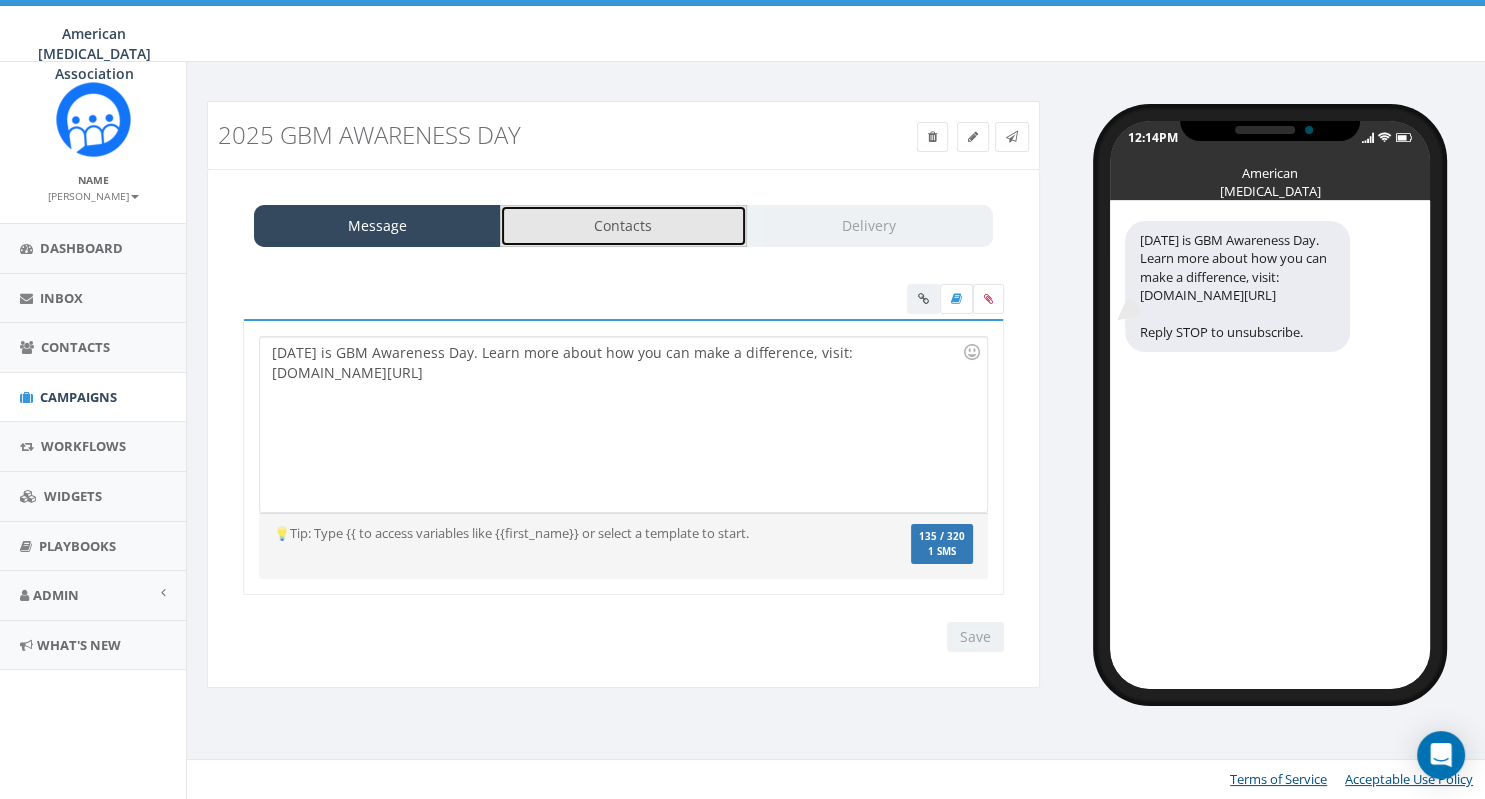 click on "Contacts" at bounding box center [623, 226] 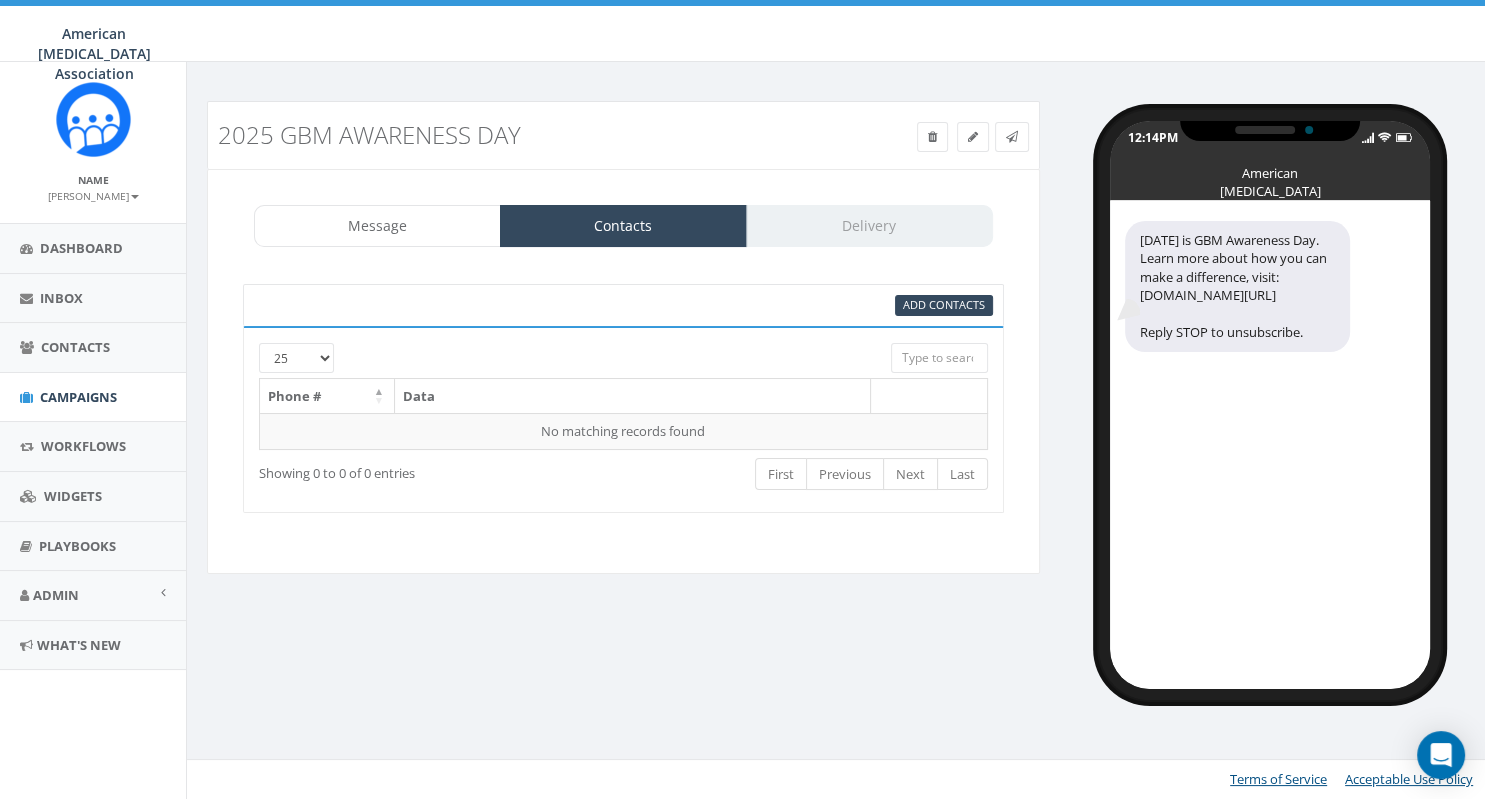 click on "Message Contacts Delivery" at bounding box center [623, 226] 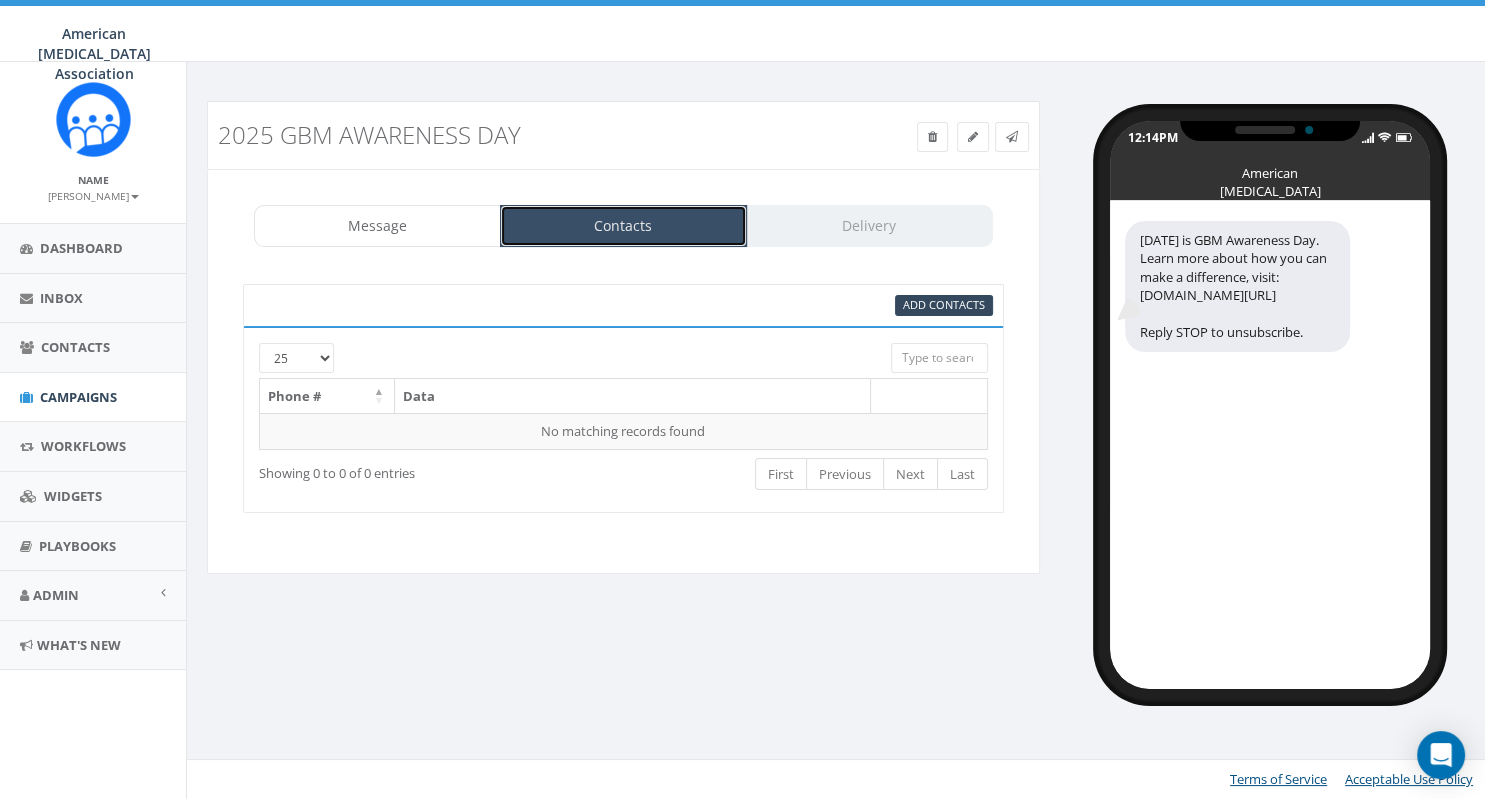 click on "Contacts" at bounding box center [623, 226] 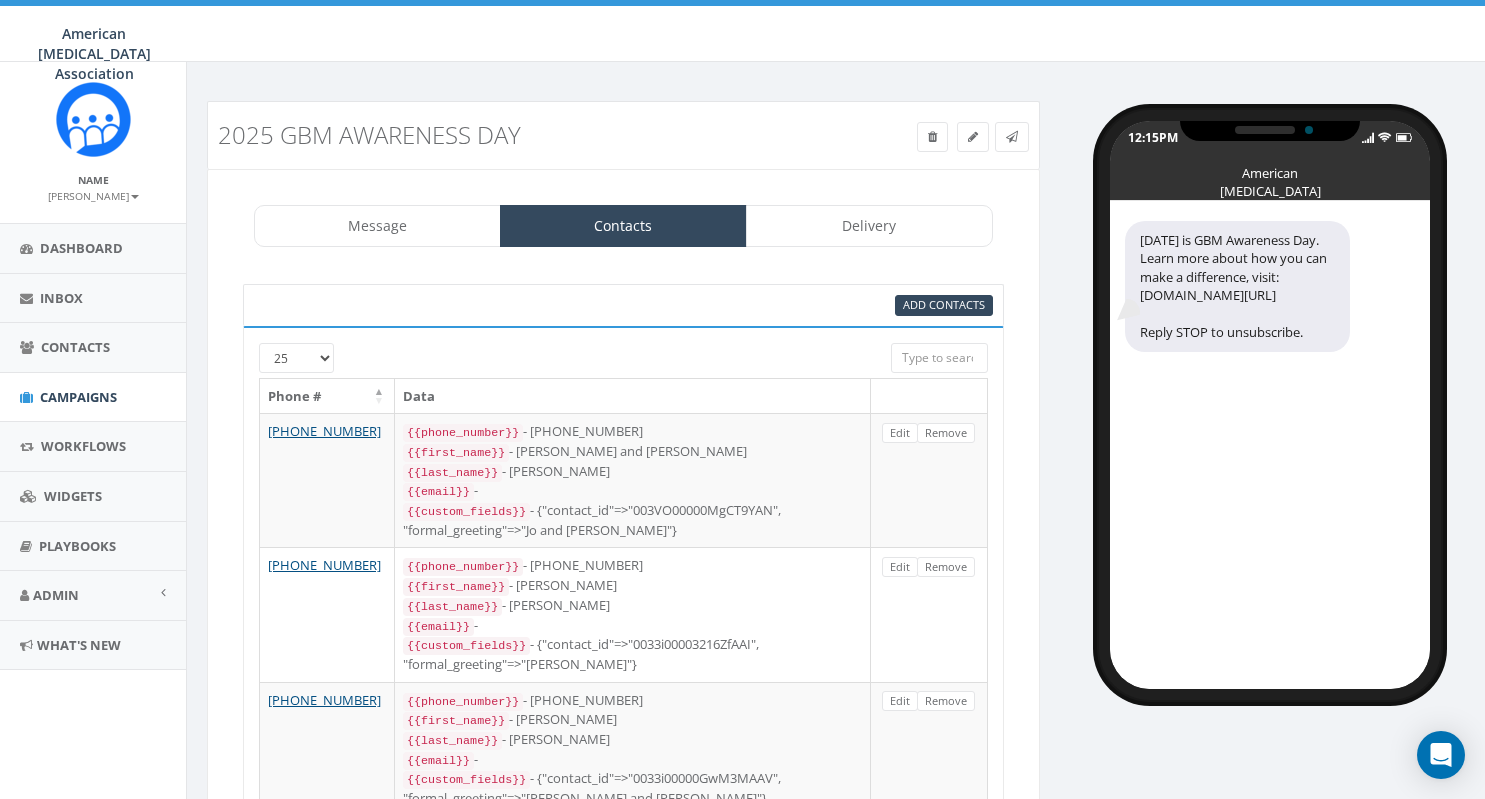 scroll, scrollTop: 0, scrollLeft: 0, axis: both 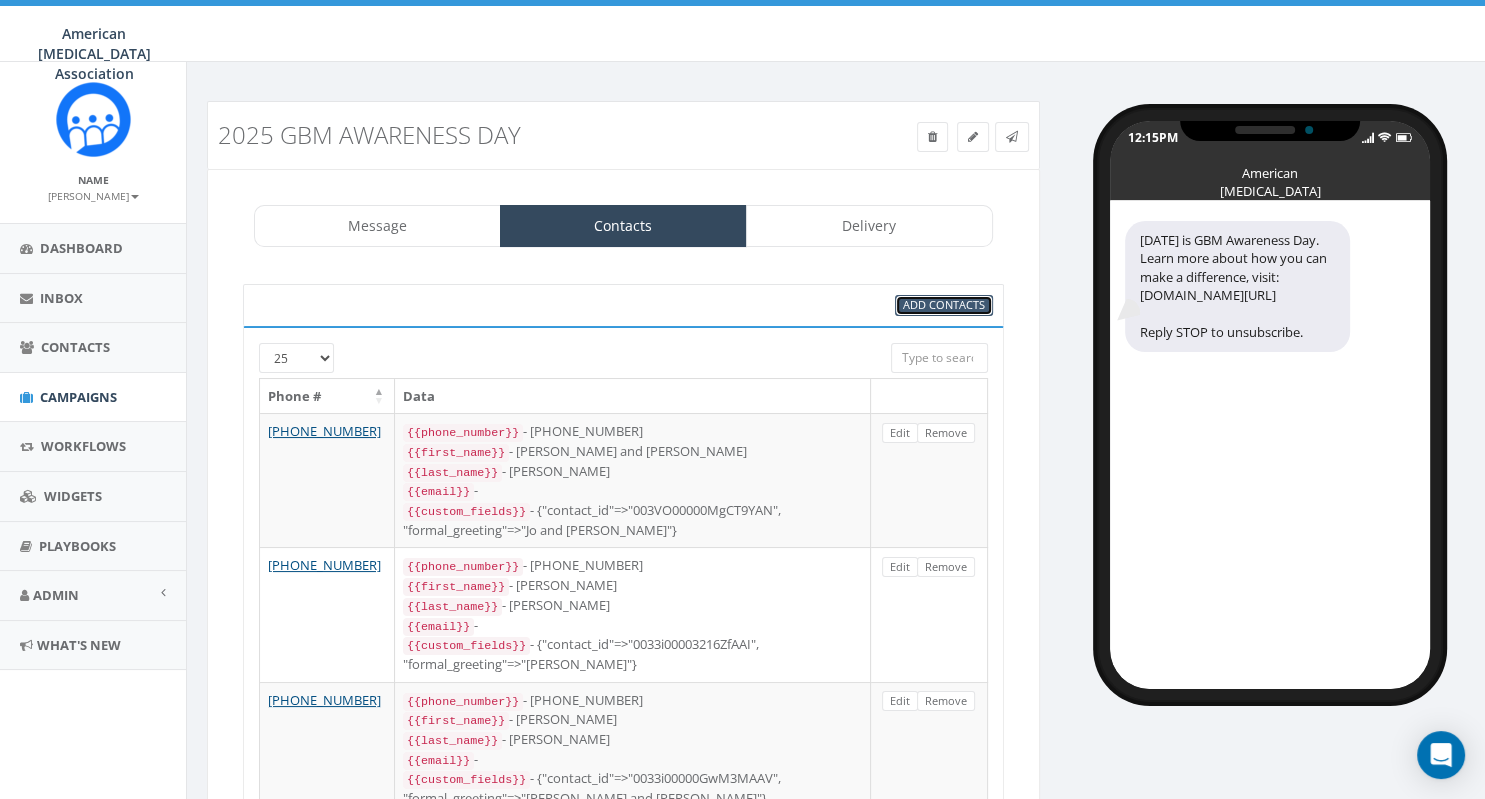 click on "Add Contacts" at bounding box center [944, 304] 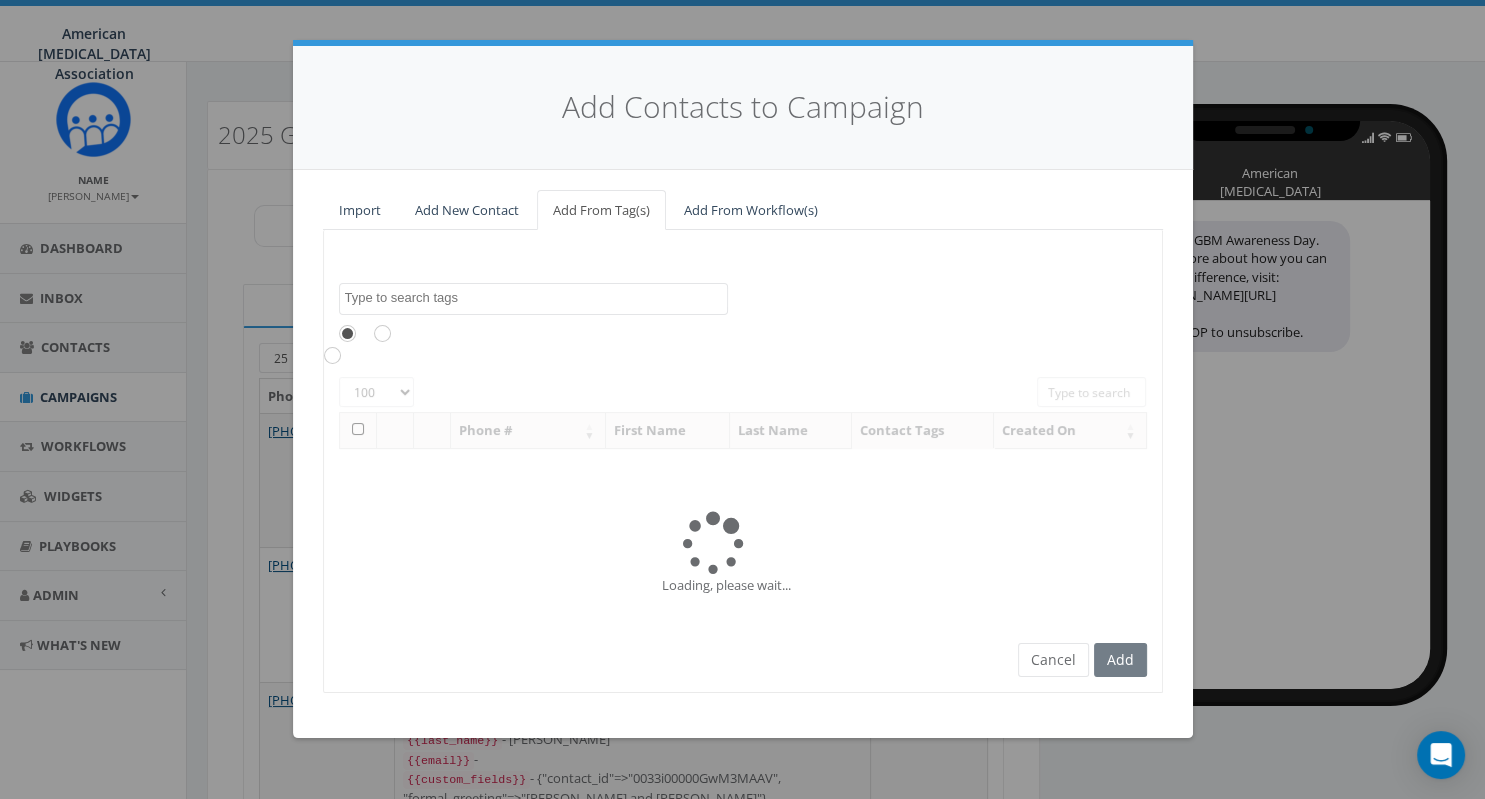 scroll, scrollTop: 200, scrollLeft: 0, axis: vertical 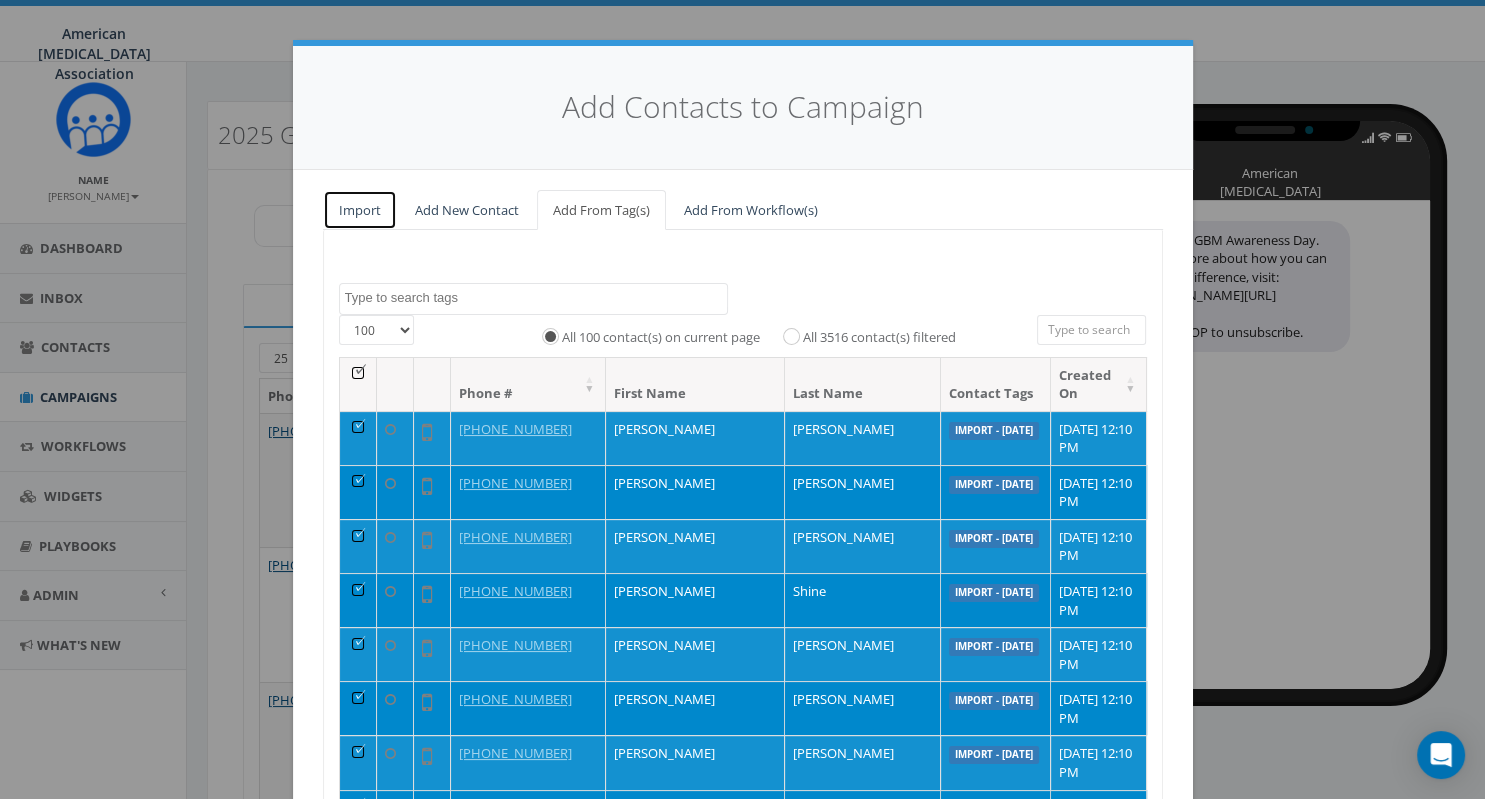 click on "Import" at bounding box center [360, 210] 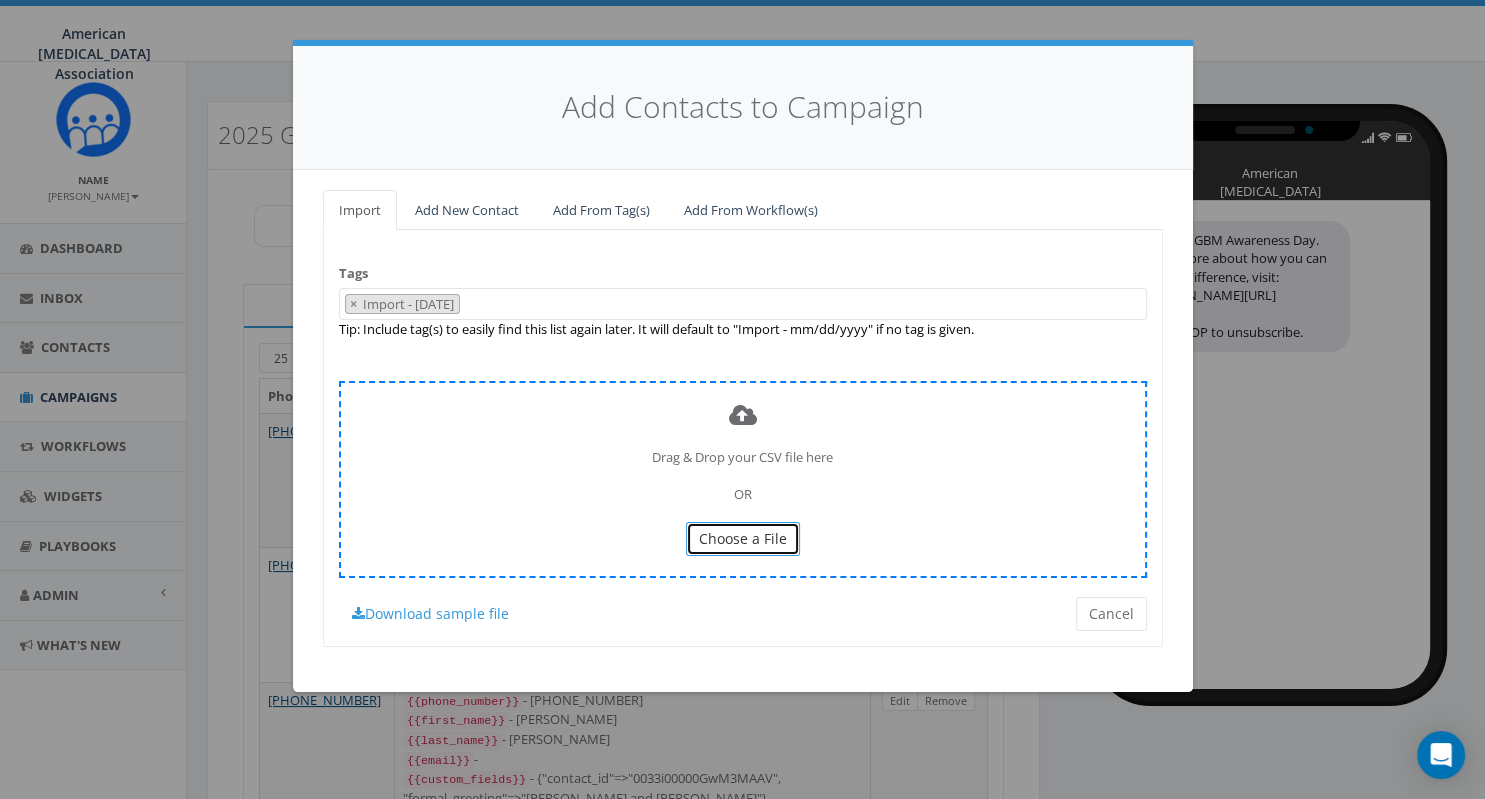 click on "Choose a File" at bounding box center [743, 538] 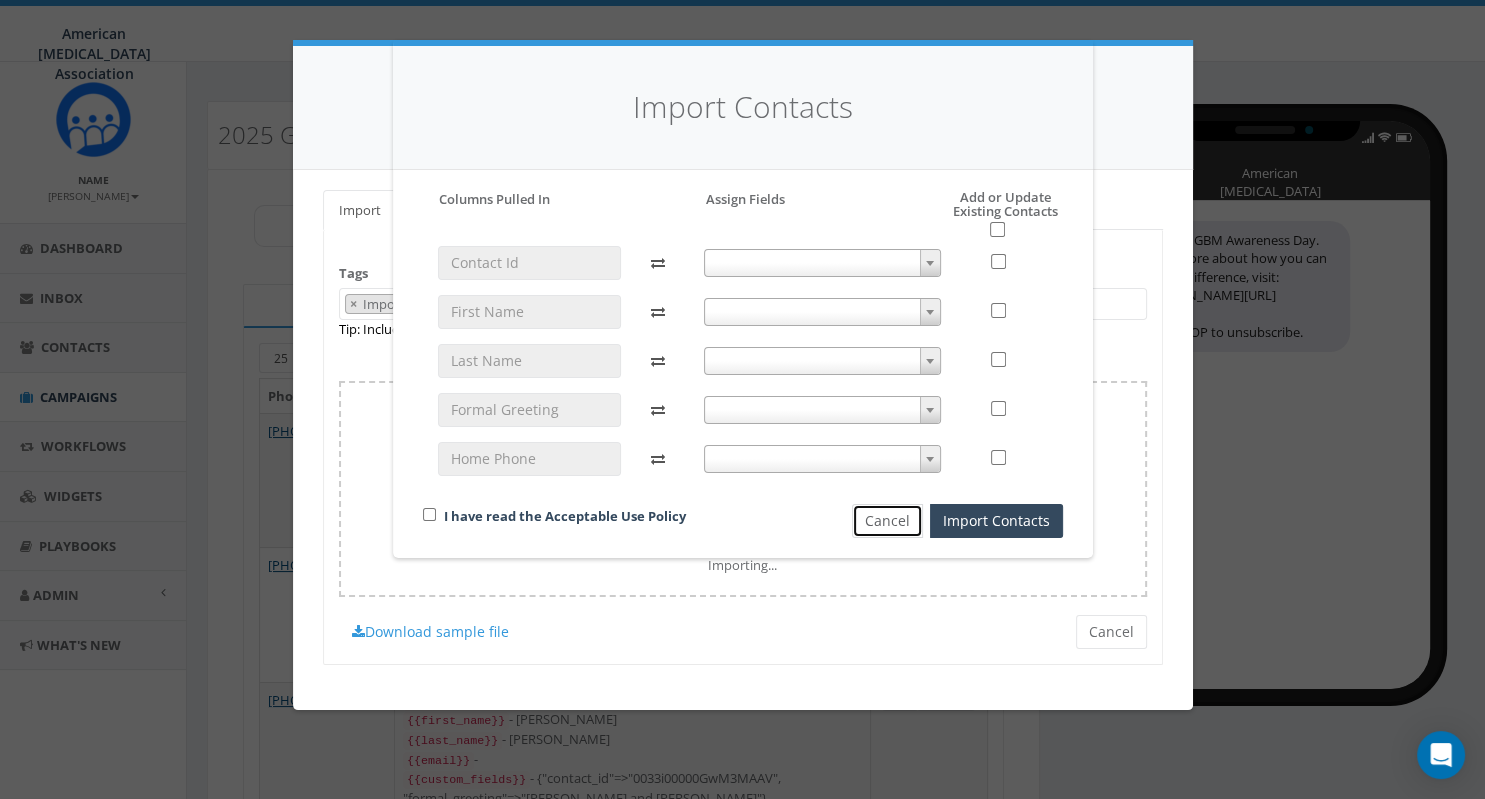 click on "Cancel" at bounding box center [887, 521] 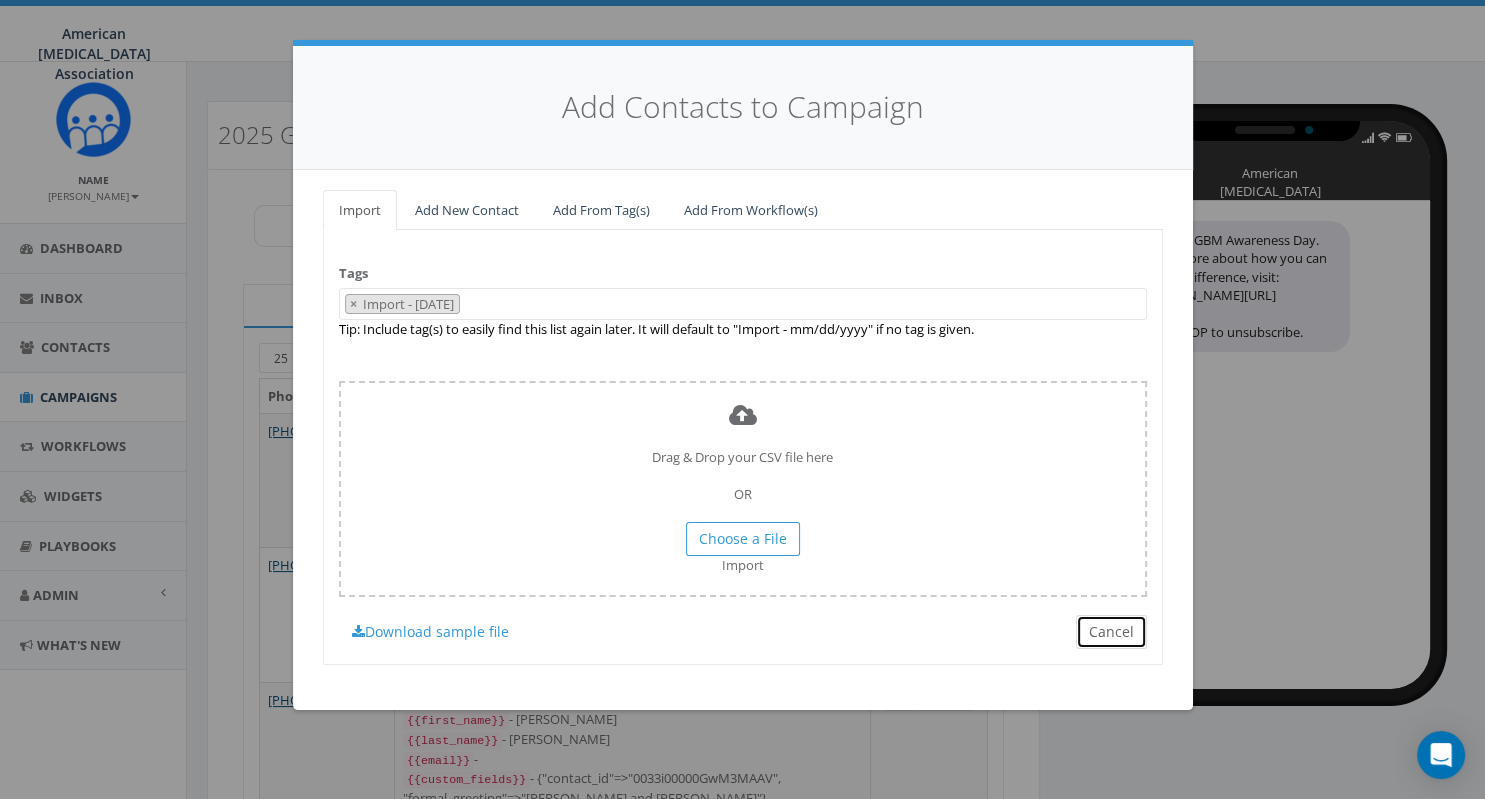 click on "Cancel" at bounding box center [1111, 632] 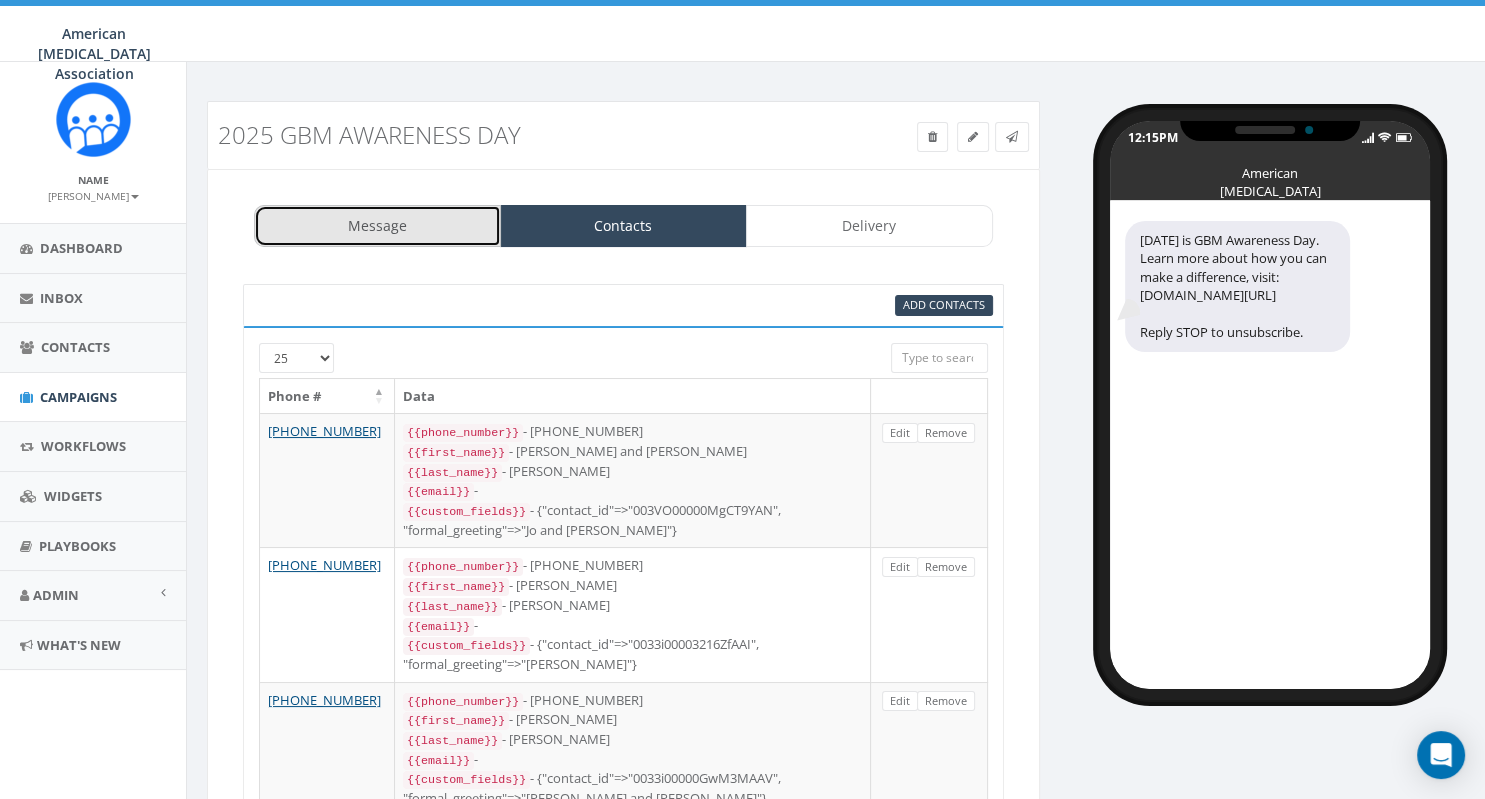 click on "Message" at bounding box center (377, 226) 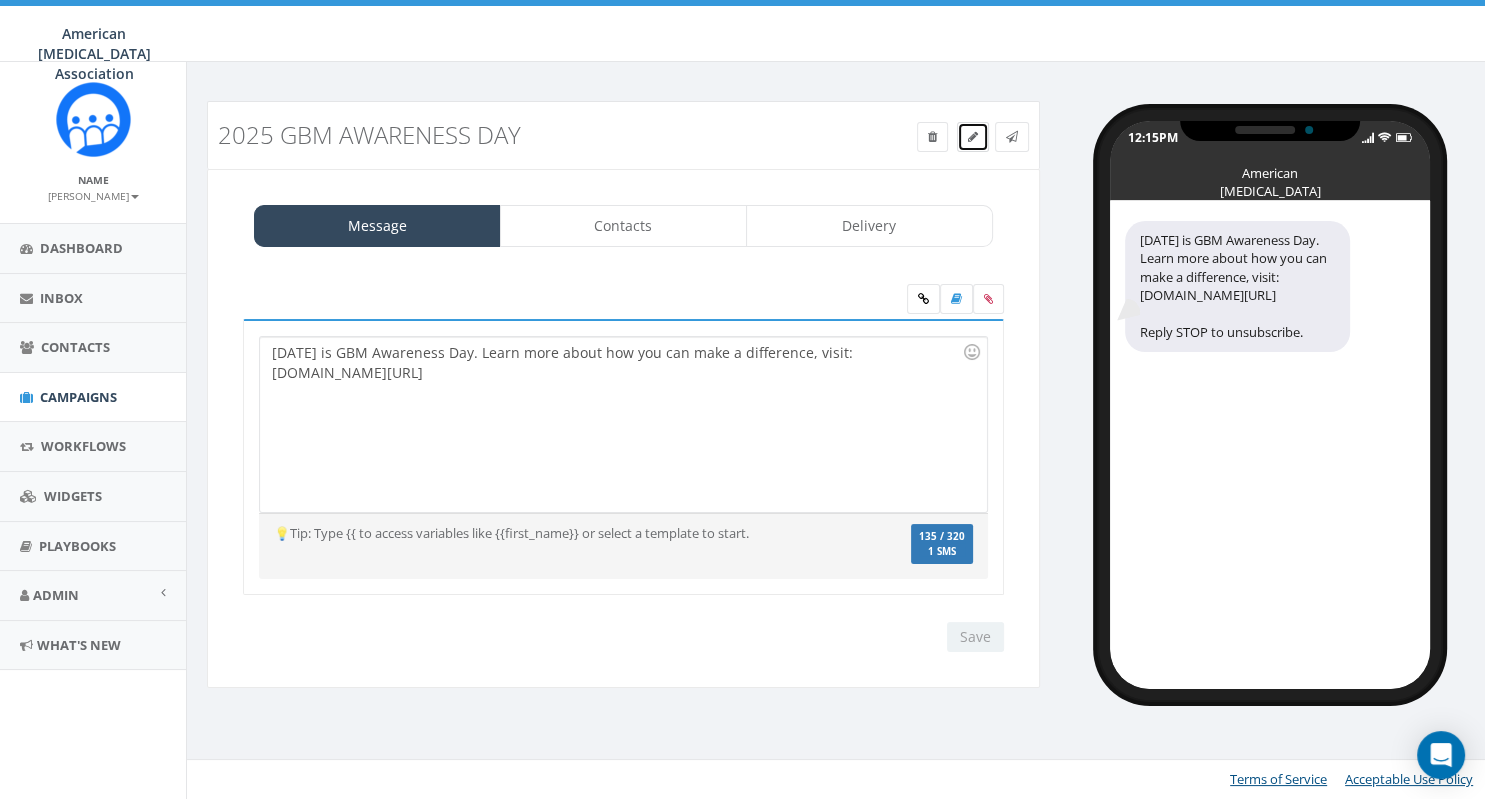 click at bounding box center [973, 137] 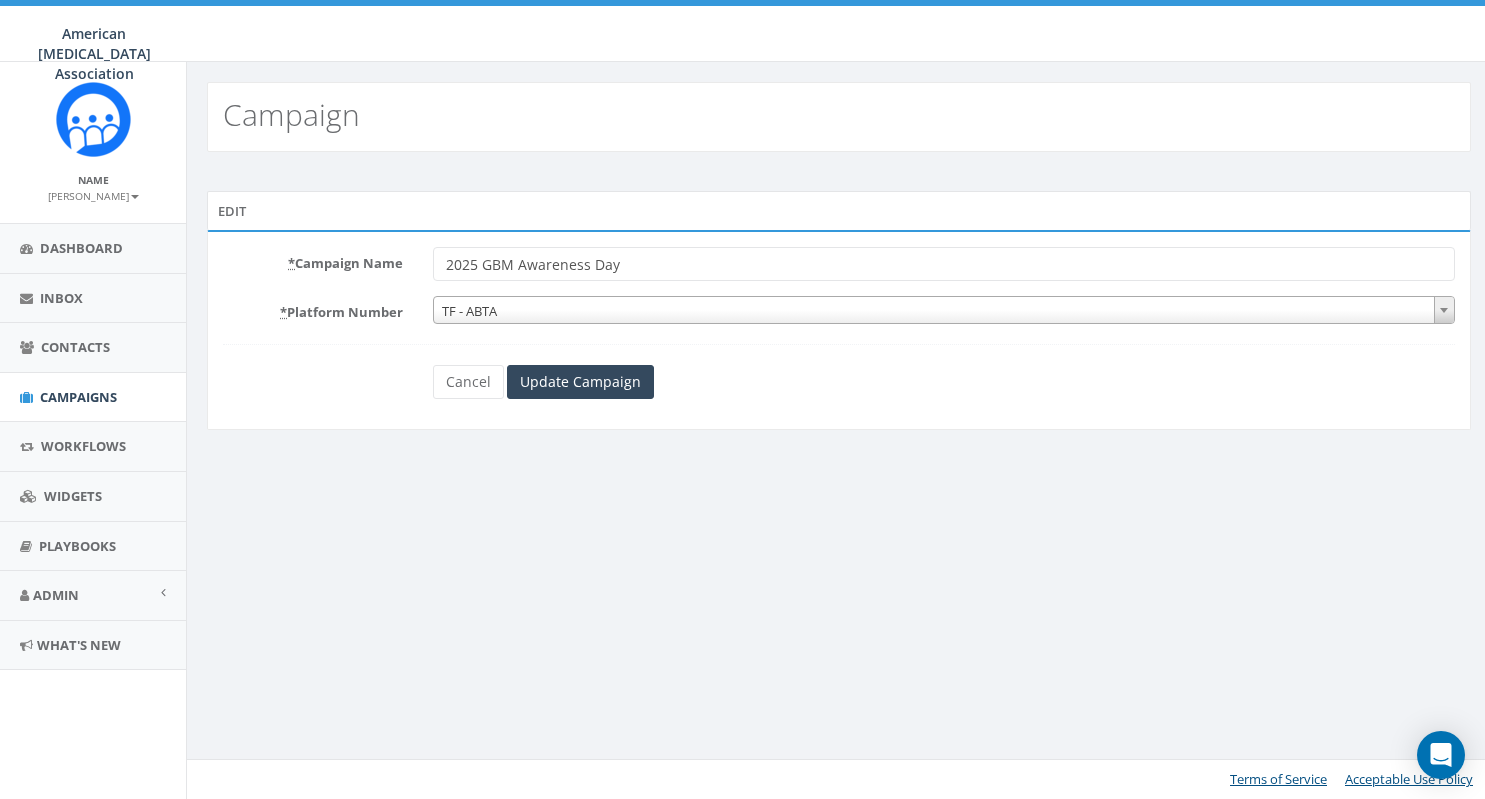 scroll, scrollTop: 0, scrollLeft: 0, axis: both 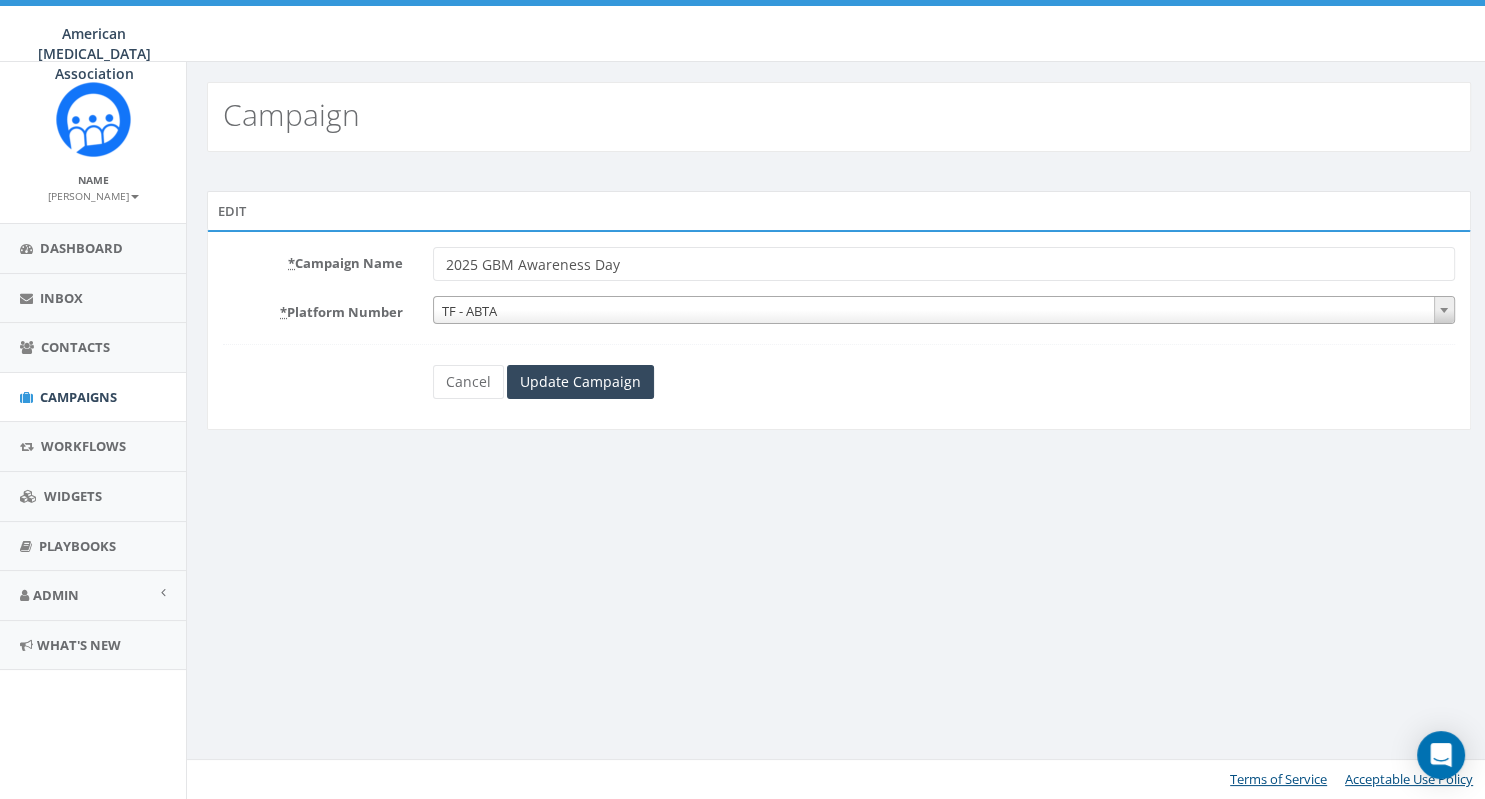 click on "2025 GBM Awareness Day" at bounding box center [944, 264] 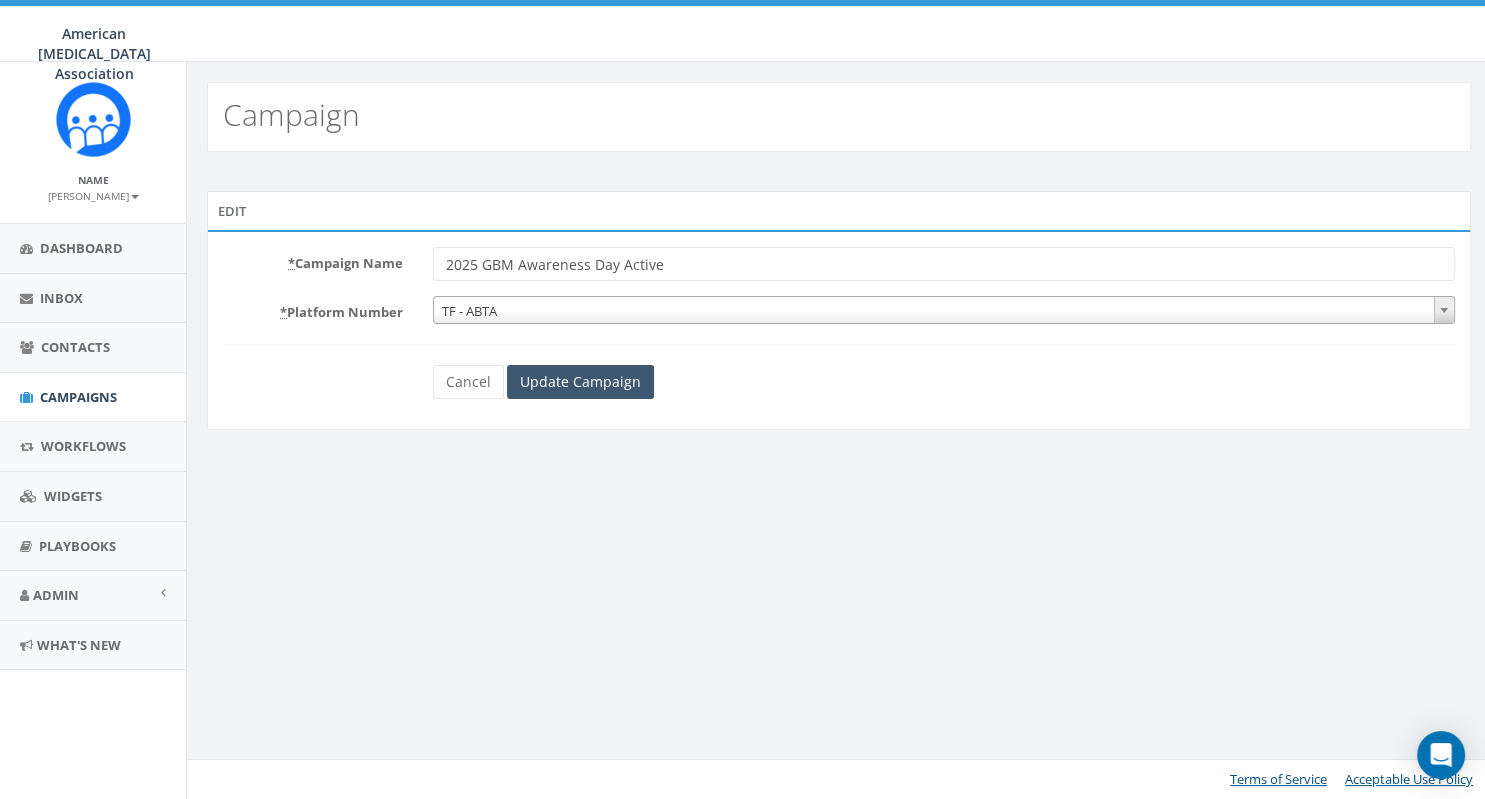 type on "2025 GBM Awareness Day Active" 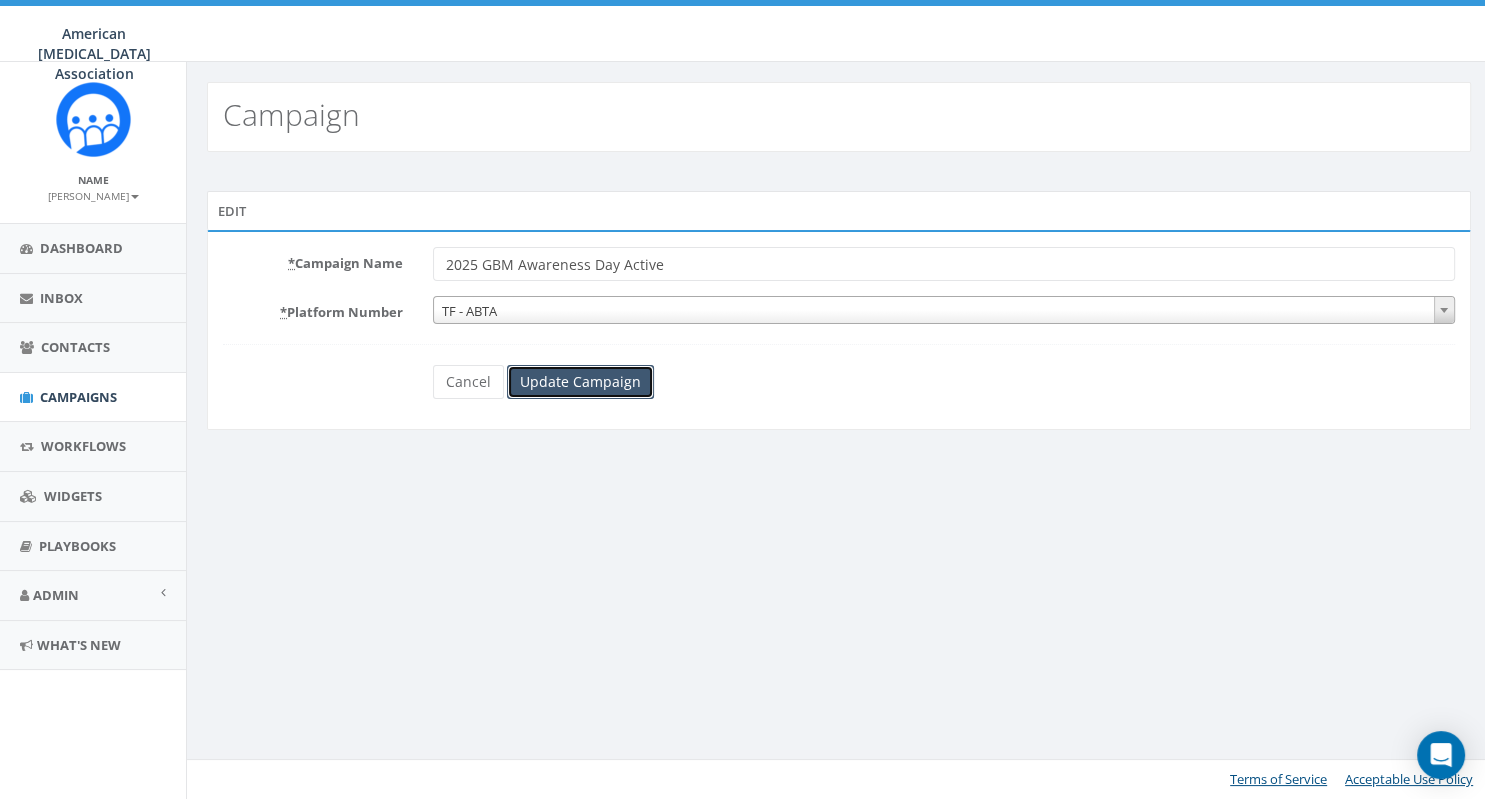 click on "Update Campaign" at bounding box center (580, 382) 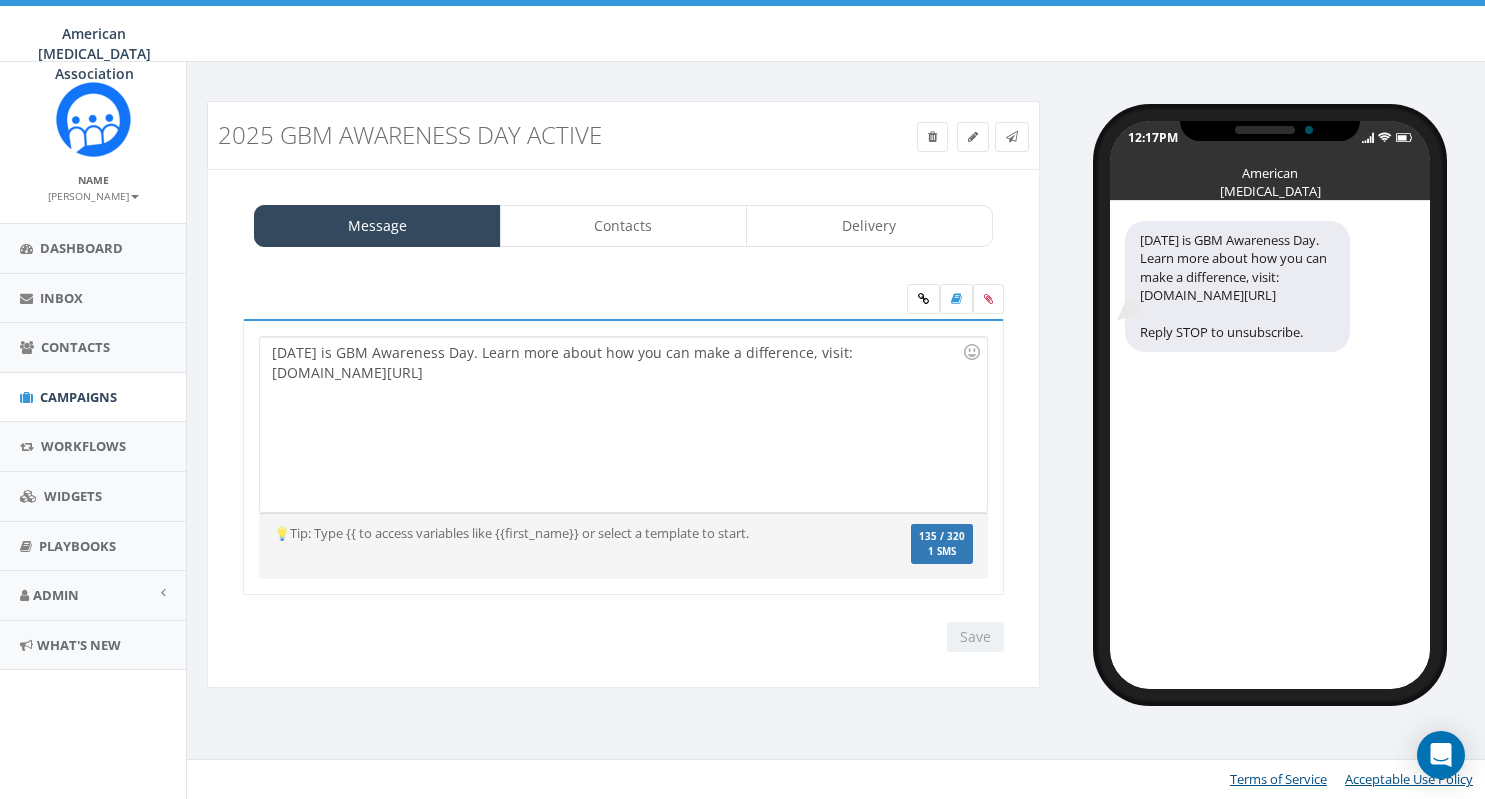 scroll, scrollTop: 0, scrollLeft: 0, axis: both 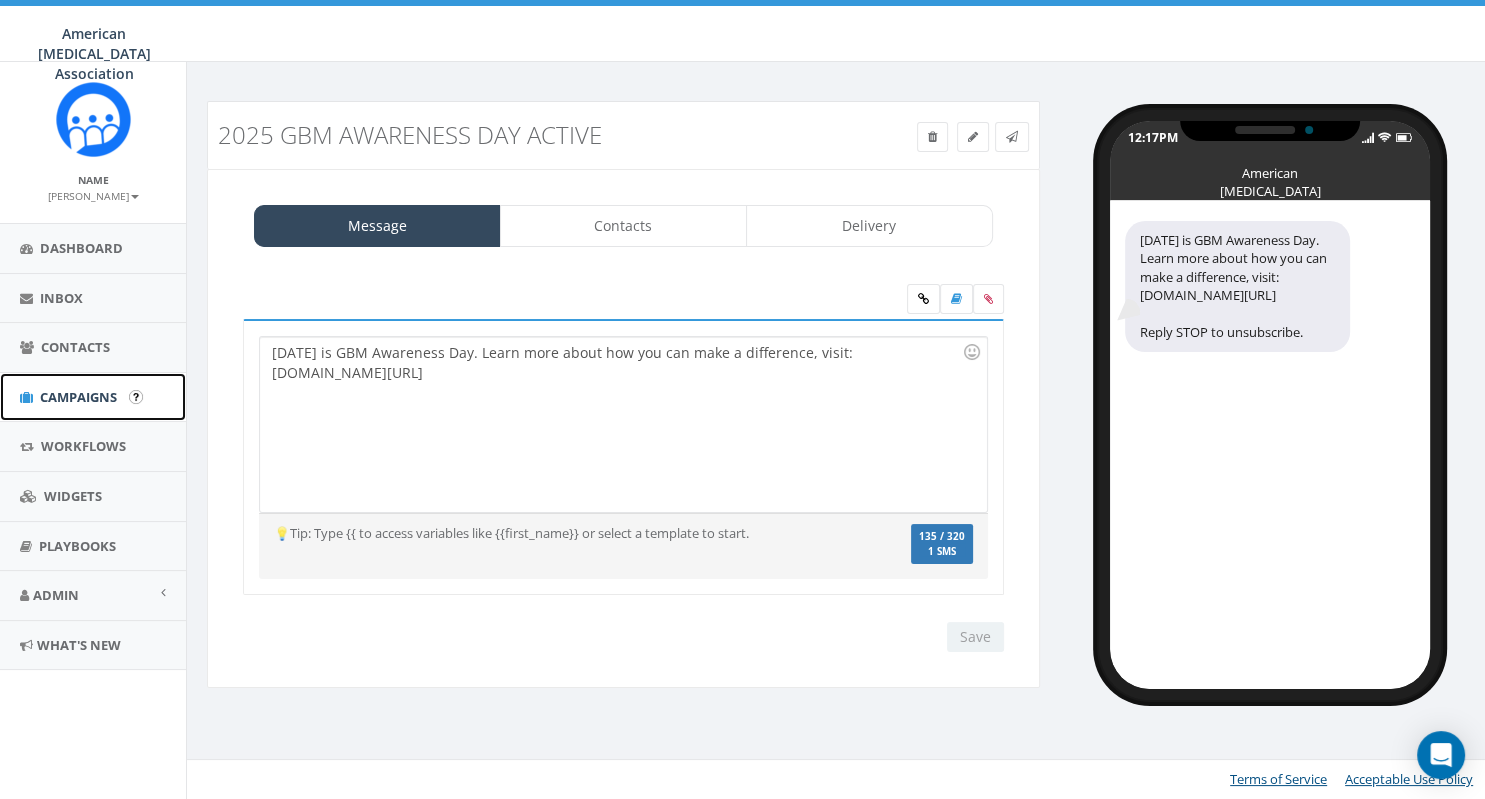 click on "Campaigns" at bounding box center (78, 397) 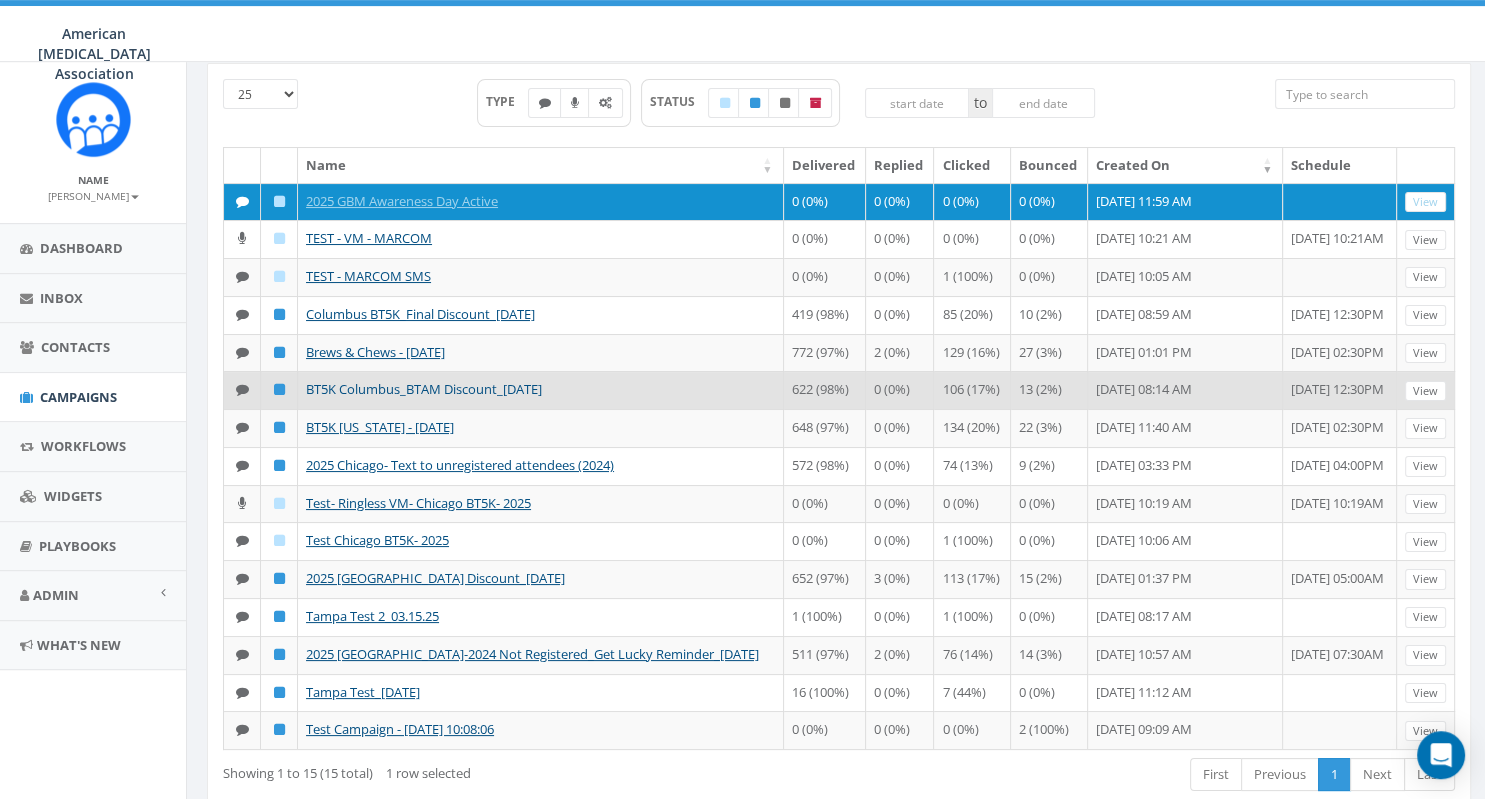scroll, scrollTop: 110, scrollLeft: 0, axis: vertical 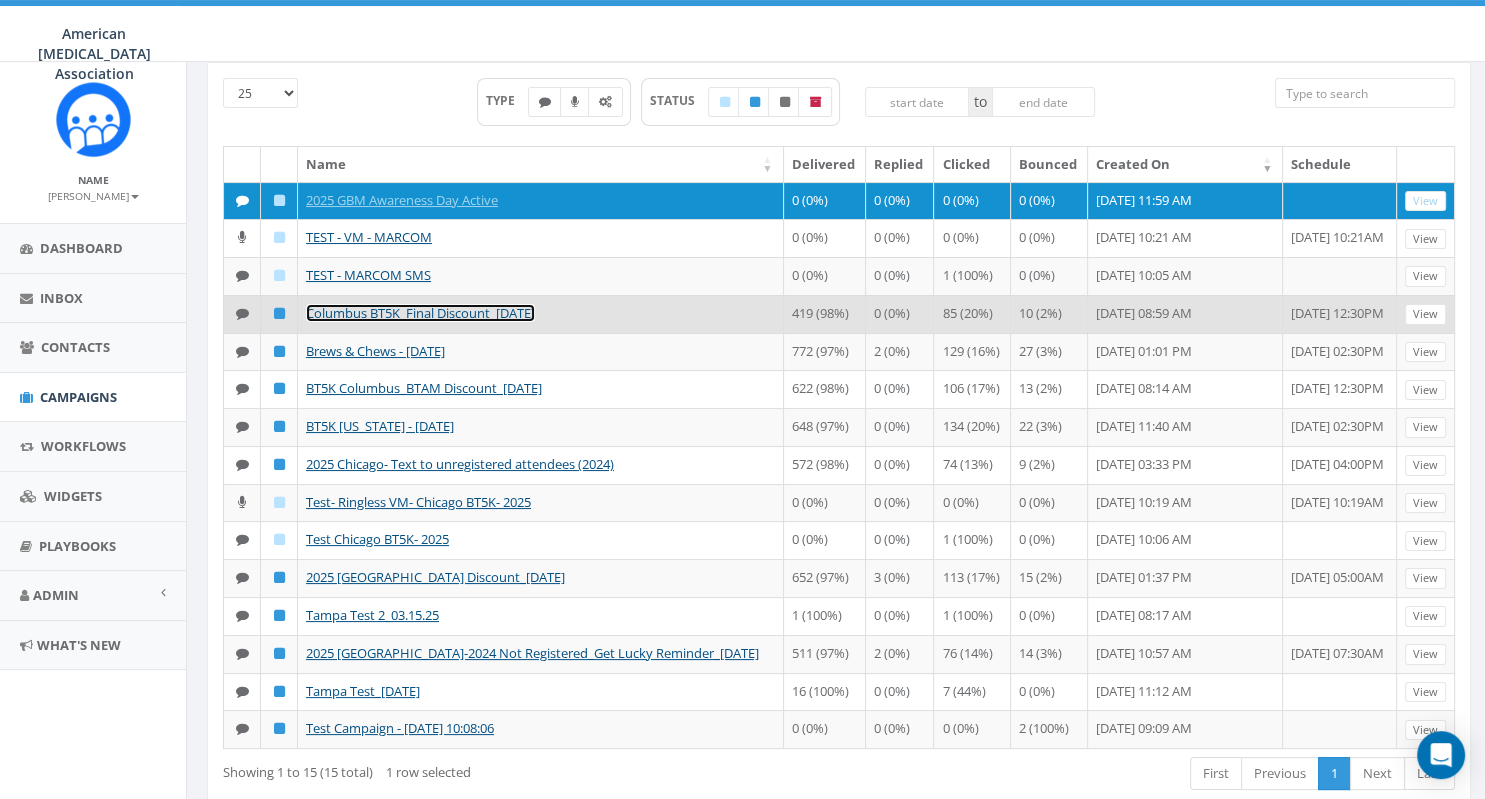 click on "Columbus BT5K_Final Discount_[DATE]" at bounding box center [420, 313] 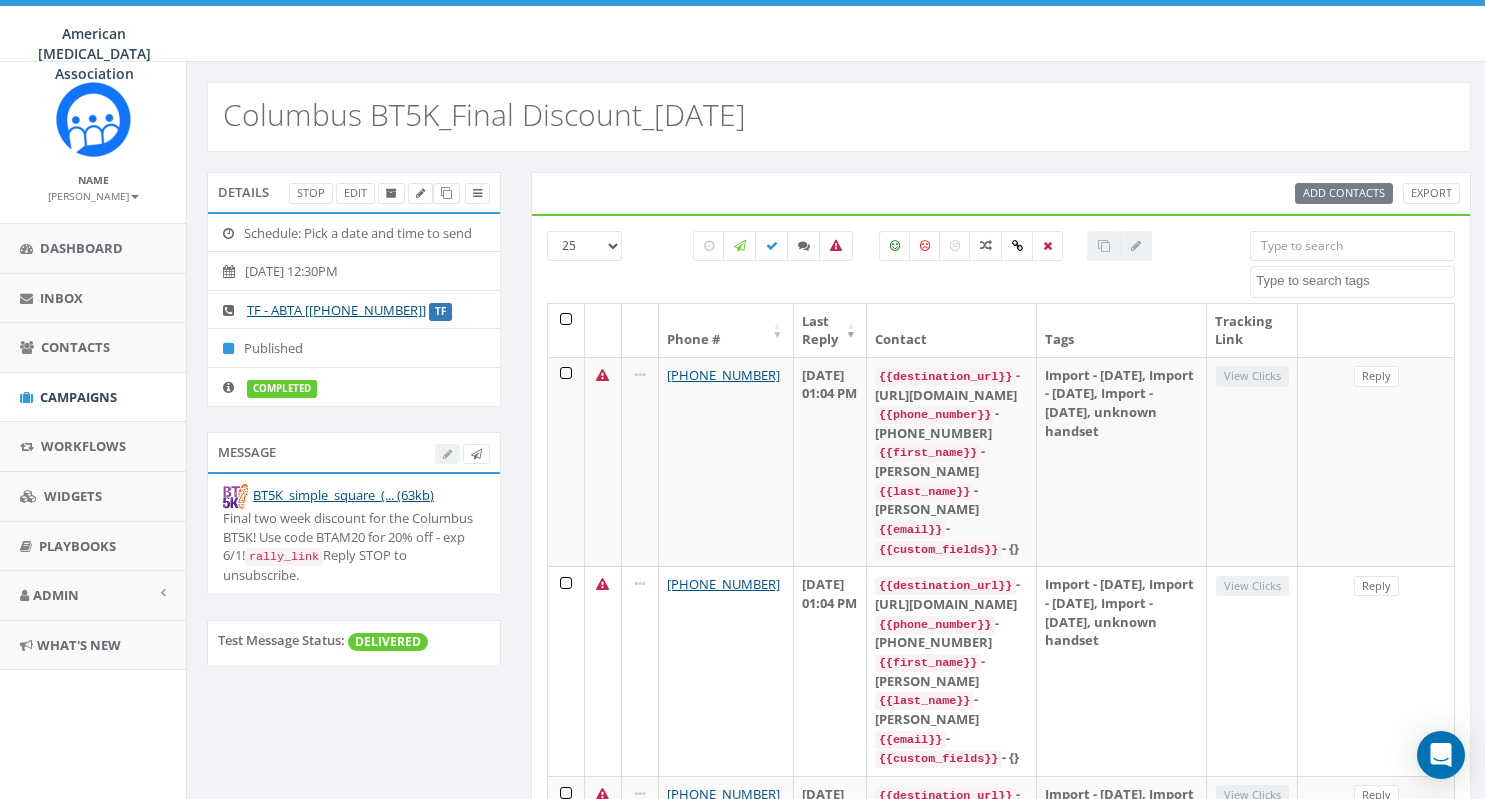 select 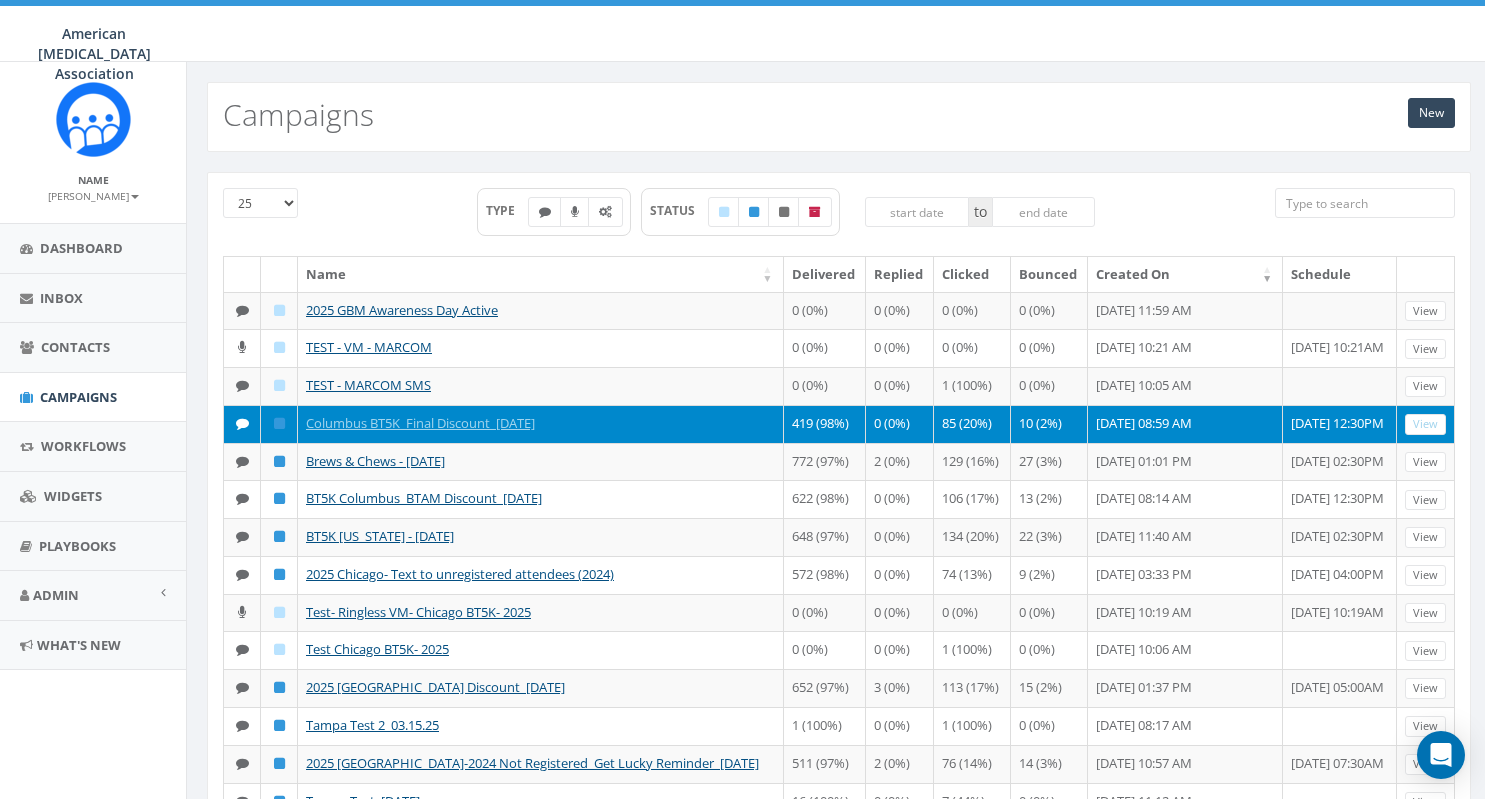 scroll, scrollTop: 15, scrollLeft: 0, axis: vertical 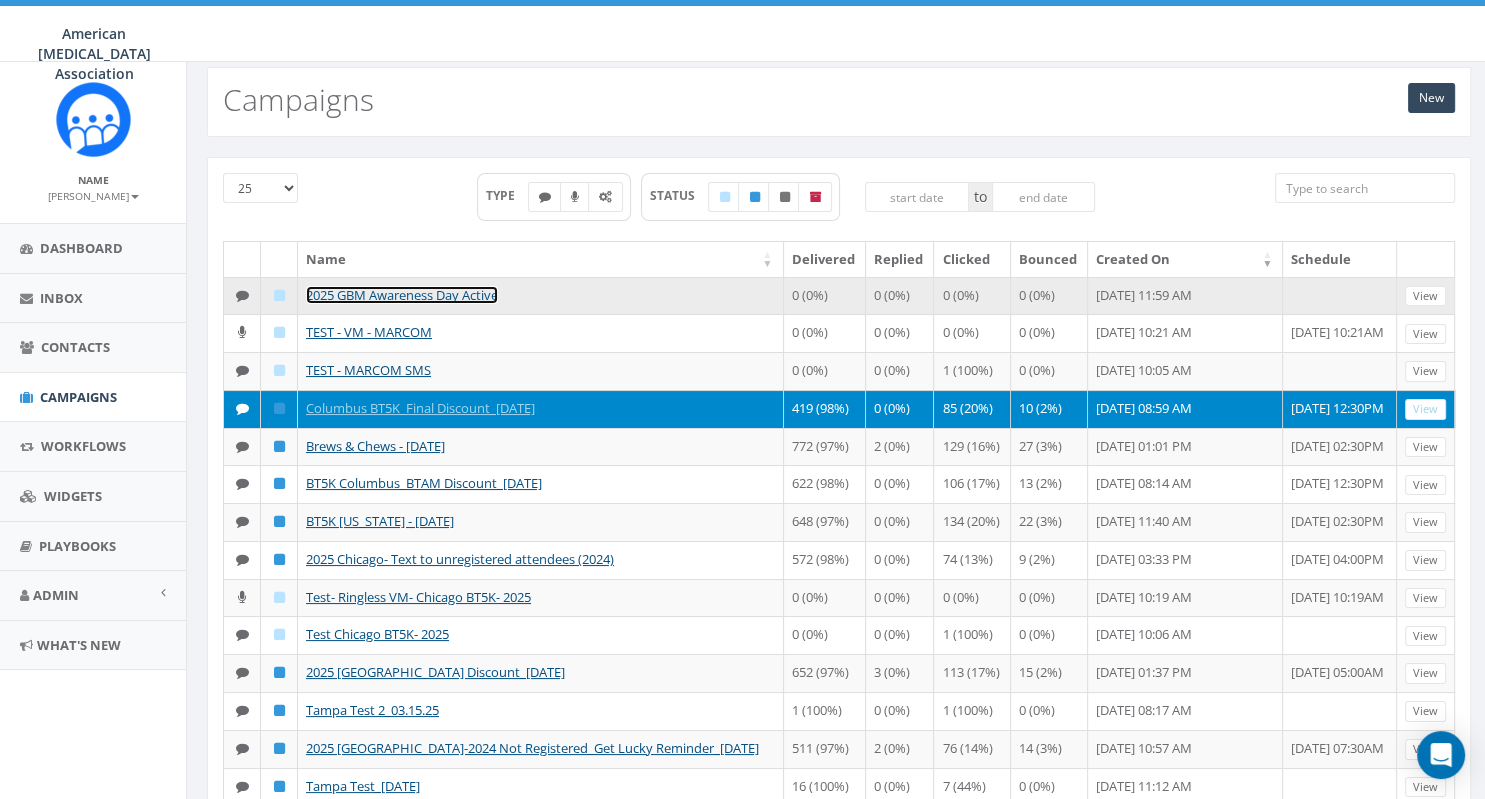 click on "2025 GBM Awareness Day Active" at bounding box center (402, 295) 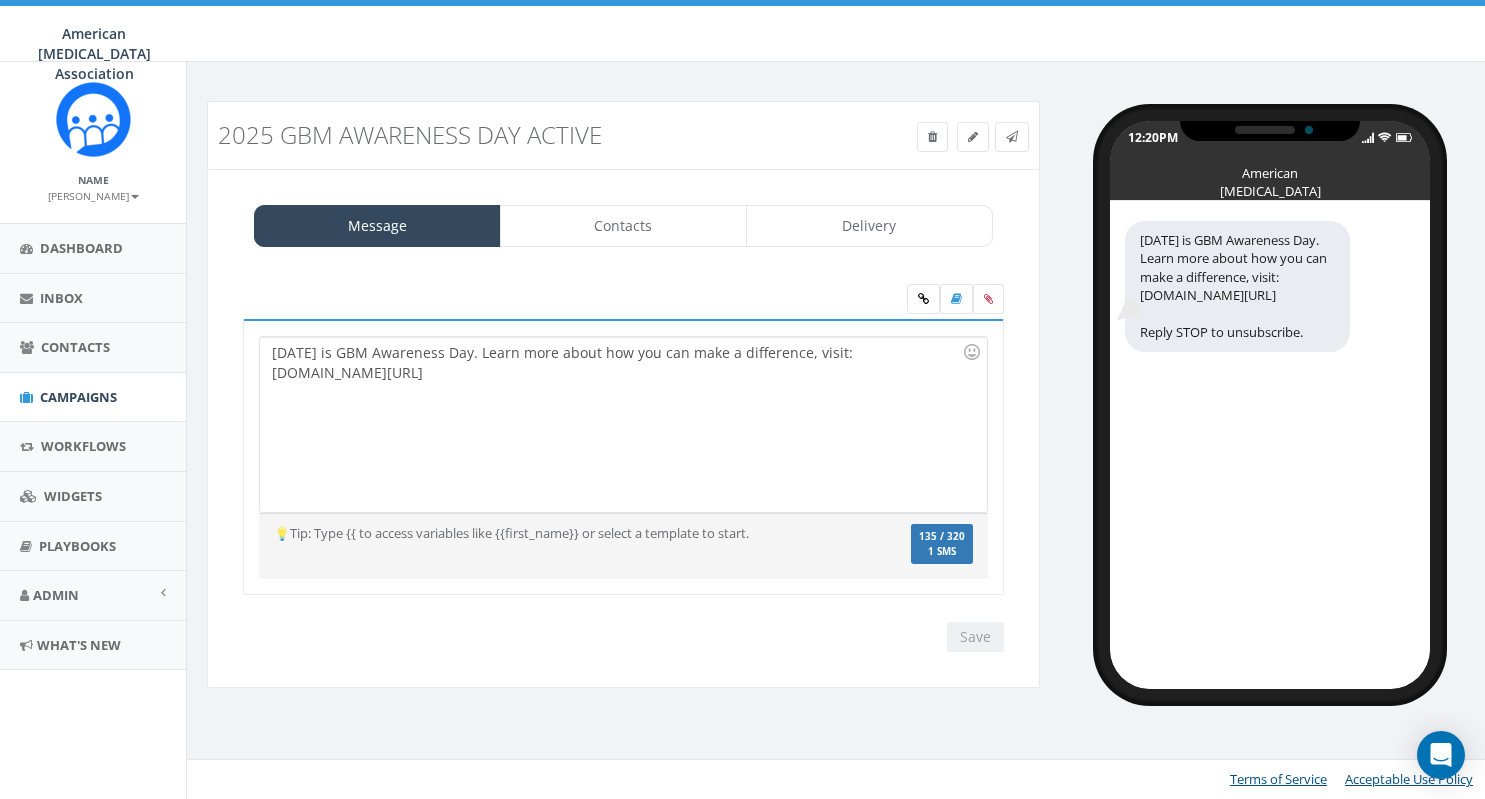 scroll, scrollTop: 0, scrollLeft: 0, axis: both 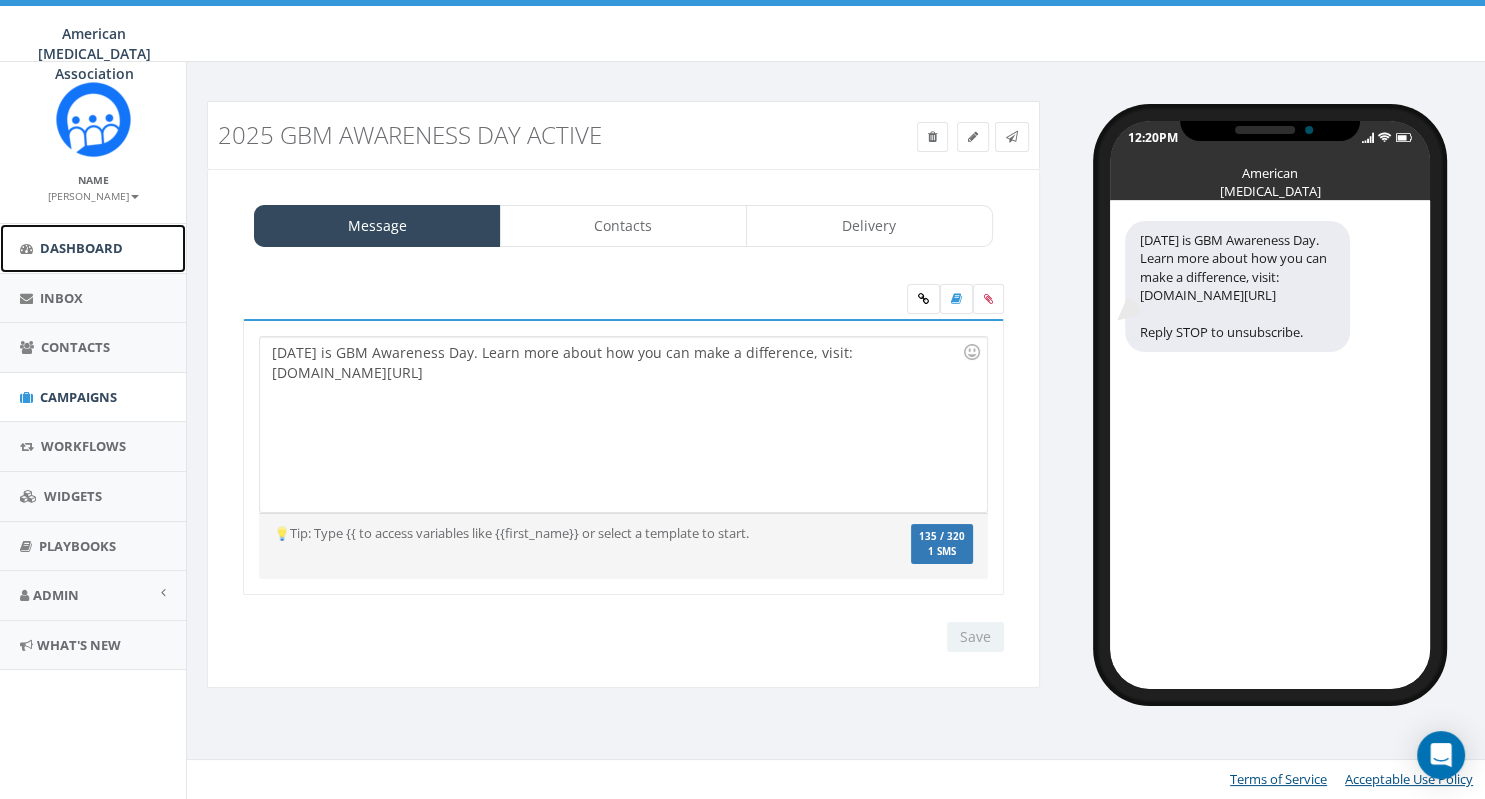 click on "Dashboard" at bounding box center [81, 248] 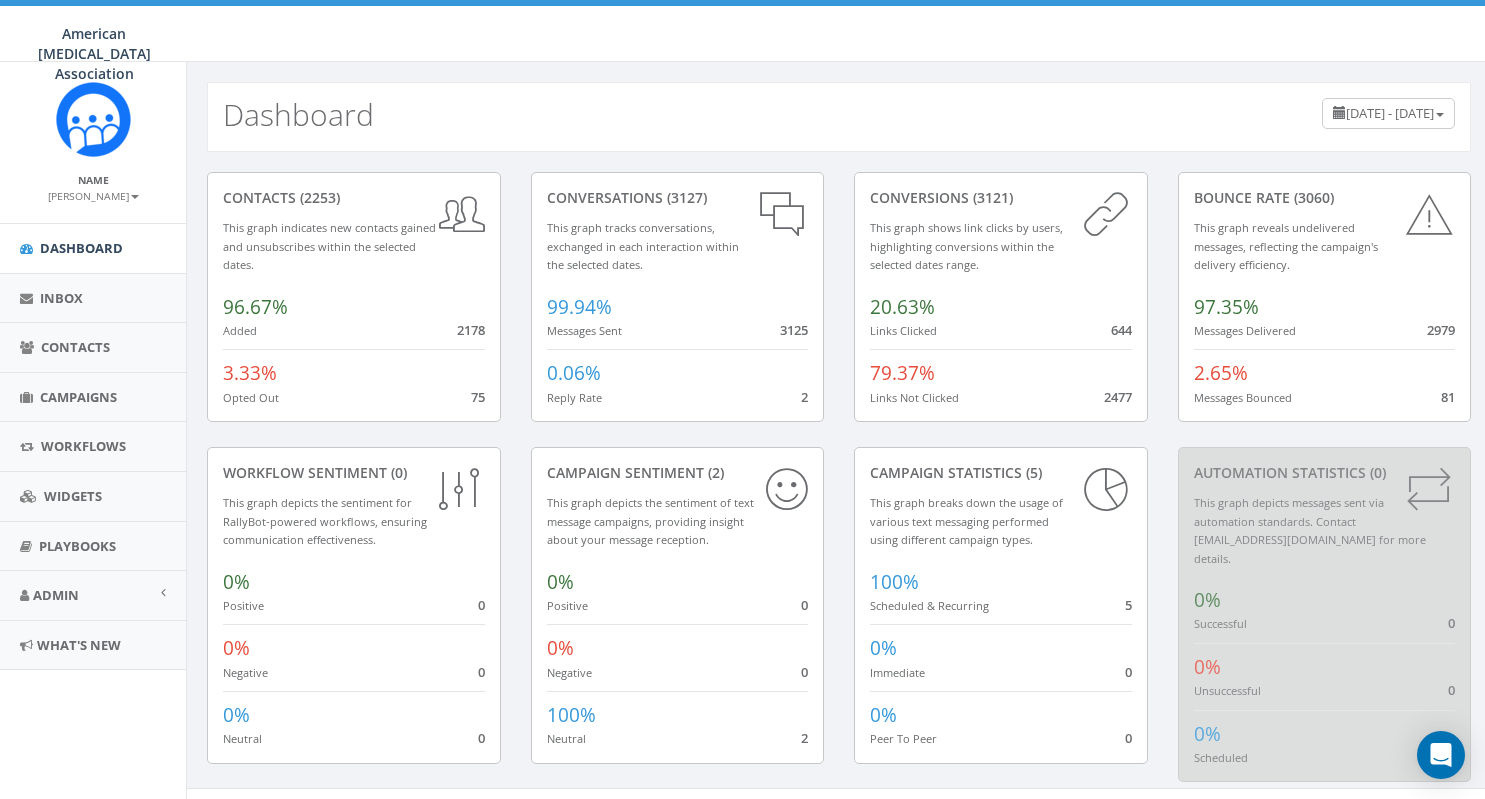 scroll, scrollTop: 0, scrollLeft: 0, axis: both 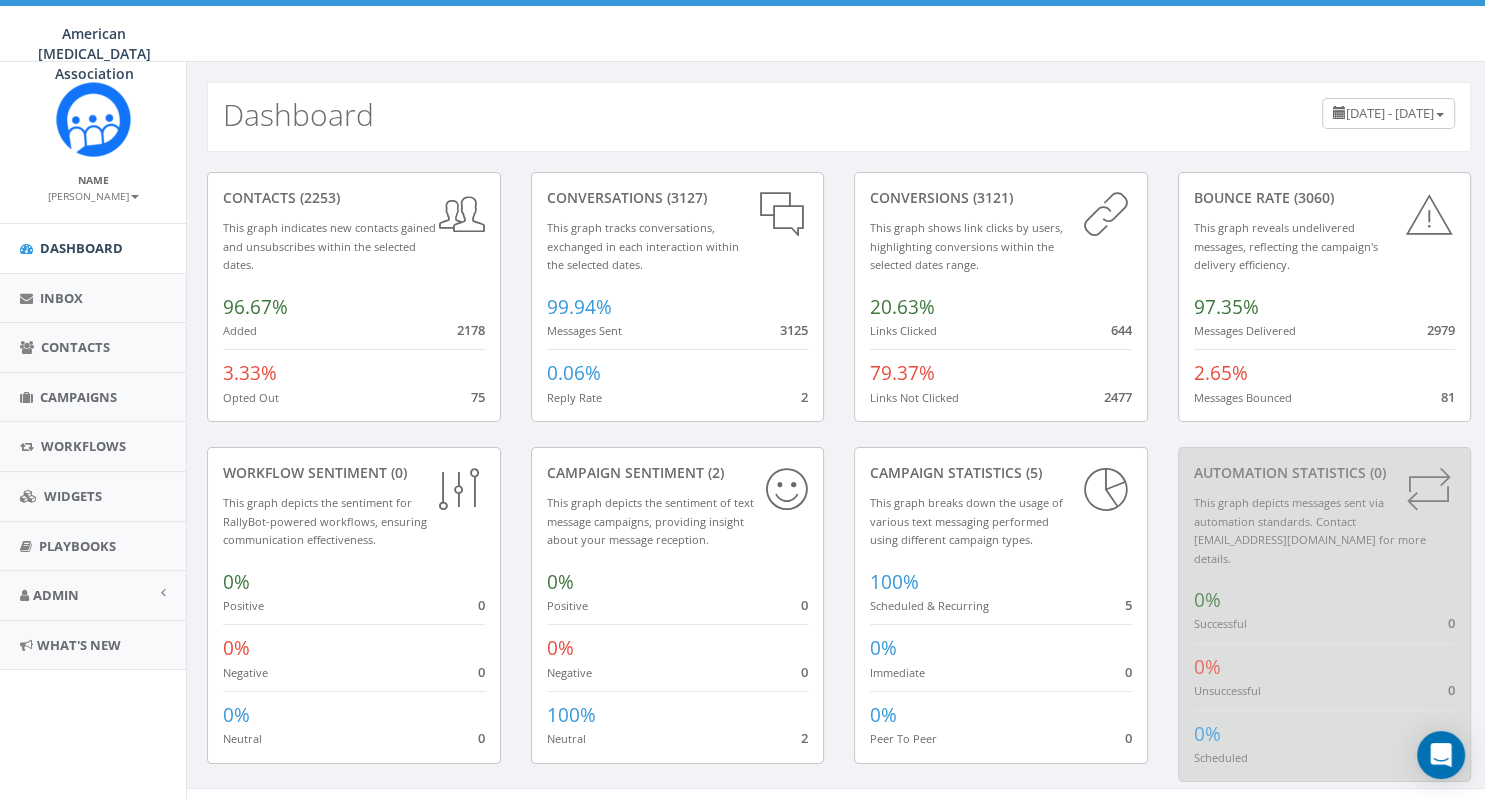 click on "3.33%" at bounding box center [250, 373] 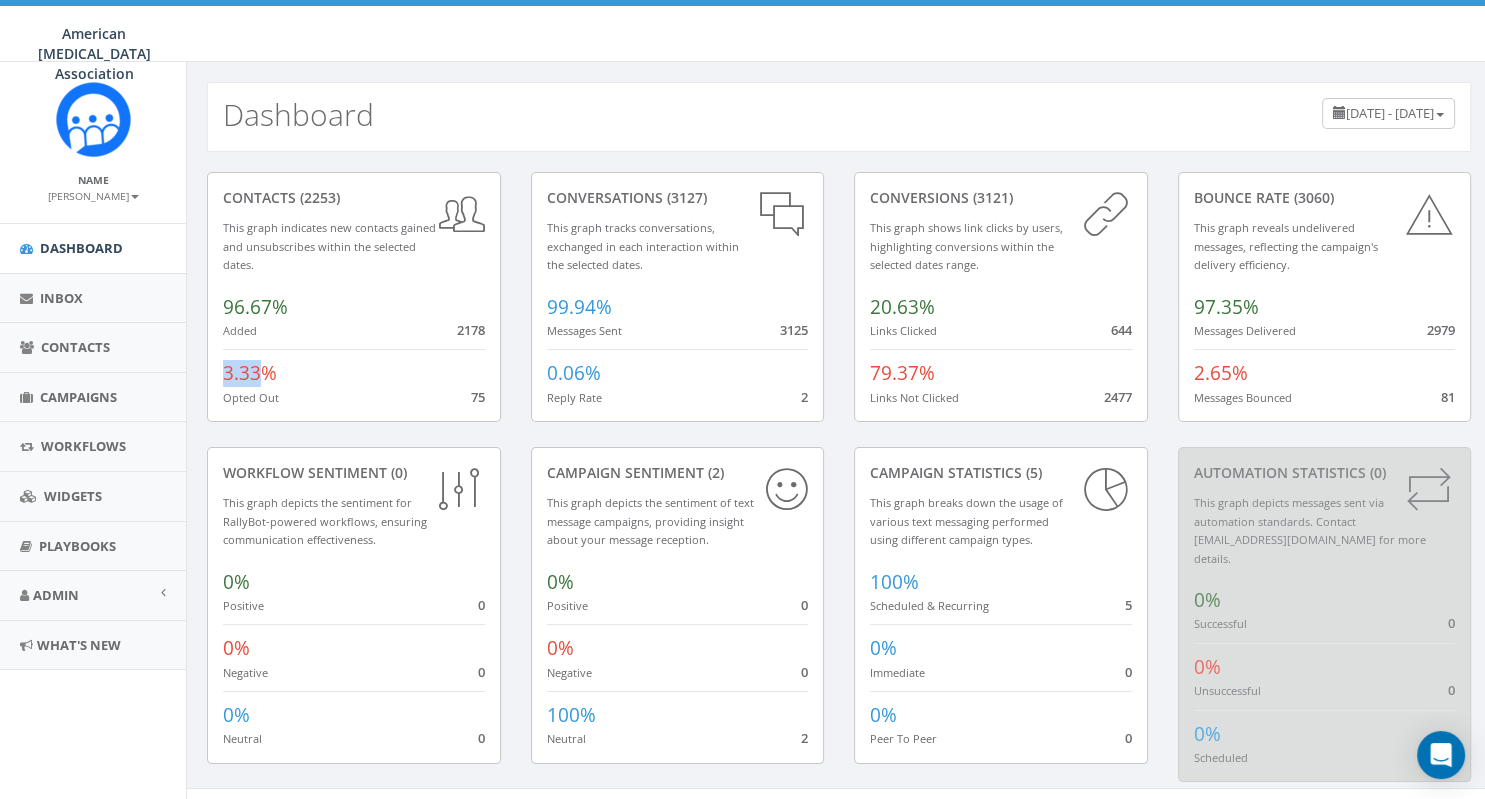 click on "3.33%" at bounding box center [250, 373] 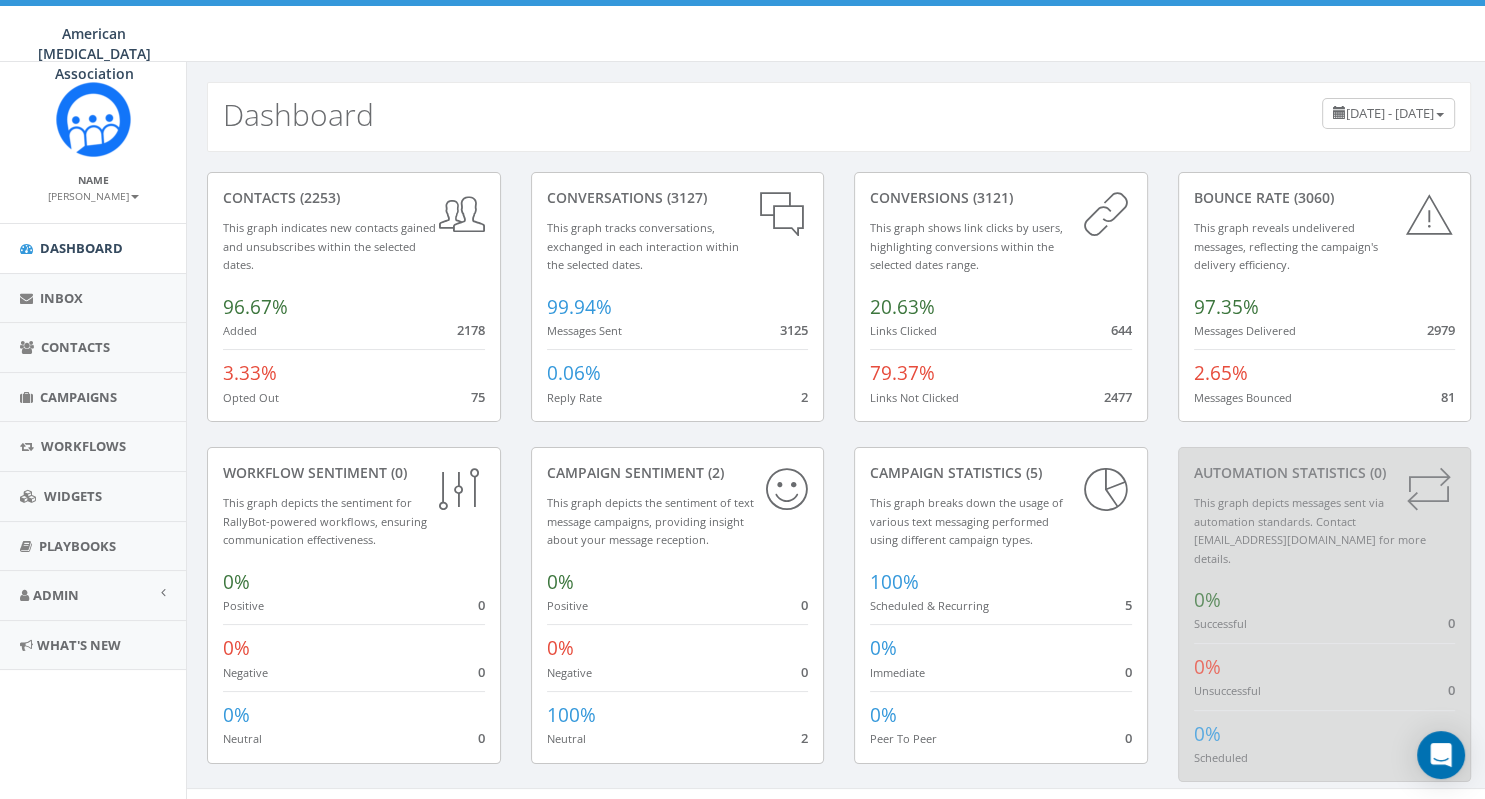 click on "Opted Out" at bounding box center [251, 397] 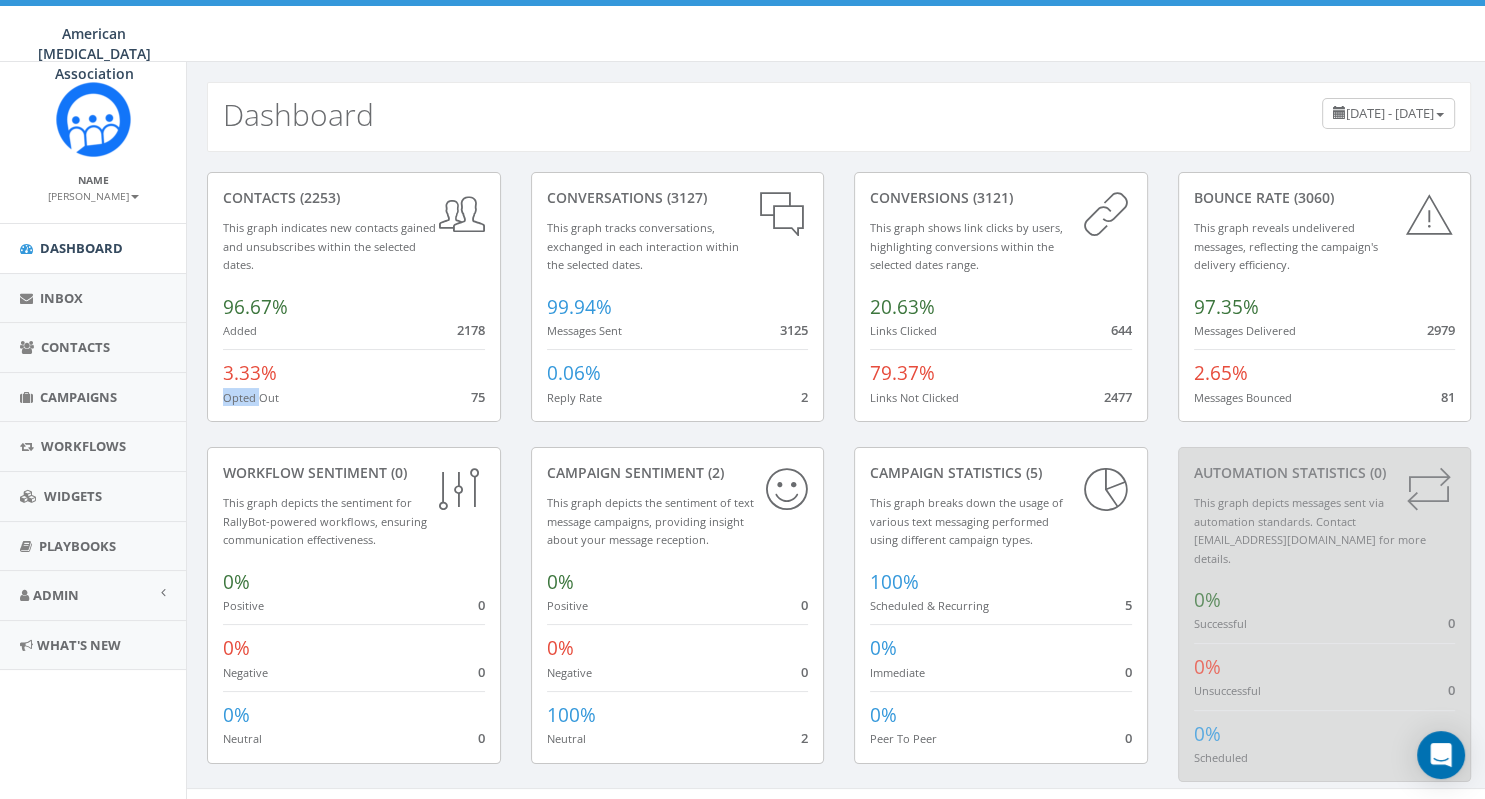 click on "Opted Out" at bounding box center (251, 397) 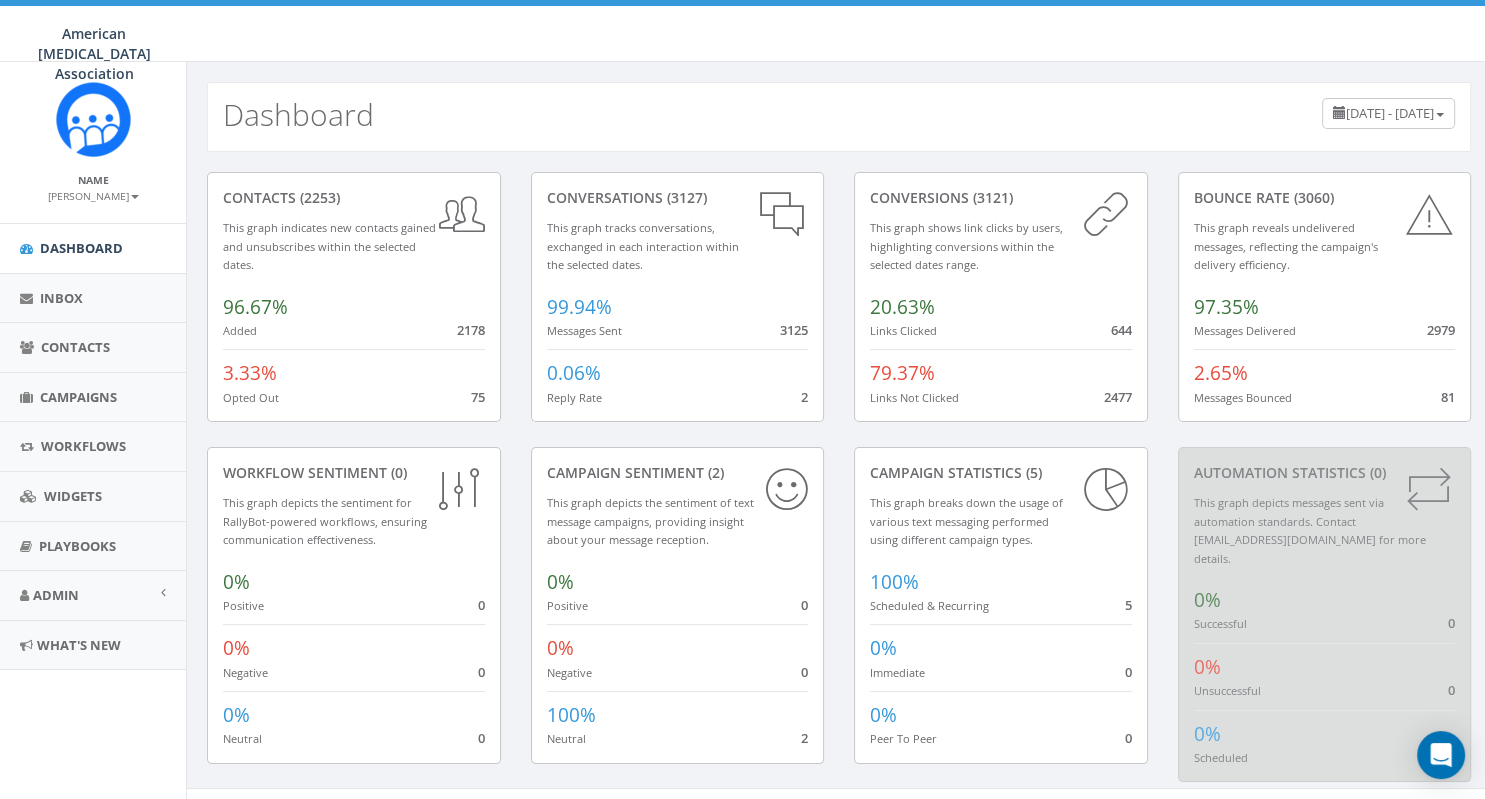click on "contacts (2253)" at bounding box center (354, 198) 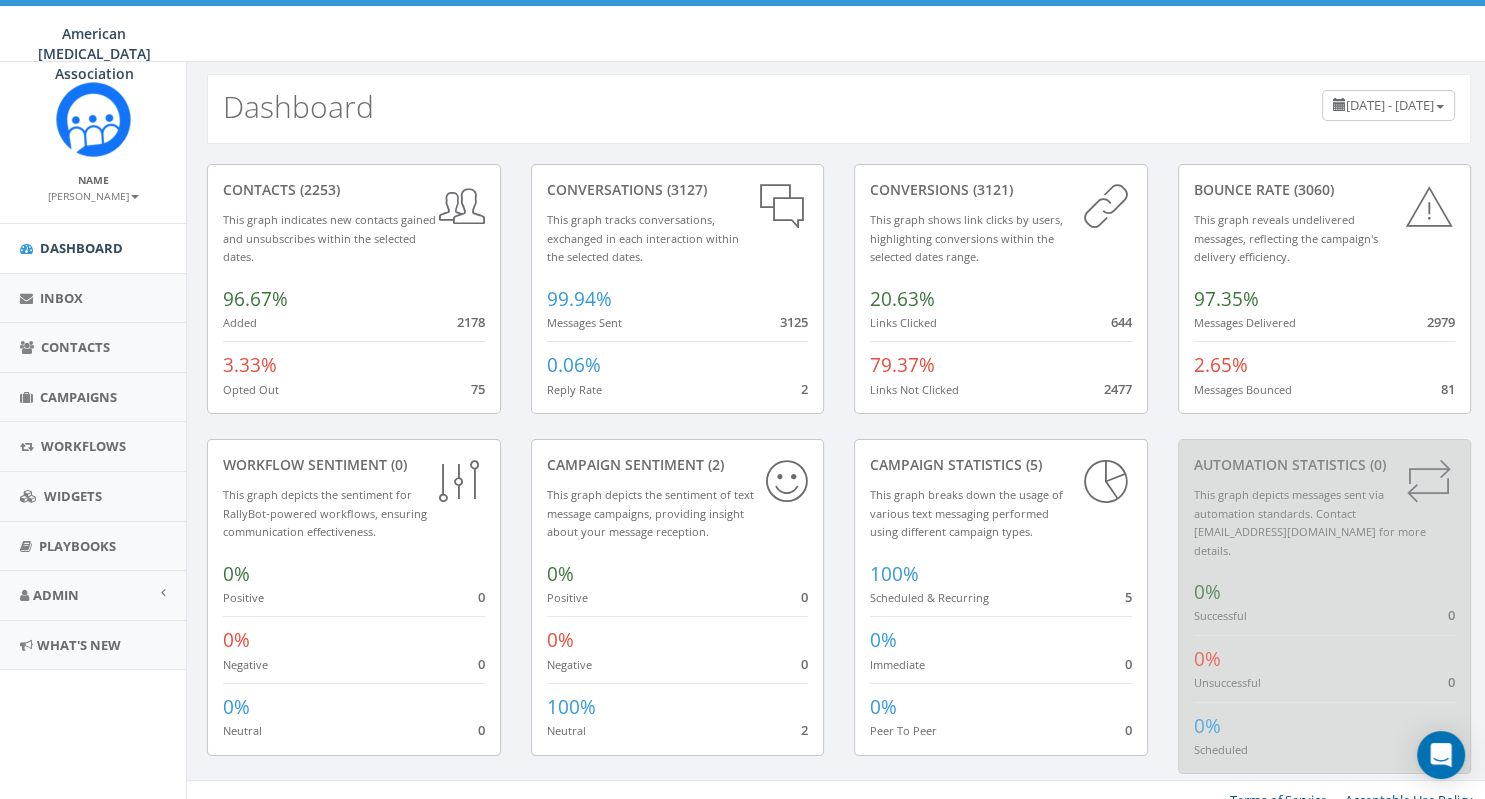 scroll, scrollTop: 0, scrollLeft: 0, axis: both 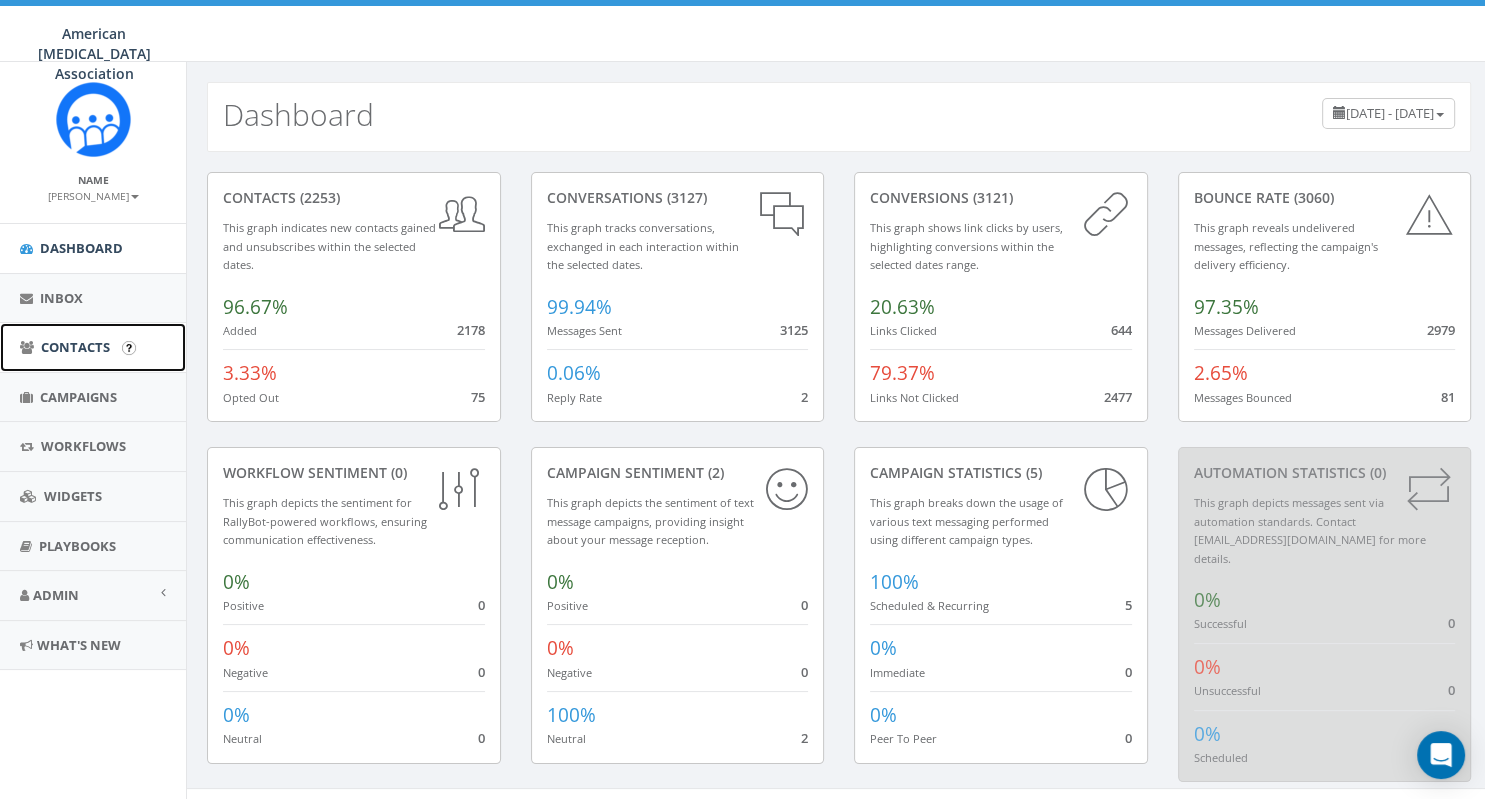 click on "Contacts" at bounding box center [75, 347] 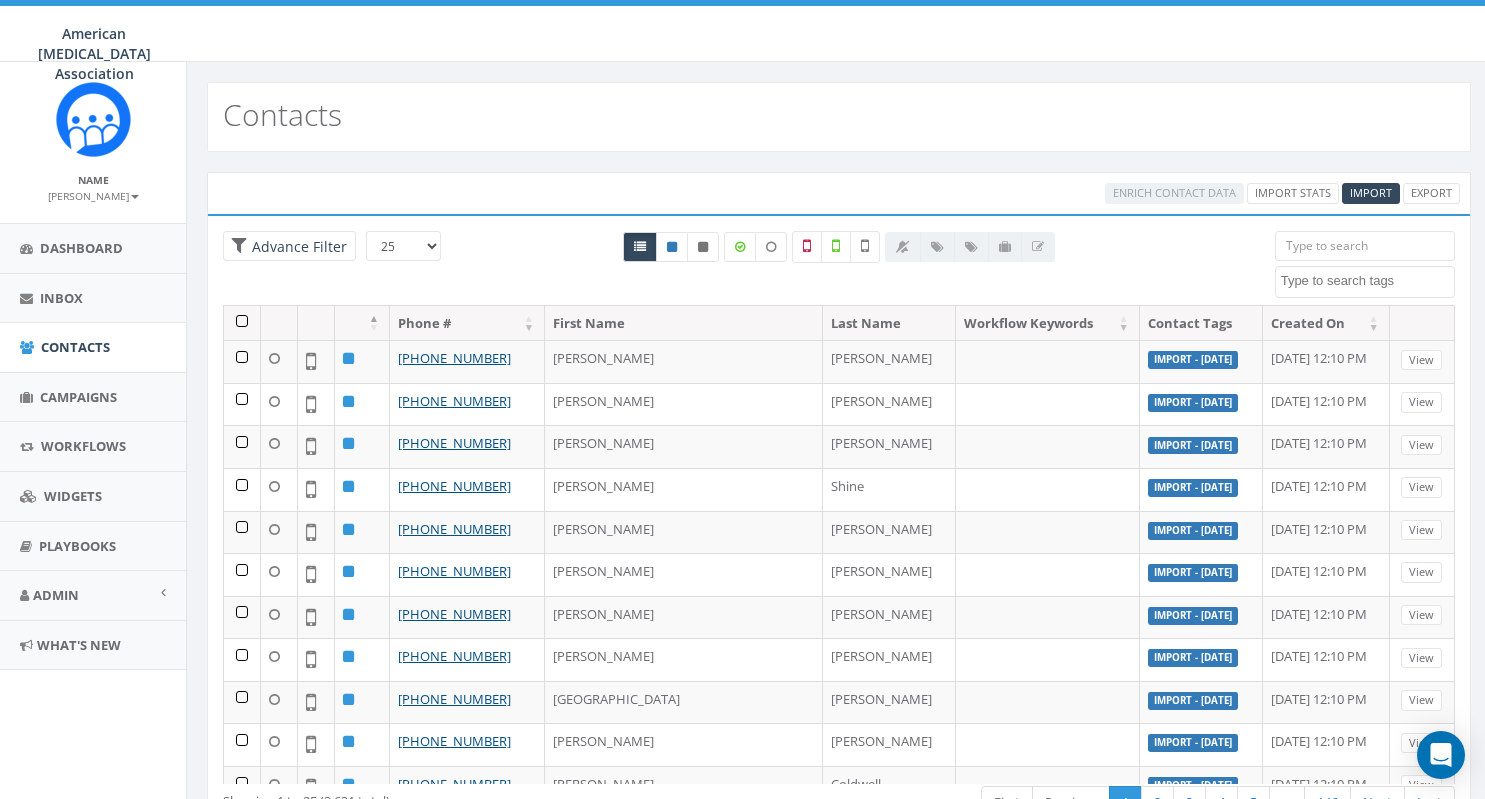 select 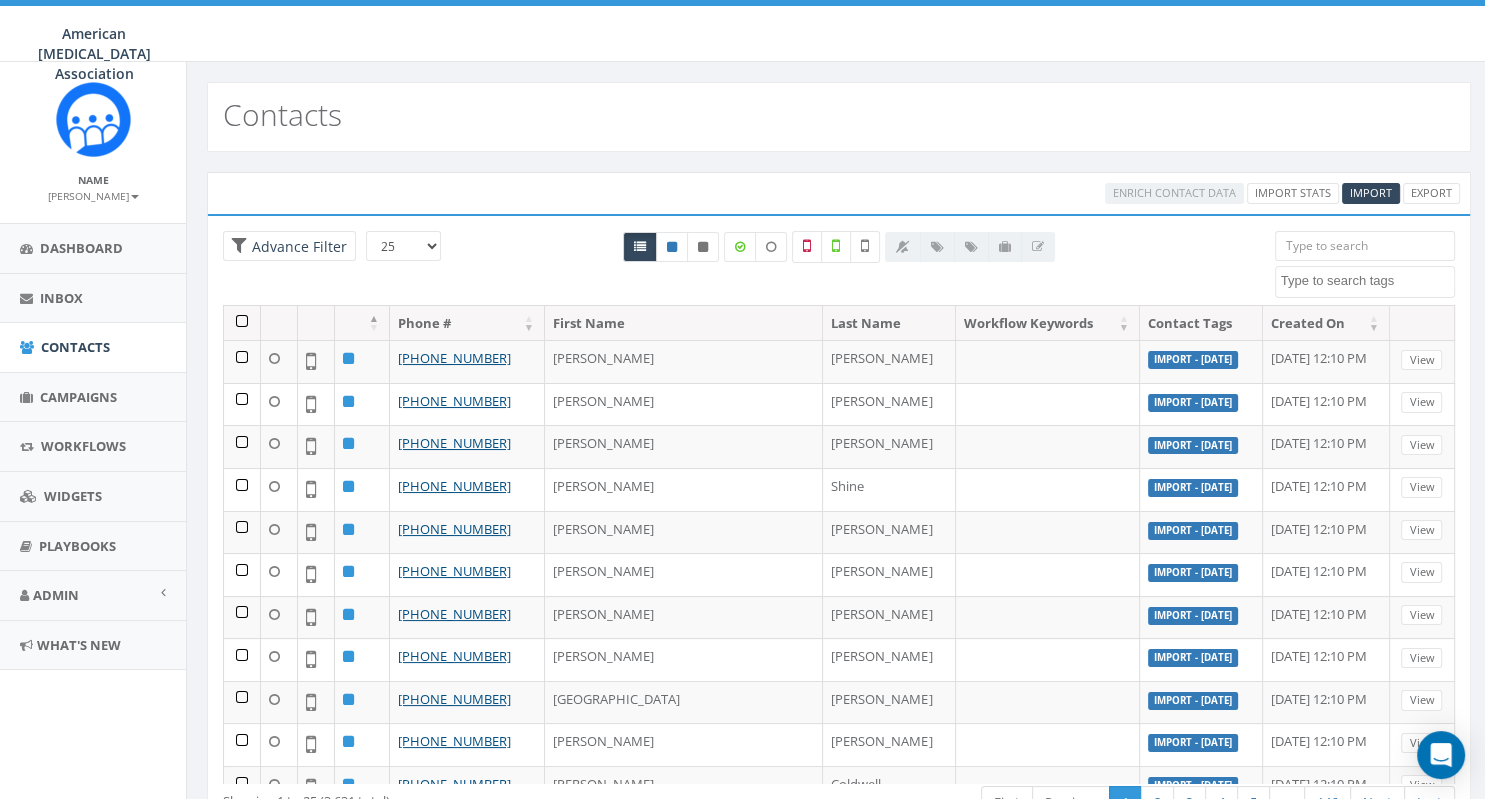 scroll, scrollTop: 84, scrollLeft: 0, axis: vertical 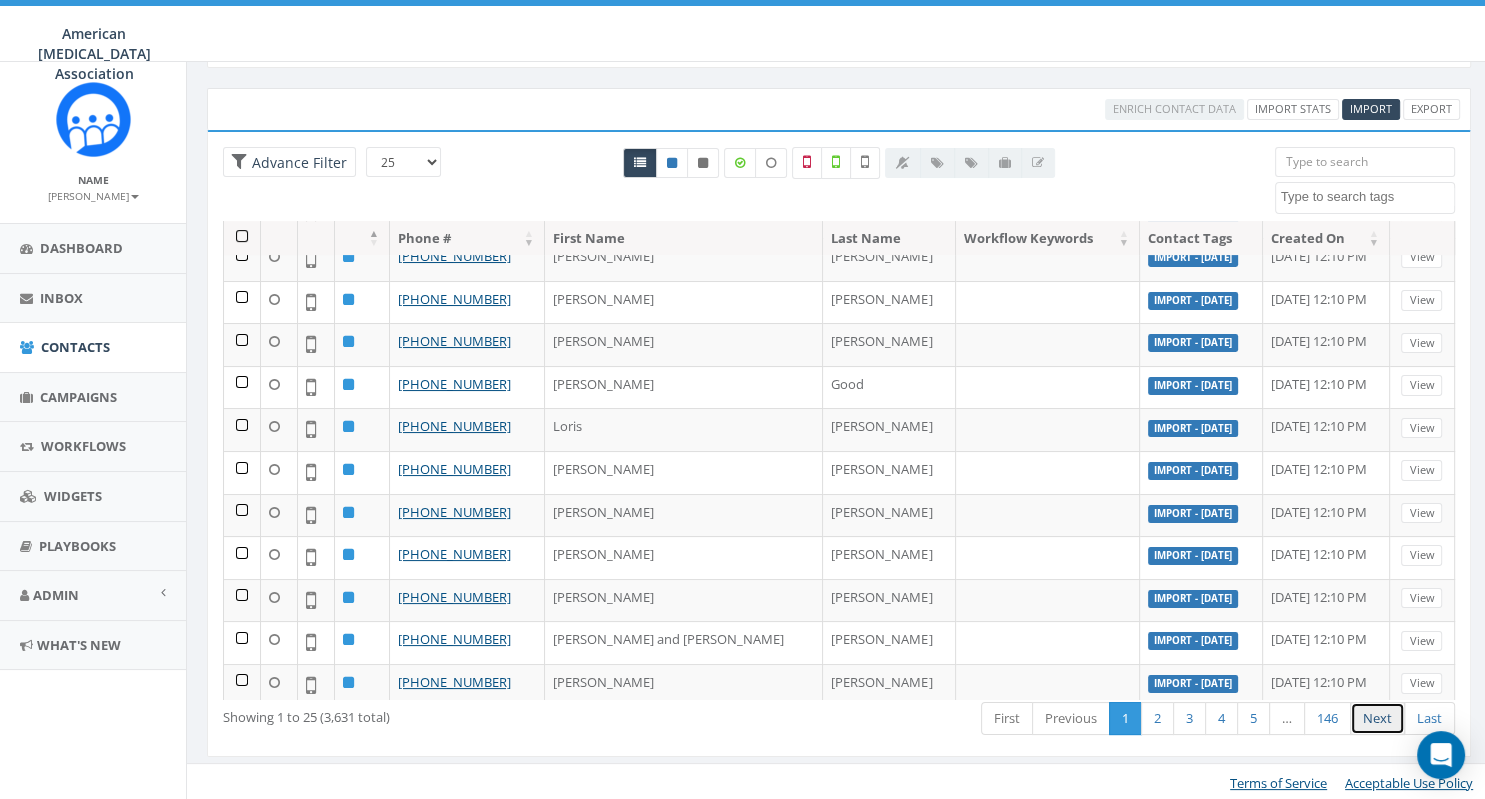 click on "Next" at bounding box center [1377, 718] 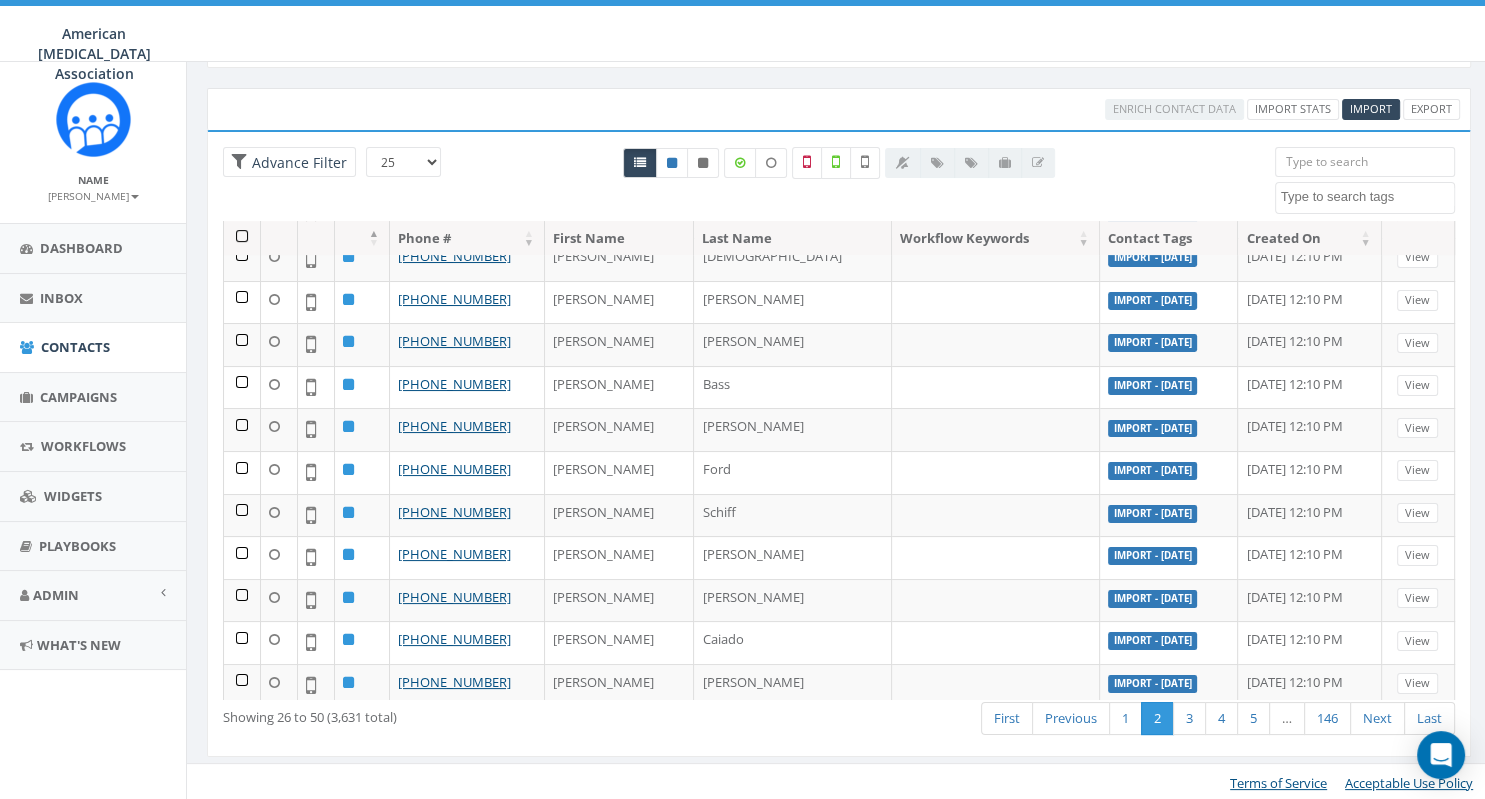 click on "Next" at bounding box center [1377, 718] 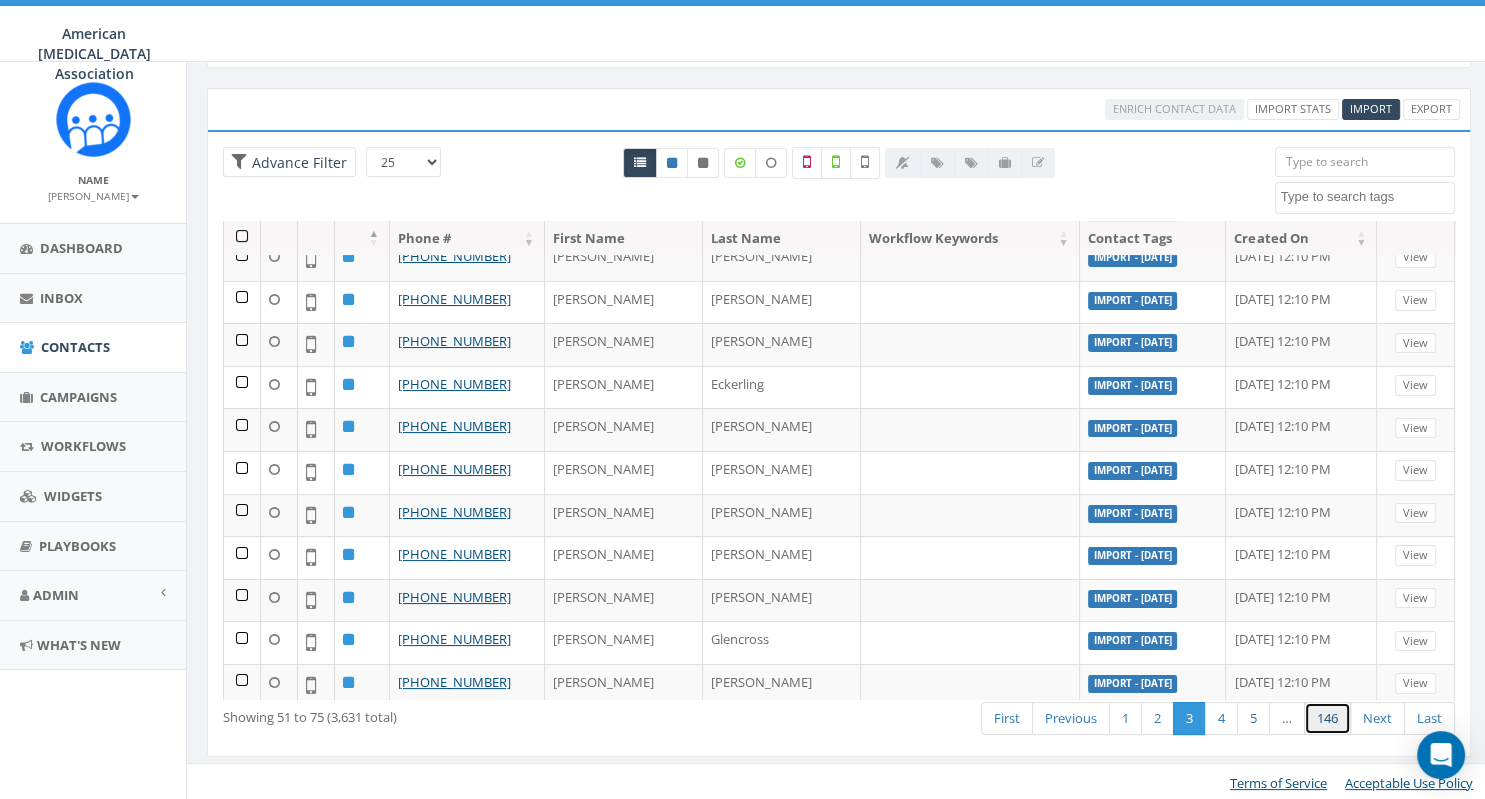 click on "146" at bounding box center [1327, 718] 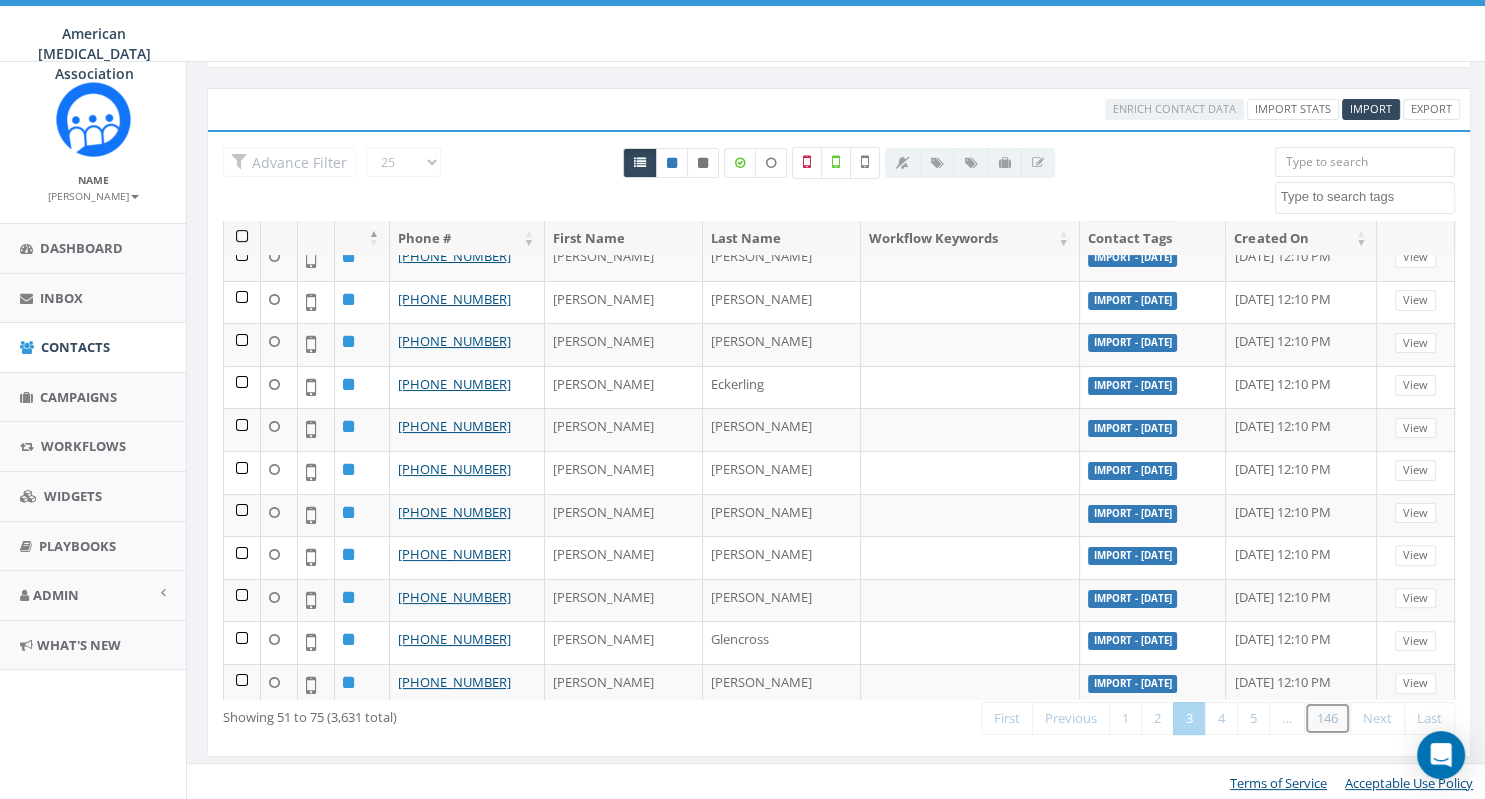 scroll, scrollTop: 0, scrollLeft: 0, axis: both 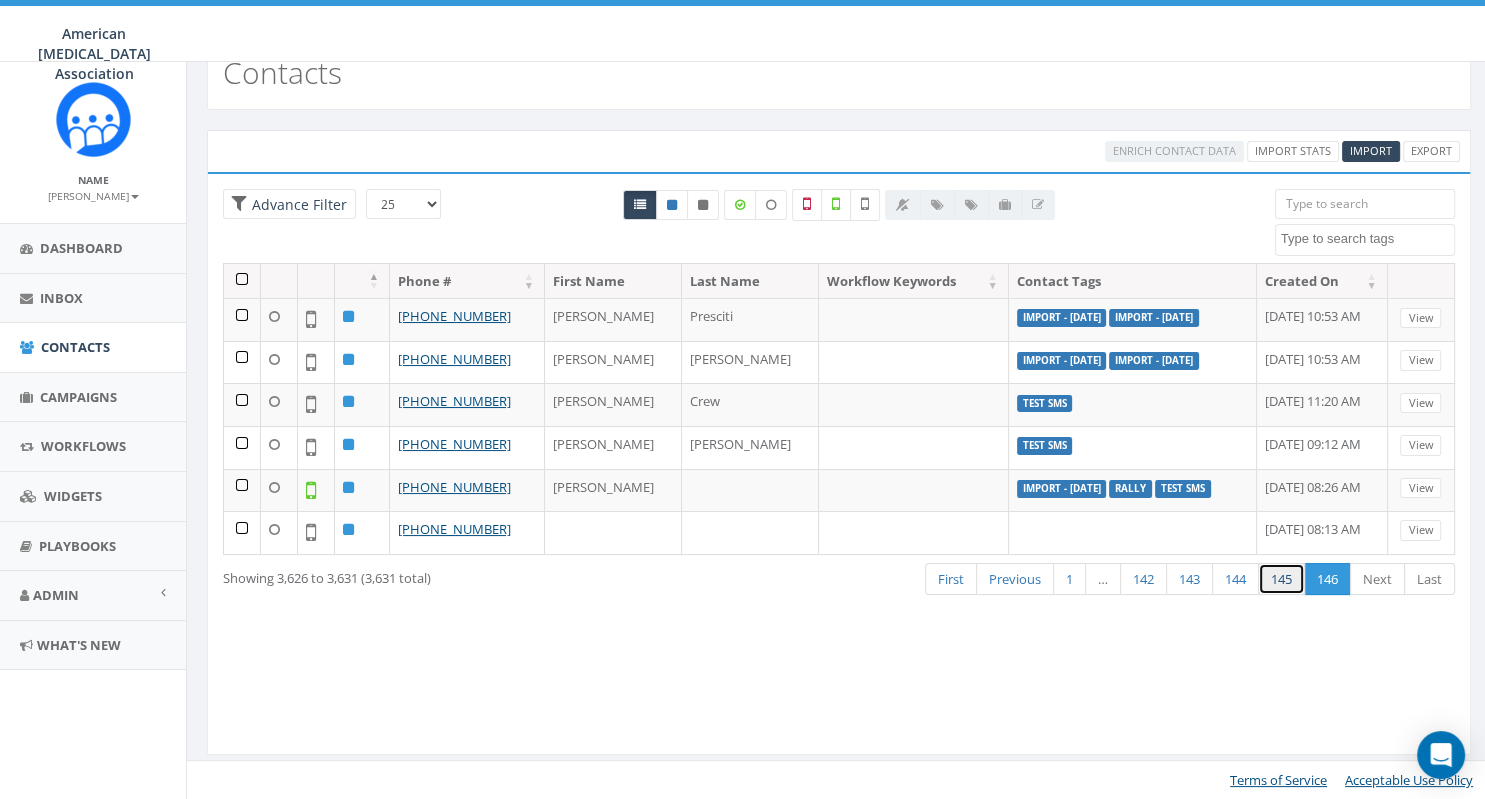 click on "145" at bounding box center [1281, 579] 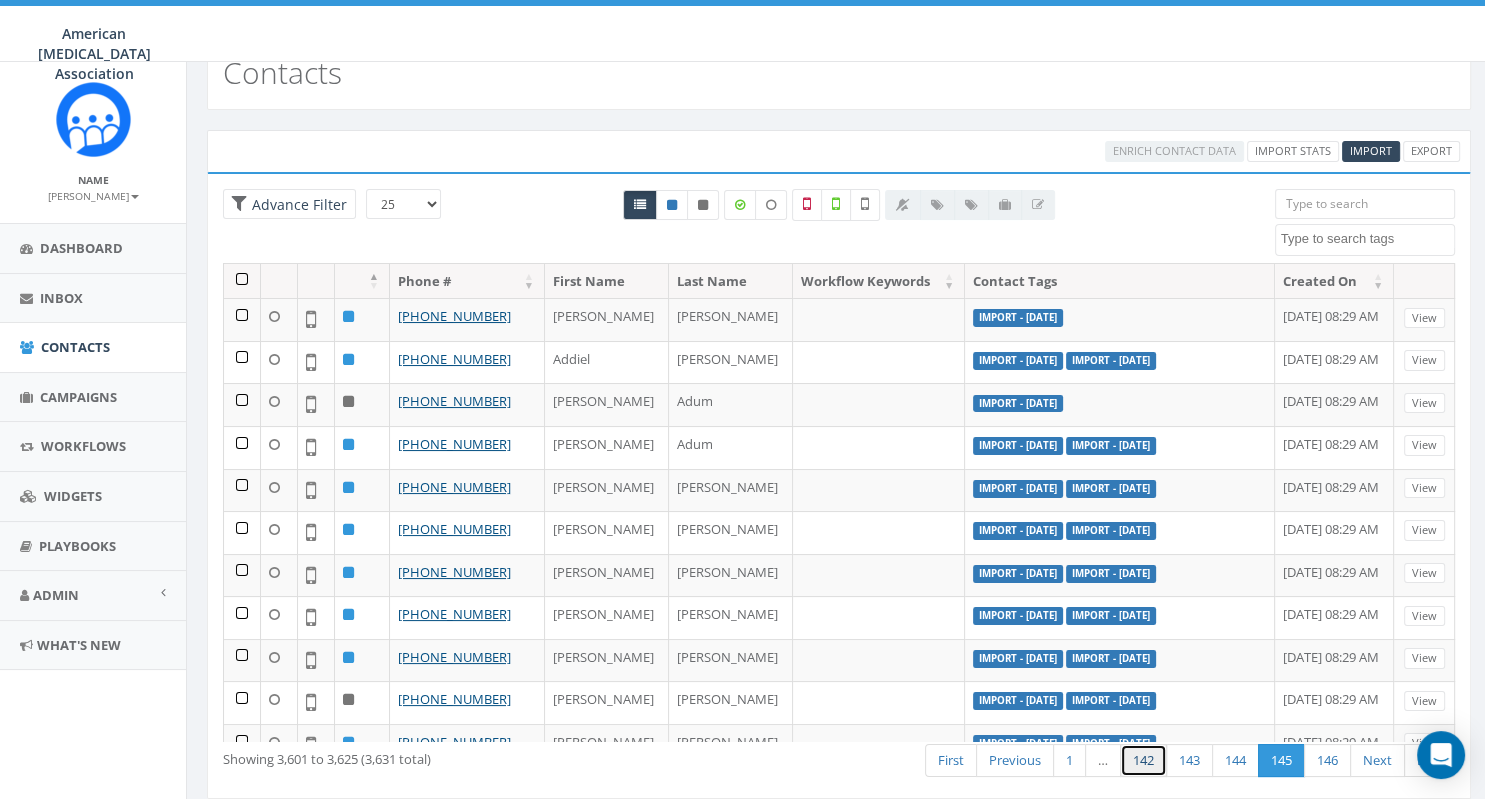 click on "142" at bounding box center [1143, 760] 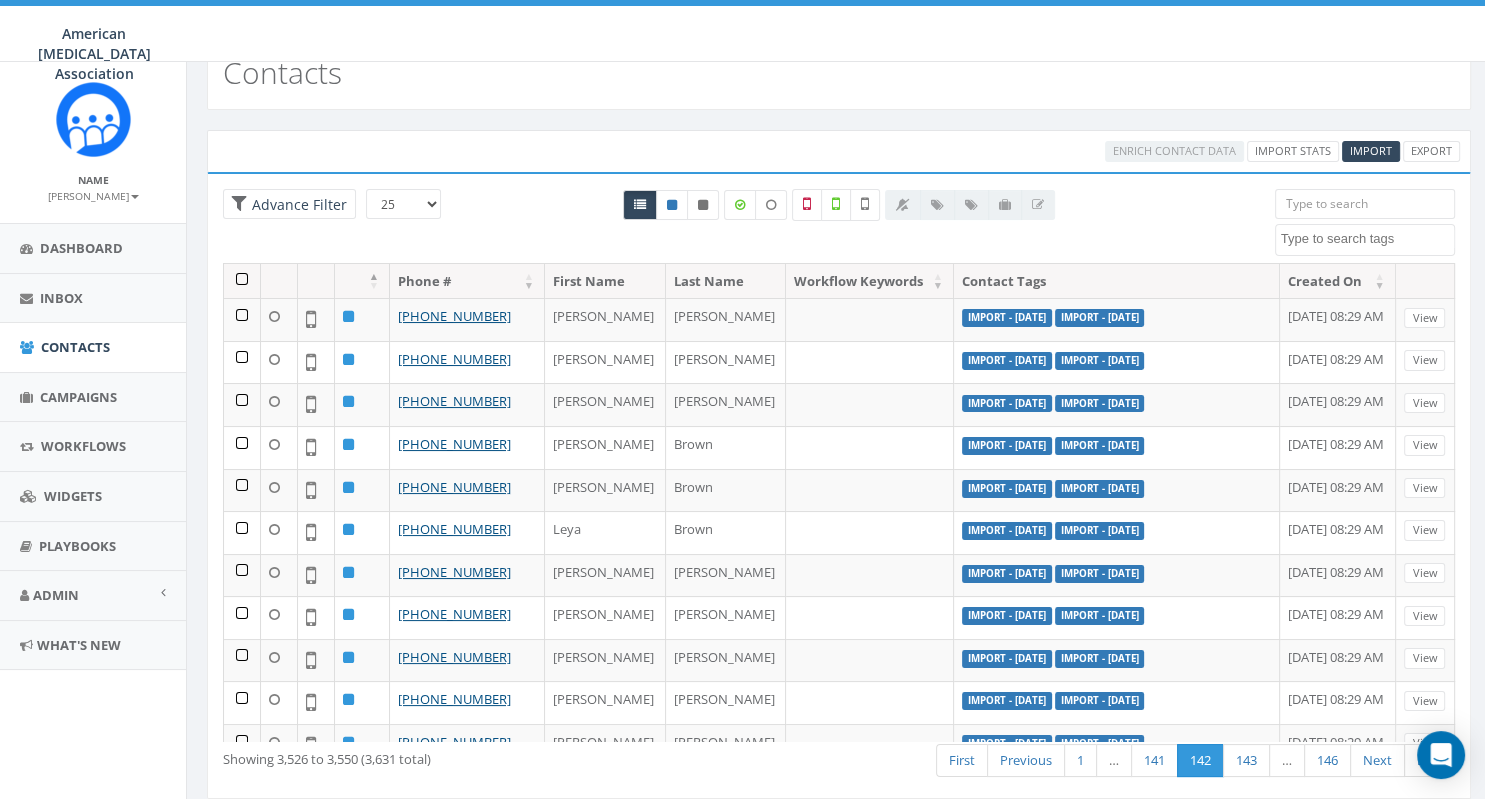 scroll, scrollTop: 84, scrollLeft: 0, axis: vertical 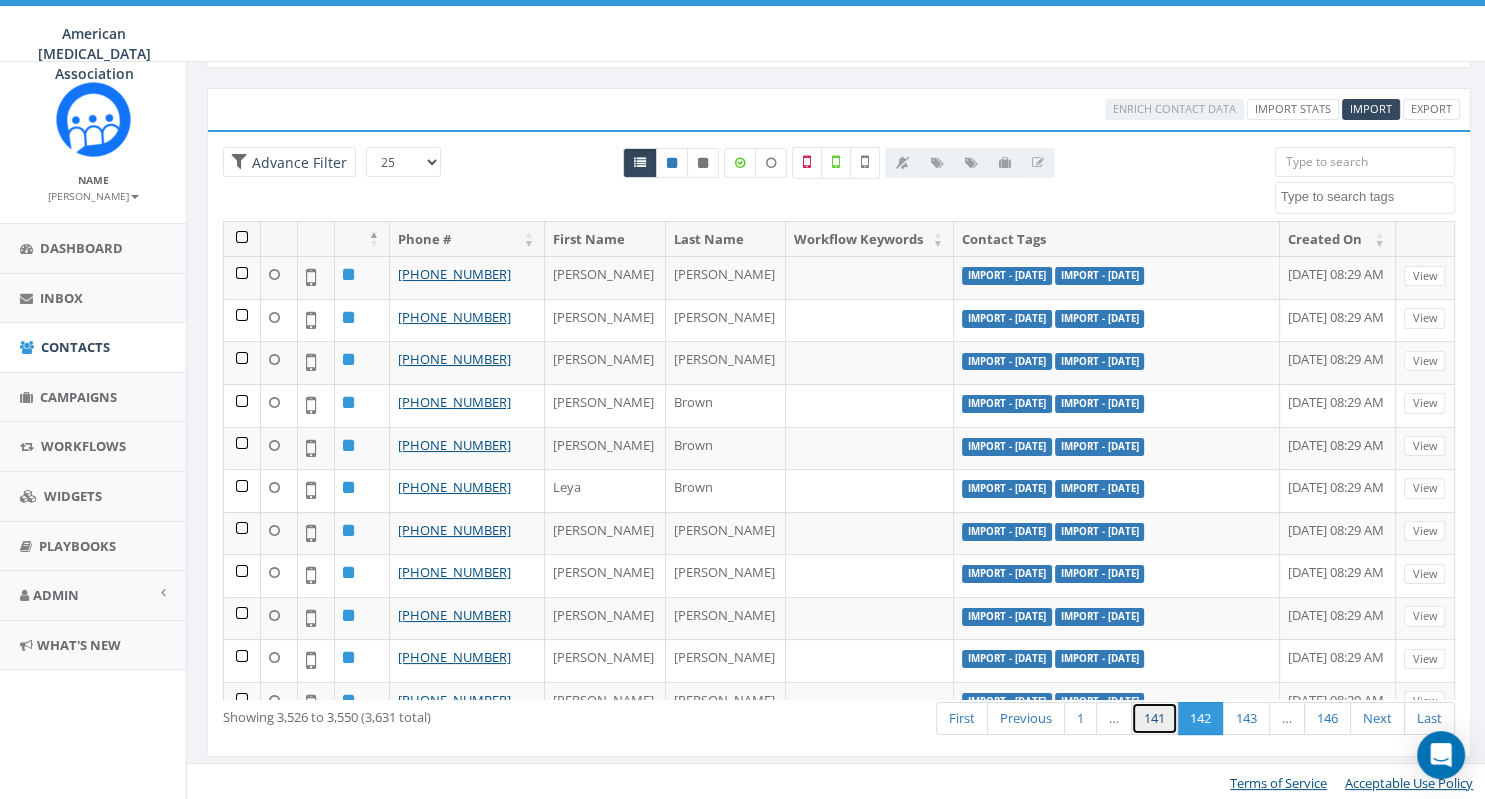 click on "141" at bounding box center (1154, 718) 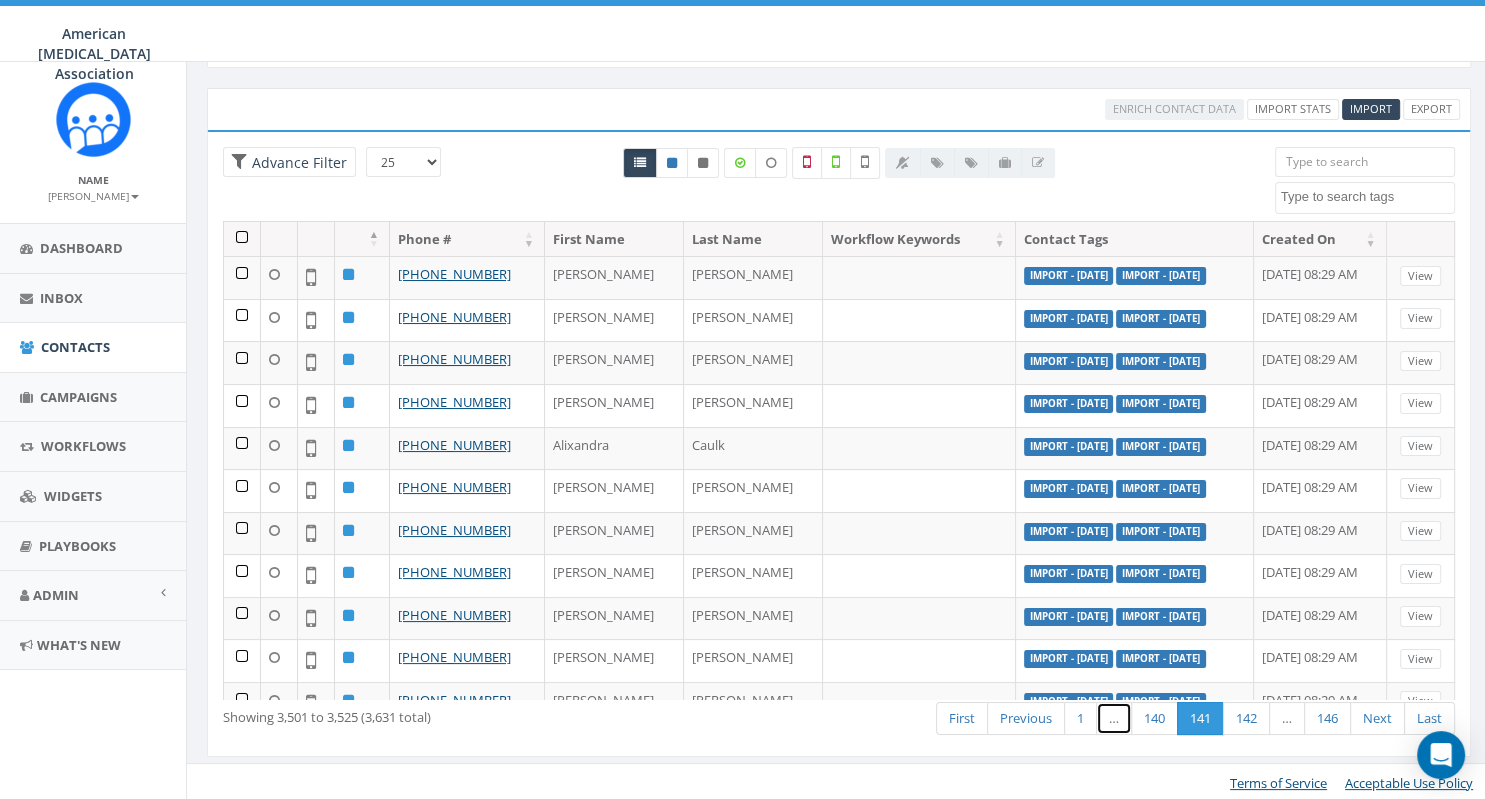click on "…" at bounding box center (1114, 718) 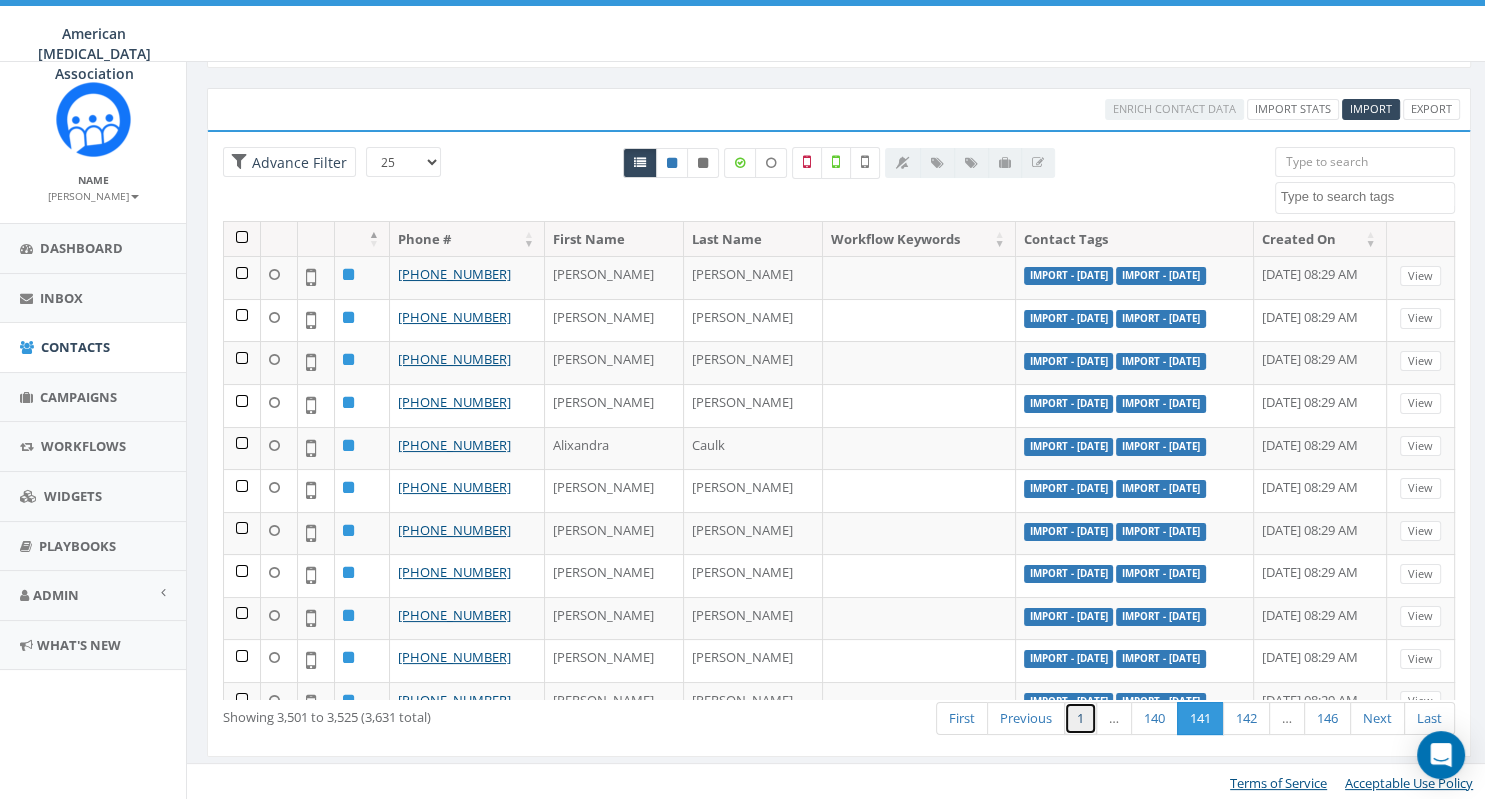 click on "1" at bounding box center [1080, 718] 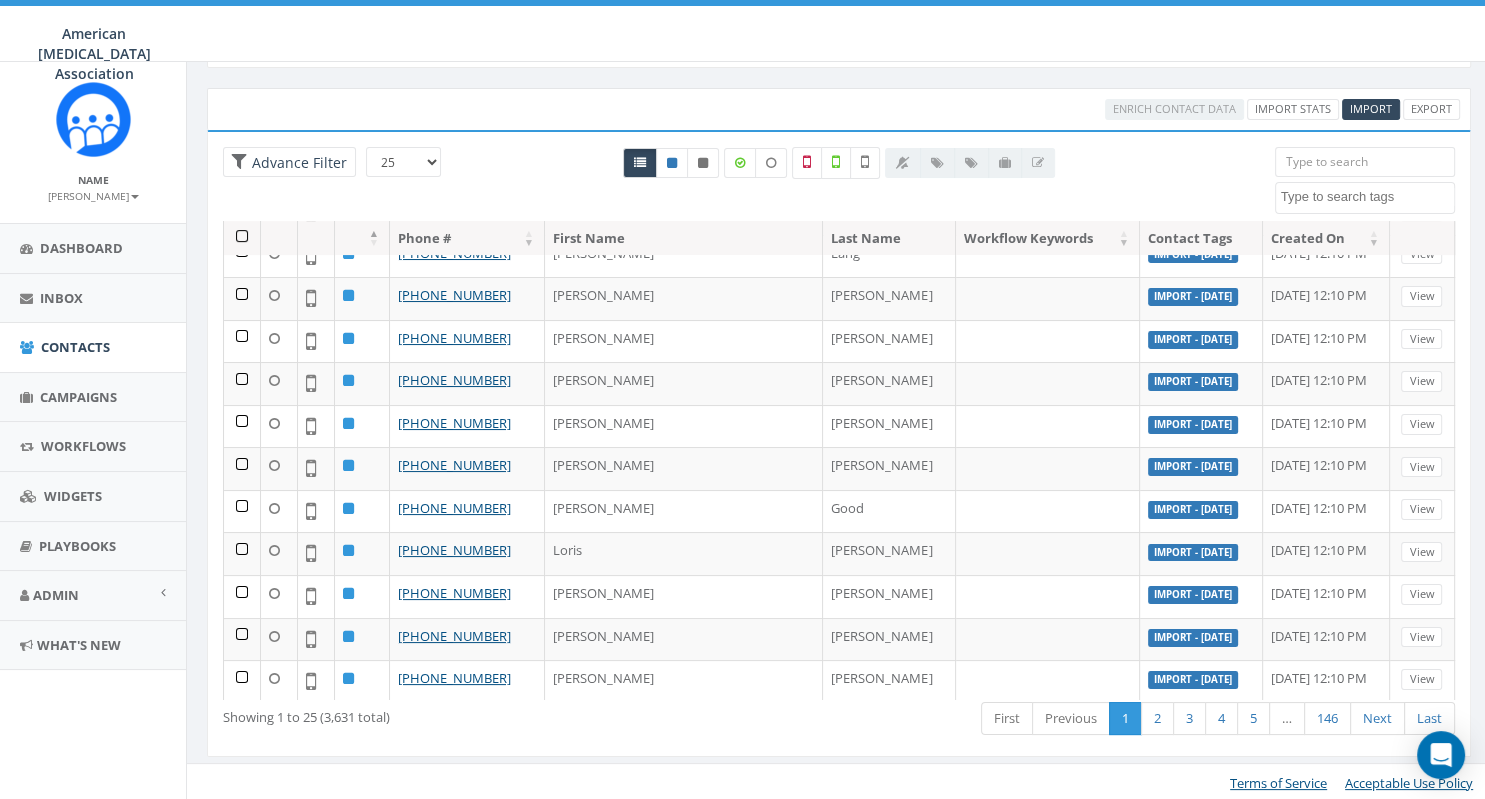 scroll, scrollTop: 614, scrollLeft: 0, axis: vertical 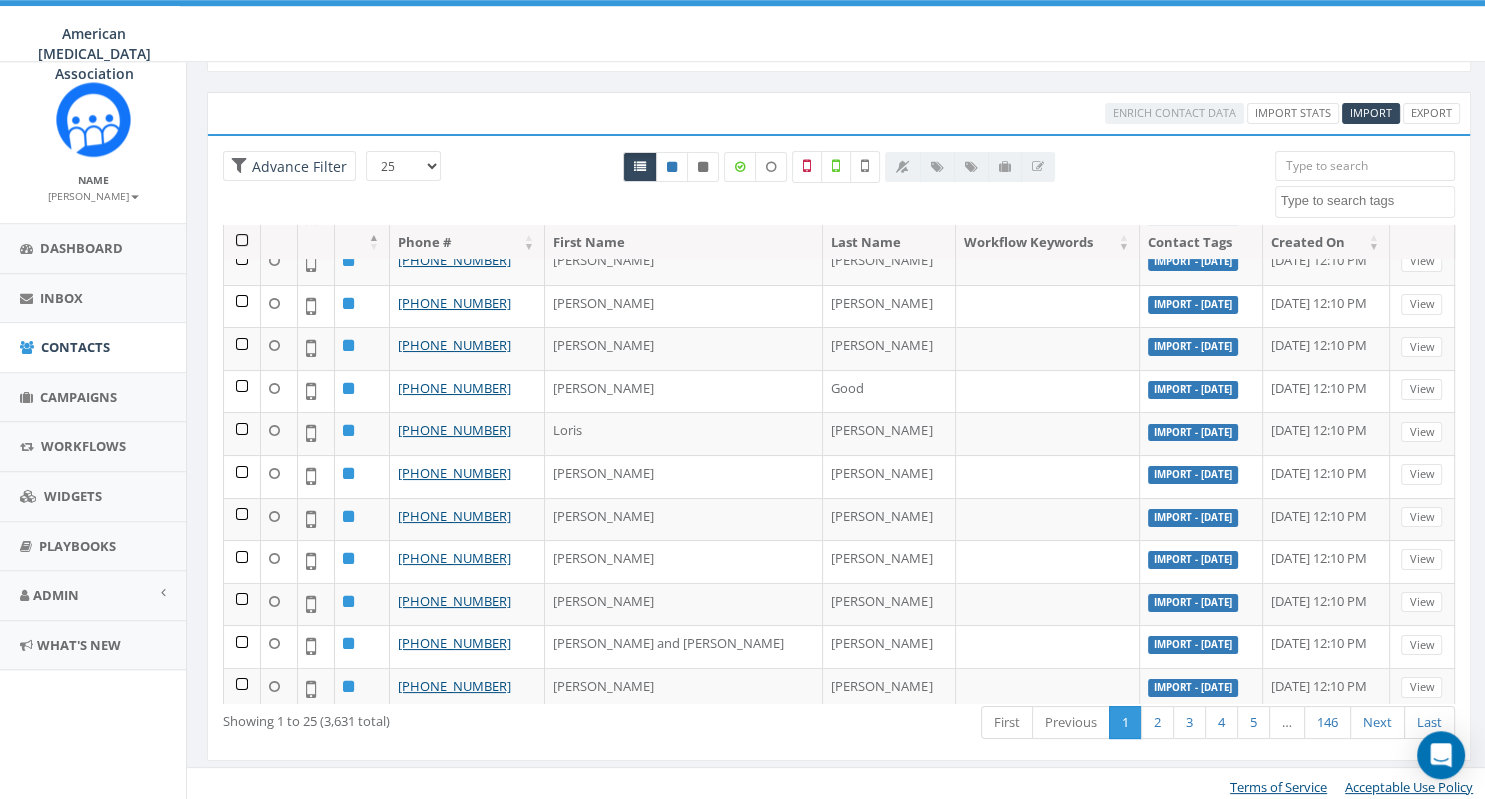 click on "Enrich Contact Data    Import Stats    Import   Export" at bounding box center (1104, 113) 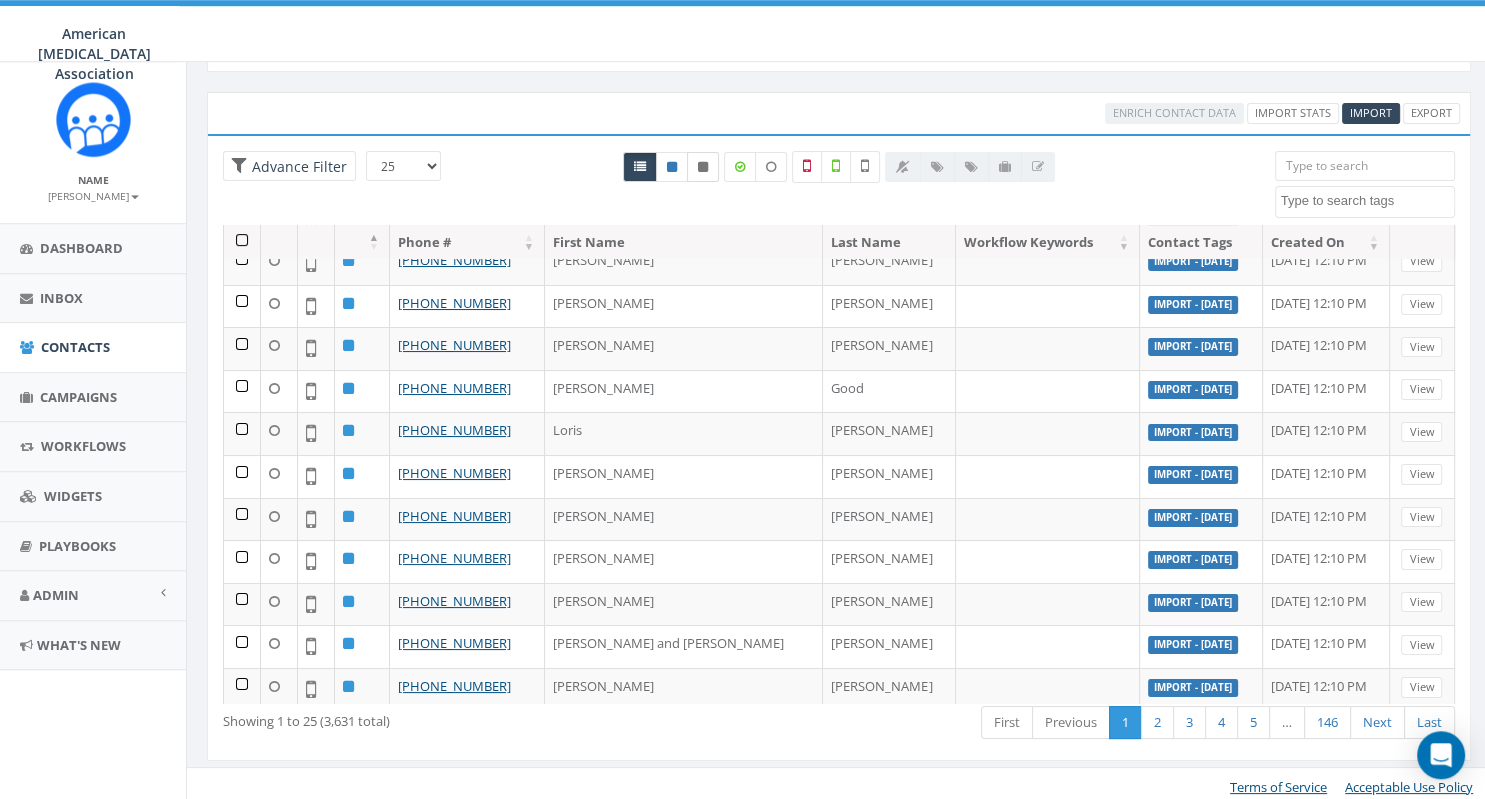 click at bounding box center [703, 167] 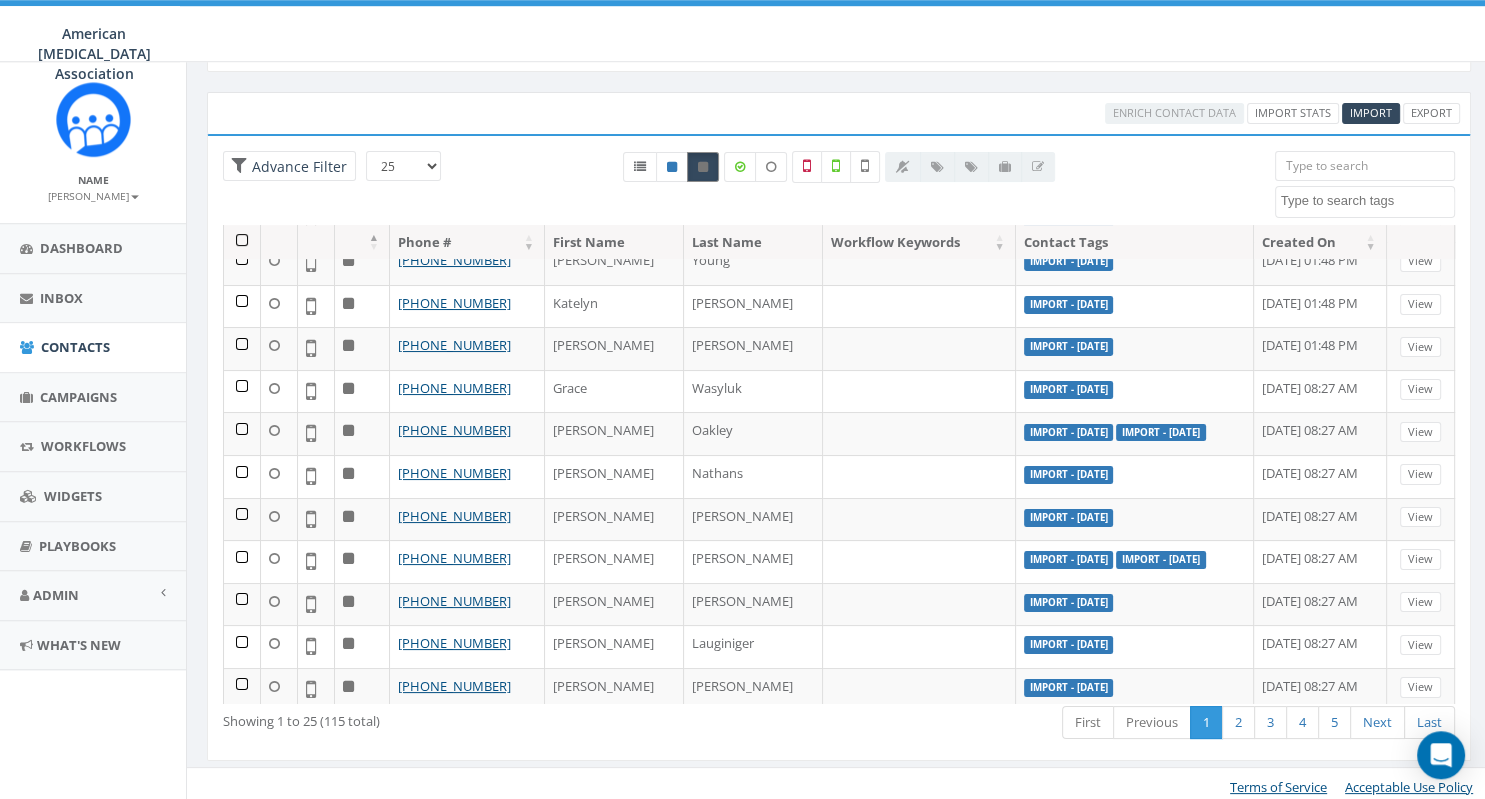 click at bounding box center [703, 167] 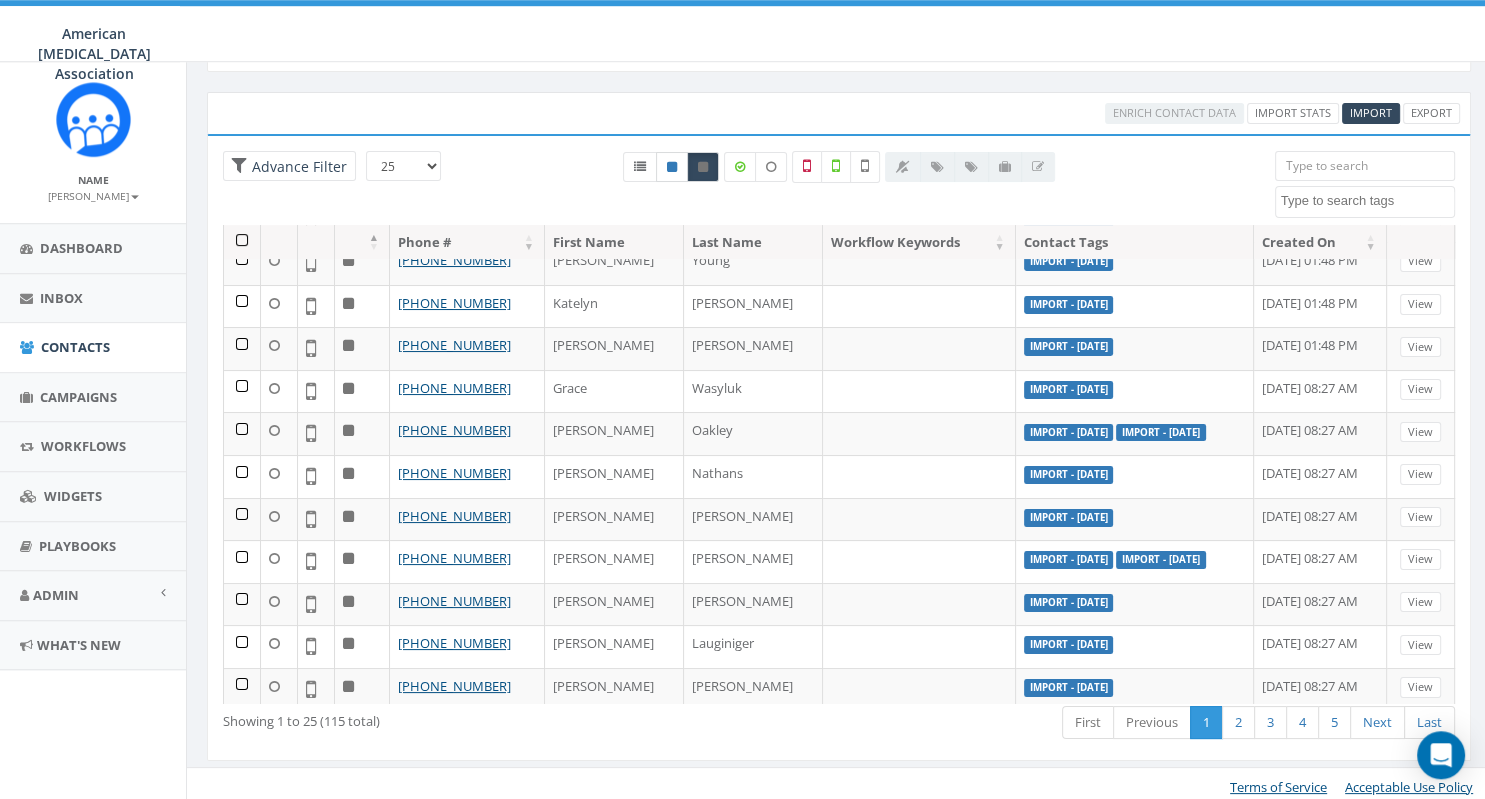 click at bounding box center (672, 167) 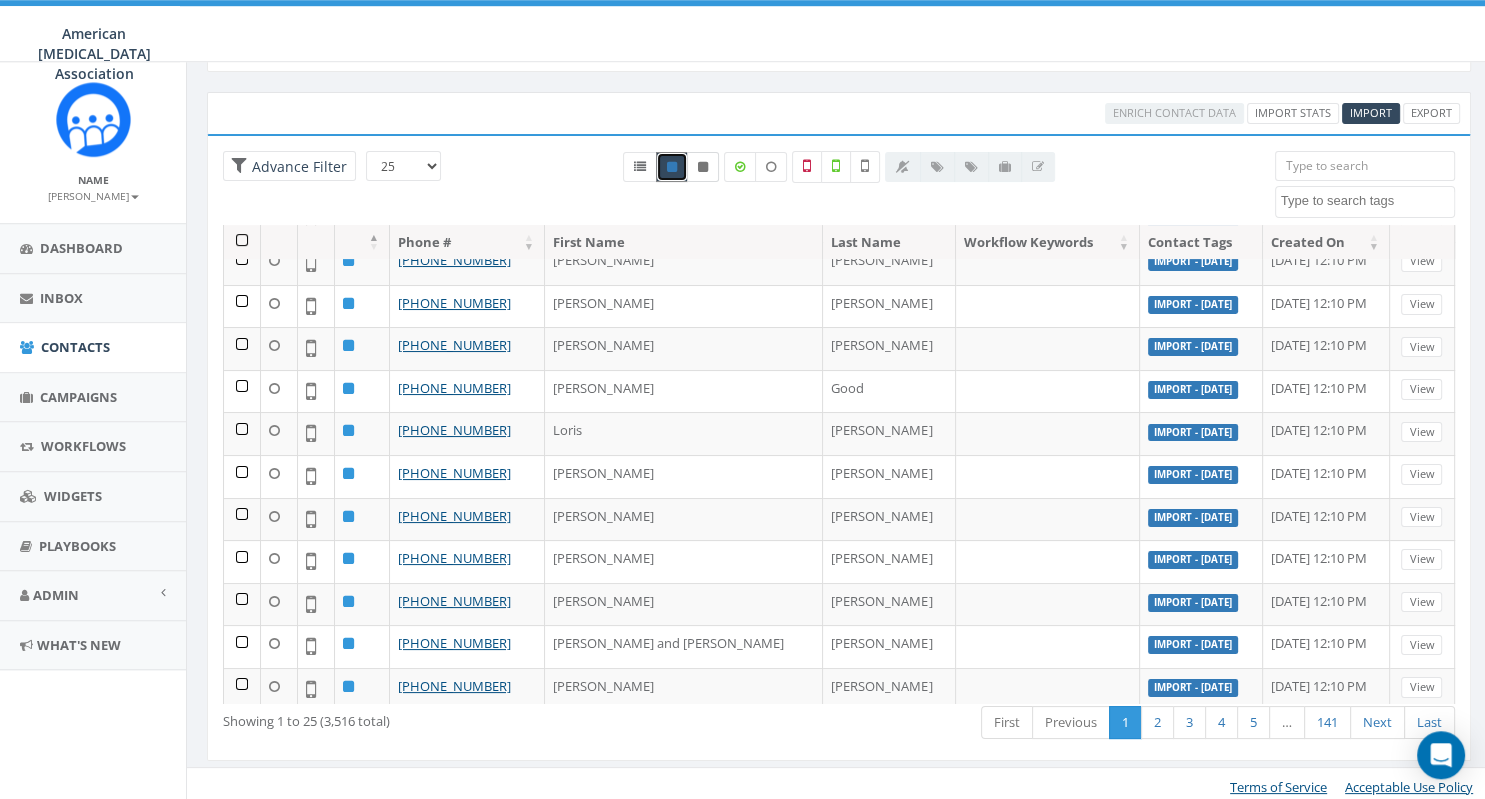 click at bounding box center [703, 167] 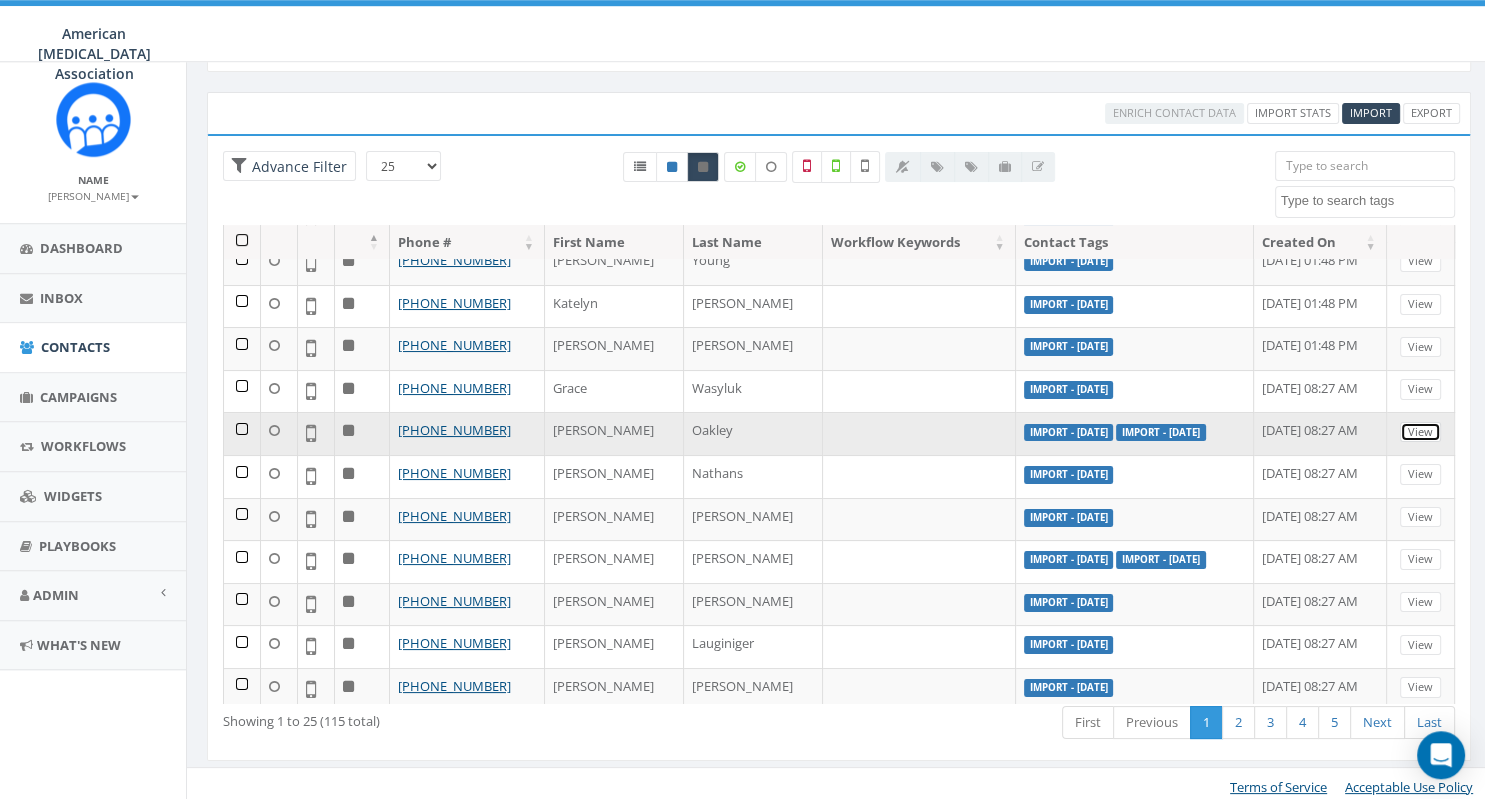 click on "View" at bounding box center [1420, 432] 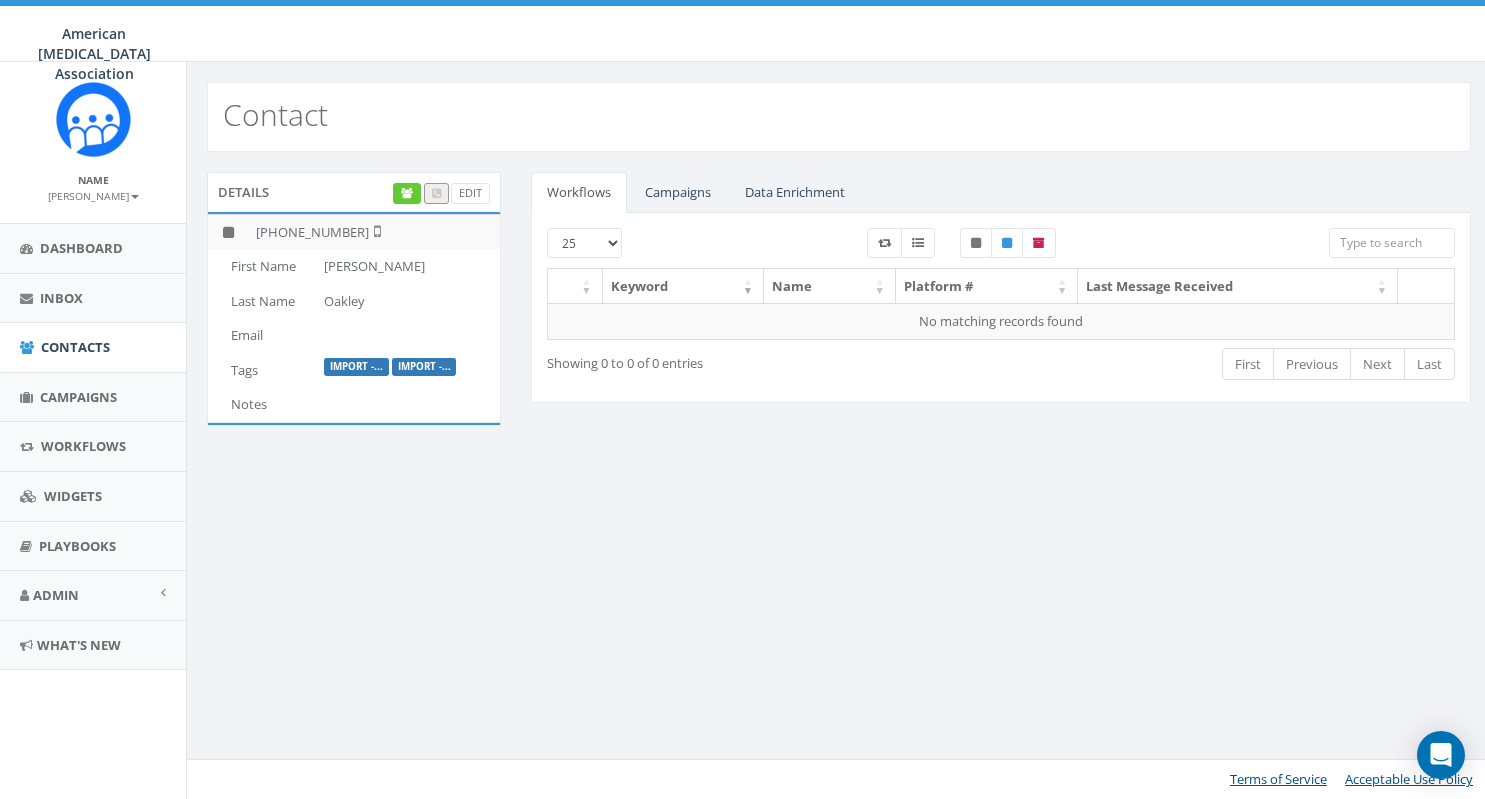 scroll, scrollTop: 0, scrollLeft: 0, axis: both 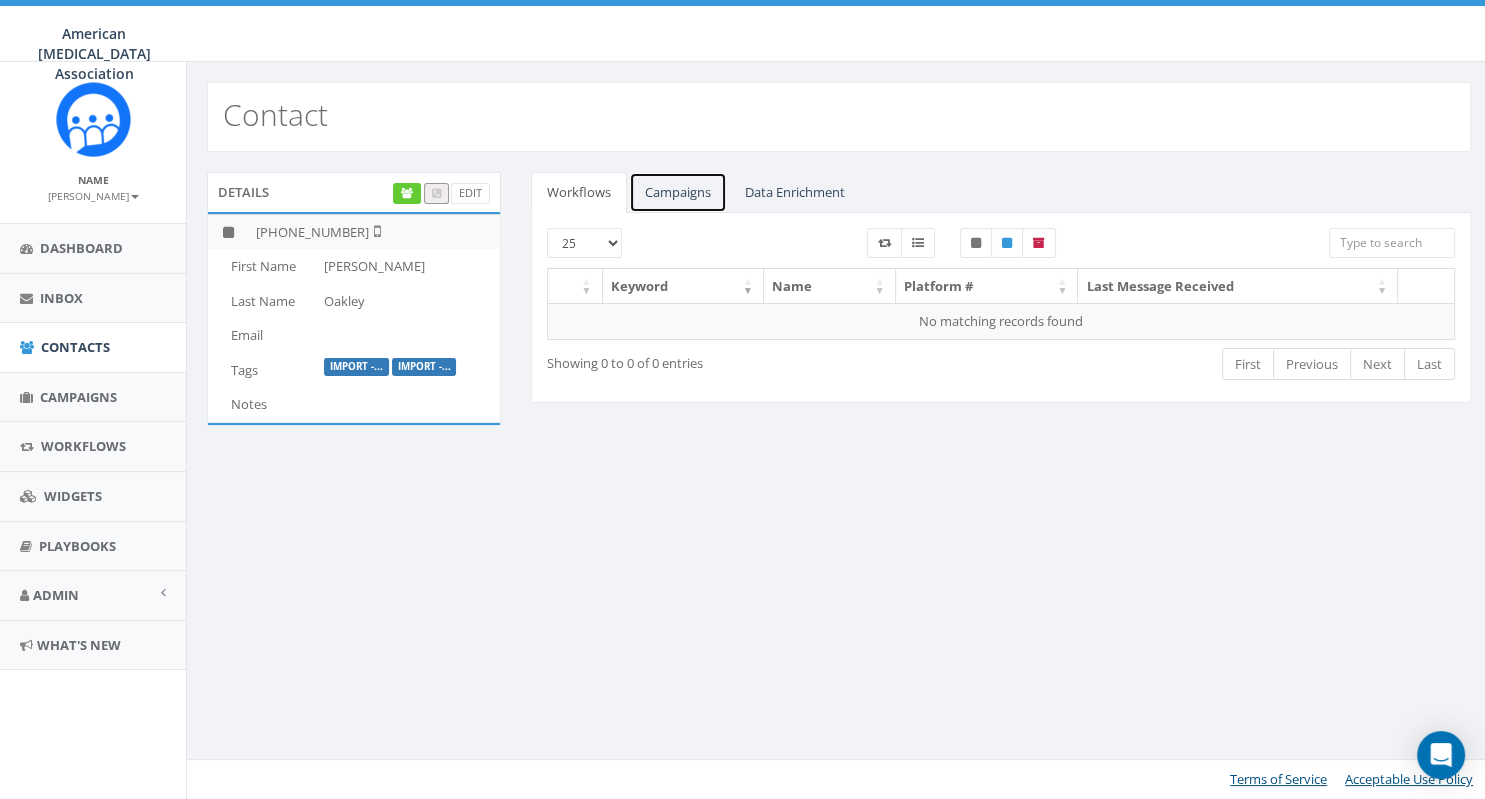 click on "Campaigns" at bounding box center (678, 192) 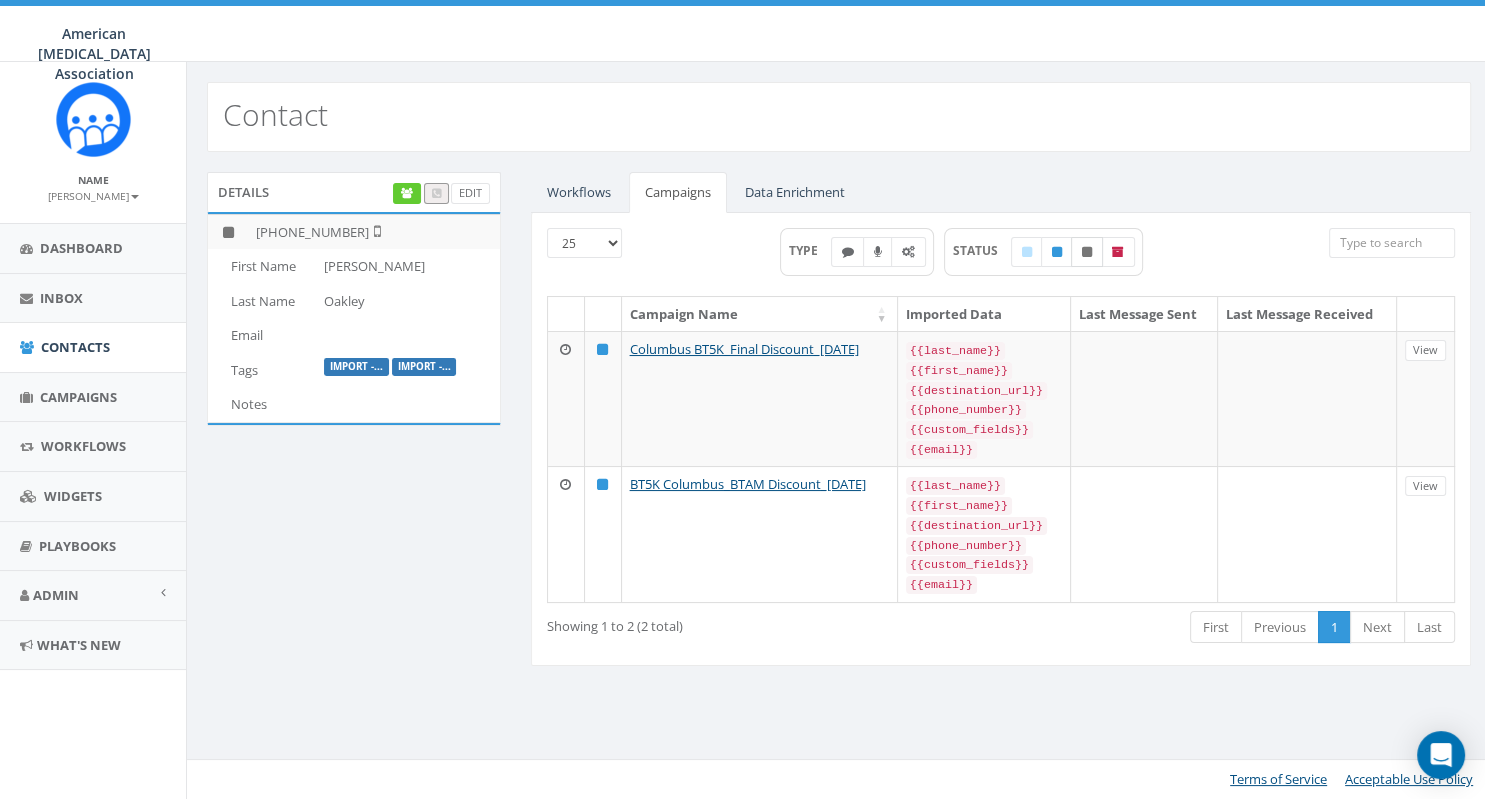 click at bounding box center (1087, 252) 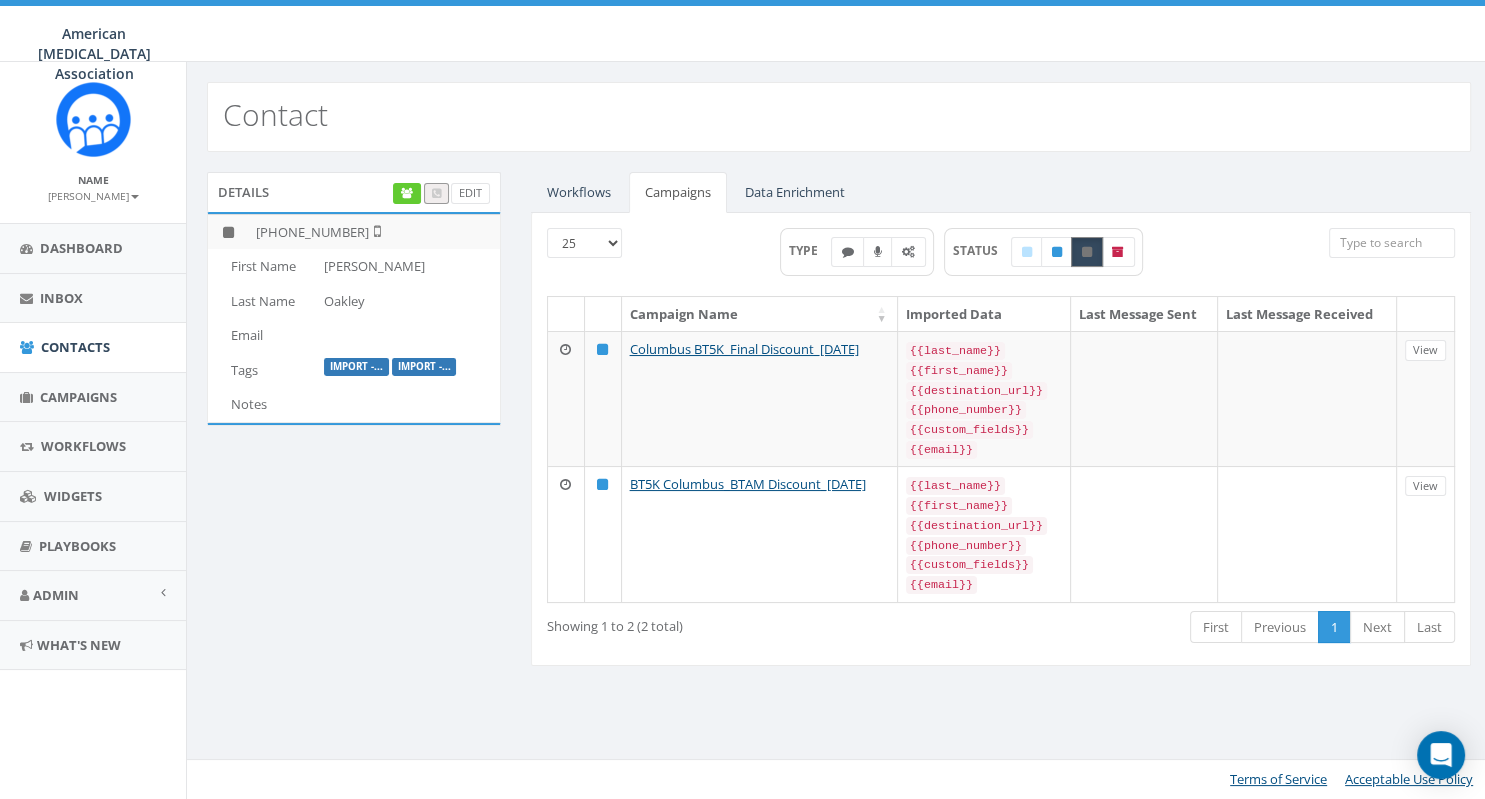 click at bounding box center [1087, 252] 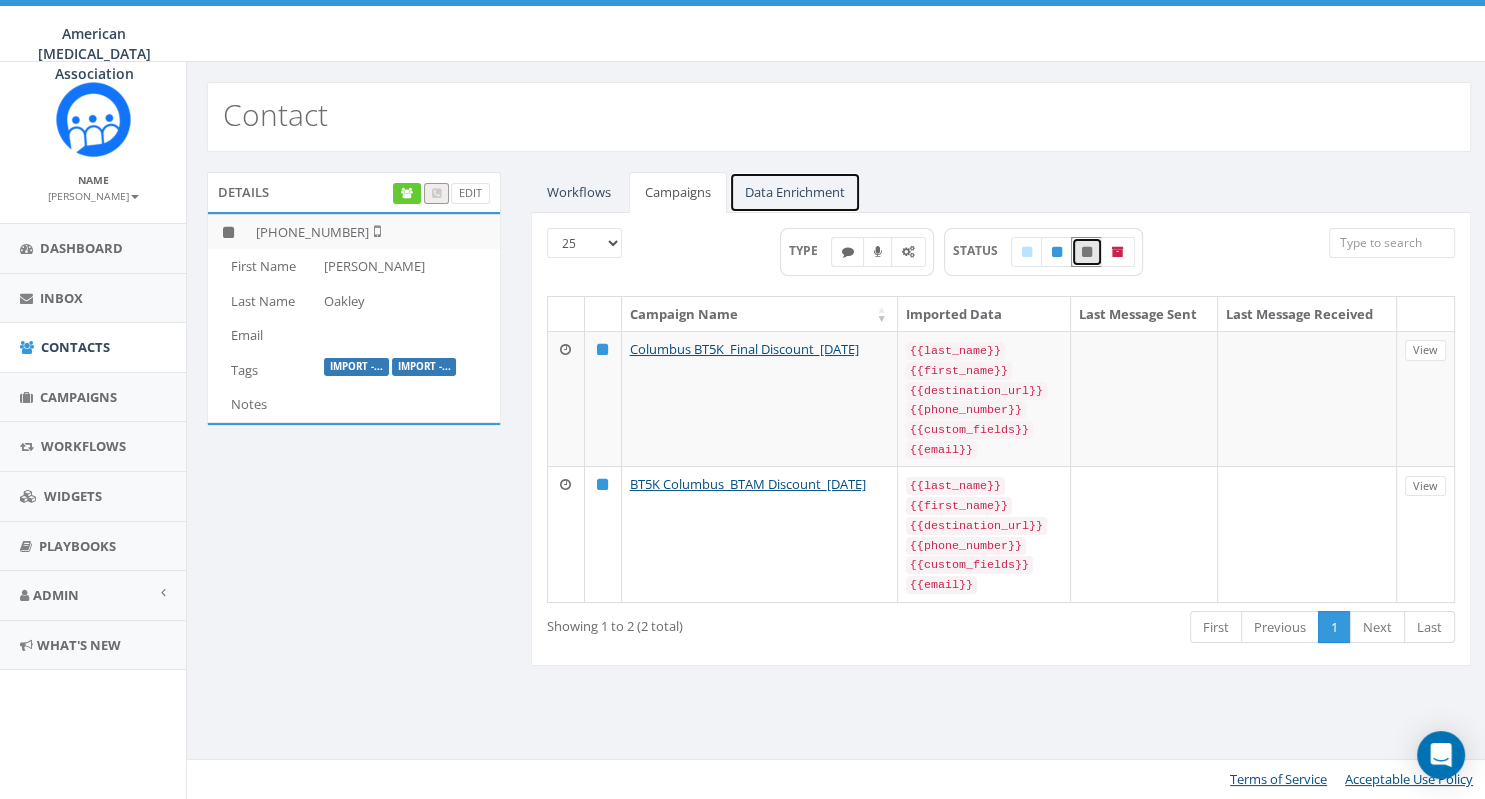 click on "Data Enrichment" at bounding box center (795, 192) 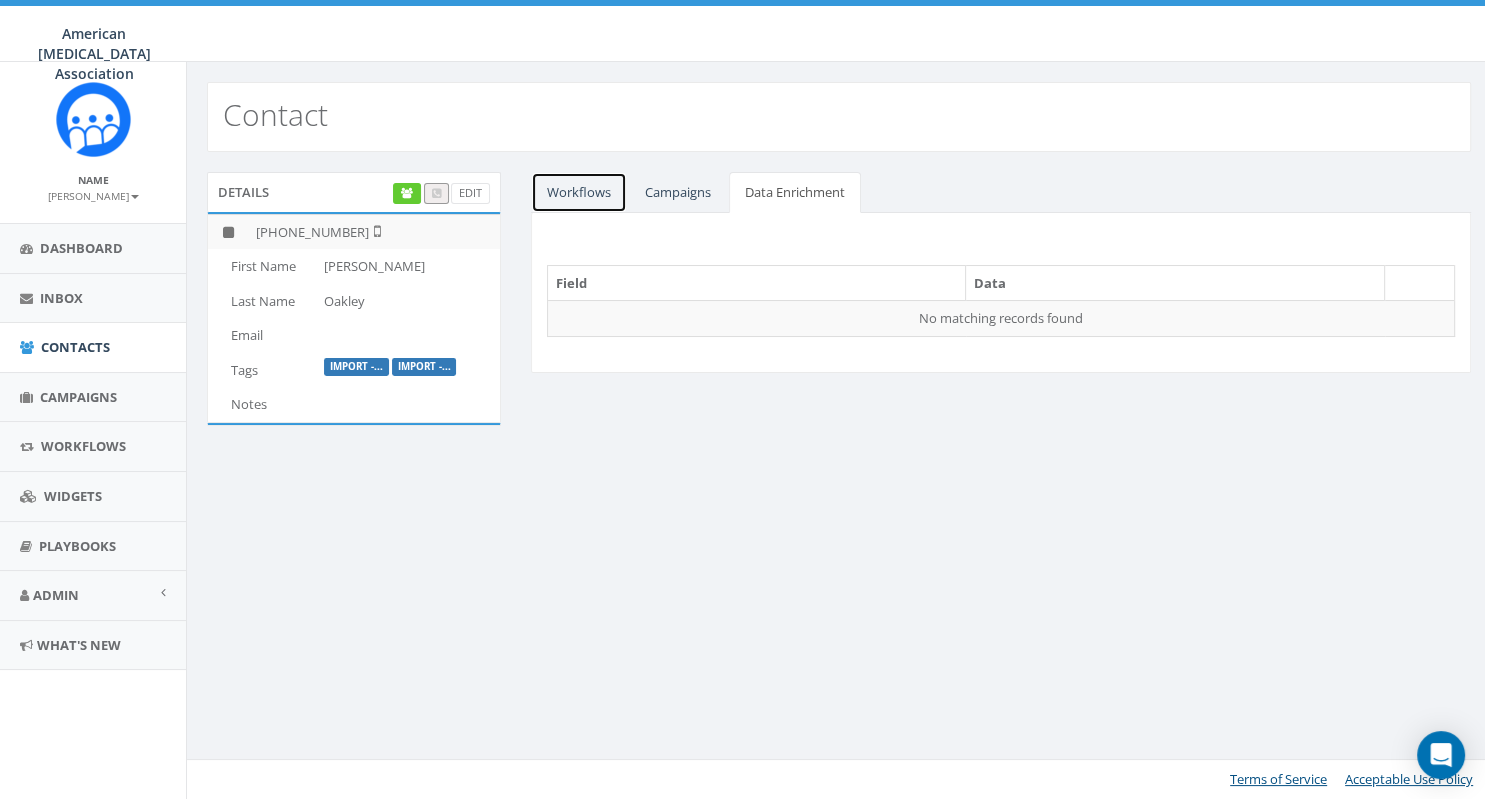click on "Workflows" at bounding box center [579, 192] 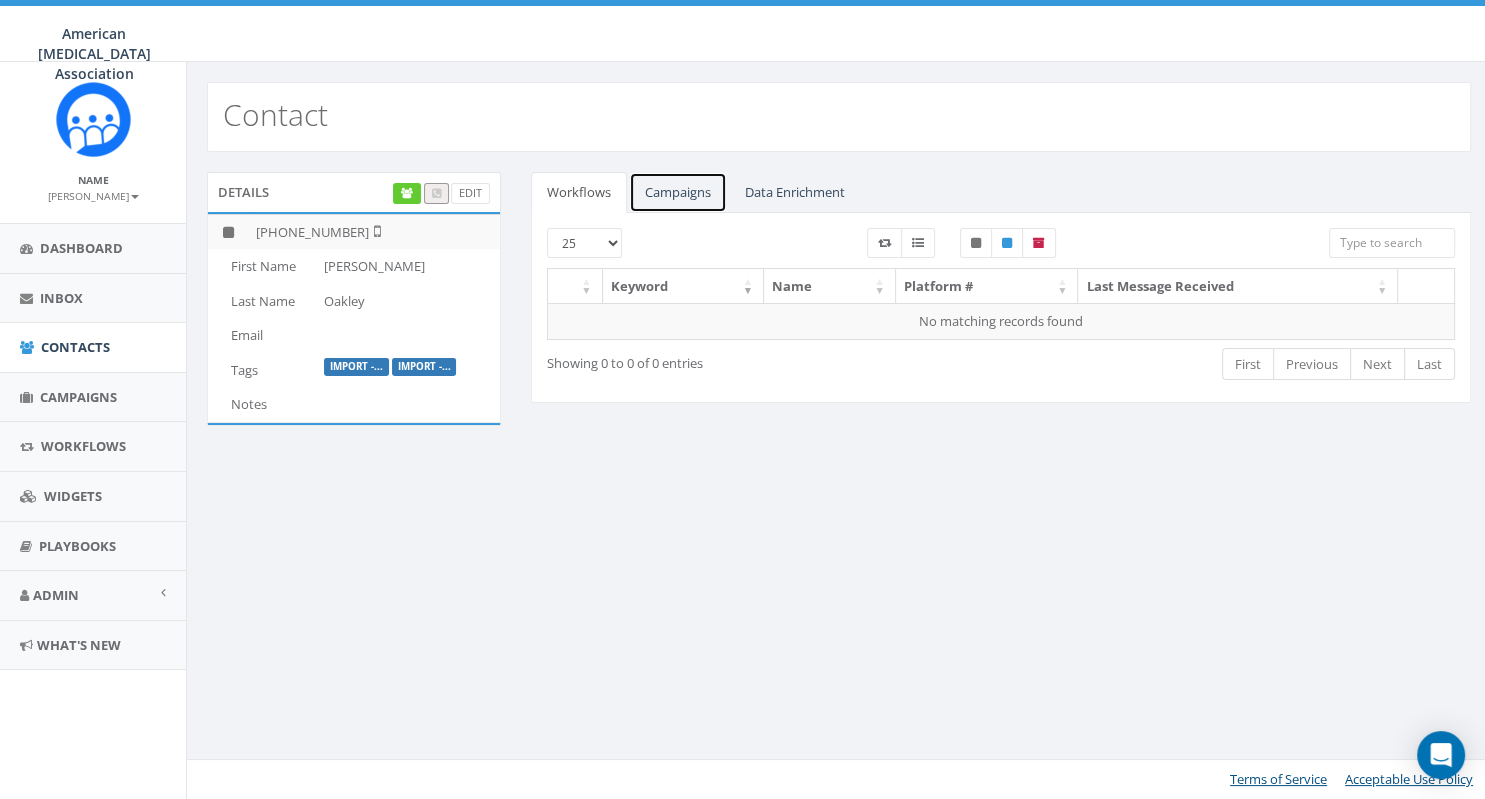 click on "Campaigns" at bounding box center (678, 192) 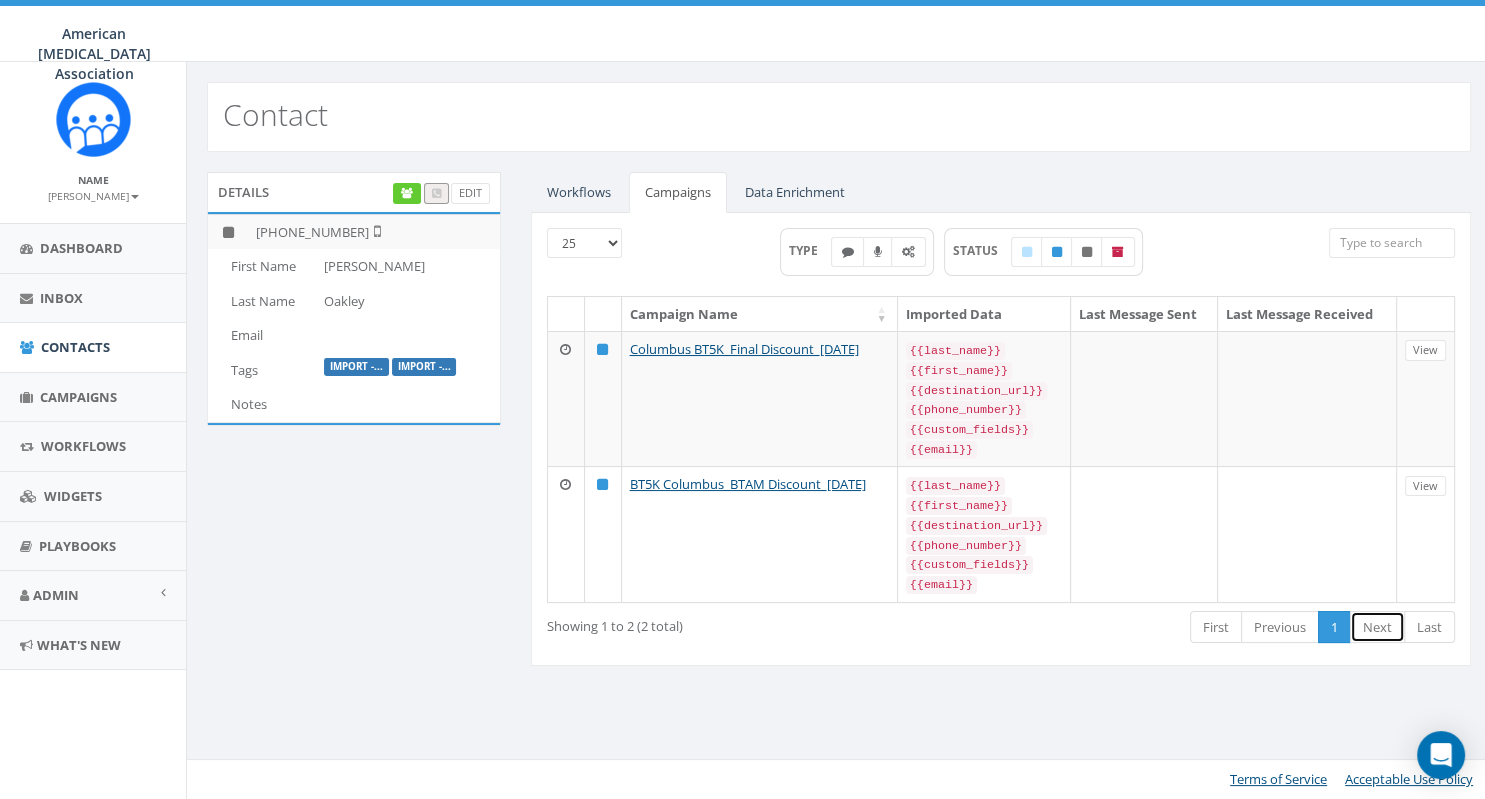 click on "Next" at bounding box center [1377, 627] 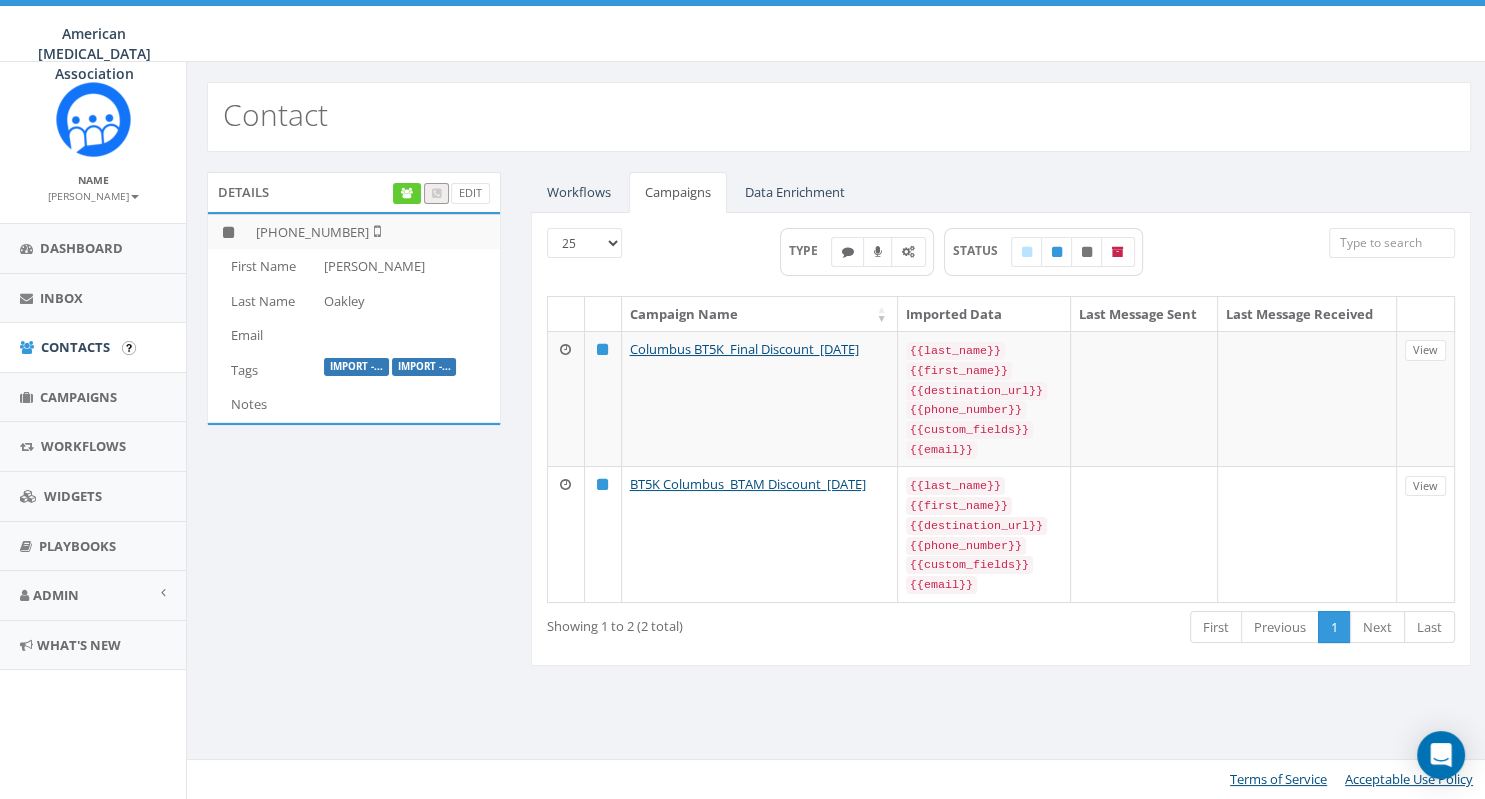 click at bounding box center (129, 348) 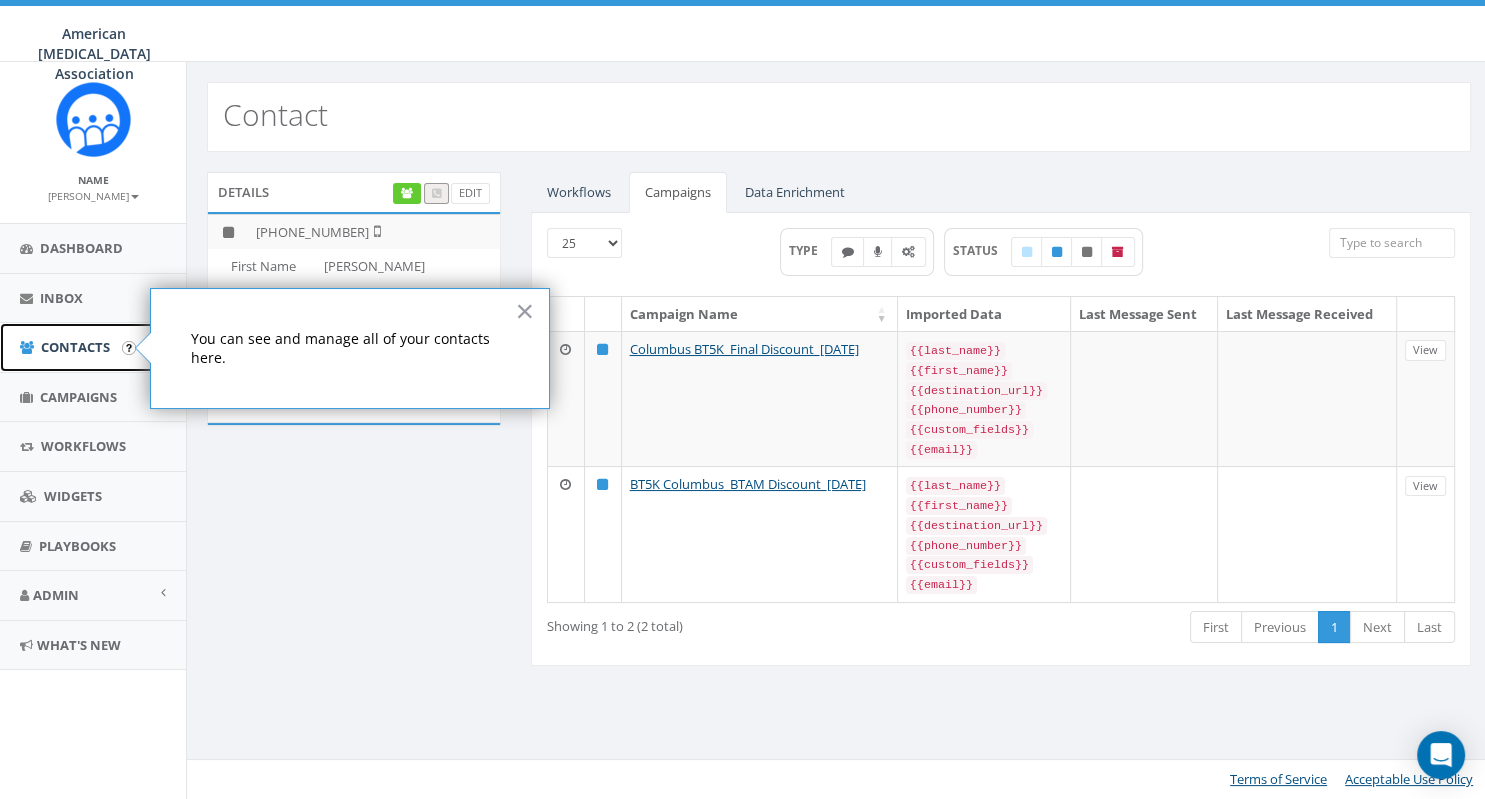 click on "Contacts" at bounding box center [75, 347] 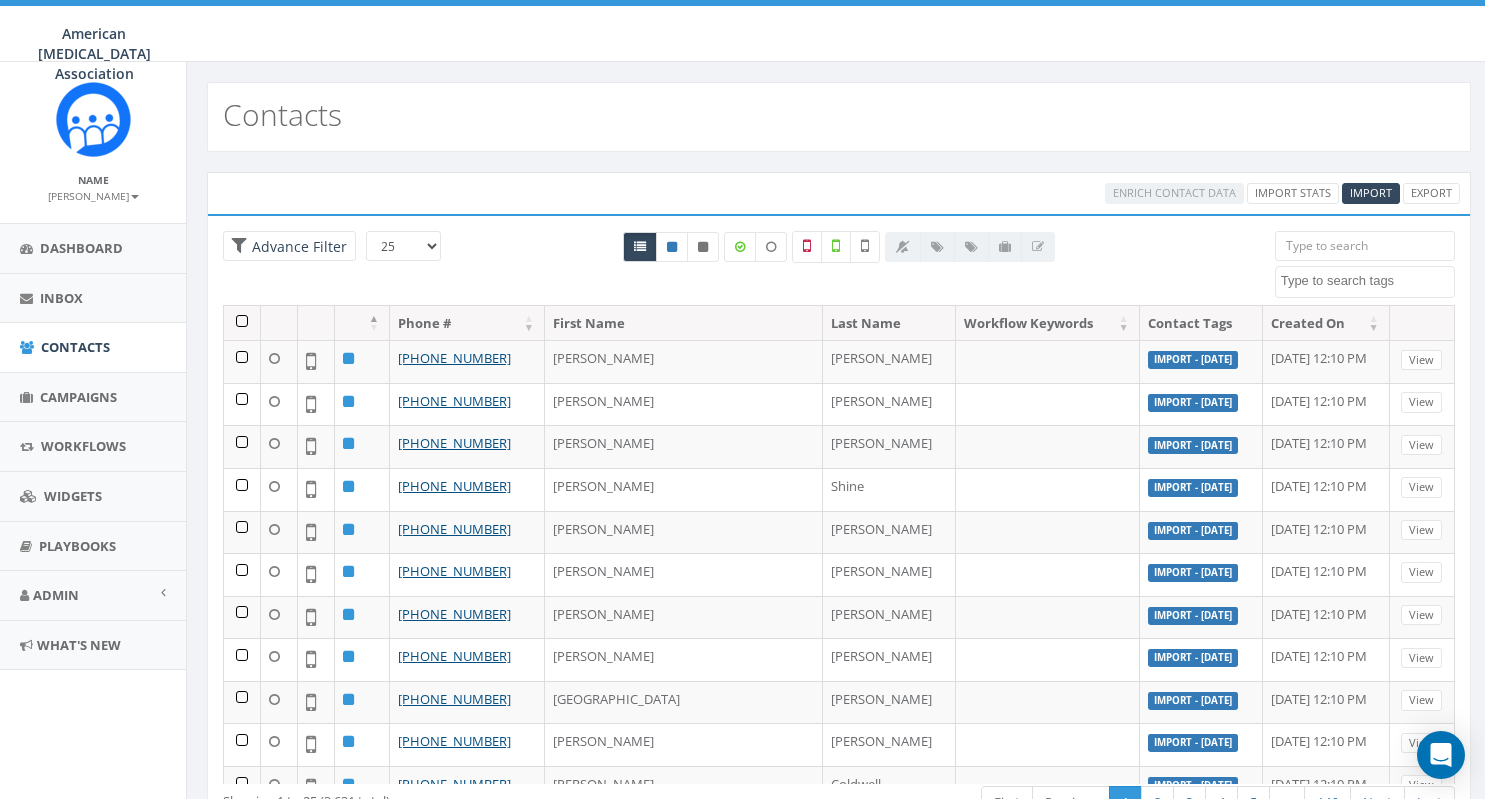 select 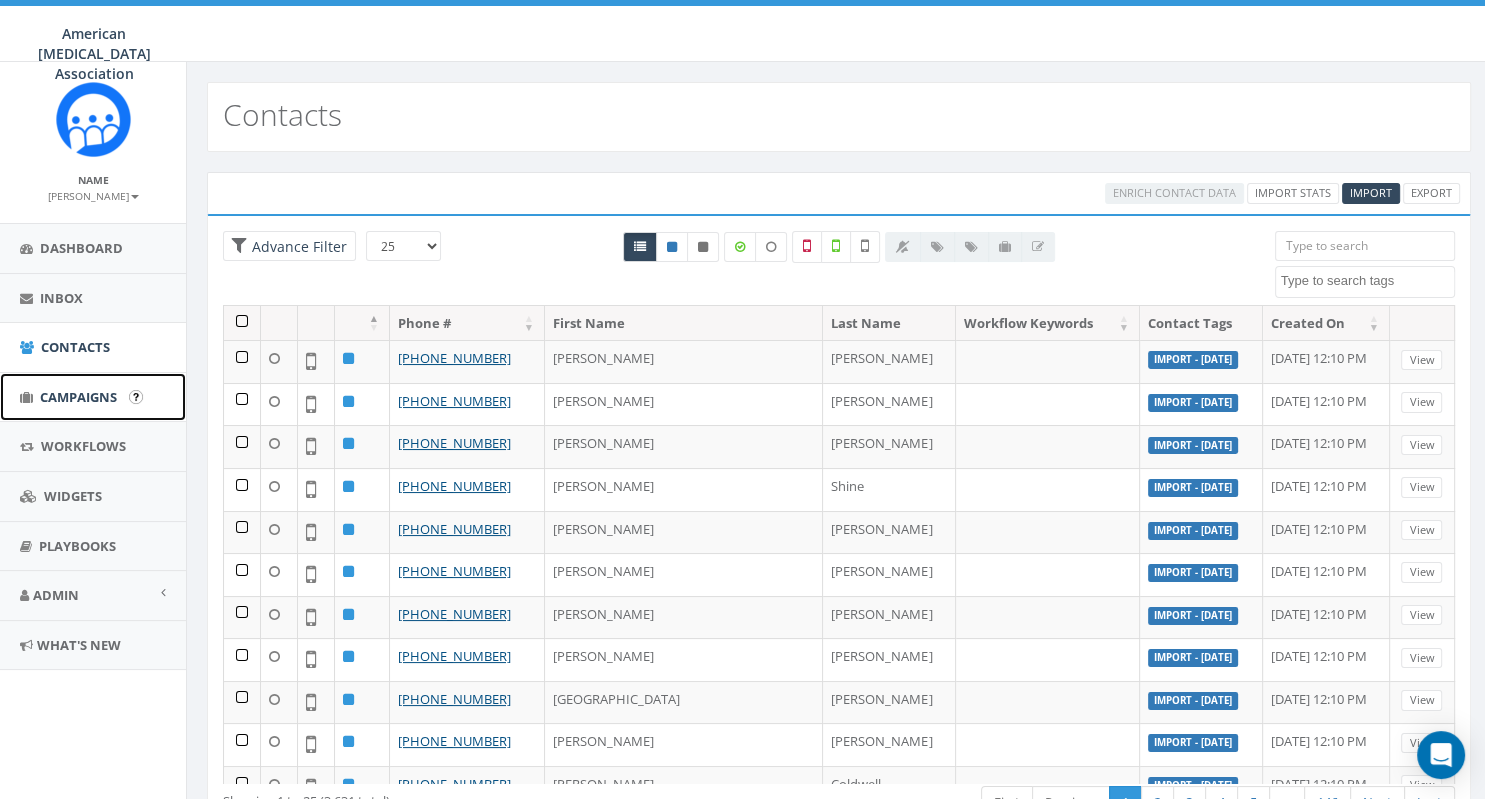 click on "Campaigns" at bounding box center [78, 397] 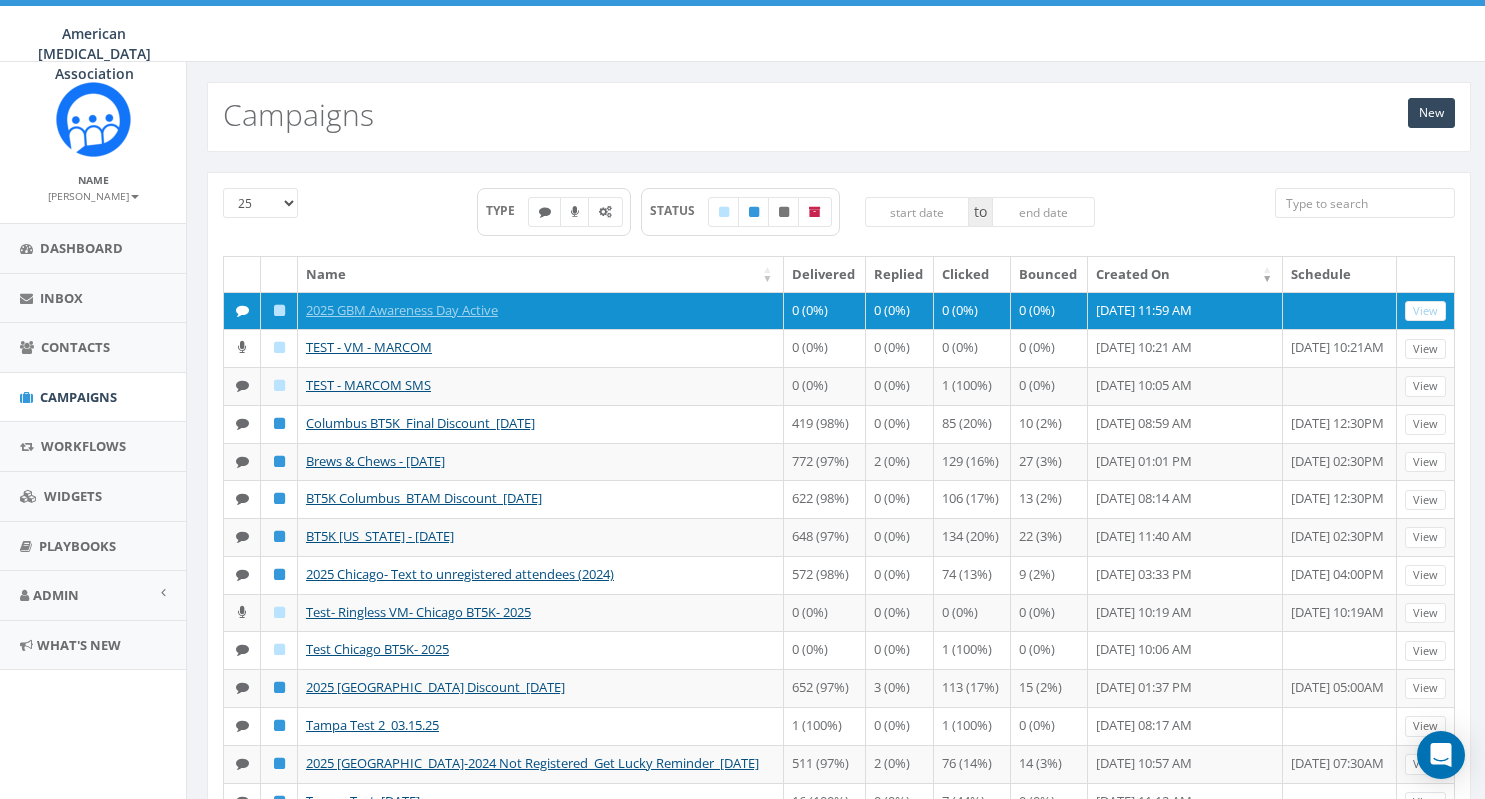 scroll, scrollTop: 0, scrollLeft: 0, axis: both 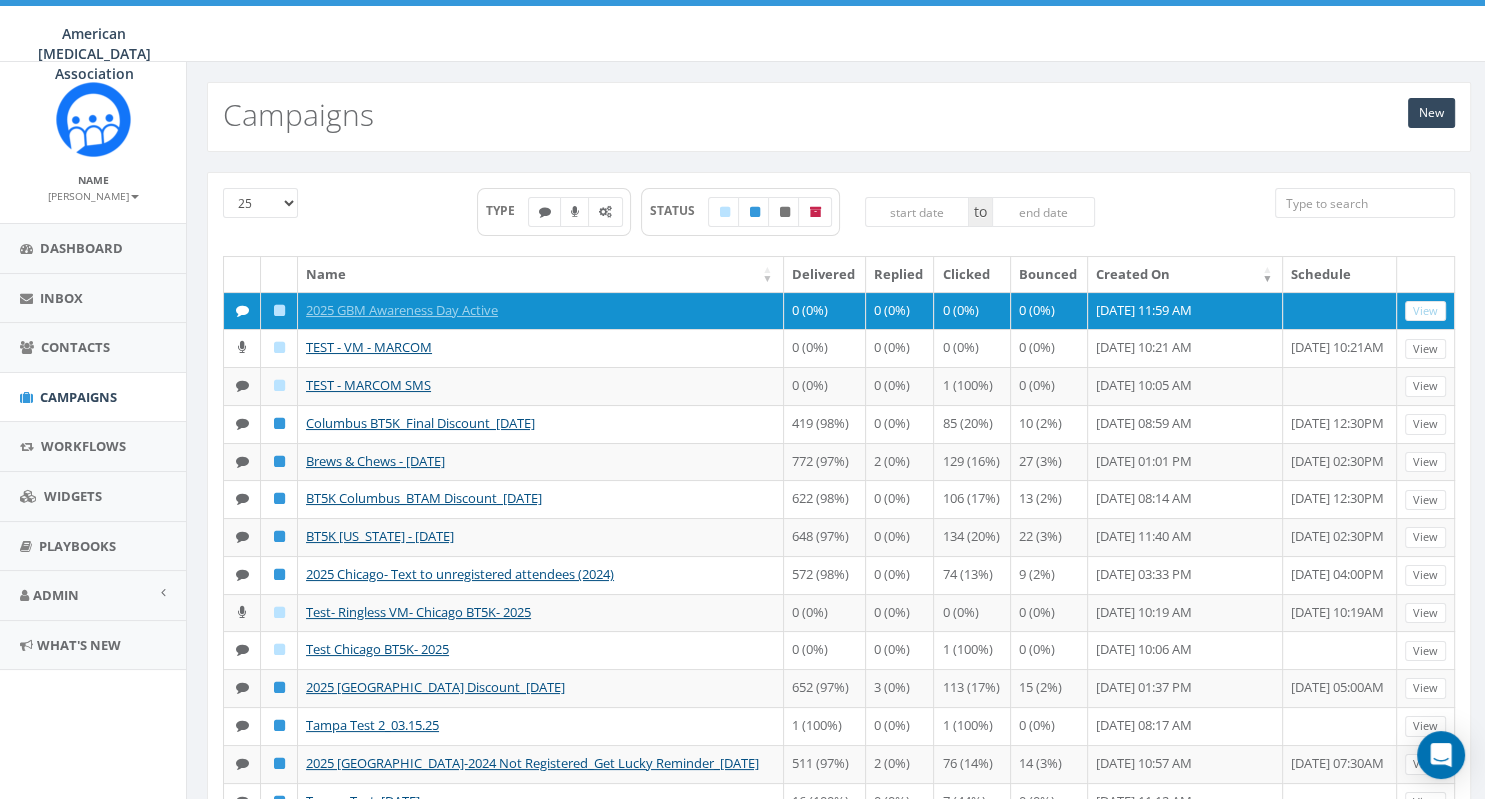 click on "New Campaigns" at bounding box center (839, 117) 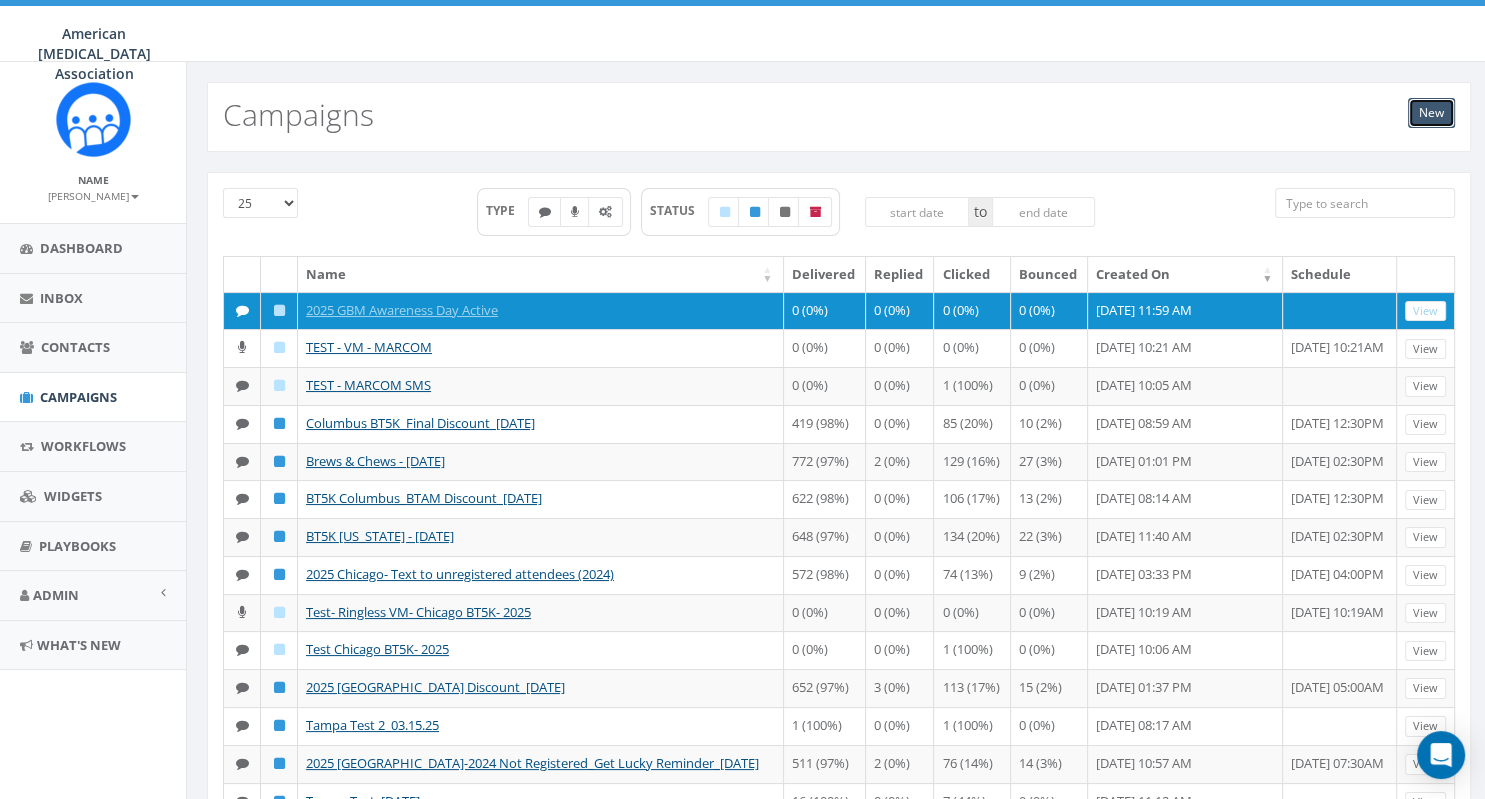 click on "New" at bounding box center (1431, 113) 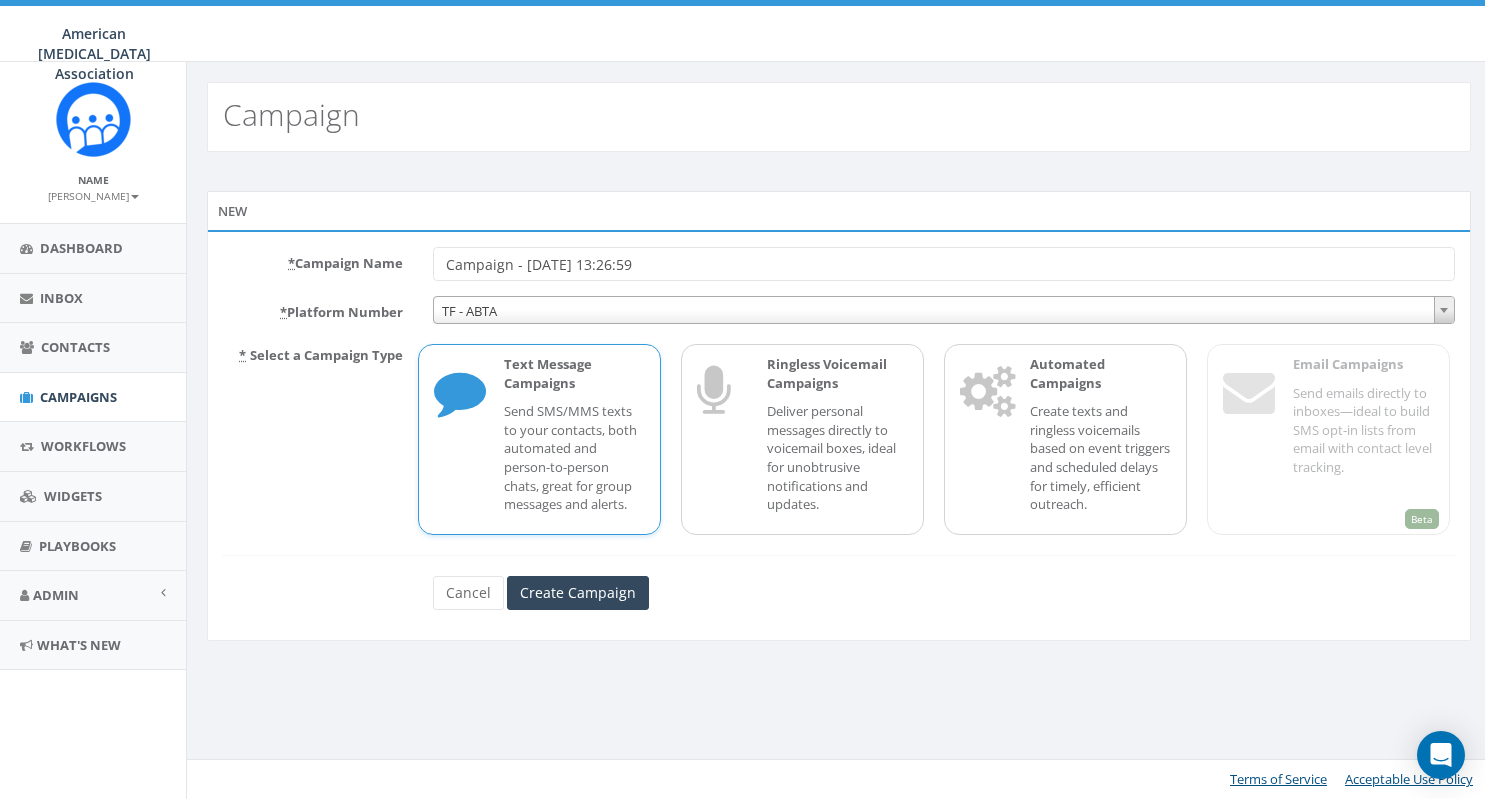 scroll, scrollTop: 0, scrollLeft: 0, axis: both 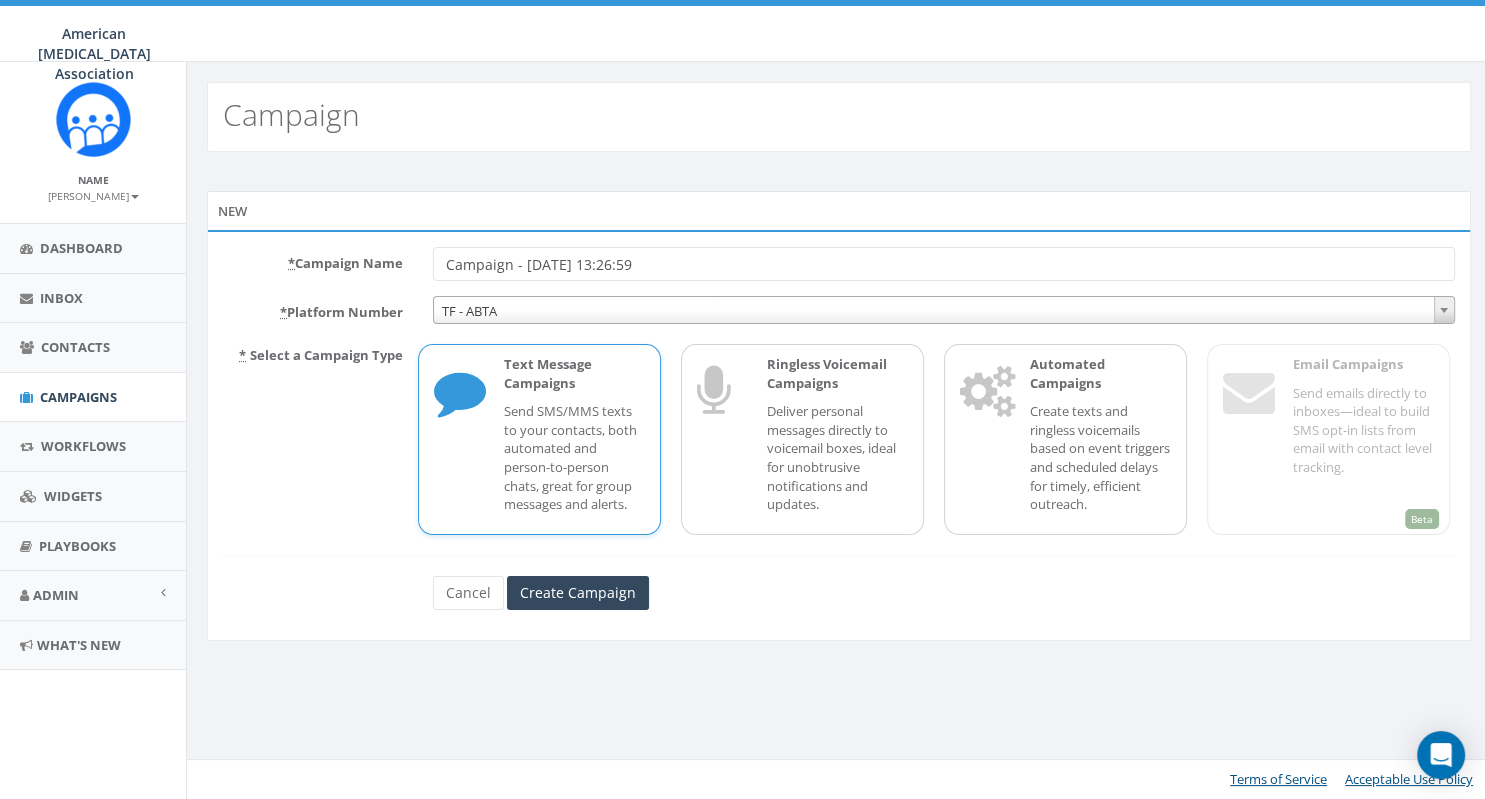 click on "Campaign - [DATE] 13:26:59" at bounding box center (944, 264) 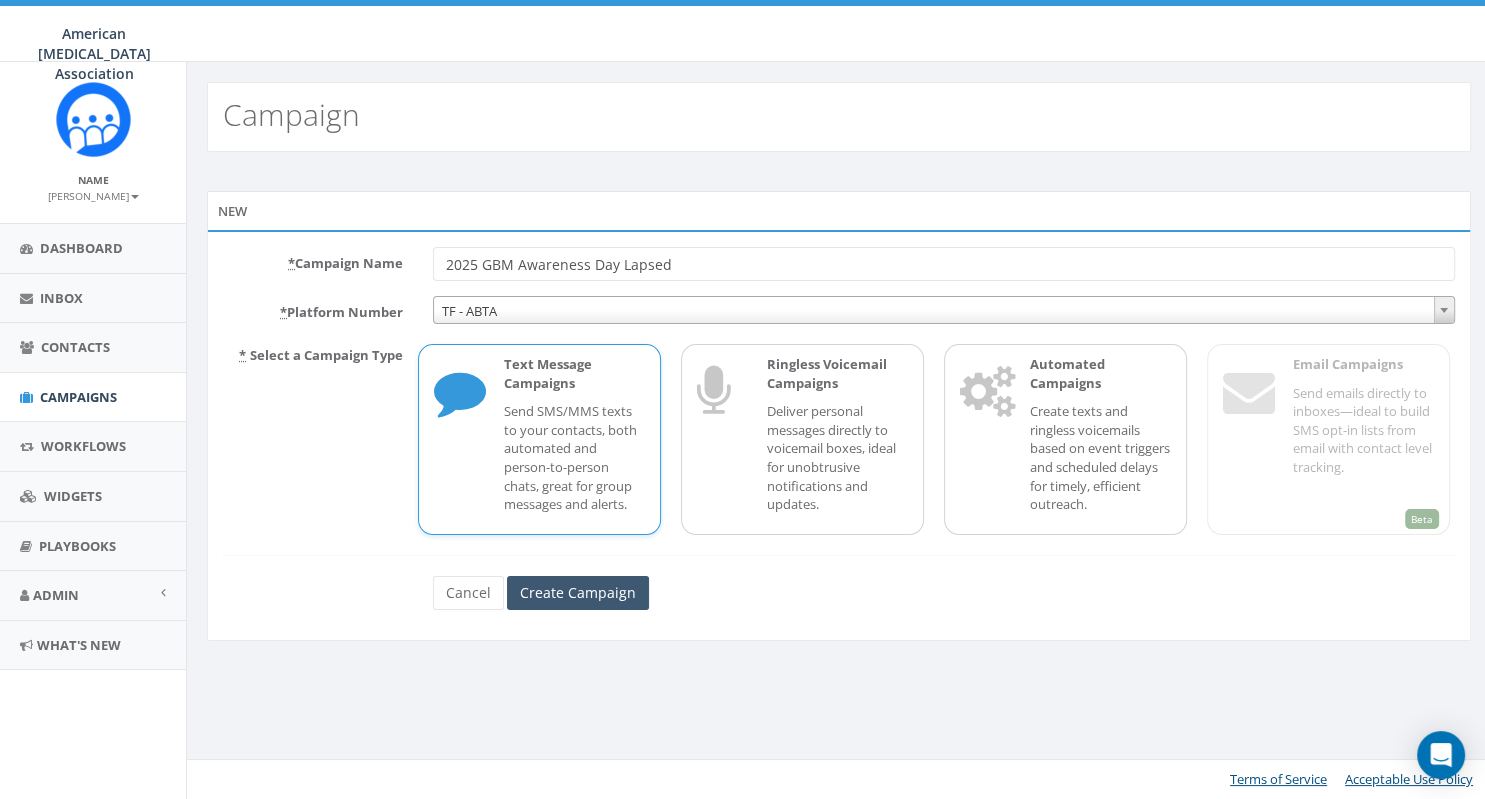 type on "2025 GBM Awareness Day Lapsed" 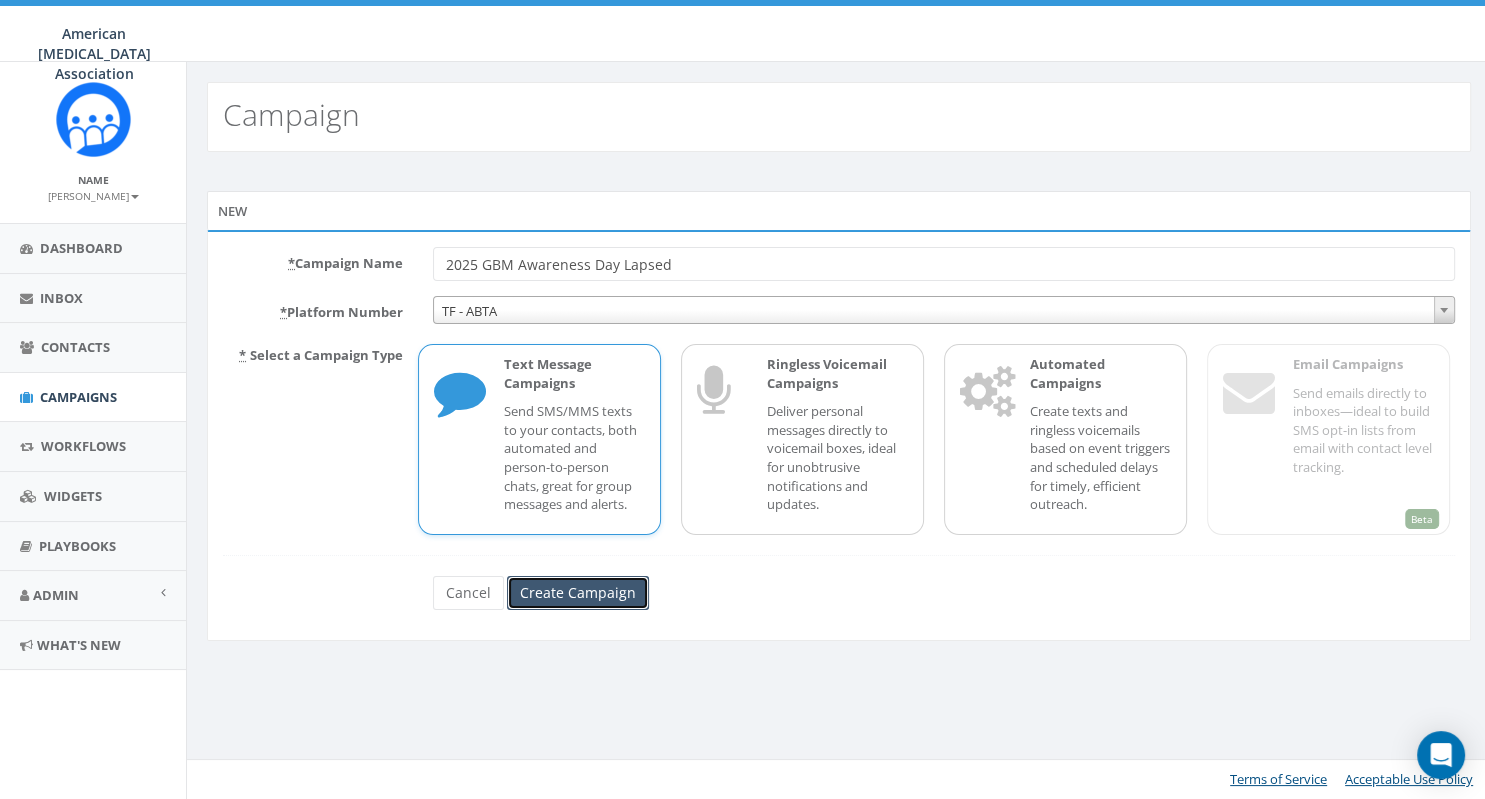 click on "Create Campaign" at bounding box center [578, 593] 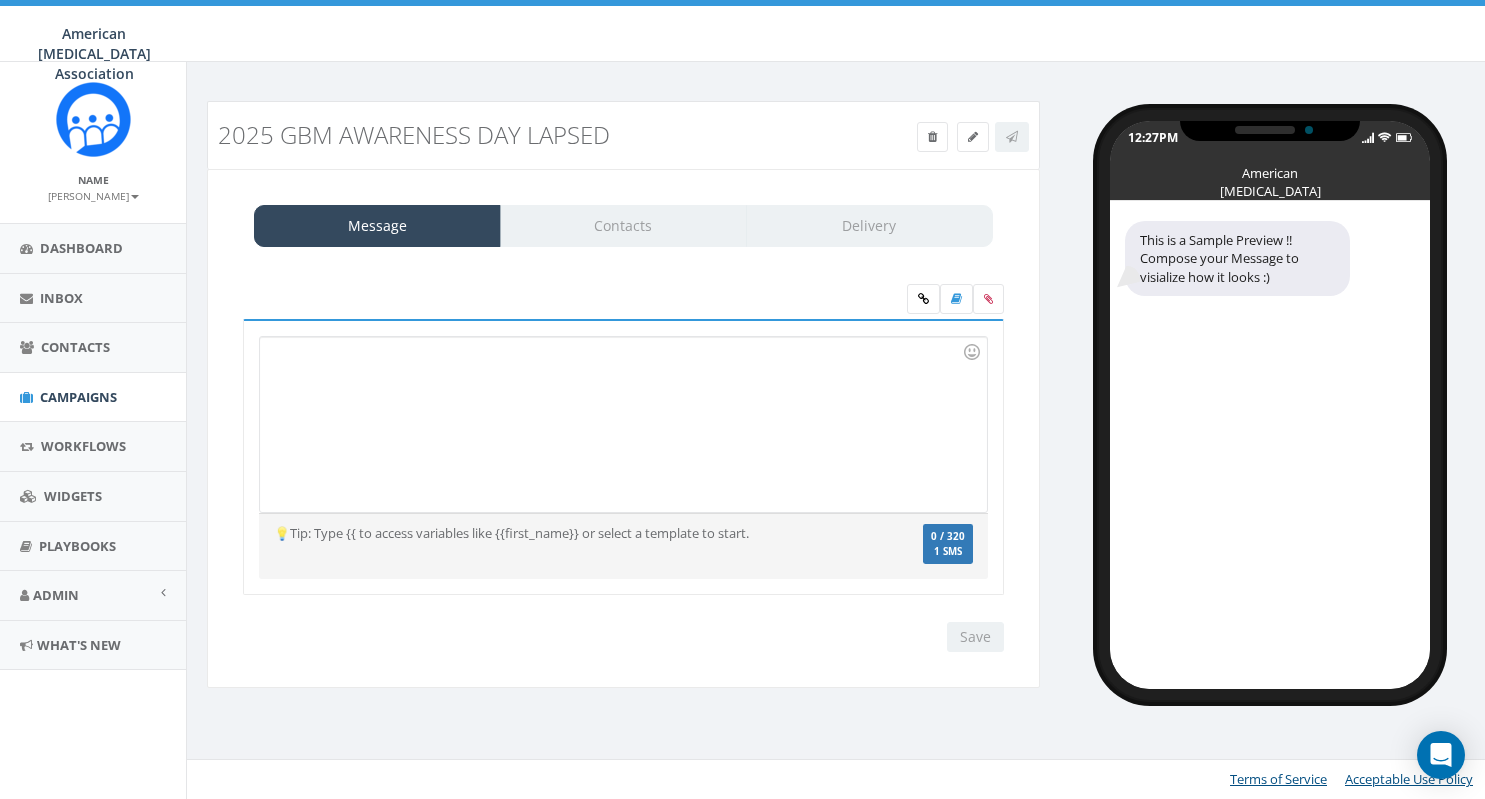 scroll, scrollTop: 0, scrollLeft: 0, axis: both 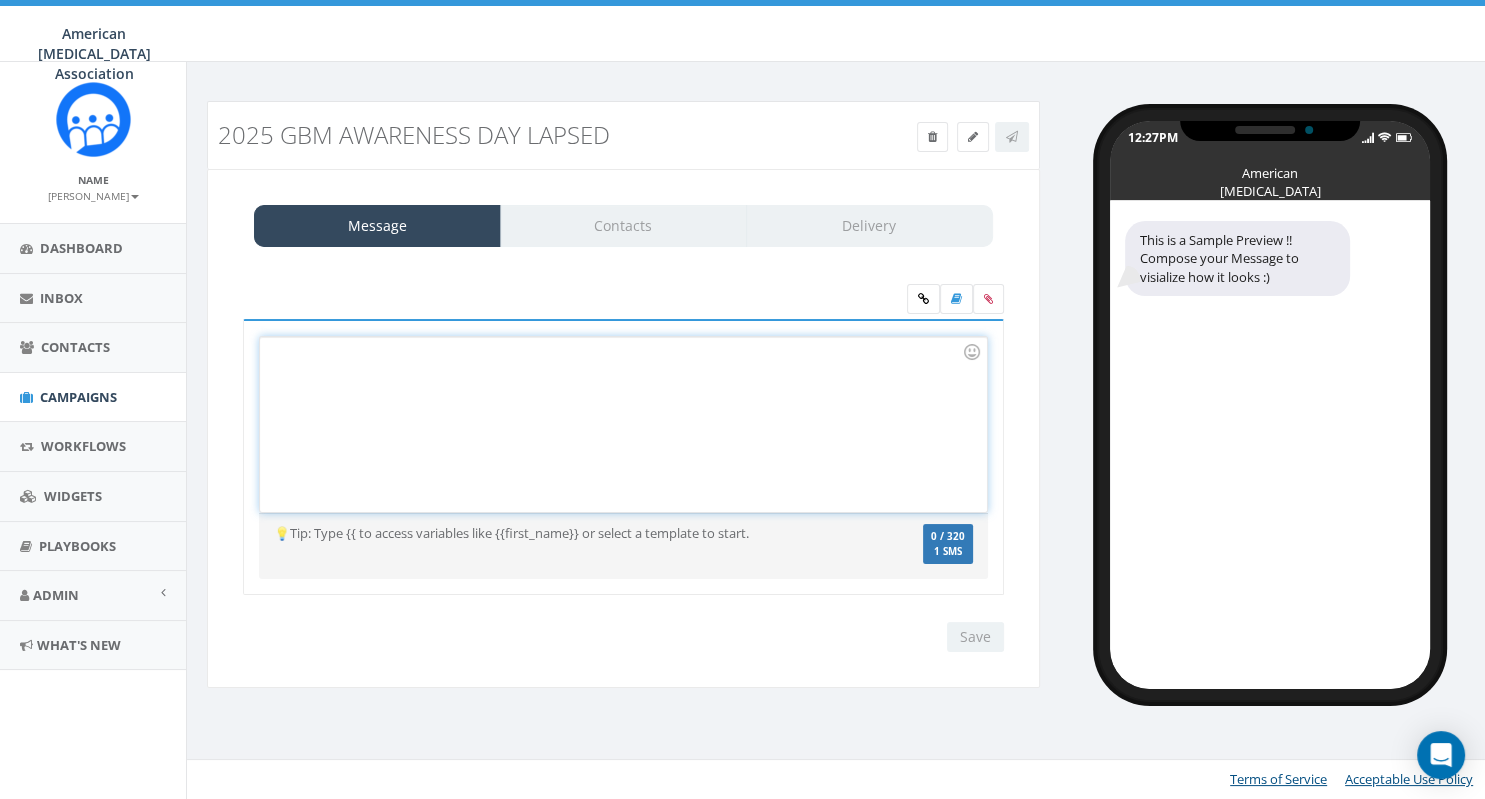 click at bounding box center [623, 424] 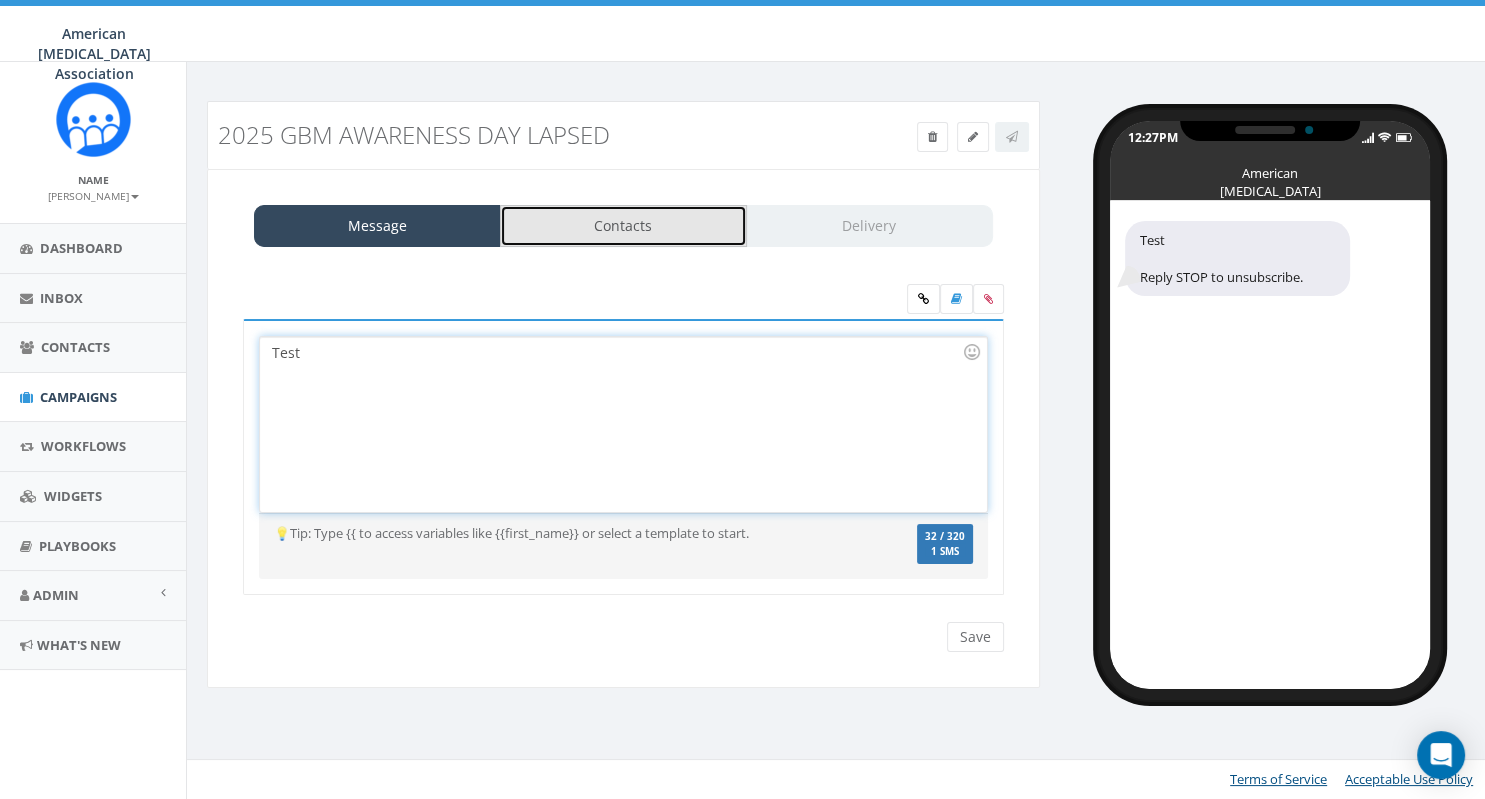 click on "Contacts" at bounding box center [623, 226] 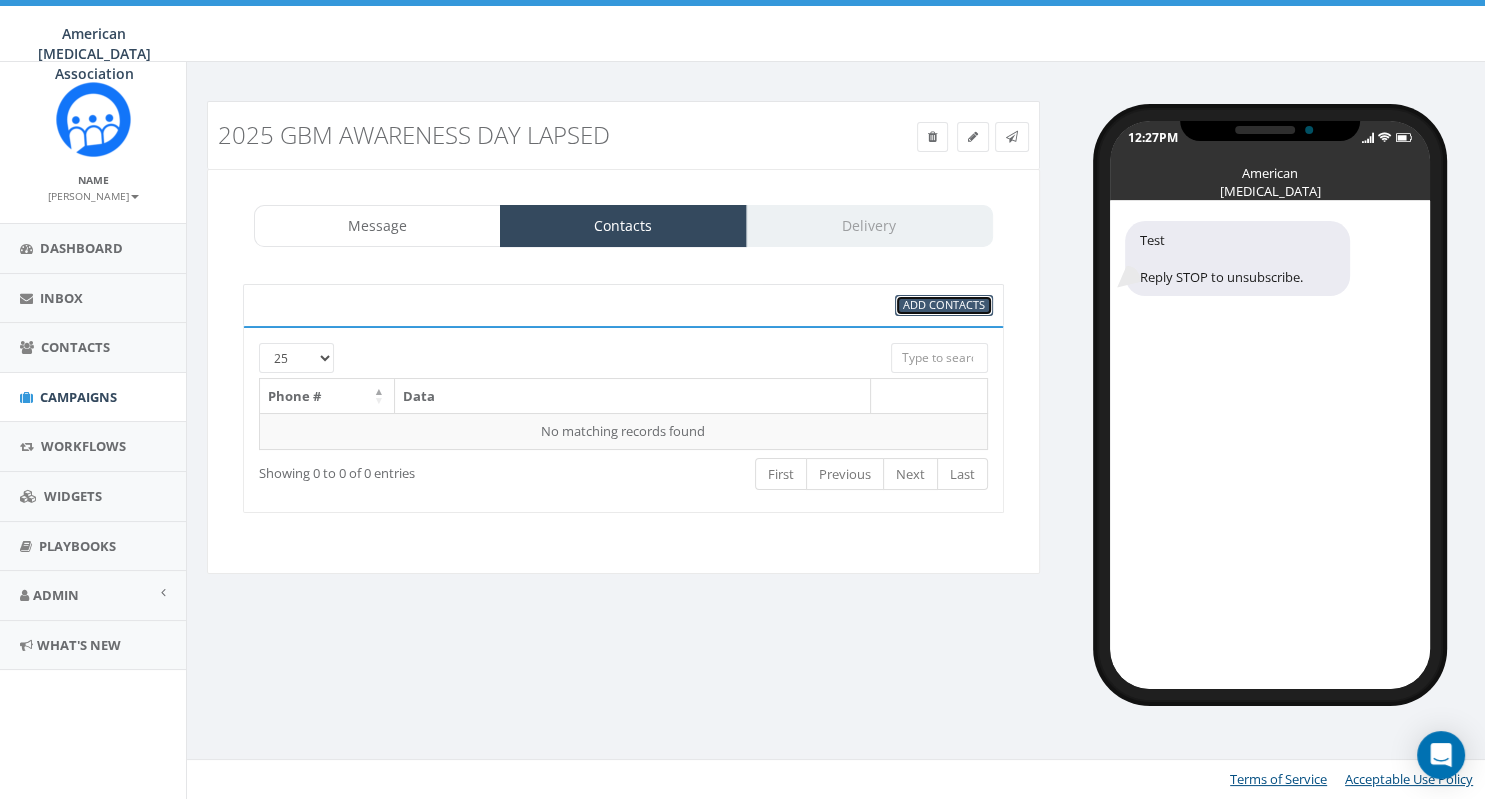 click on "Add Contacts" at bounding box center [944, 304] 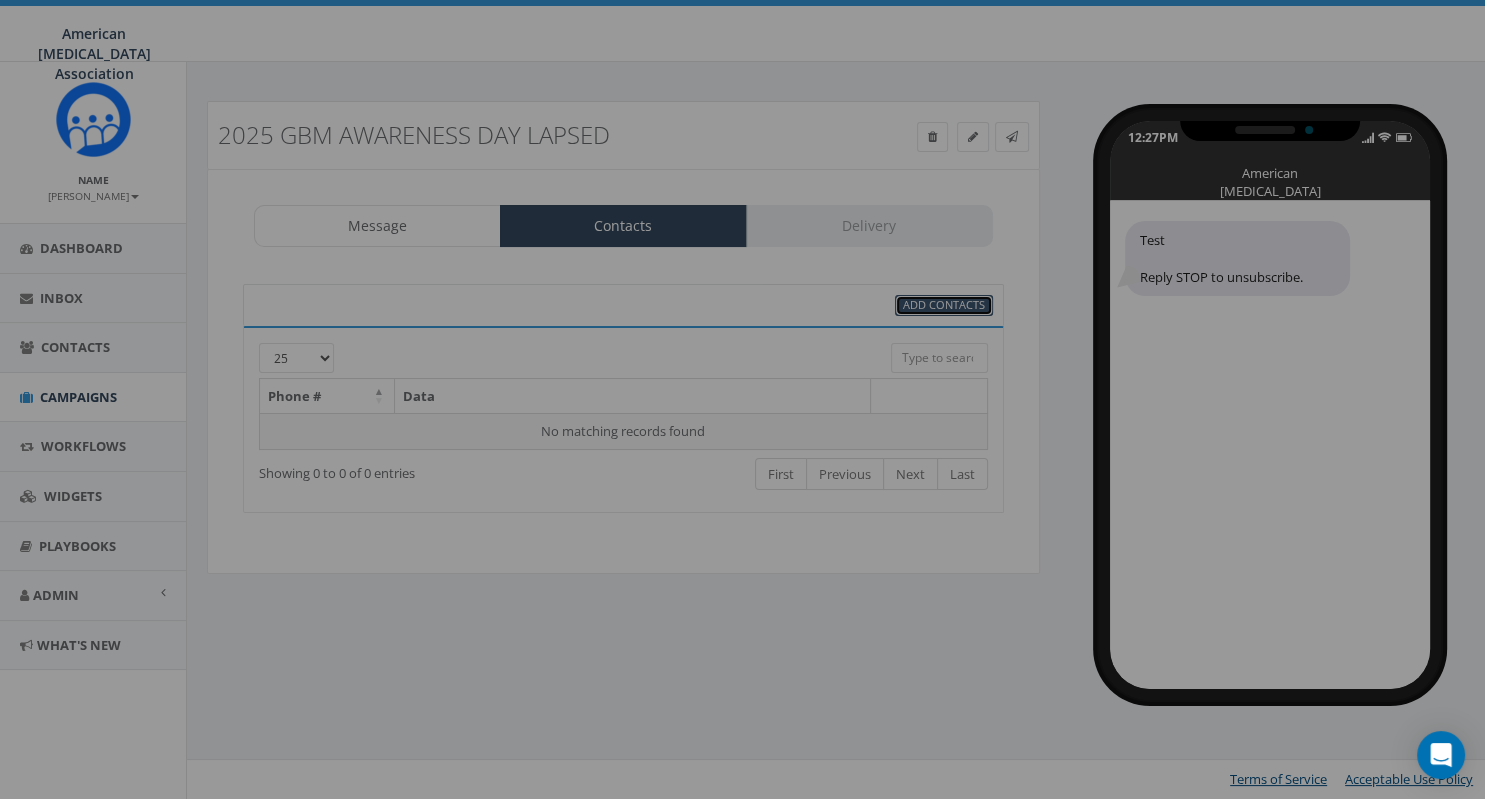 select 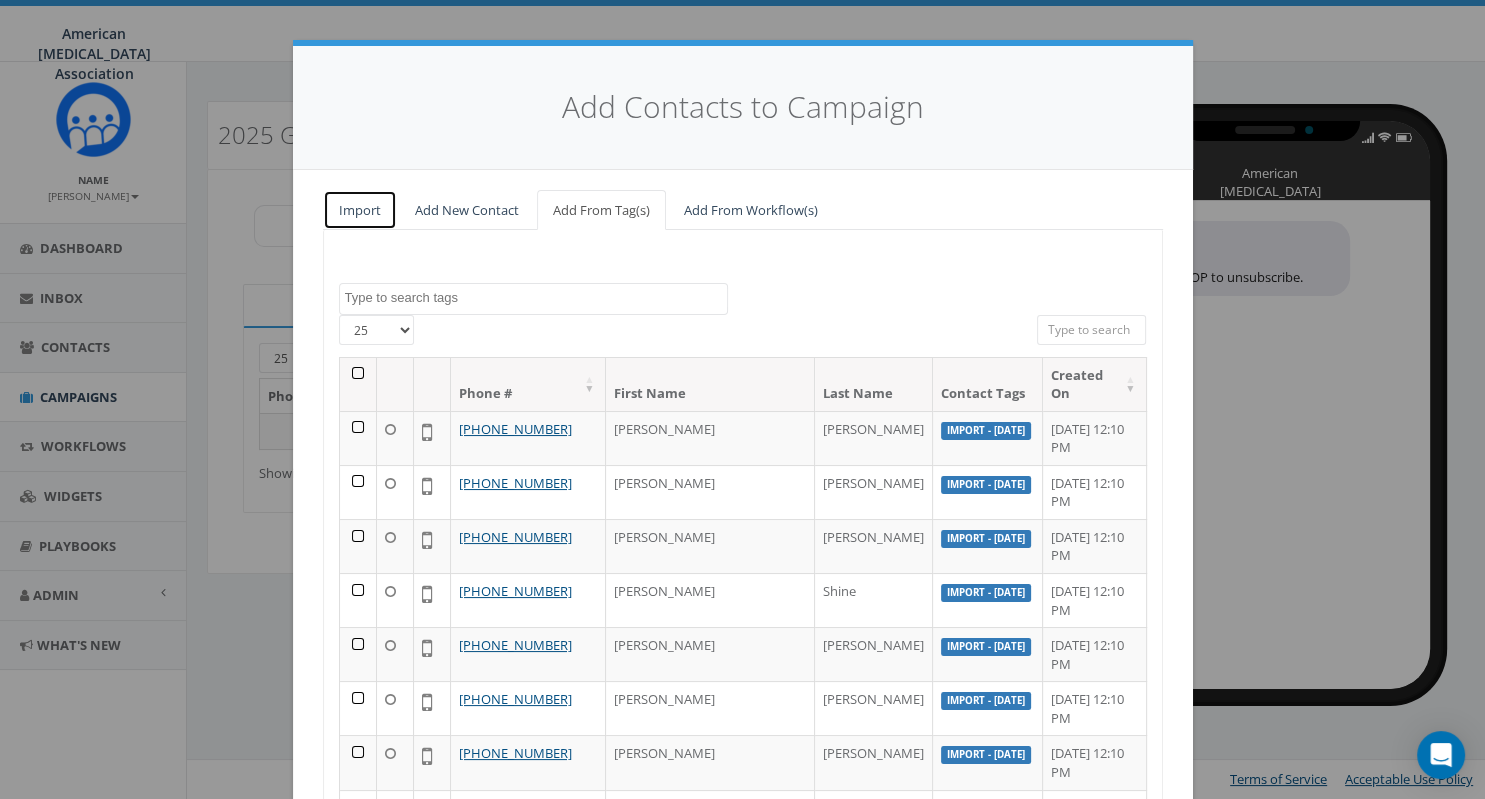 click on "Import" at bounding box center (360, 210) 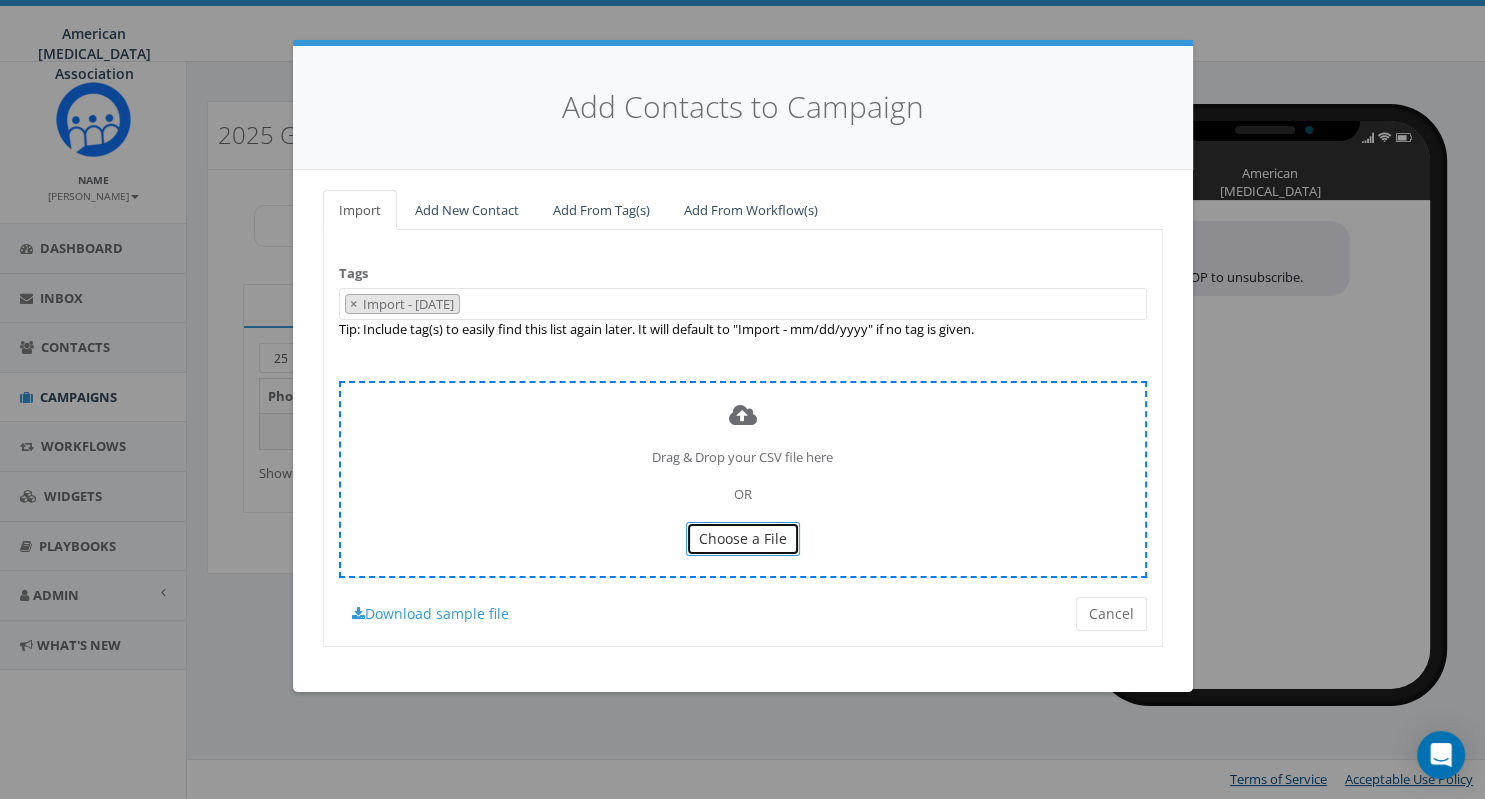 click on "Choose a File" at bounding box center [743, 538] 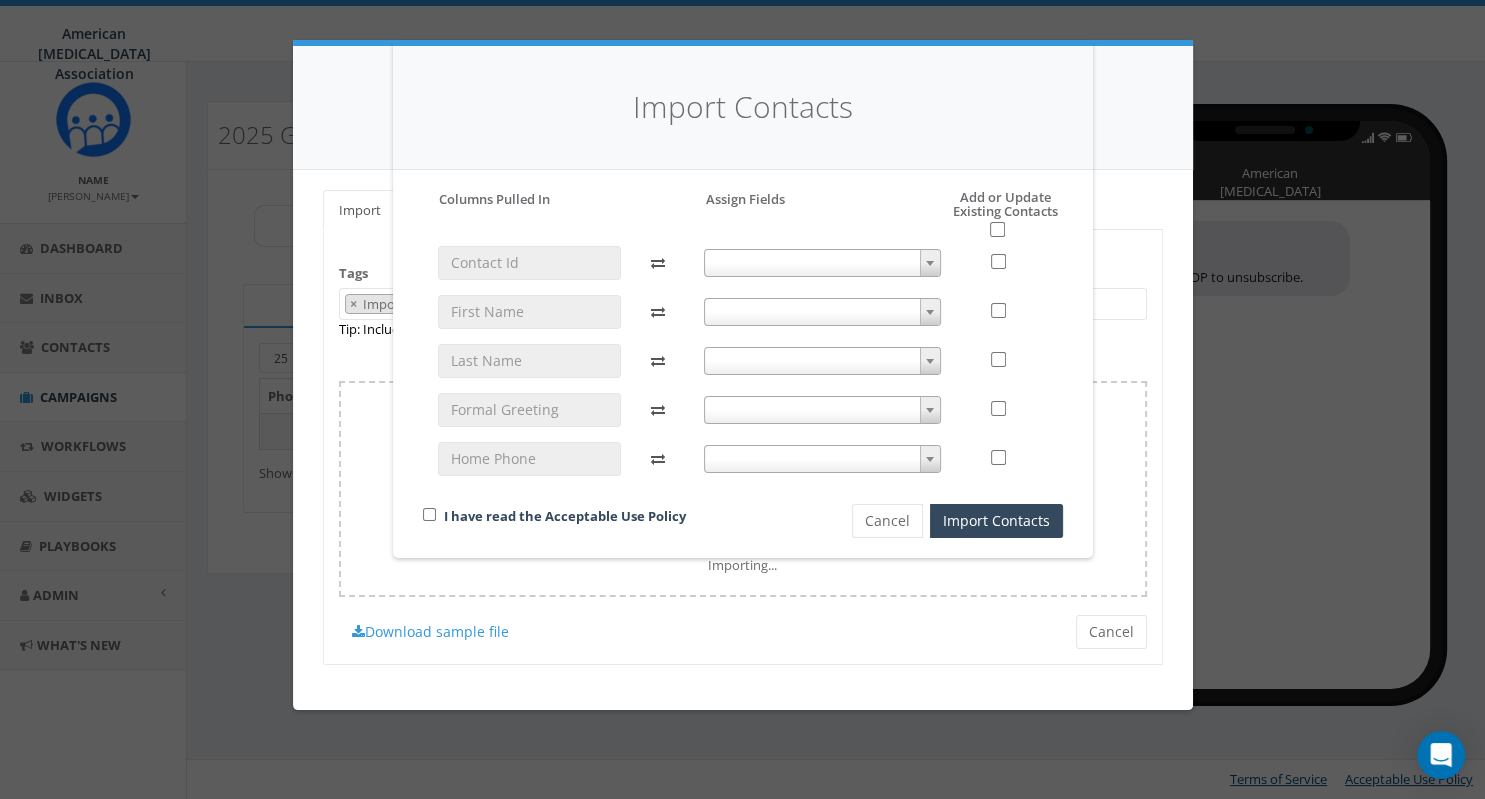 click at bounding box center (822, 263) 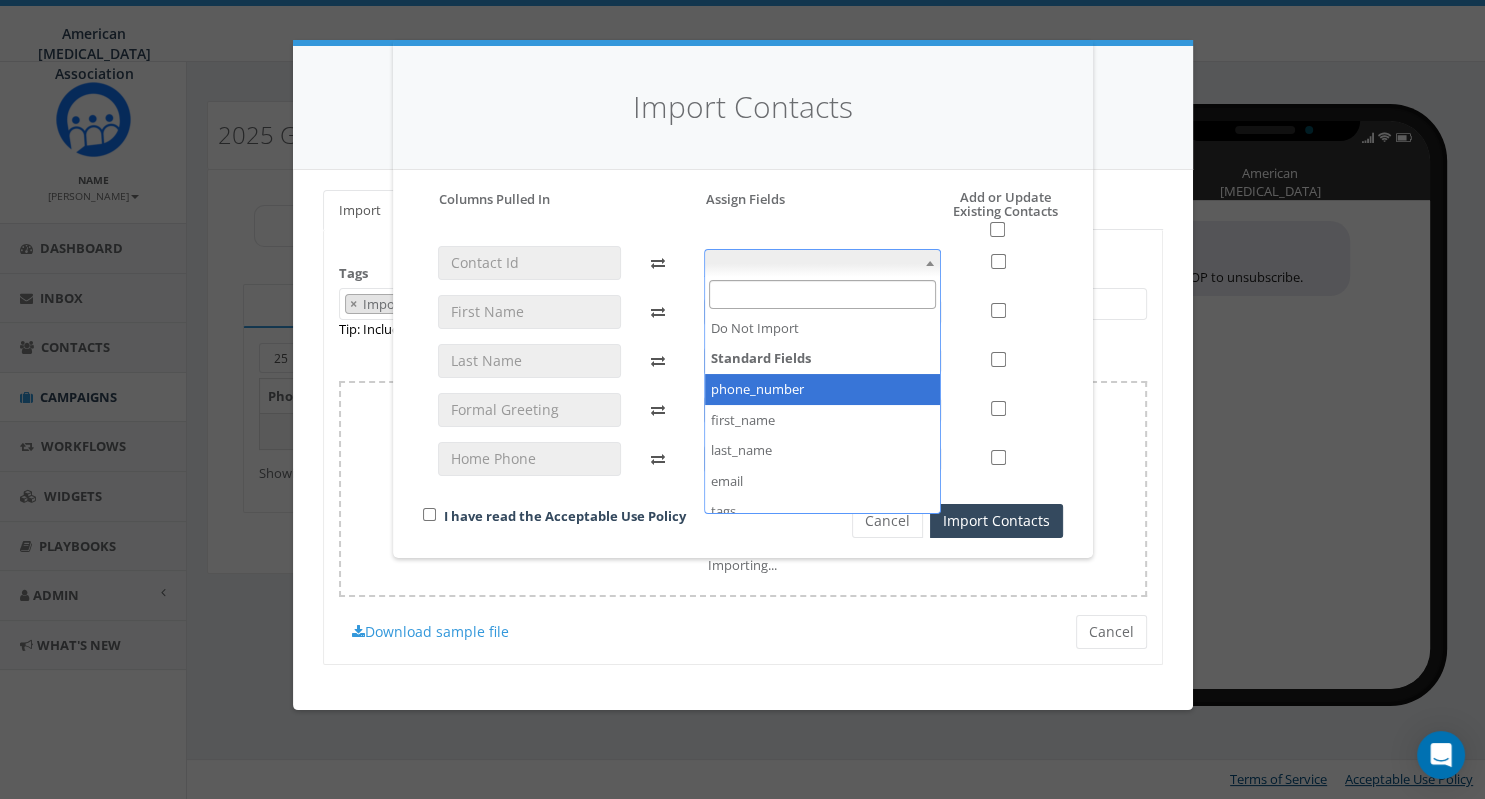 scroll, scrollTop: 136, scrollLeft: 0, axis: vertical 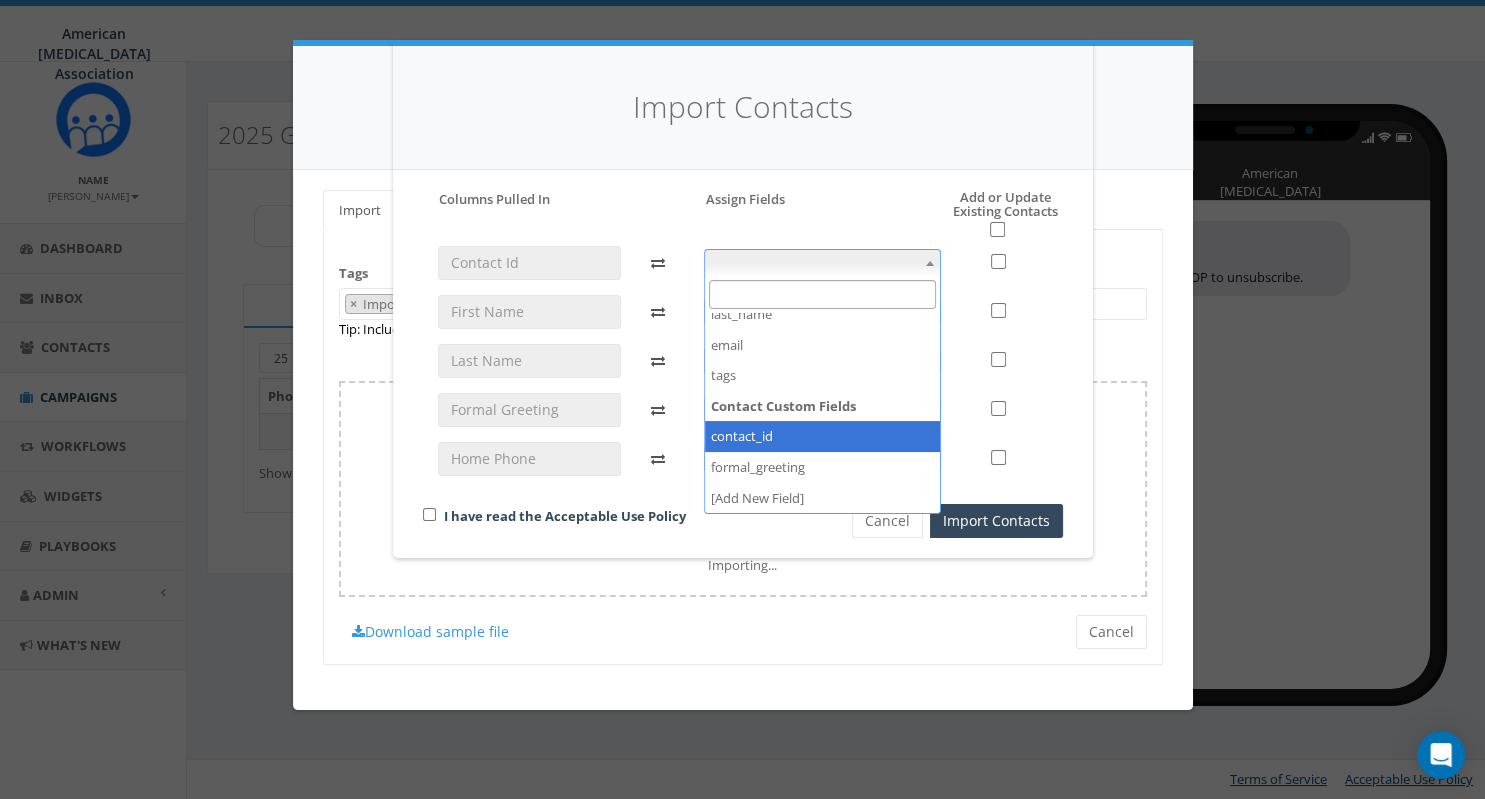 select on "contact_id" 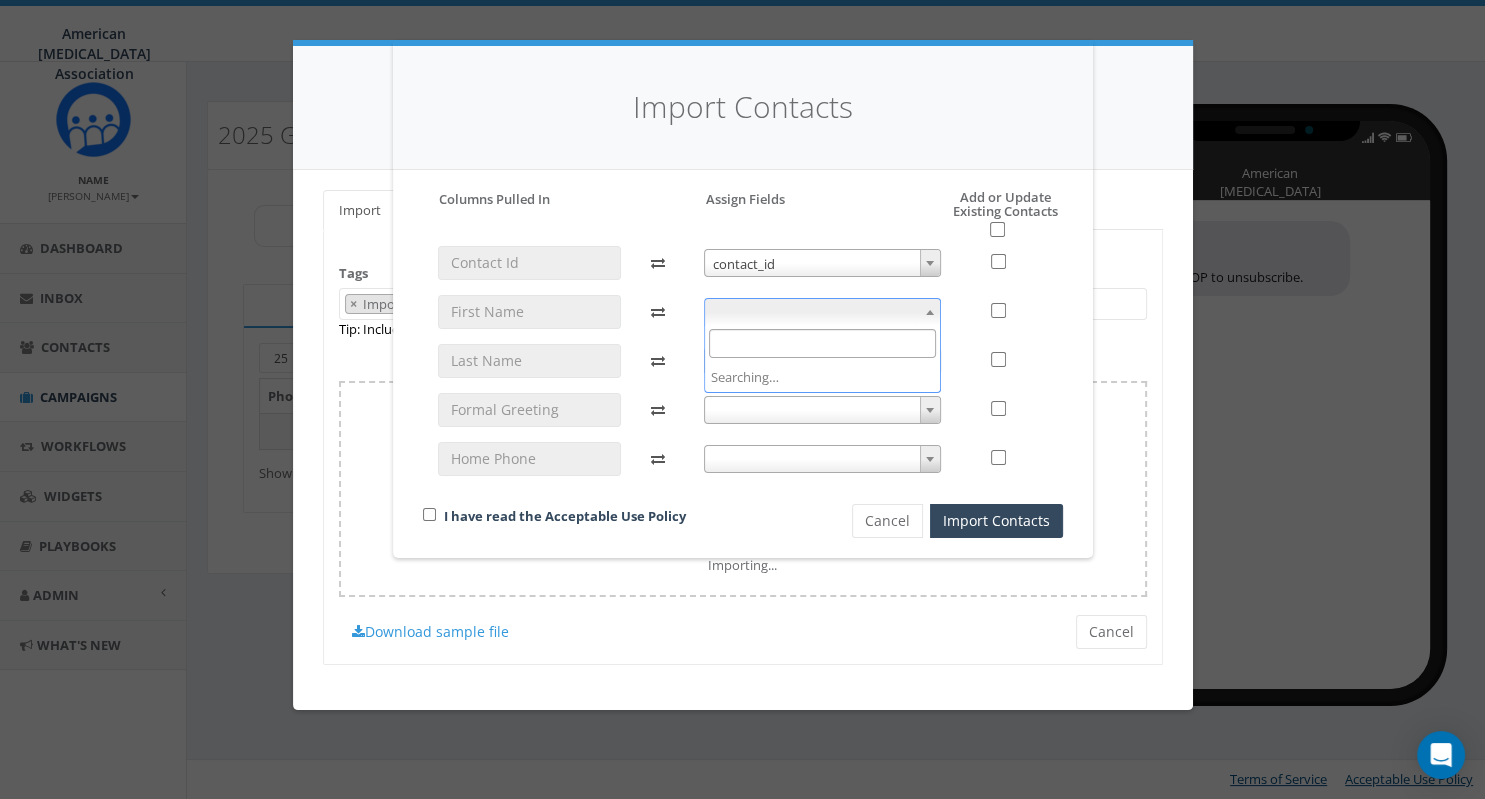 click at bounding box center (822, 312) 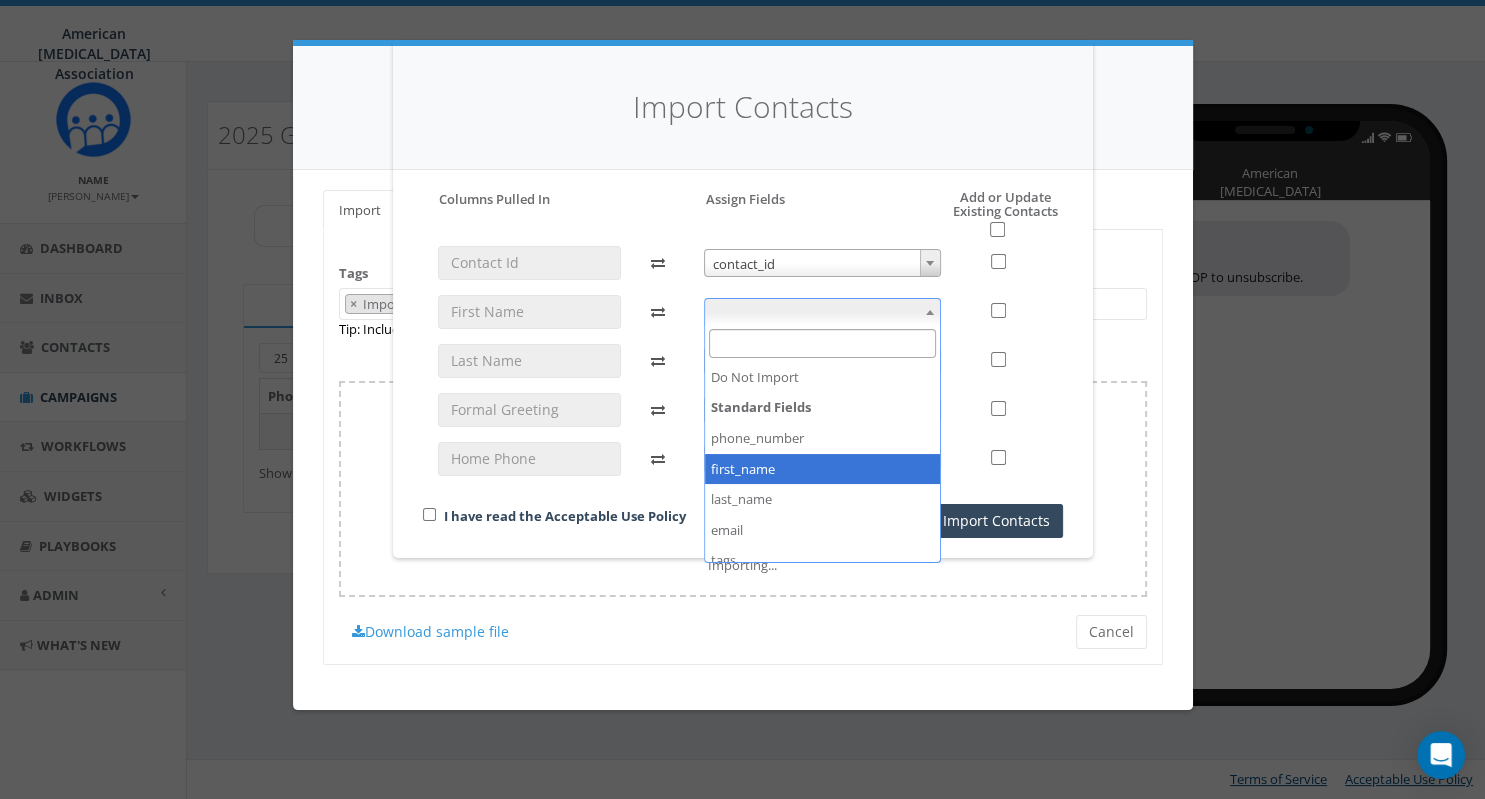 select on "first_name" 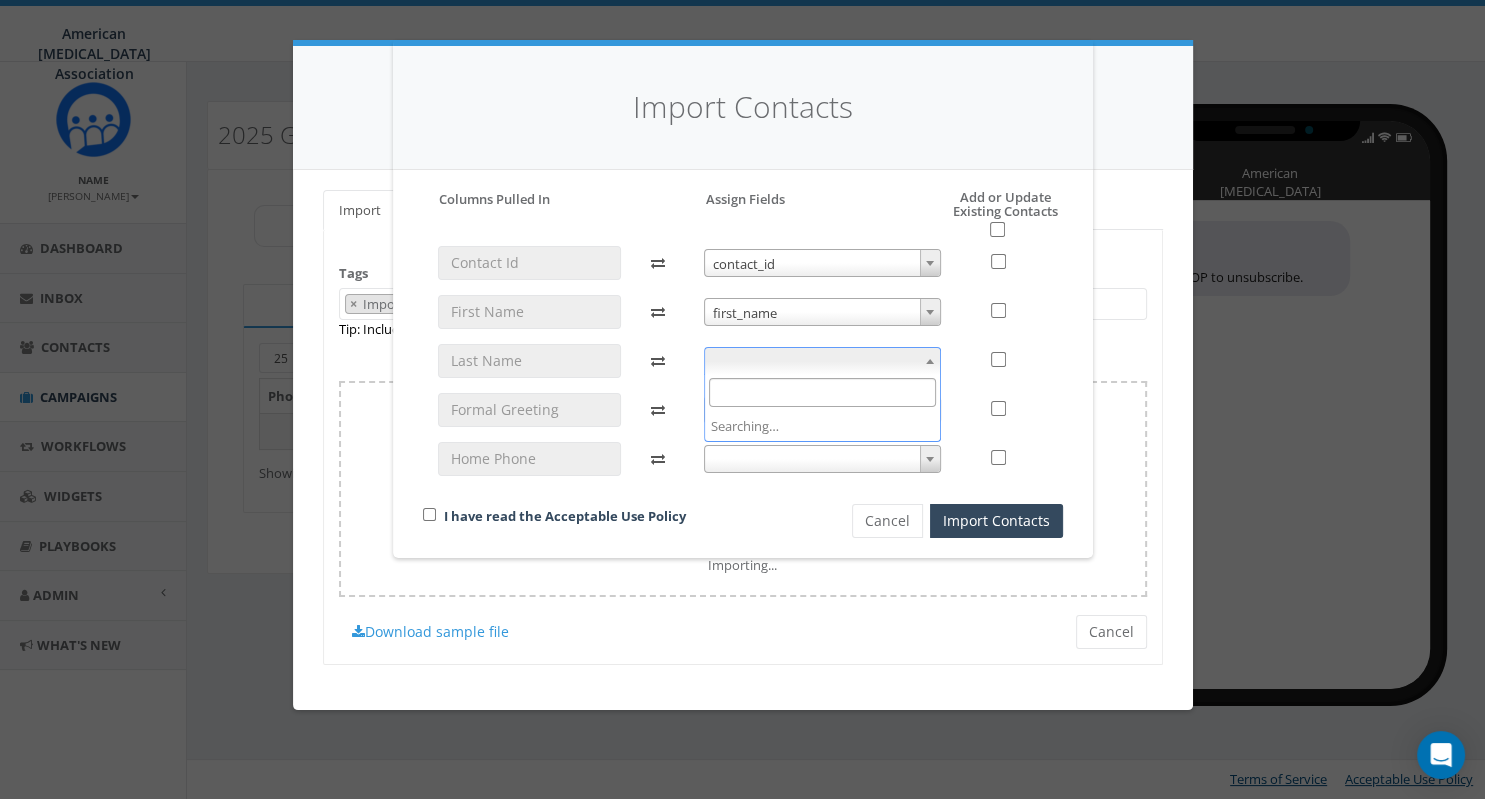 click at bounding box center (822, 361) 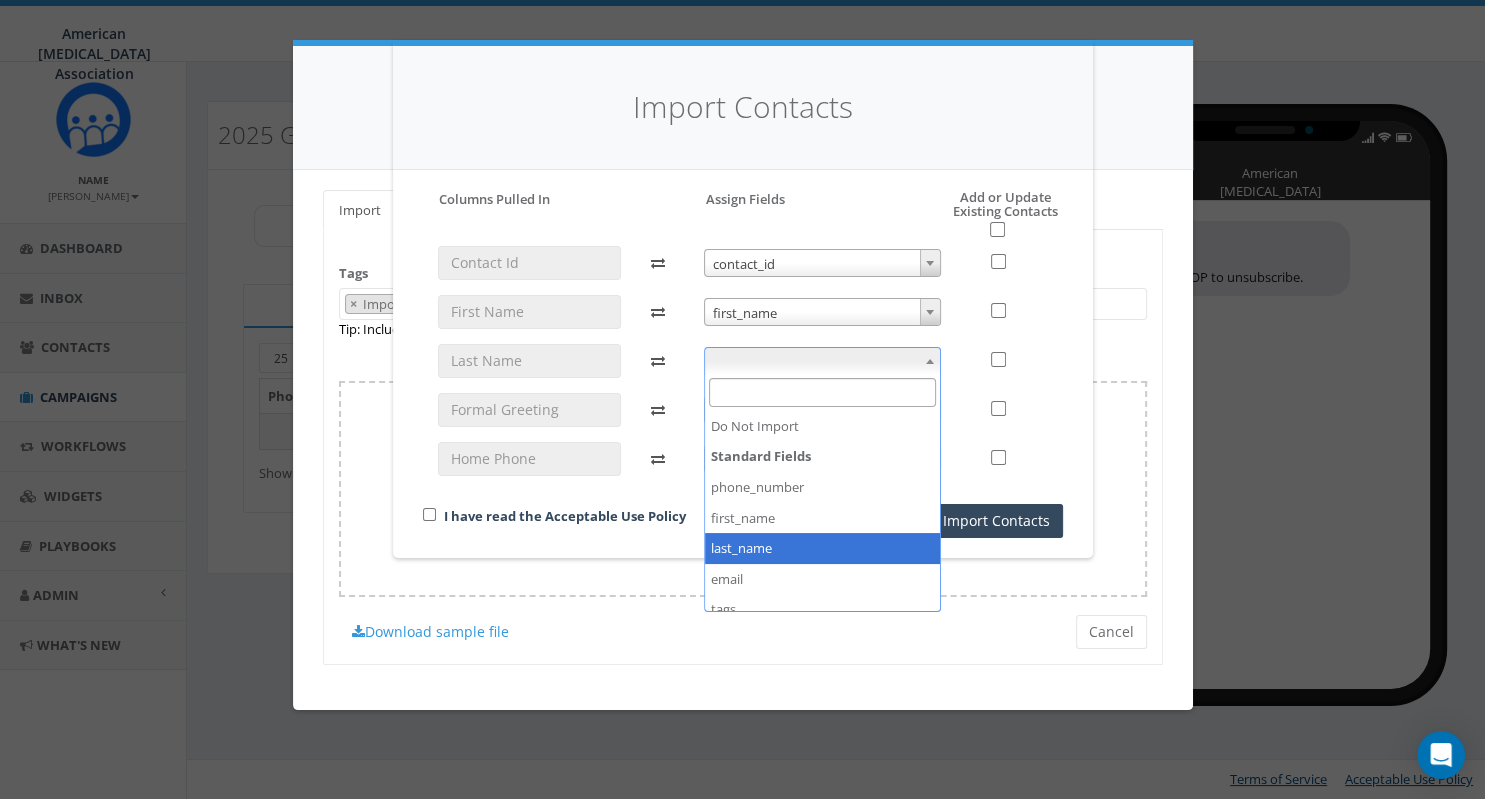 select on "last_name" 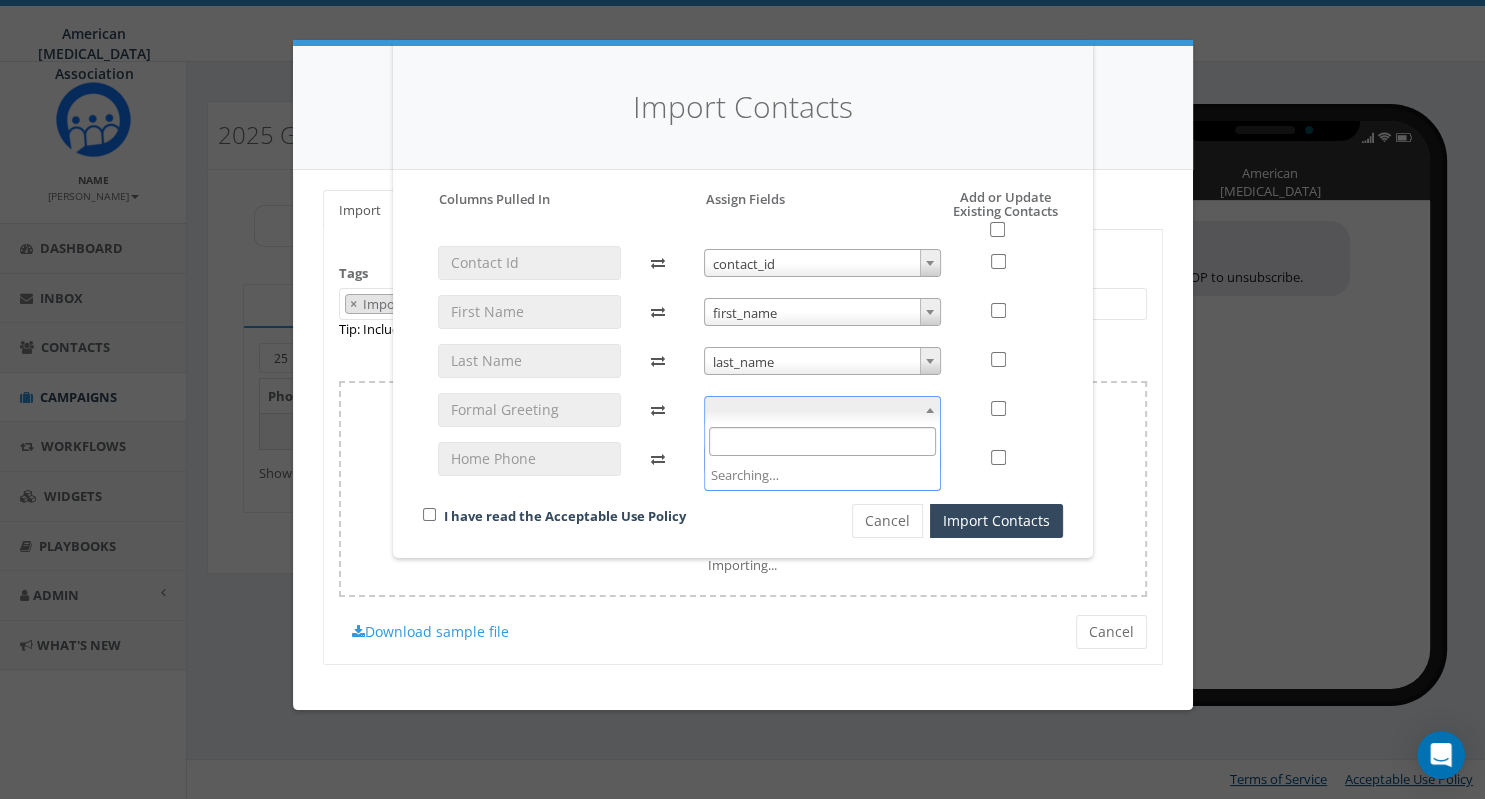 click at bounding box center (822, 410) 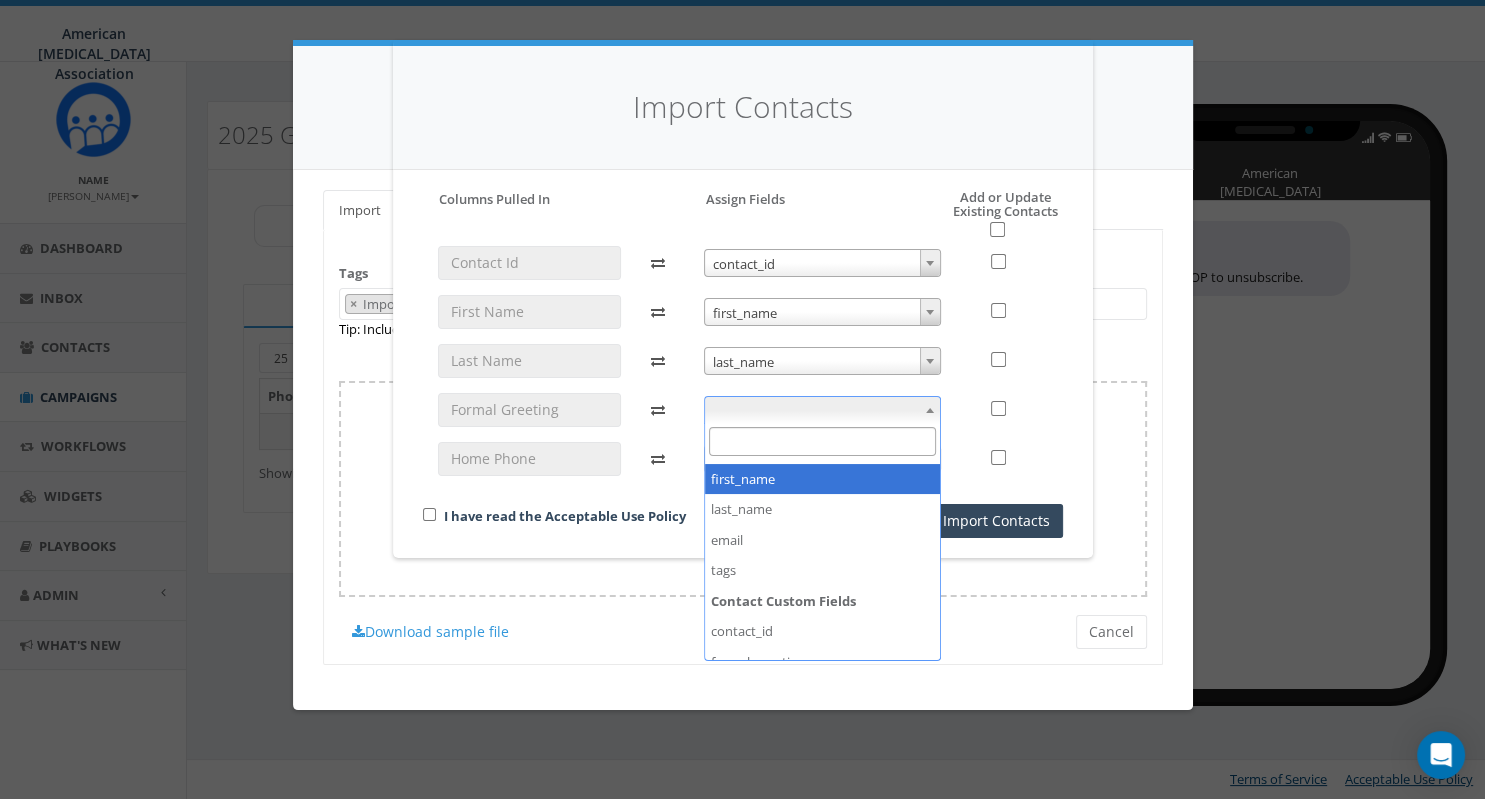 scroll, scrollTop: 137, scrollLeft: 0, axis: vertical 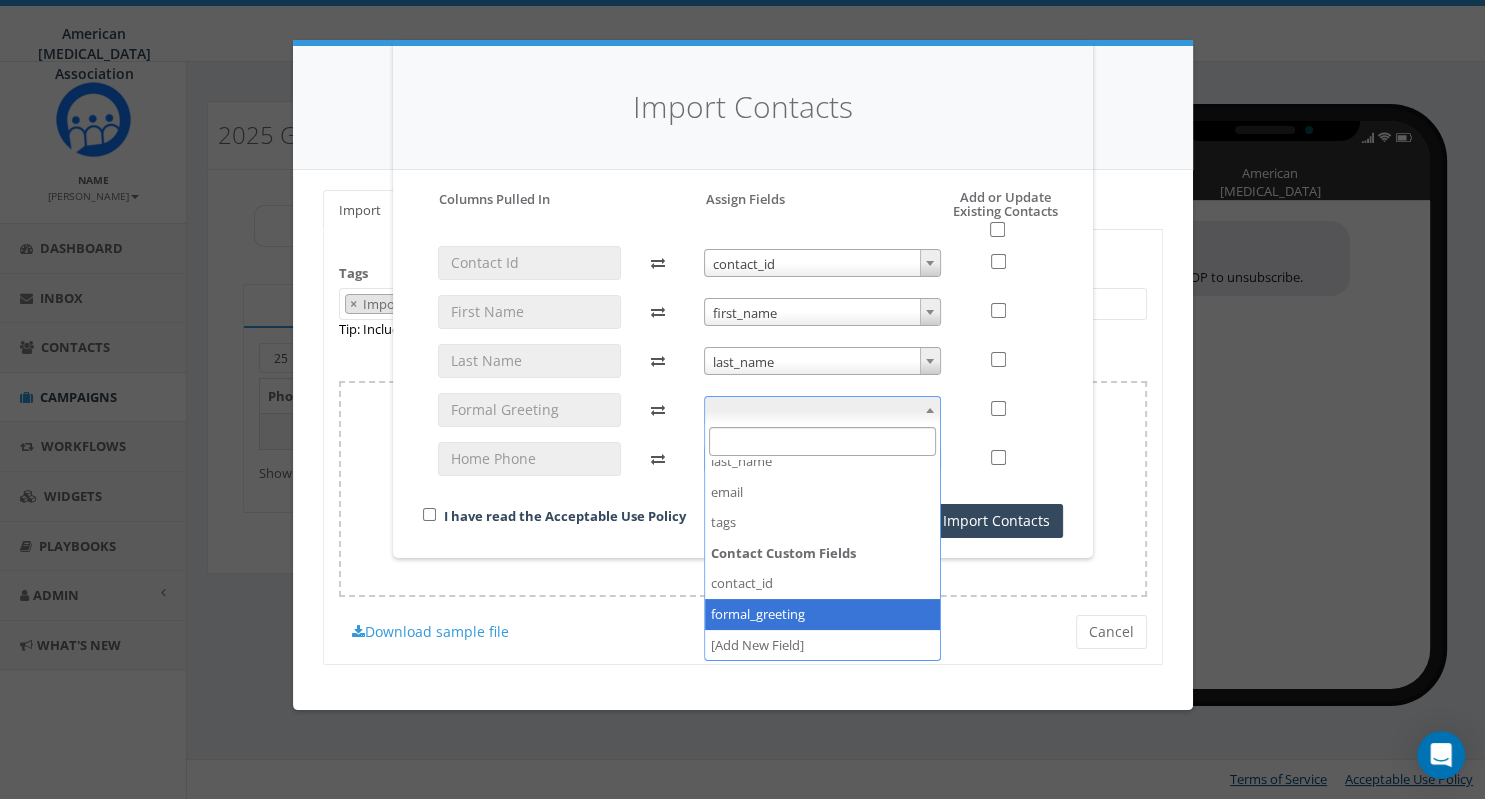 select on "formal_greeting" 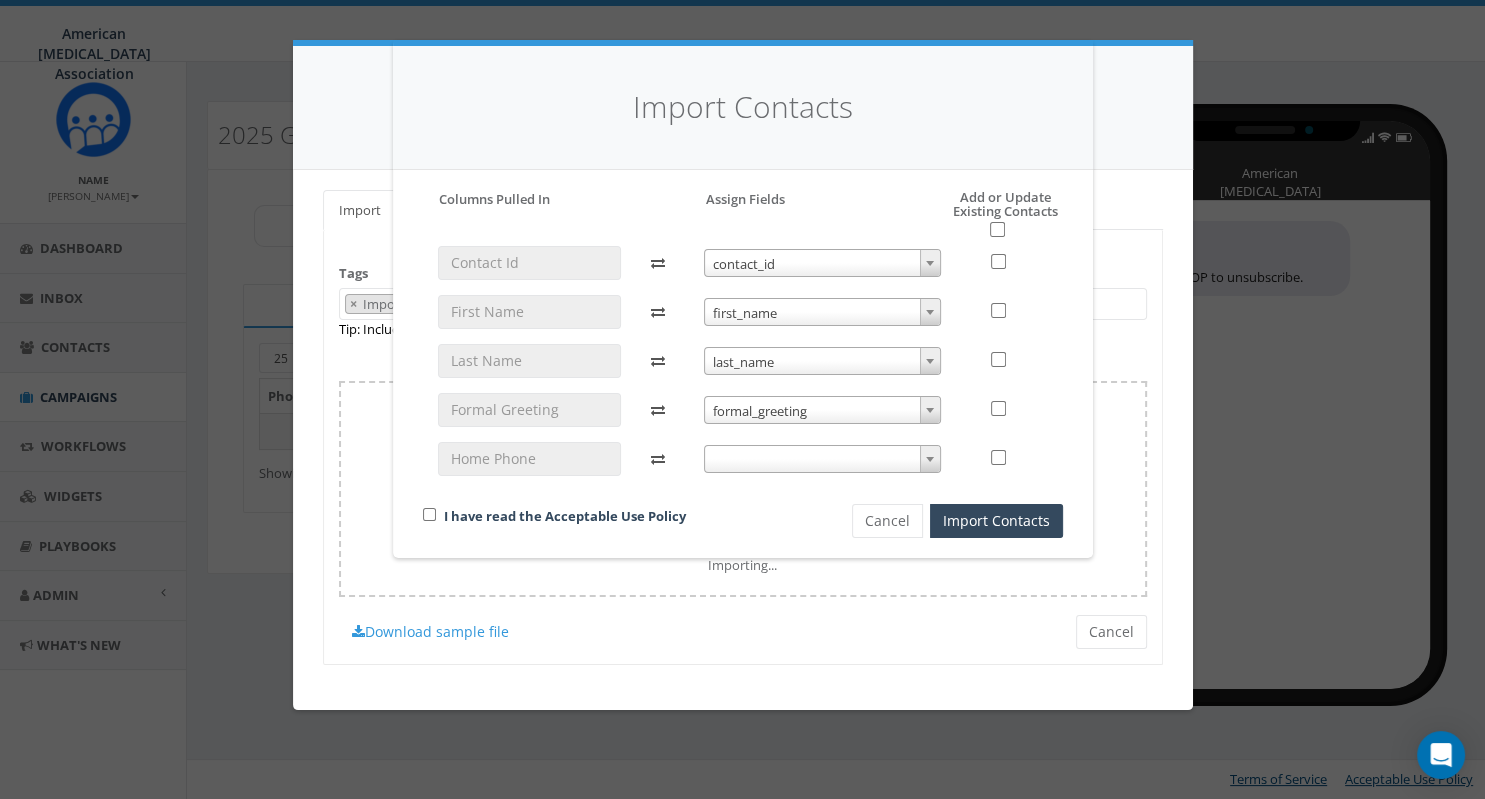click at bounding box center (822, 459) 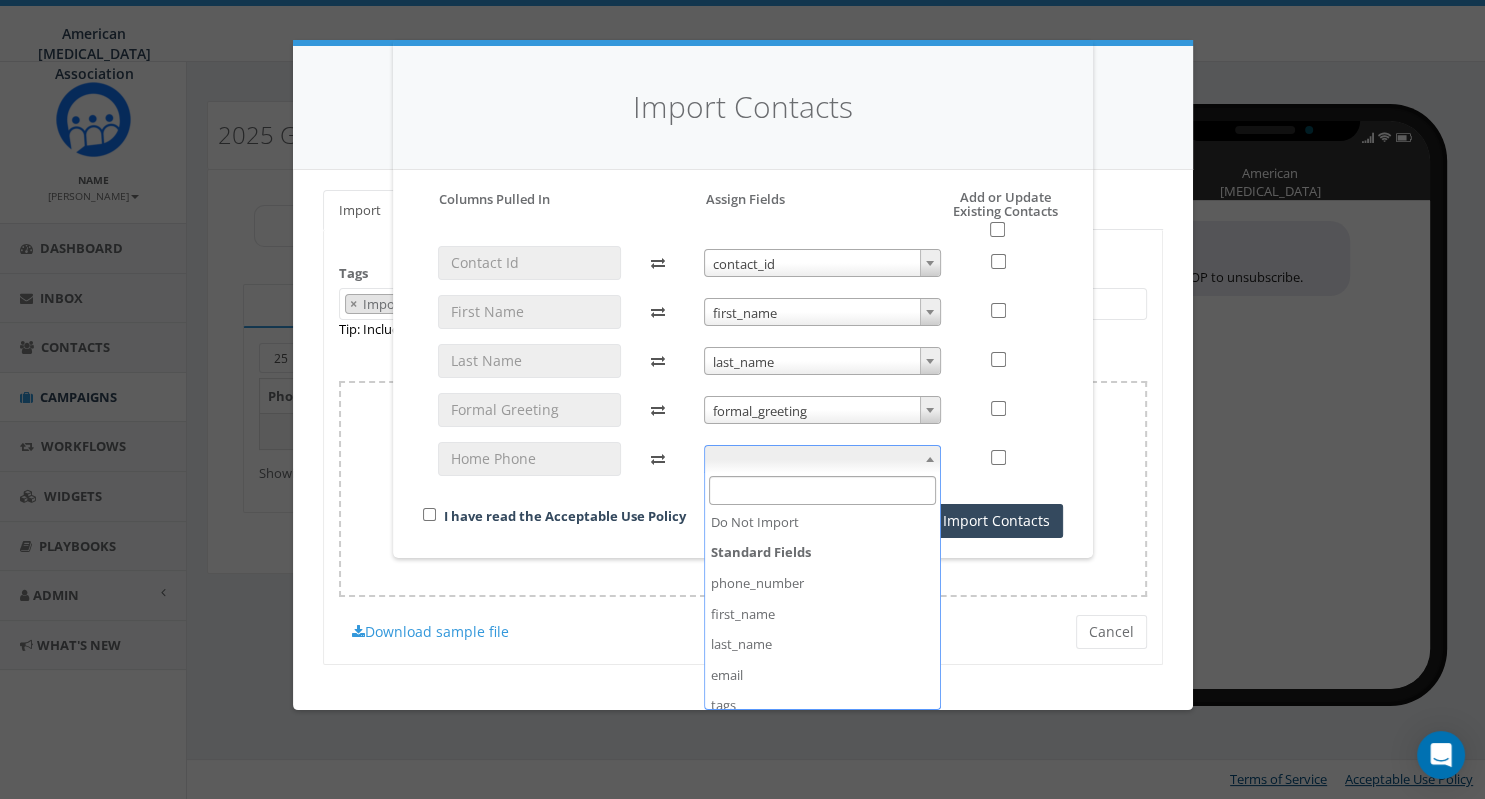 scroll, scrollTop: 0, scrollLeft: 0, axis: both 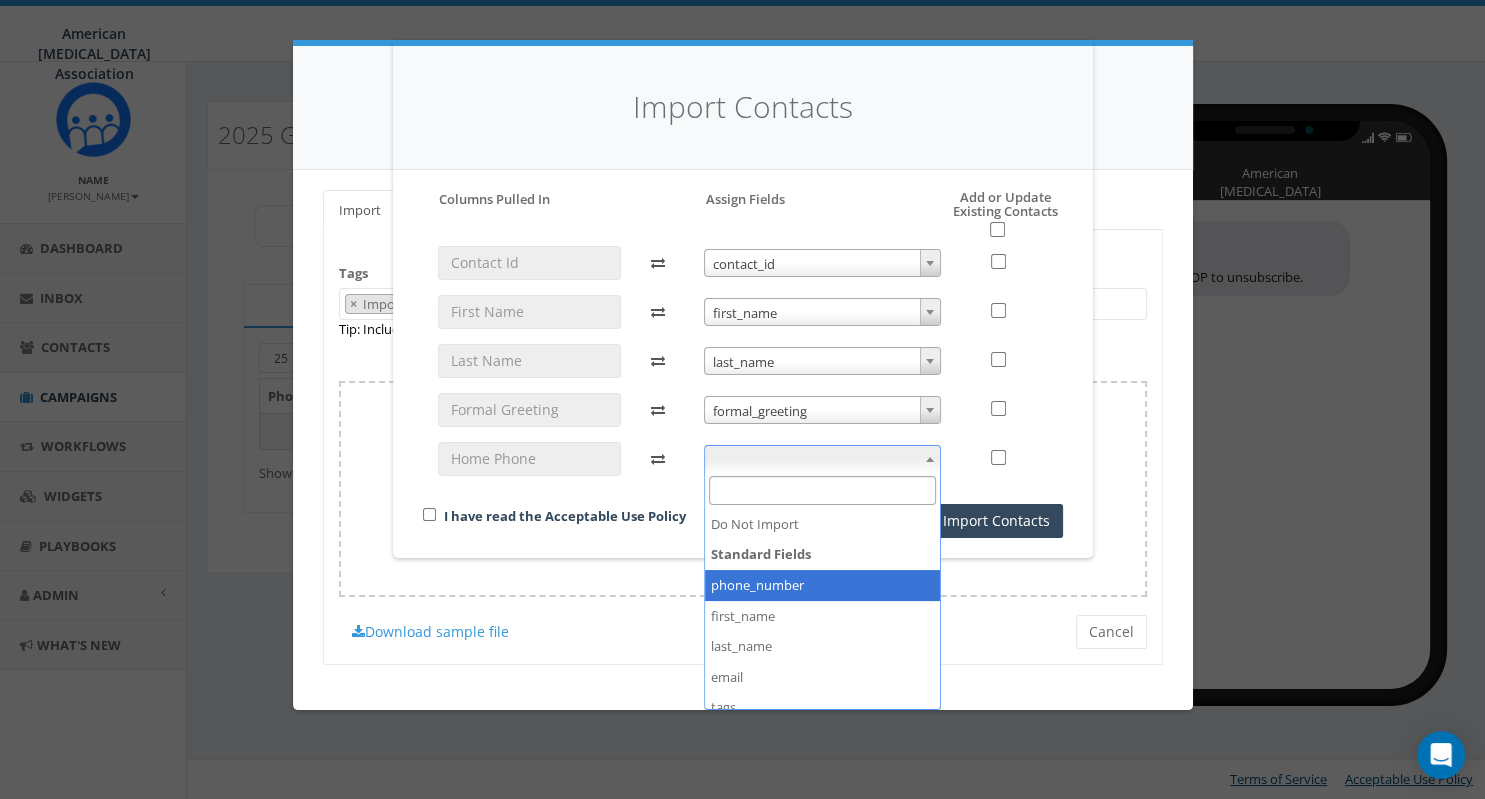 select on "phone_number" 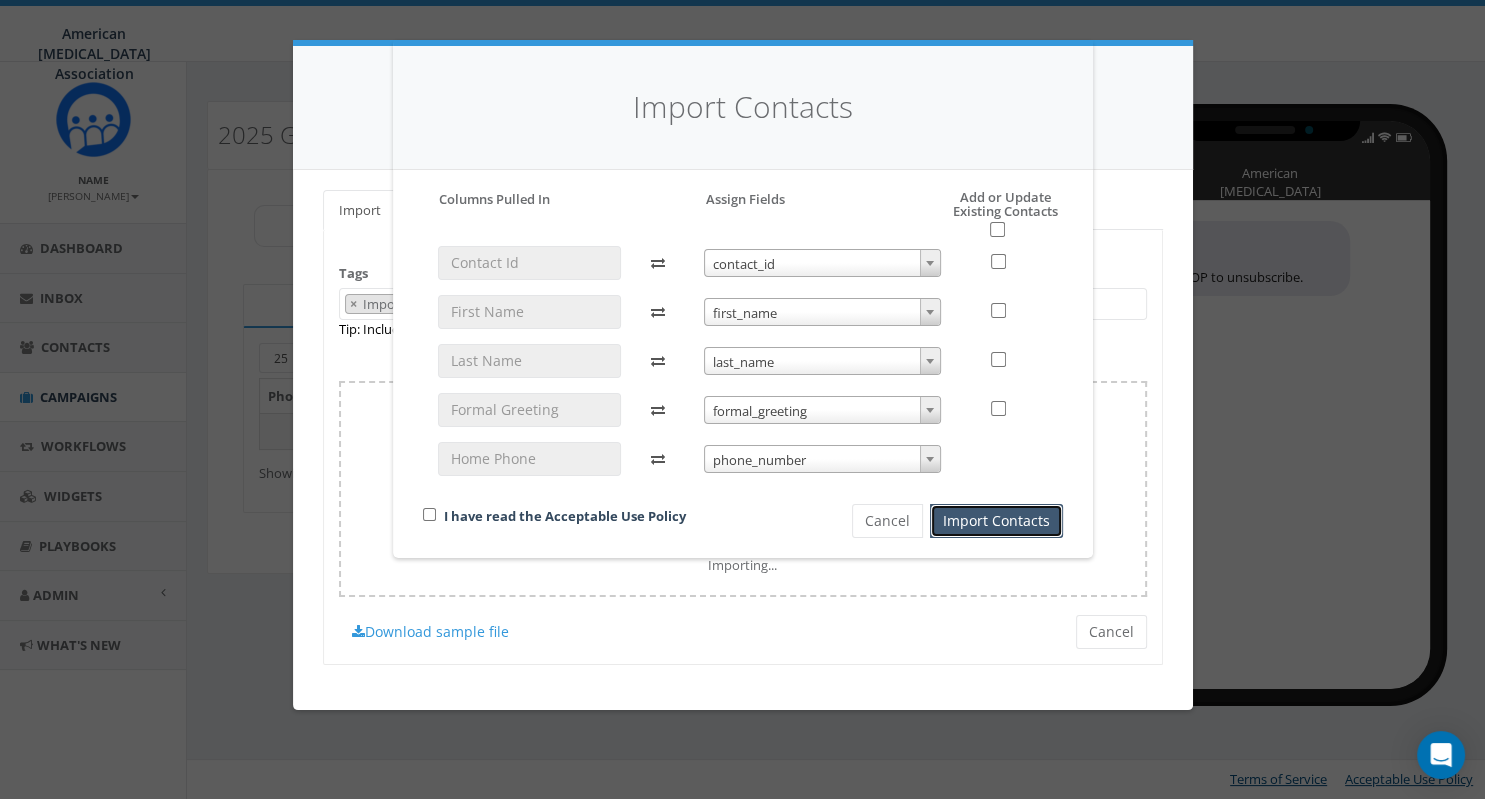 click on "Import Contacts" at bounding box center (996, 521) 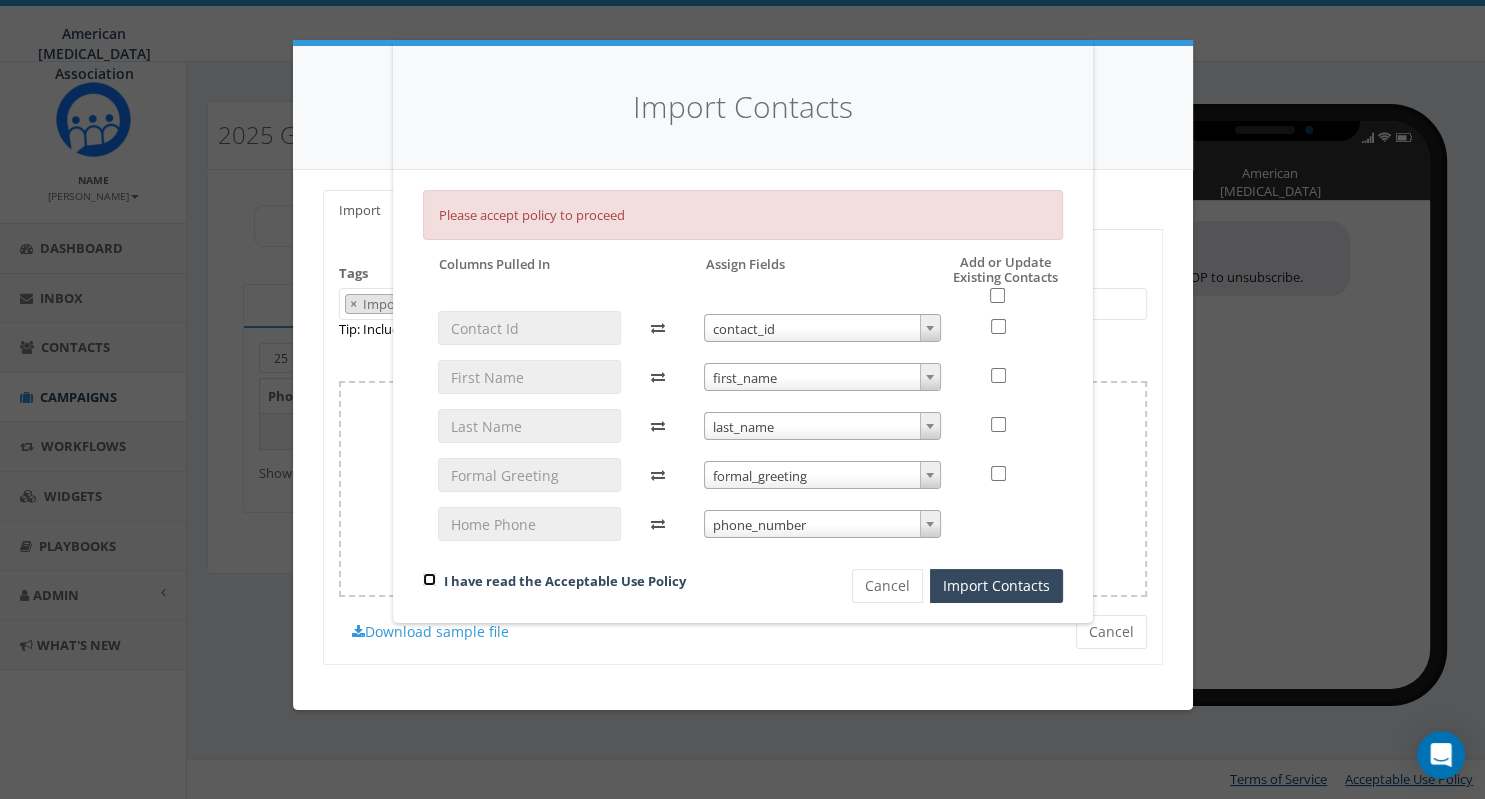 click at bounding box center [429, 579] 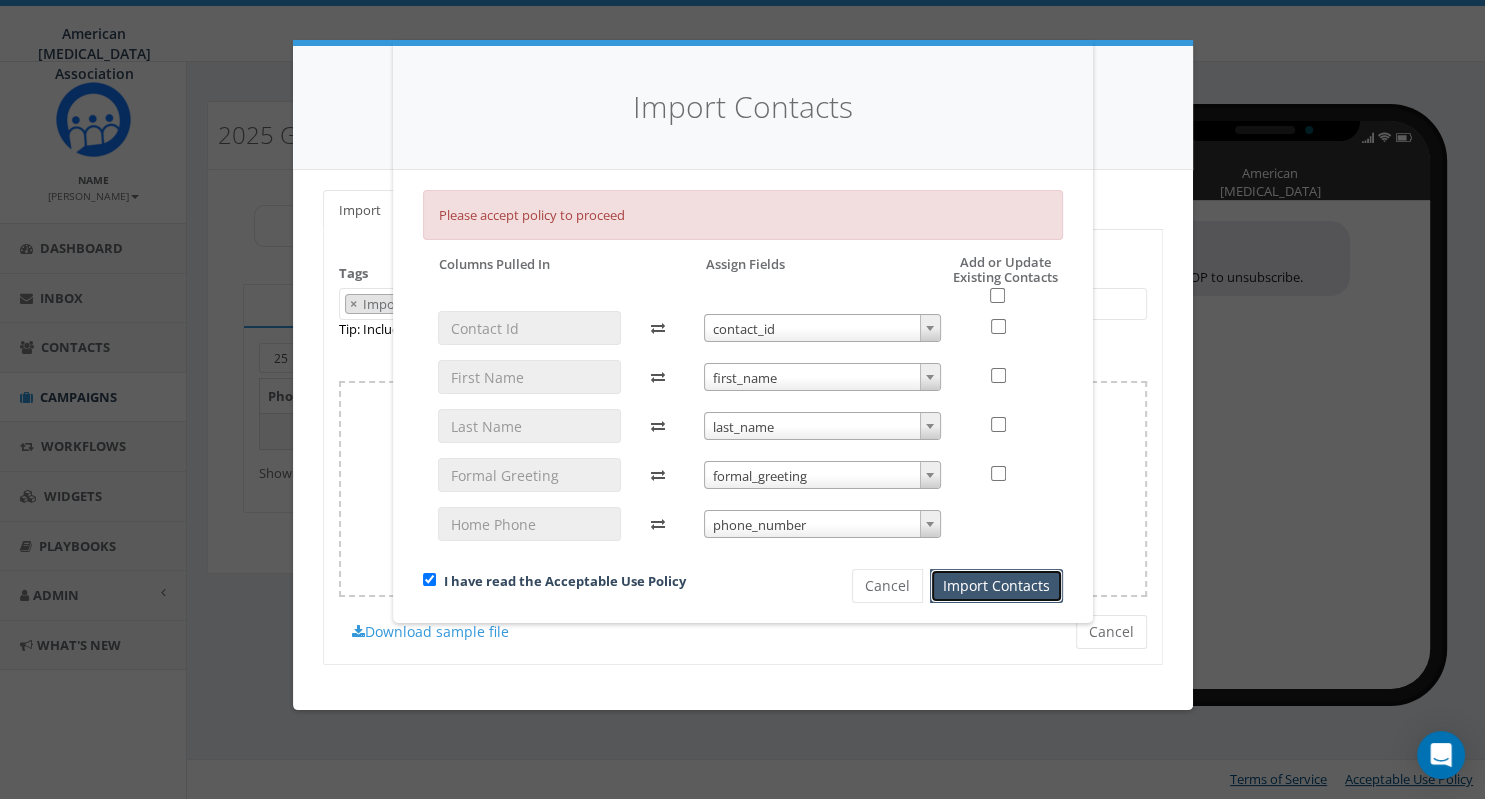 click on "Import Contacts" at bounding box center (996, 586) 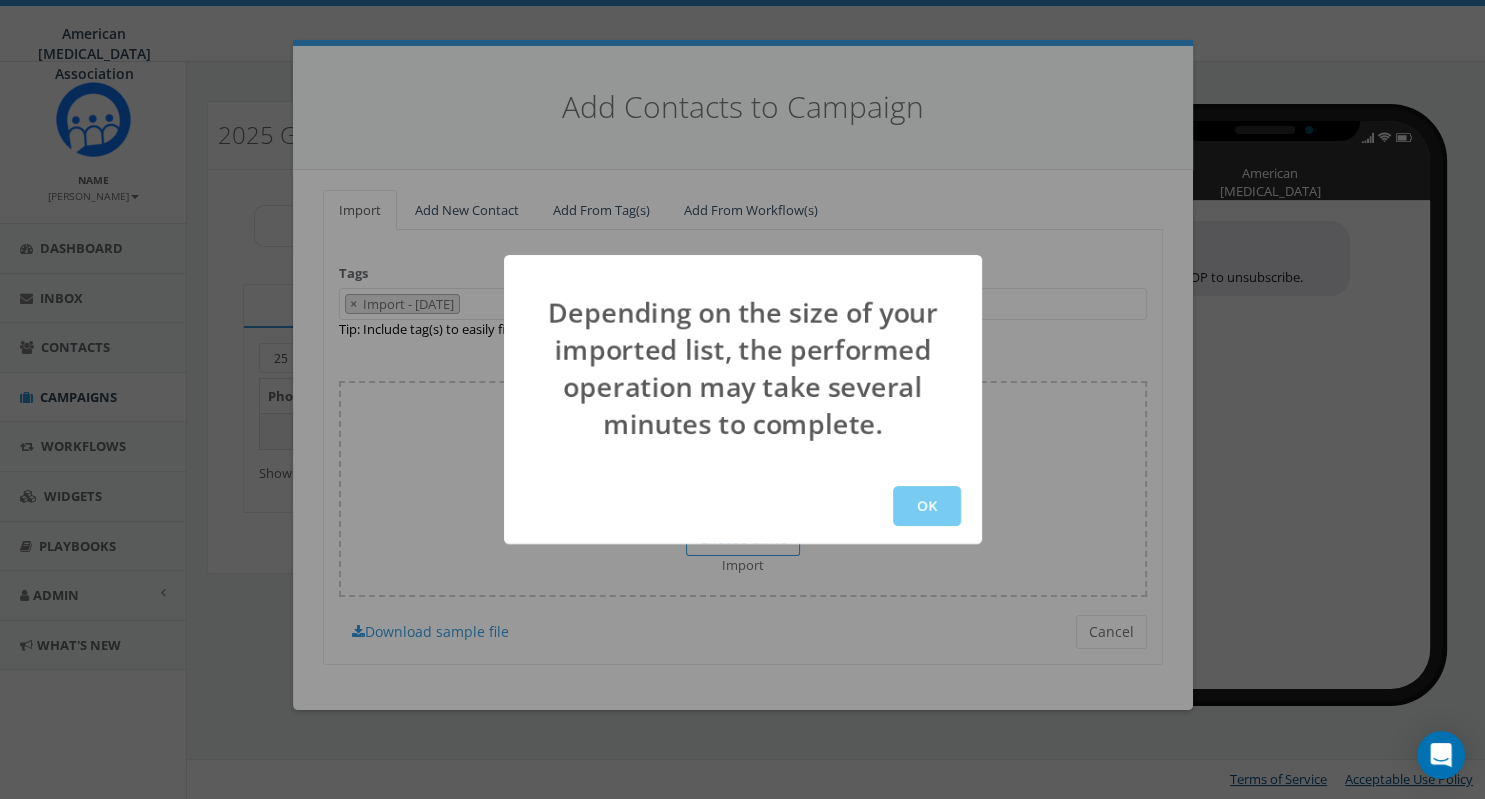 click on "OK" at bounding box center [927, 506] 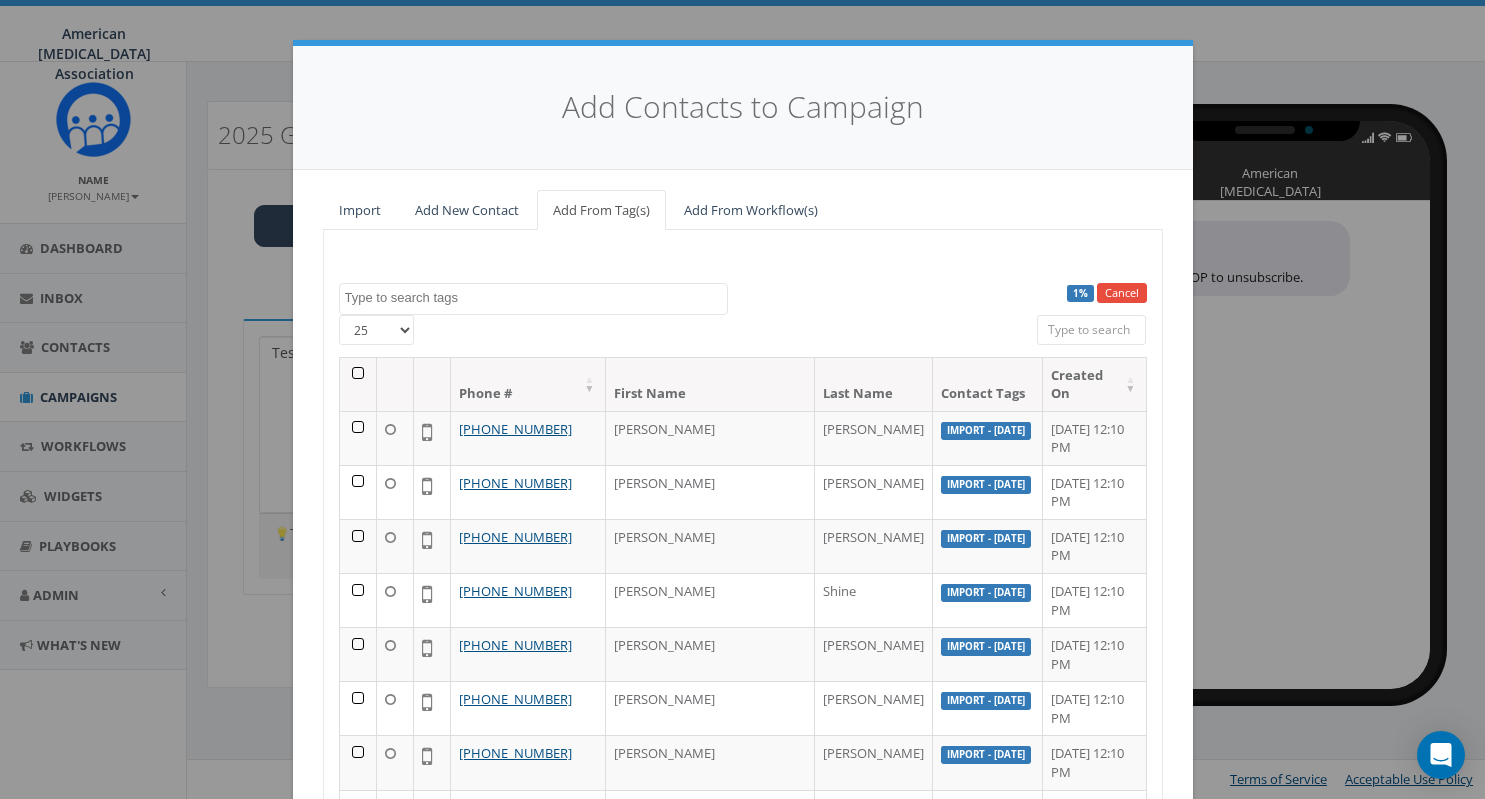 select 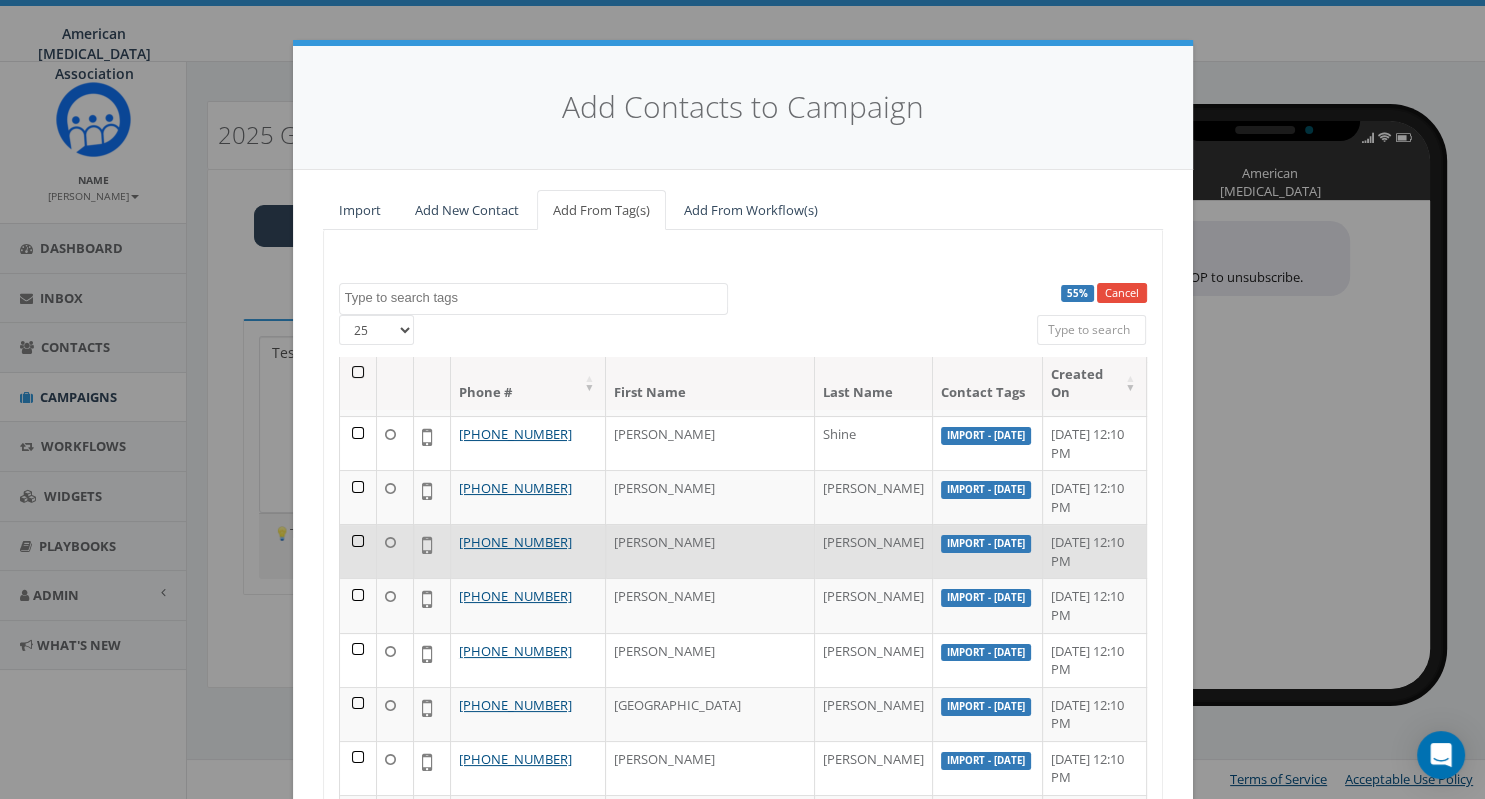 scroll, scrollTop: 0, scrollLeft: 0, axis: both 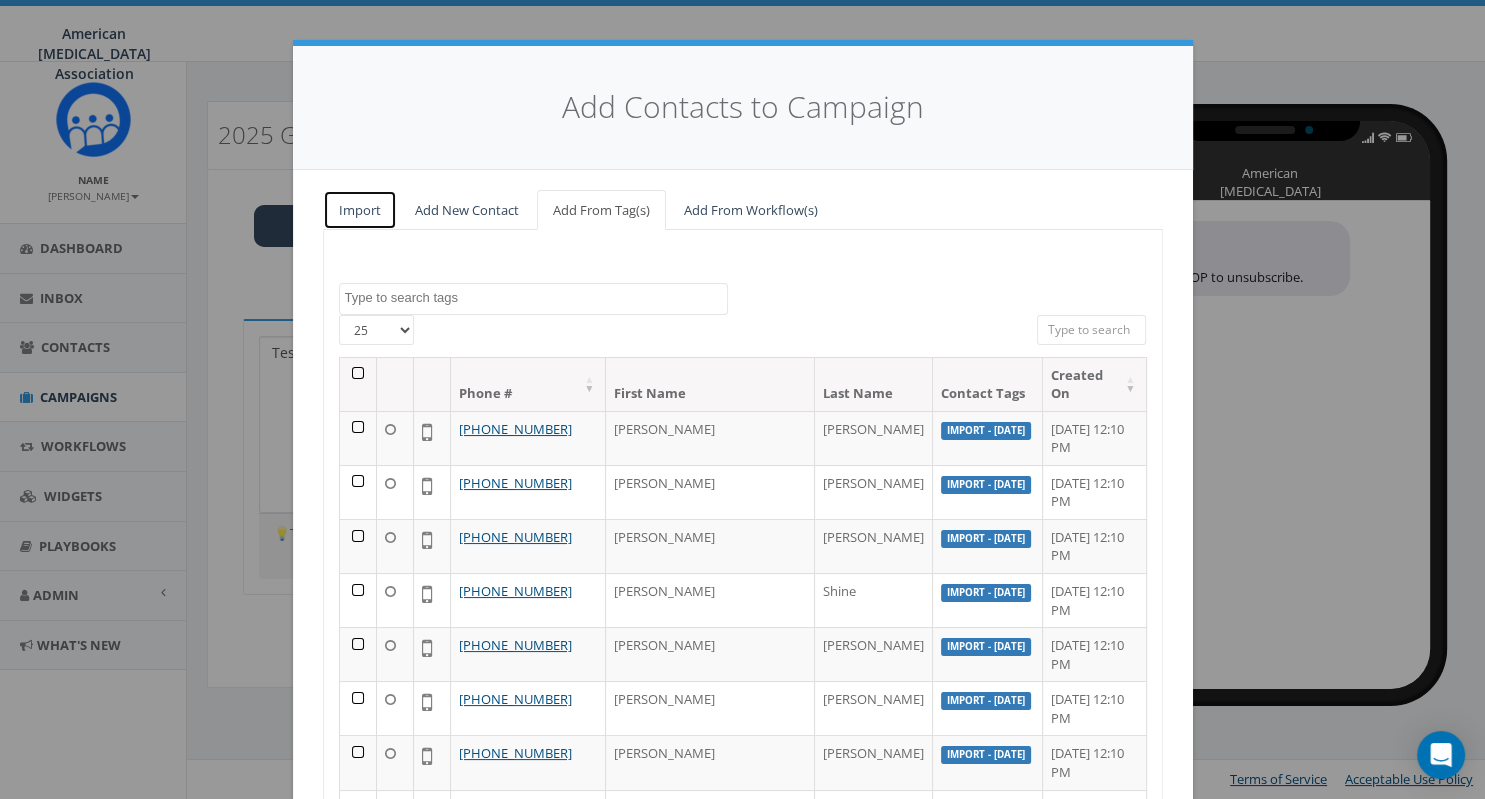 click on "Import" at bounding box center [360, 210] 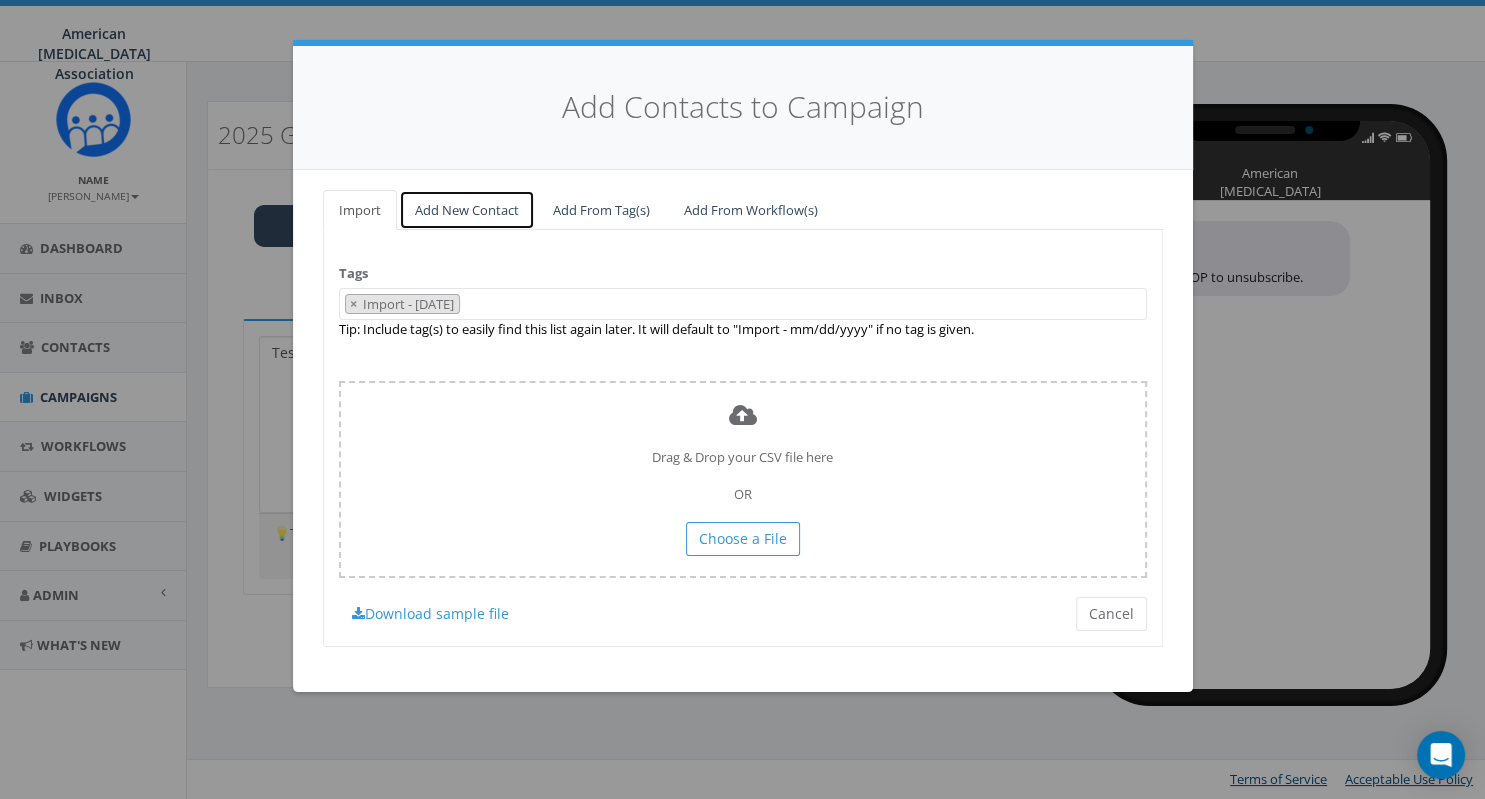click on "Add New Contact" at bounding box center (467, 210) 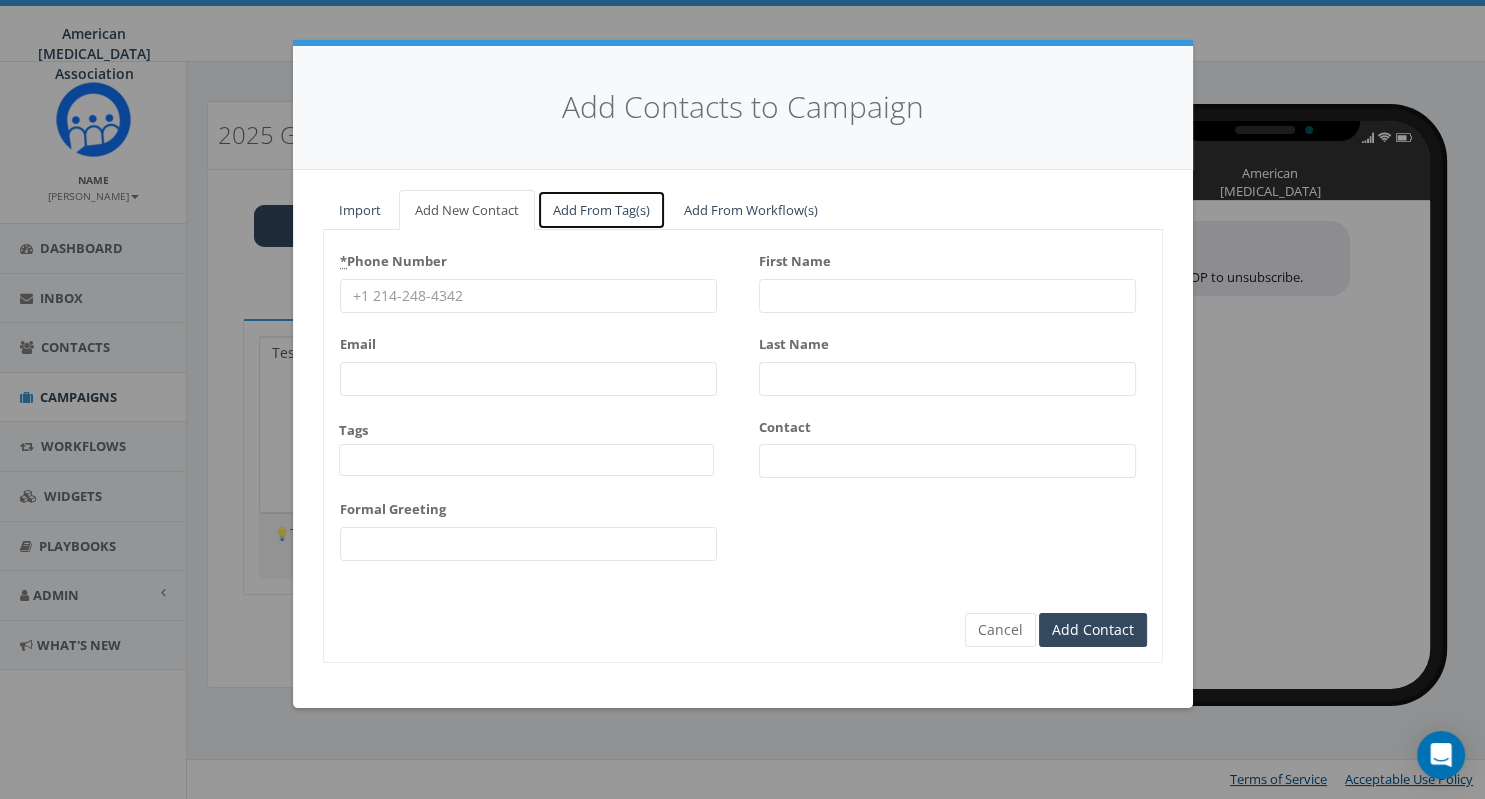 click on "Add From Tag(s)" at bounding box center [601, 210] 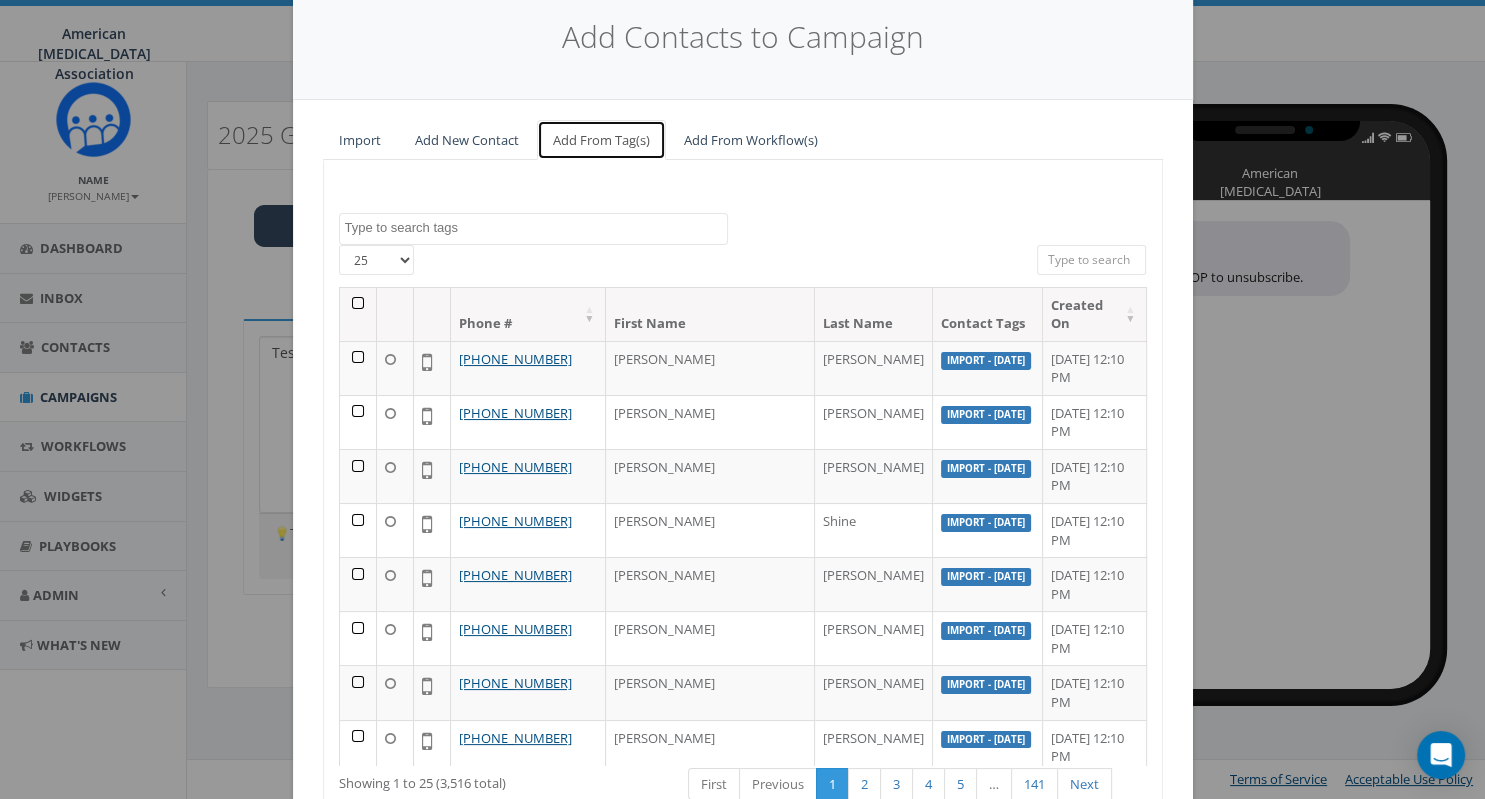 scroll, scrollTop: 68, scrollLeft: 0, axis: vertical 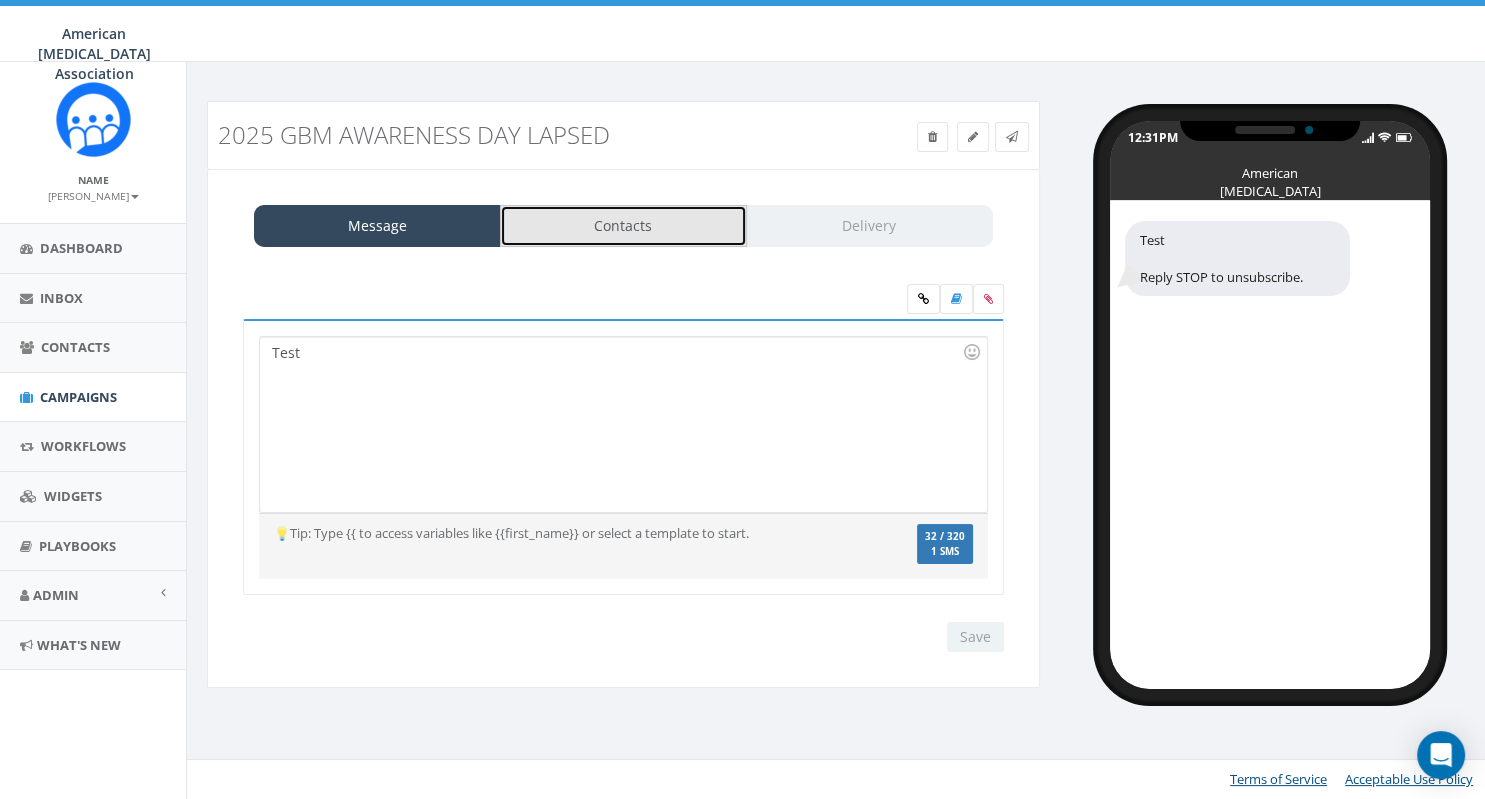 click on "Contacts" at bounding box center [623, 226] 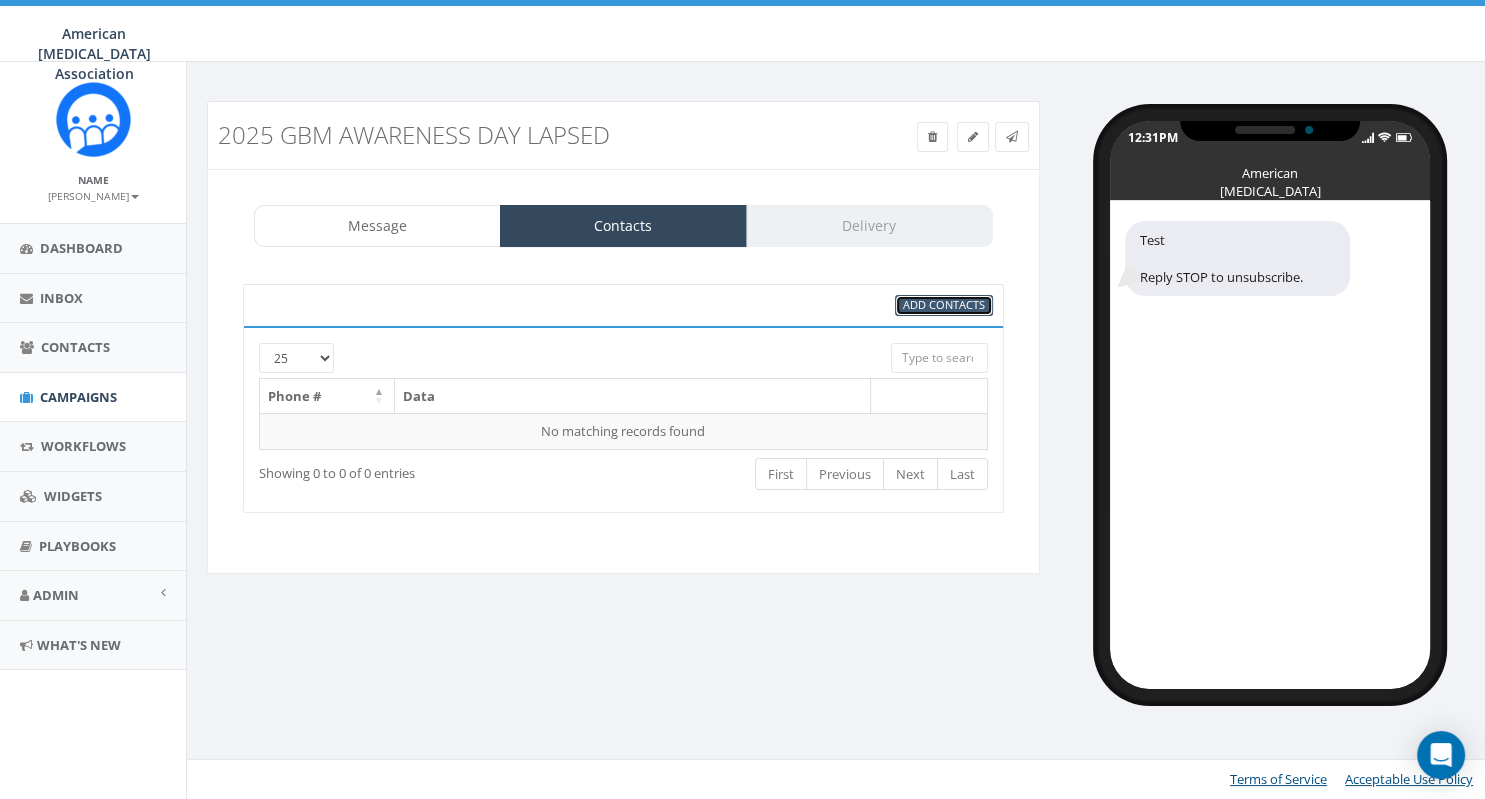 click on "Add Contacts" at bounding box center (944, 304) 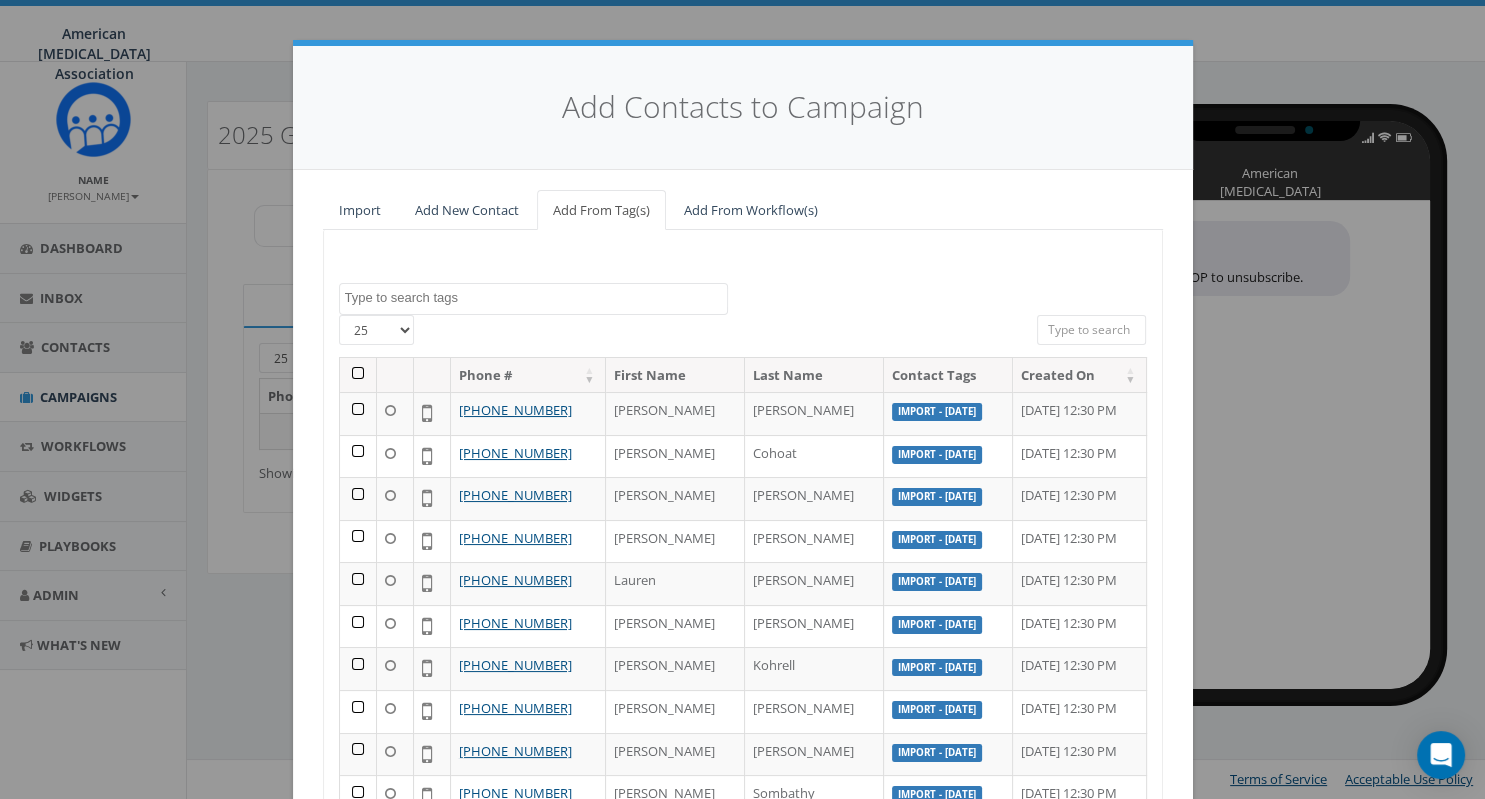 click at bounding box center (1092, 330) 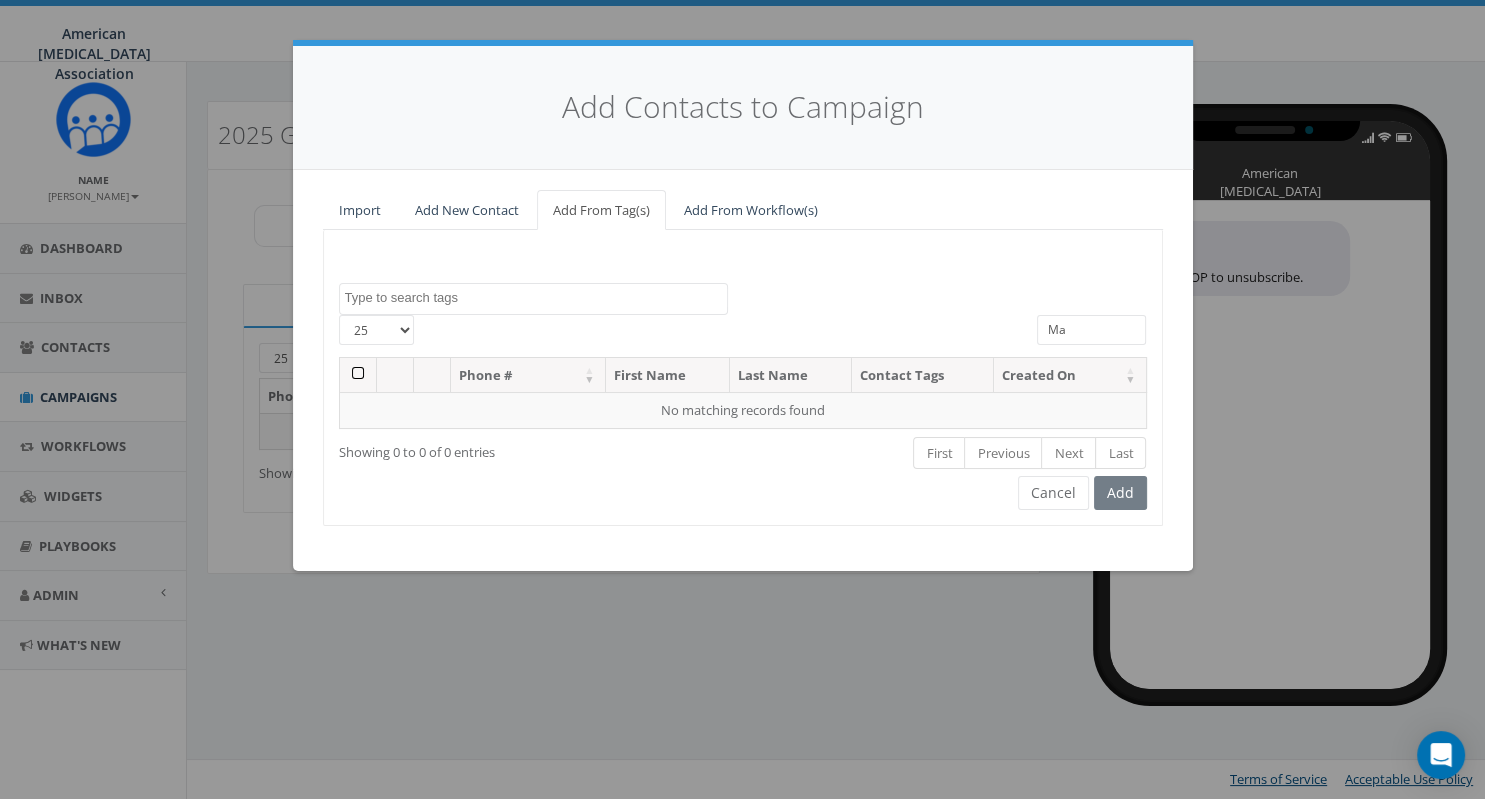 type on "M" 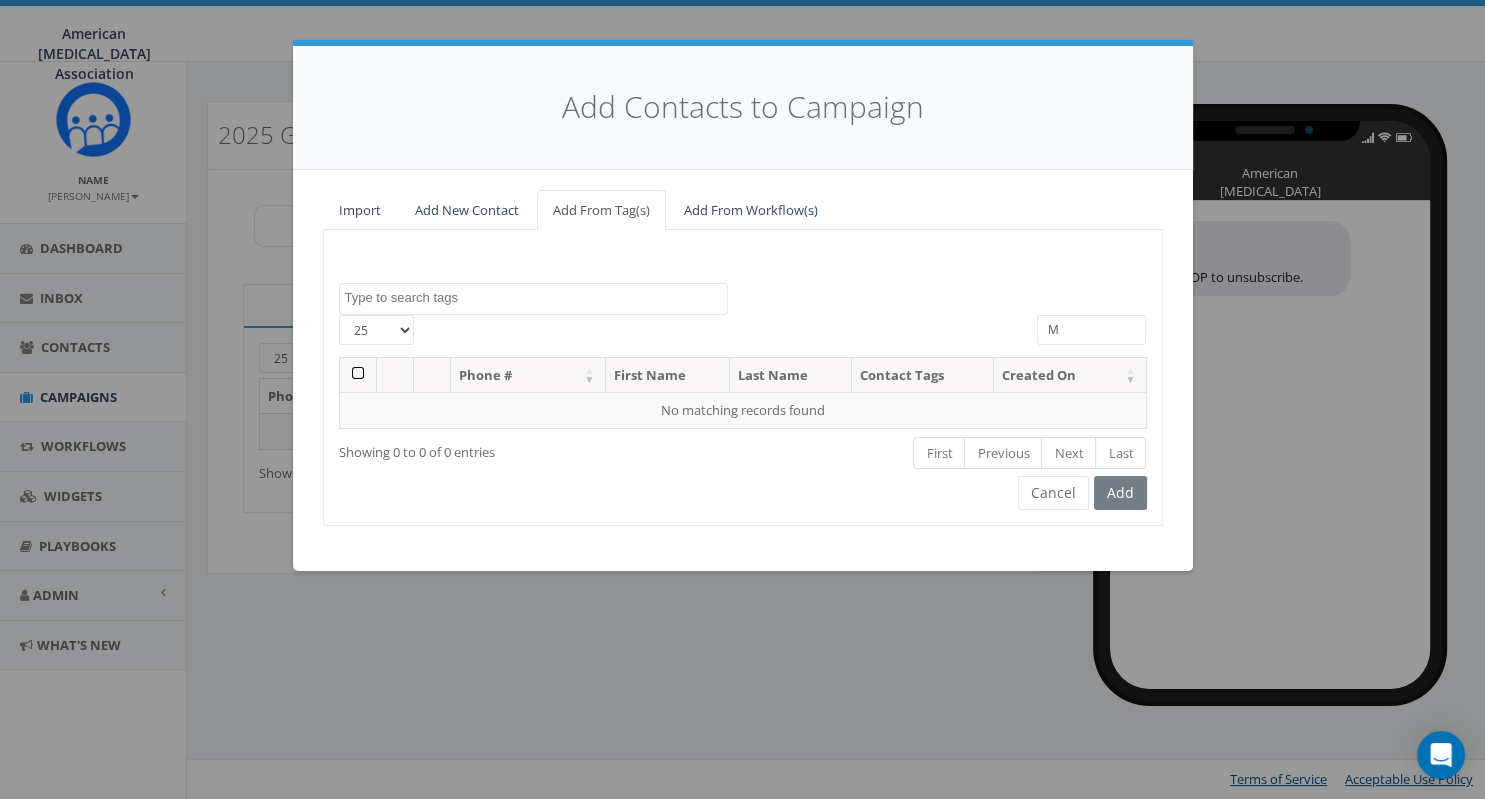 type 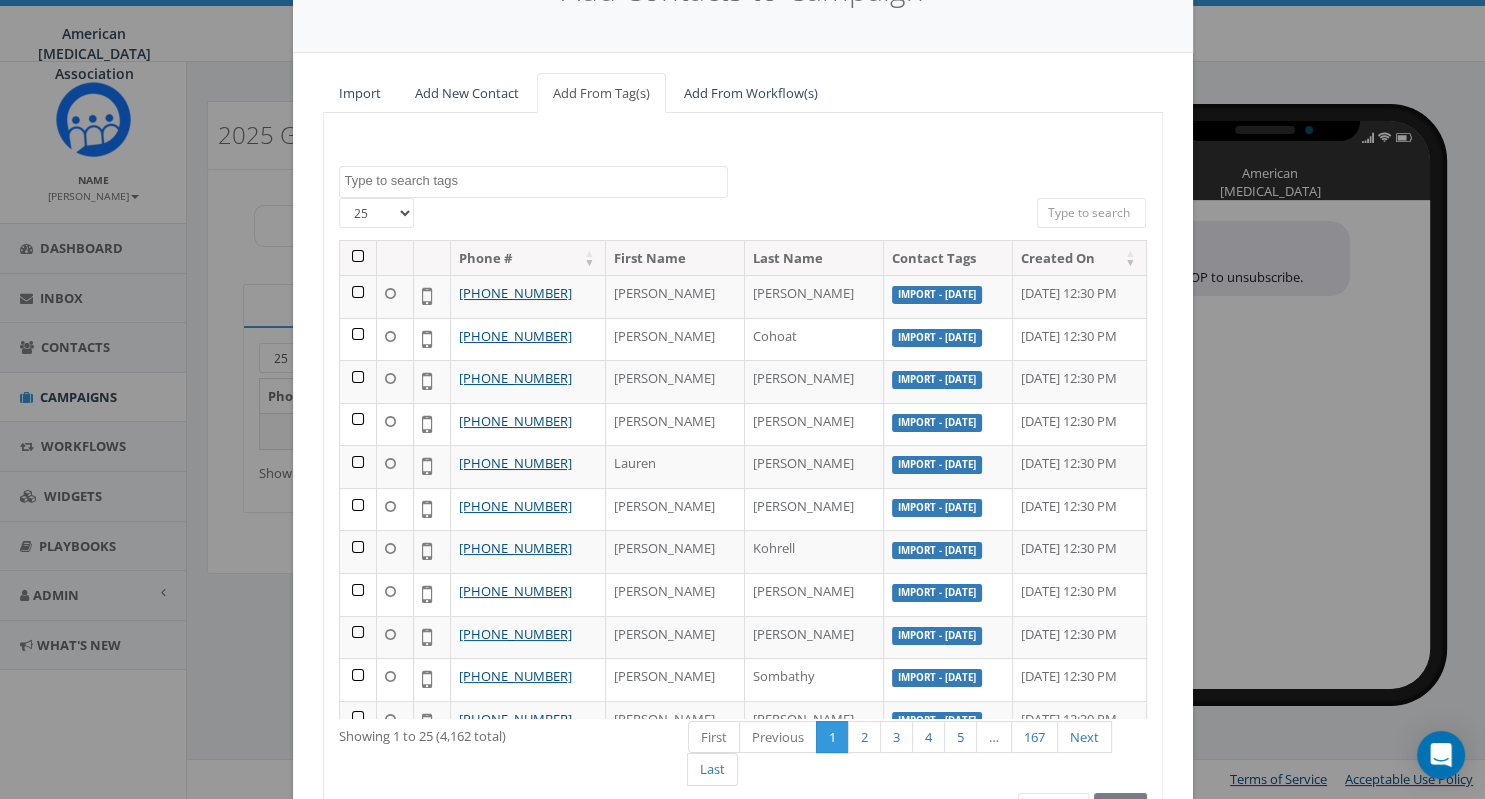 scroll, scrollTop: 113, scrollLeft: 0, axis: vertical 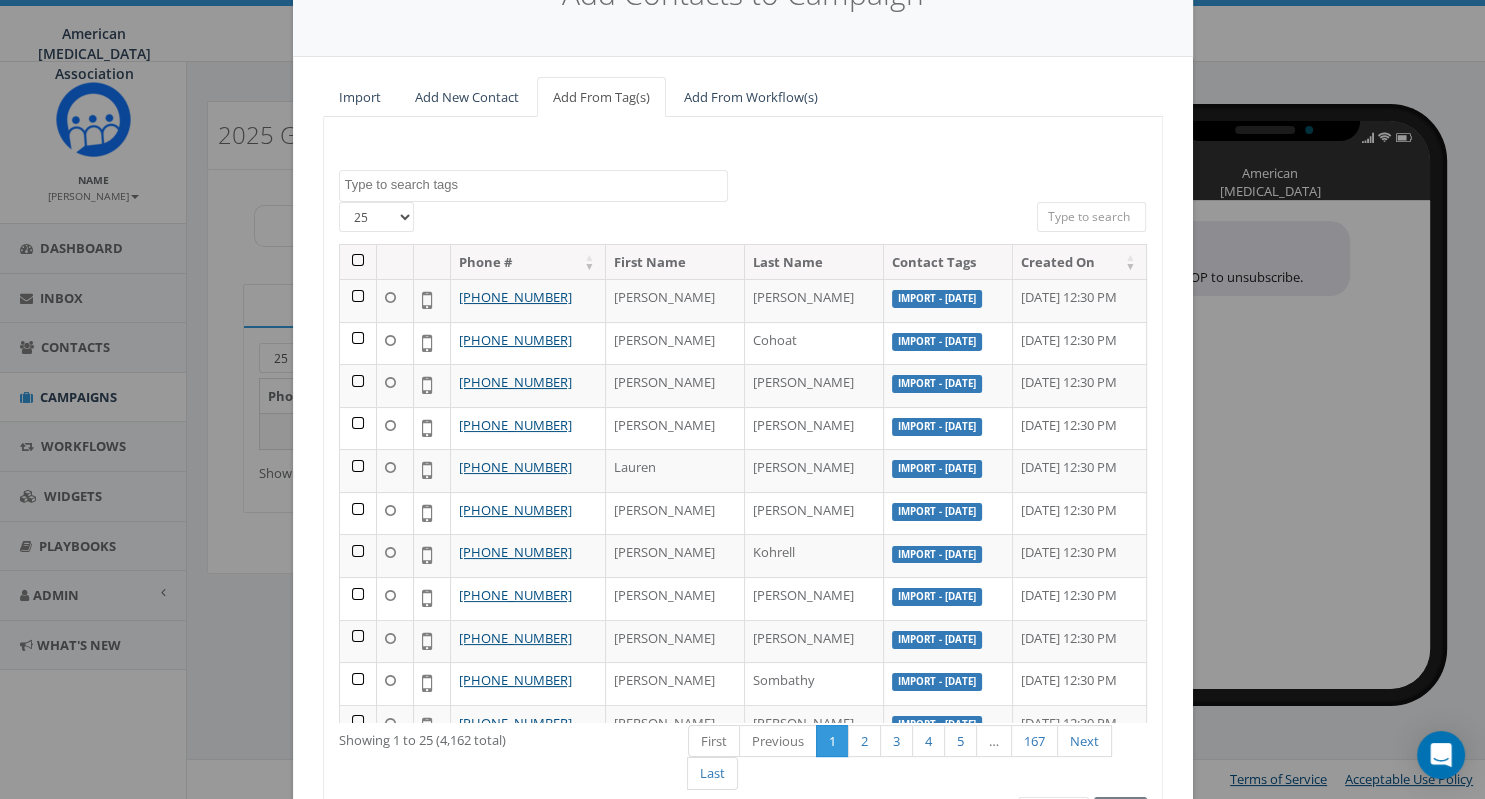 click at bounding box center (536, 185) 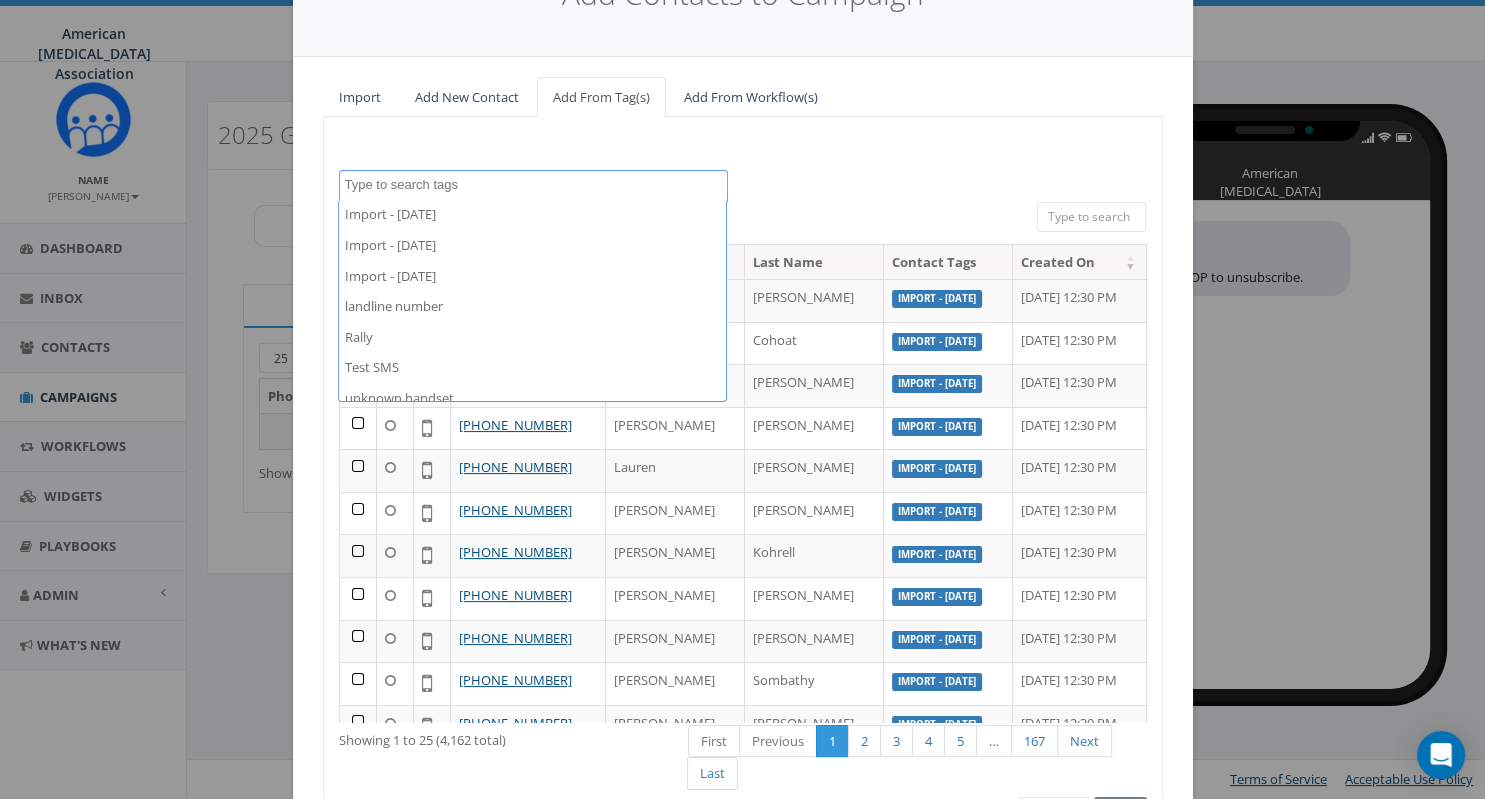 scroll, scrollTop: 258, scrollLeft: 0, axis: vertical 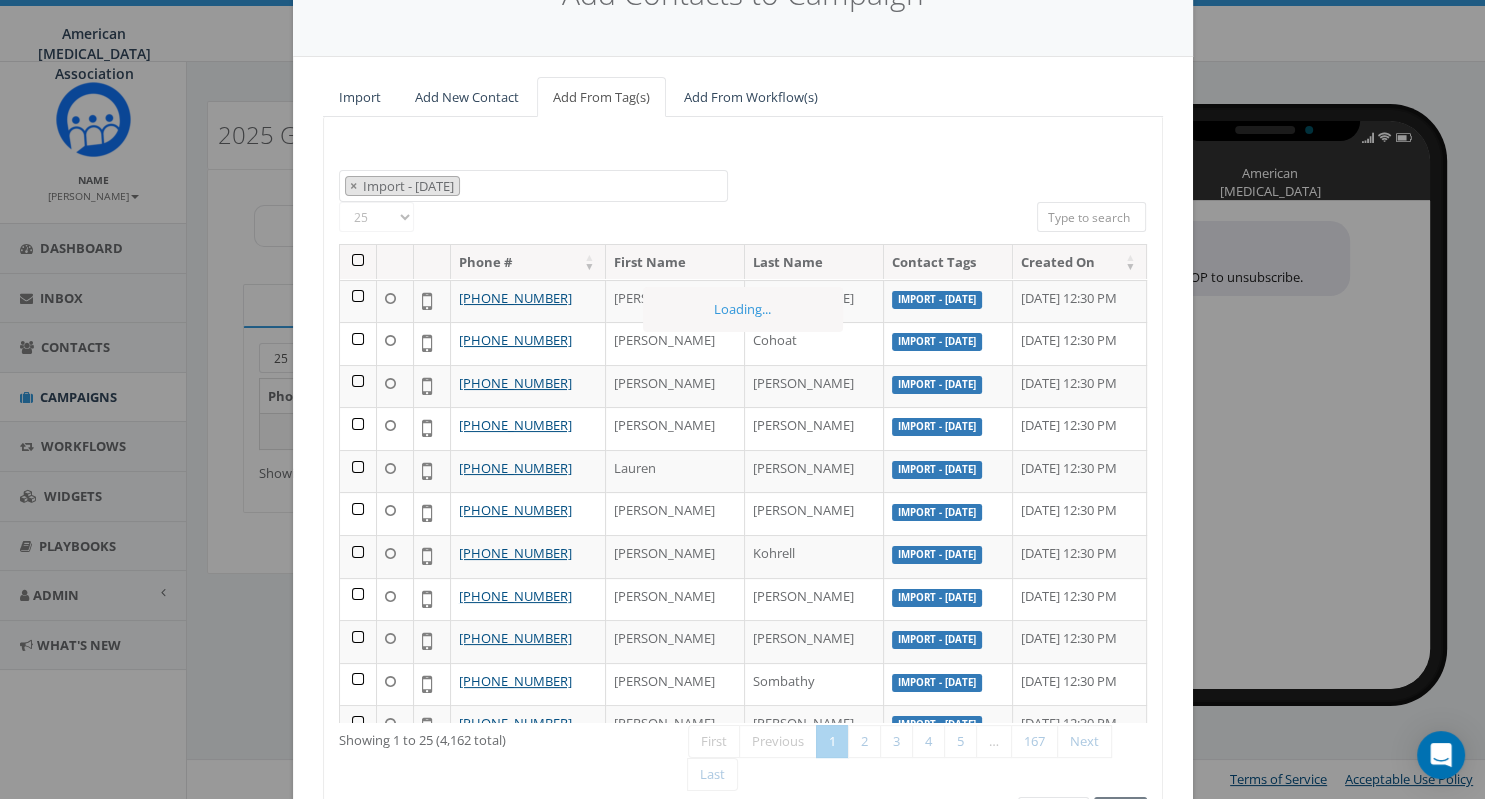 select on "Import - [DATE]" 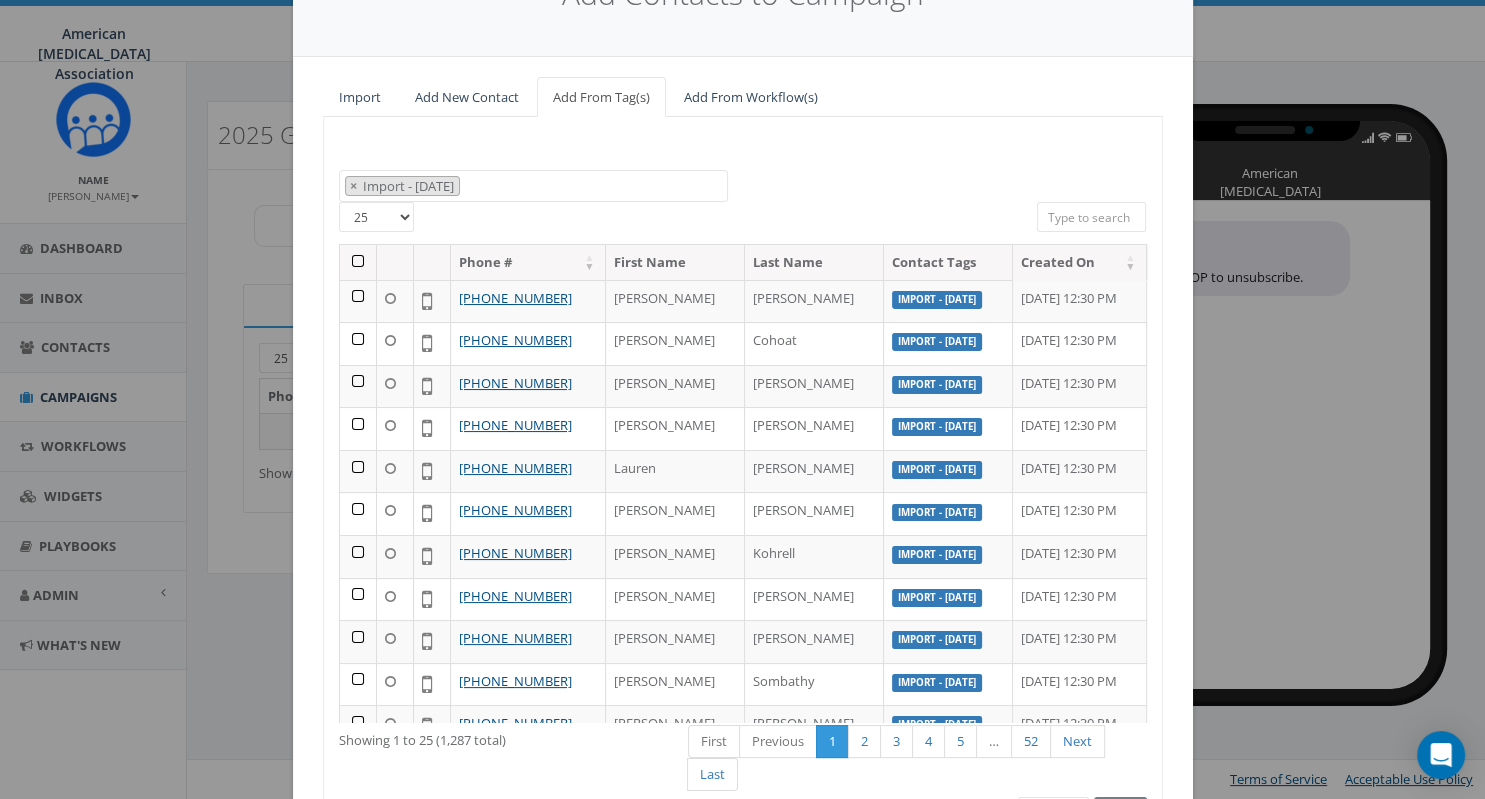click on "Created On" at bounding box center [1079, 262] 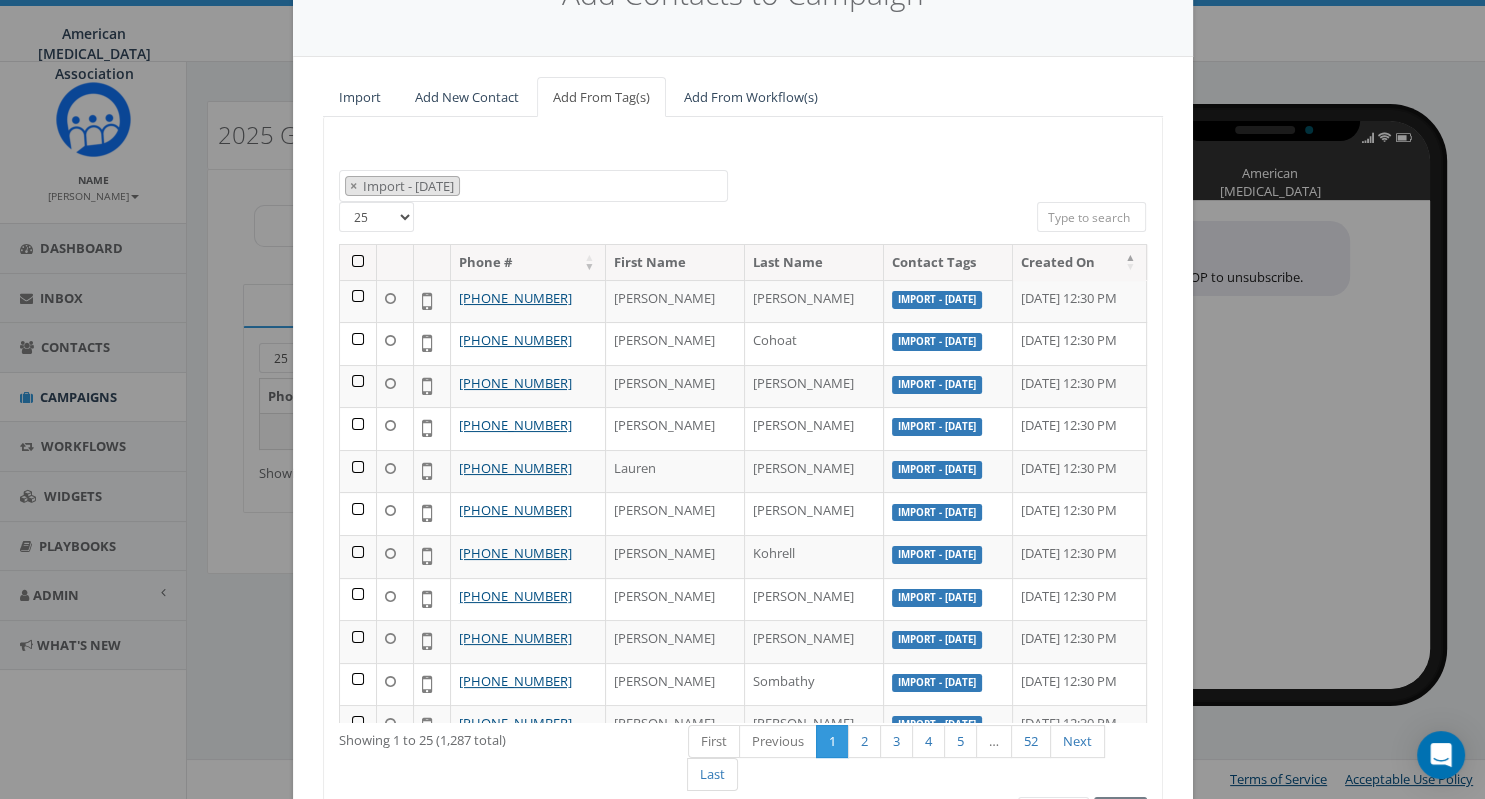 click on "Created On" at bounding box center (1079, 262) 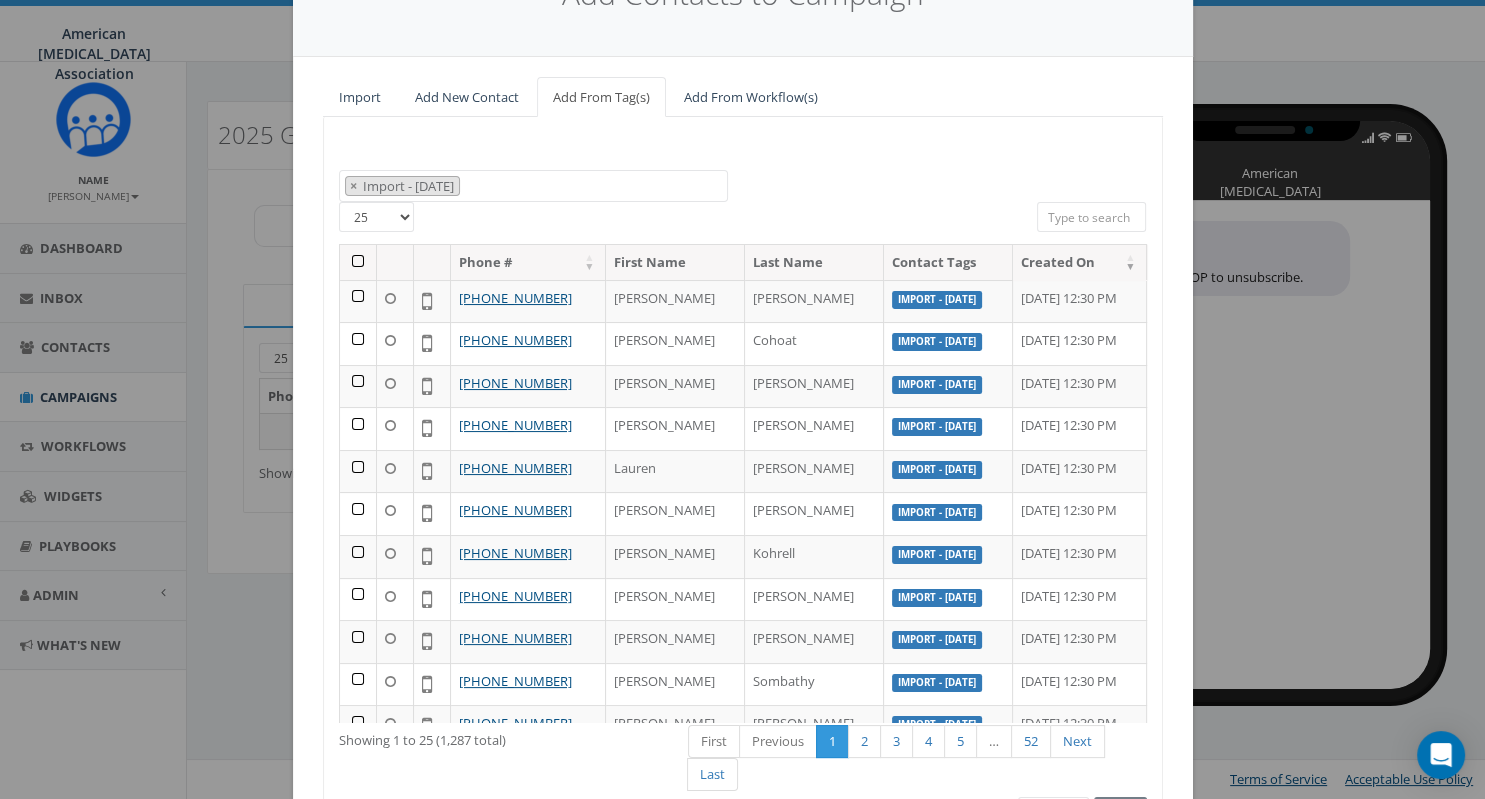 click at bounding box center [358, 262] 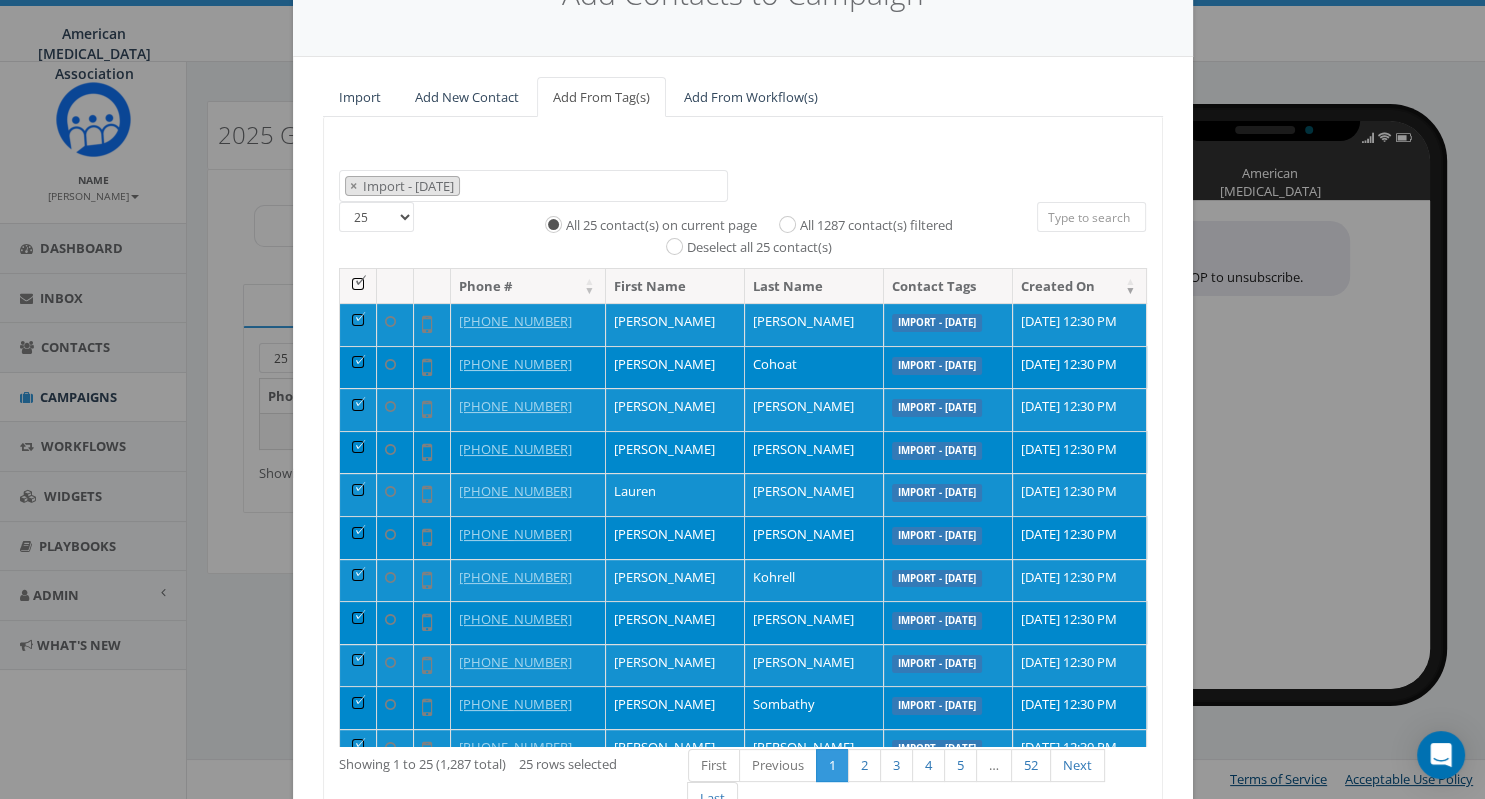 click on "Import - 02/27/2025 Import - 03/13/2025 Import - 03/14/2025 Import - 03/21/2025 Import - 04/21/2025 Import - 04/30/2025 Import - 05/02/2025 Import - 05/12/2025 Import - 05/29/2025 Import - 06/27/2025 Import - 07/09/2025 landline number Rally Test SMS unknown handset × Import - 07/09/2025 25 50 100   All 25 contact(s) on current page All 1287 contact(s) filtered Deselect all 25 contact(s) Phone # First Name Last Name Contact Tags Created On +1 937-231-1734 Kathy Newton Import - 07/09/2025 July 09, 2025 12:30 PM +1 937-974-7833 Matthew Cohoat Import - 07/09/2025 July 09, 2025 12:30 PM +1 920-660-1061 Randy Aschenbrenner Import - 07/09/2025 July 09, 2025 12:30 PM +1 920-205-0851 Thomas Latimer Import - 07/09/2025 July 09, 2025 12:30 PM +1 914-475-8769 Lauren Sidoti Import - 07/09/2025 July 09, 2025 12:30 PM +1 910-670-3111 Millie Keener Import - 07/09/2025 July 09, 2025 12:30 PM +1 909-241-7292 Sherry Kohrell Import - 07/09/2025 July 09, 2025 12:30 PM +1 904-868-9510 Bette McVeigh Import - 07/09/2025 Andra Lew" at bounding box center [743, 493] 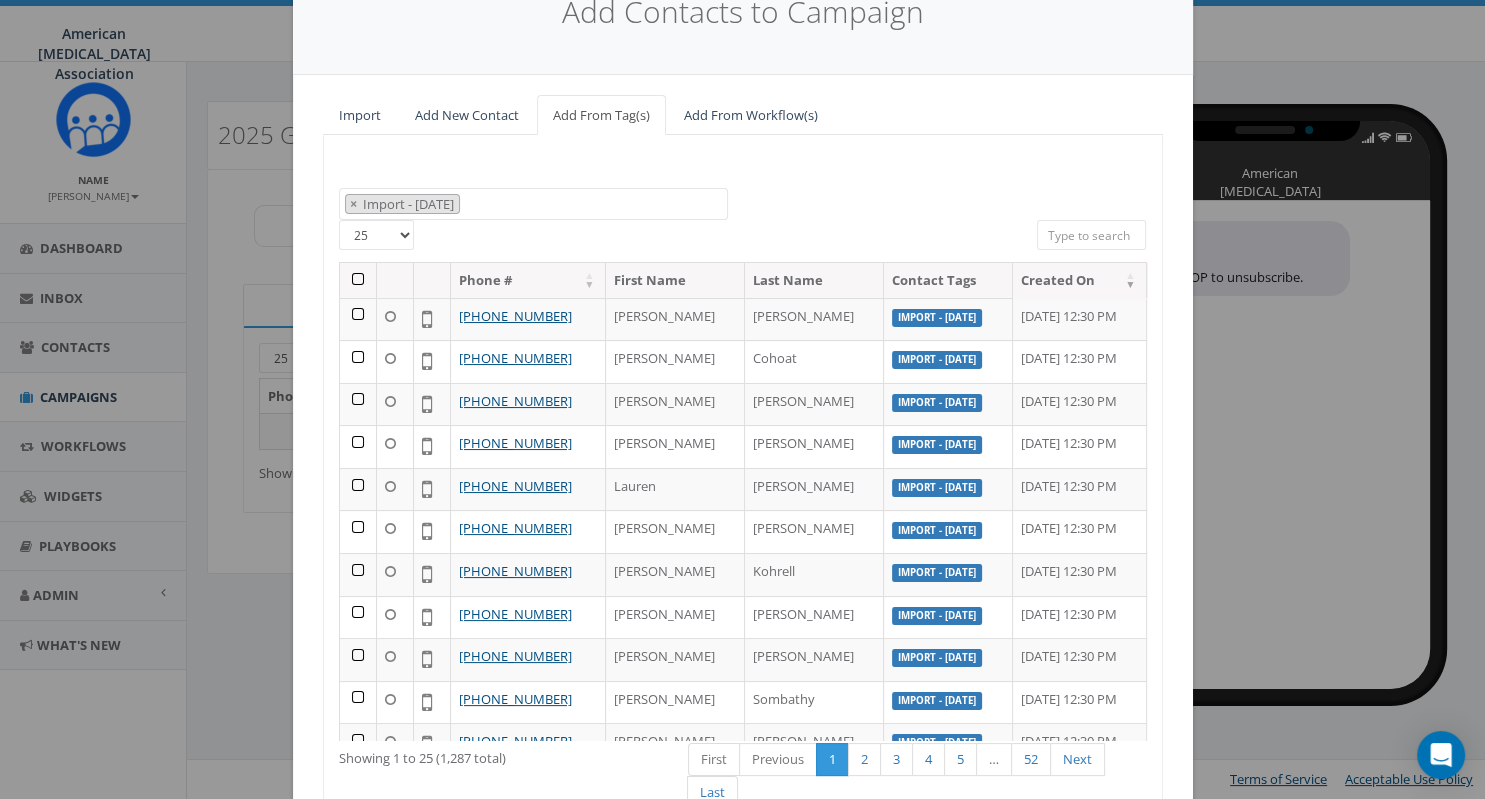 scroll, scrollTop: 234, scrollLeft: 0, axis: vertical 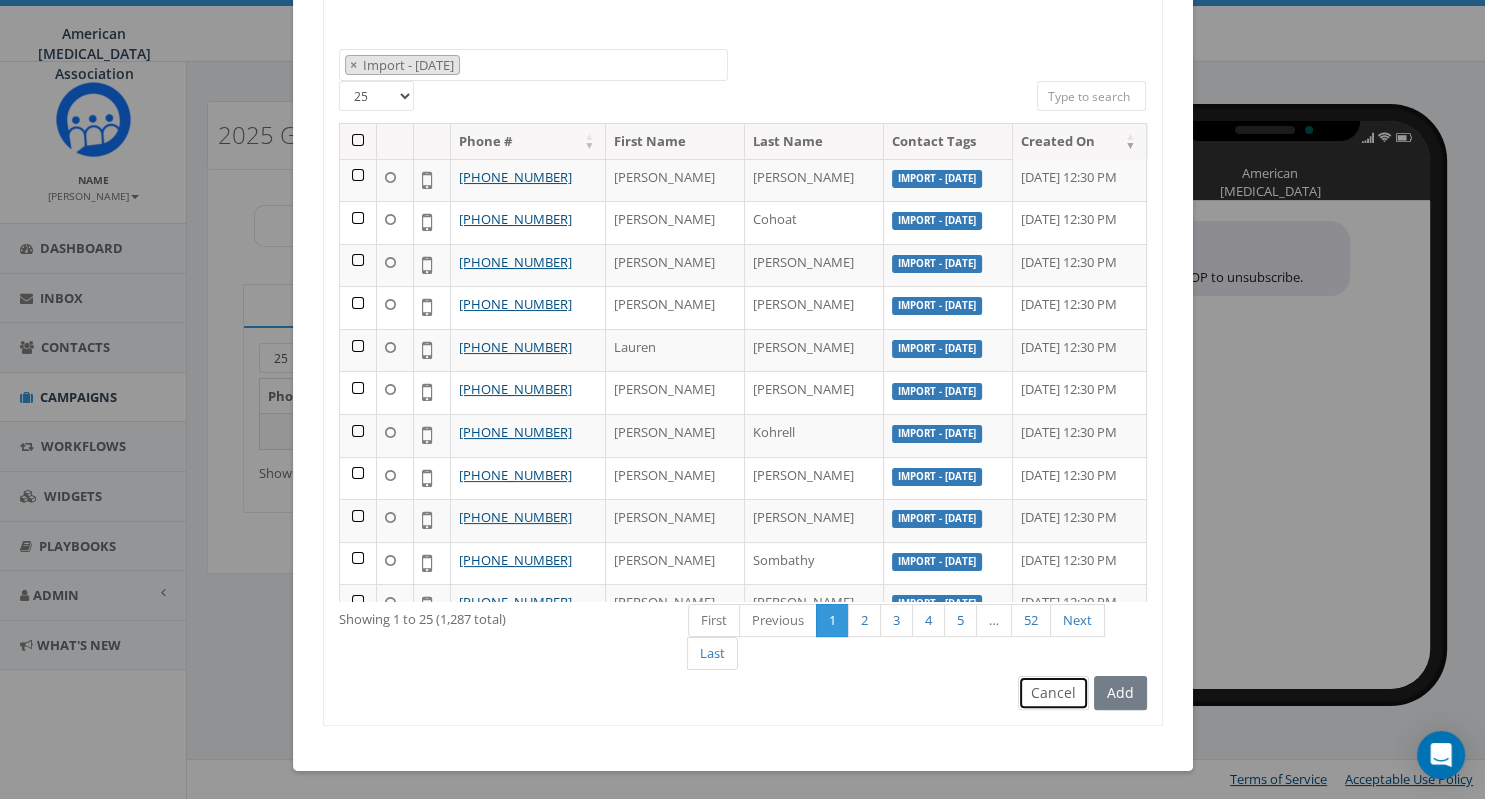 click on "Cancel" at bounding box center (1053, 693) 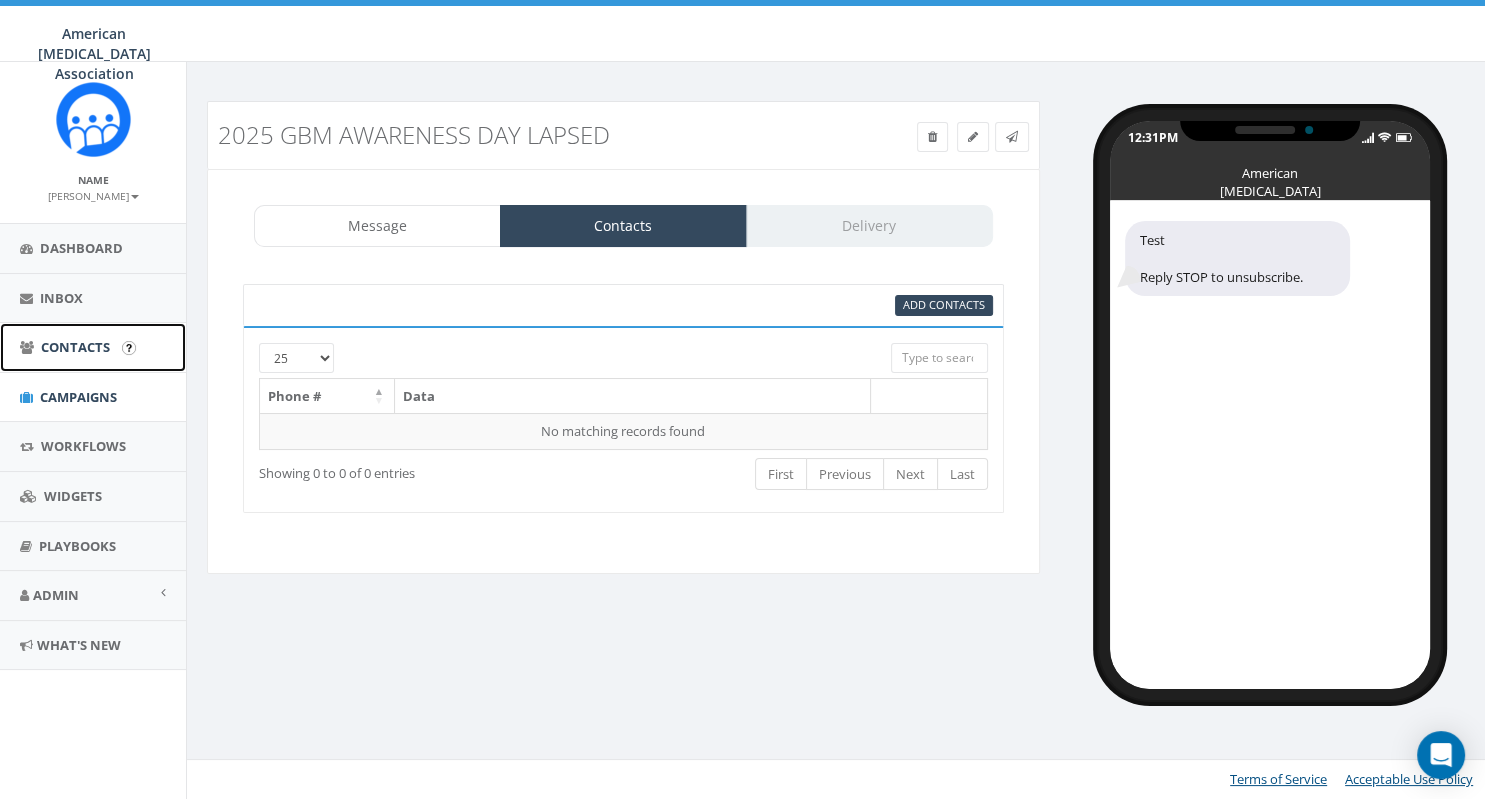 click on "Contacts" at bounding box center (75, 347) 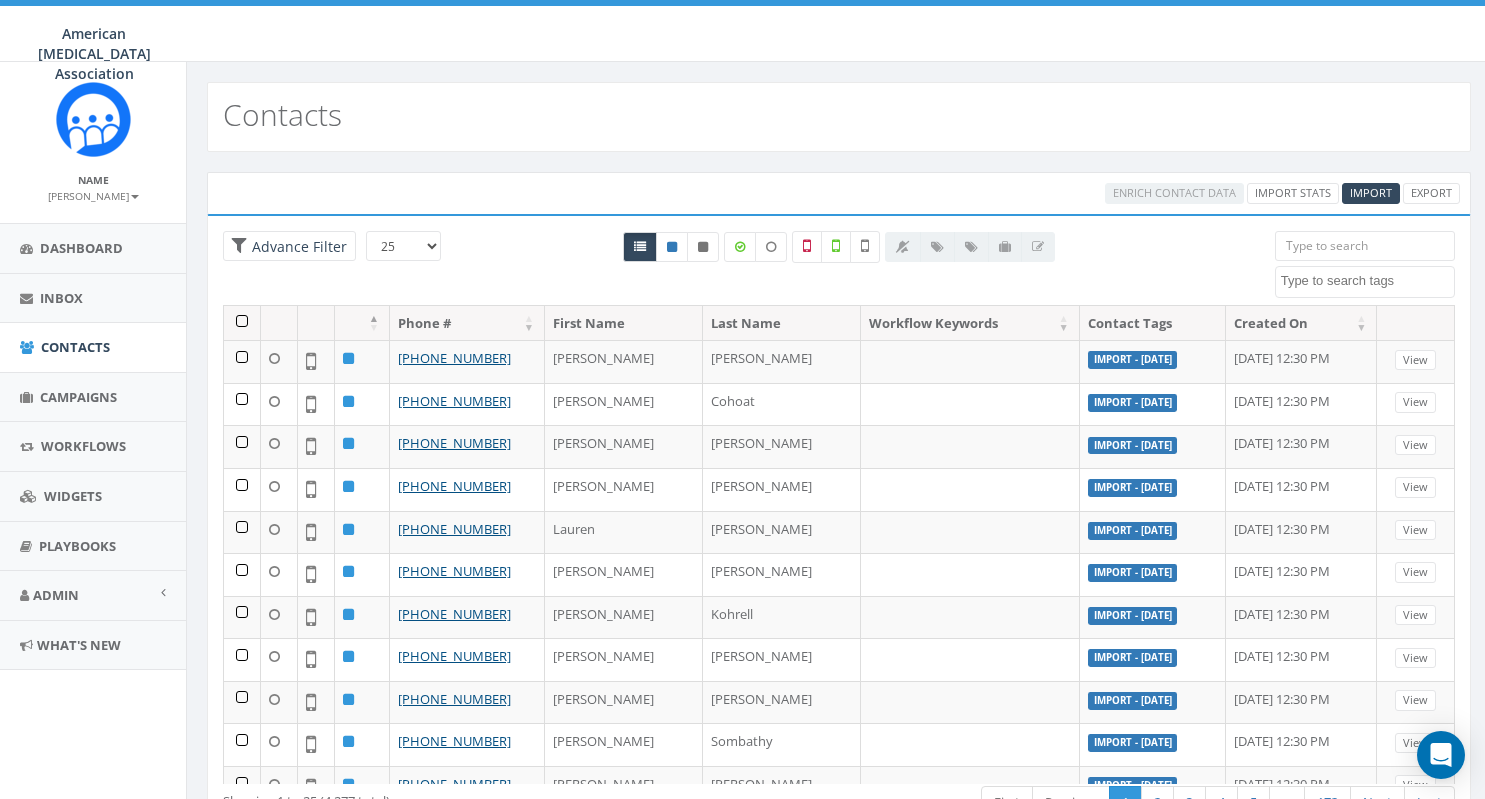 select 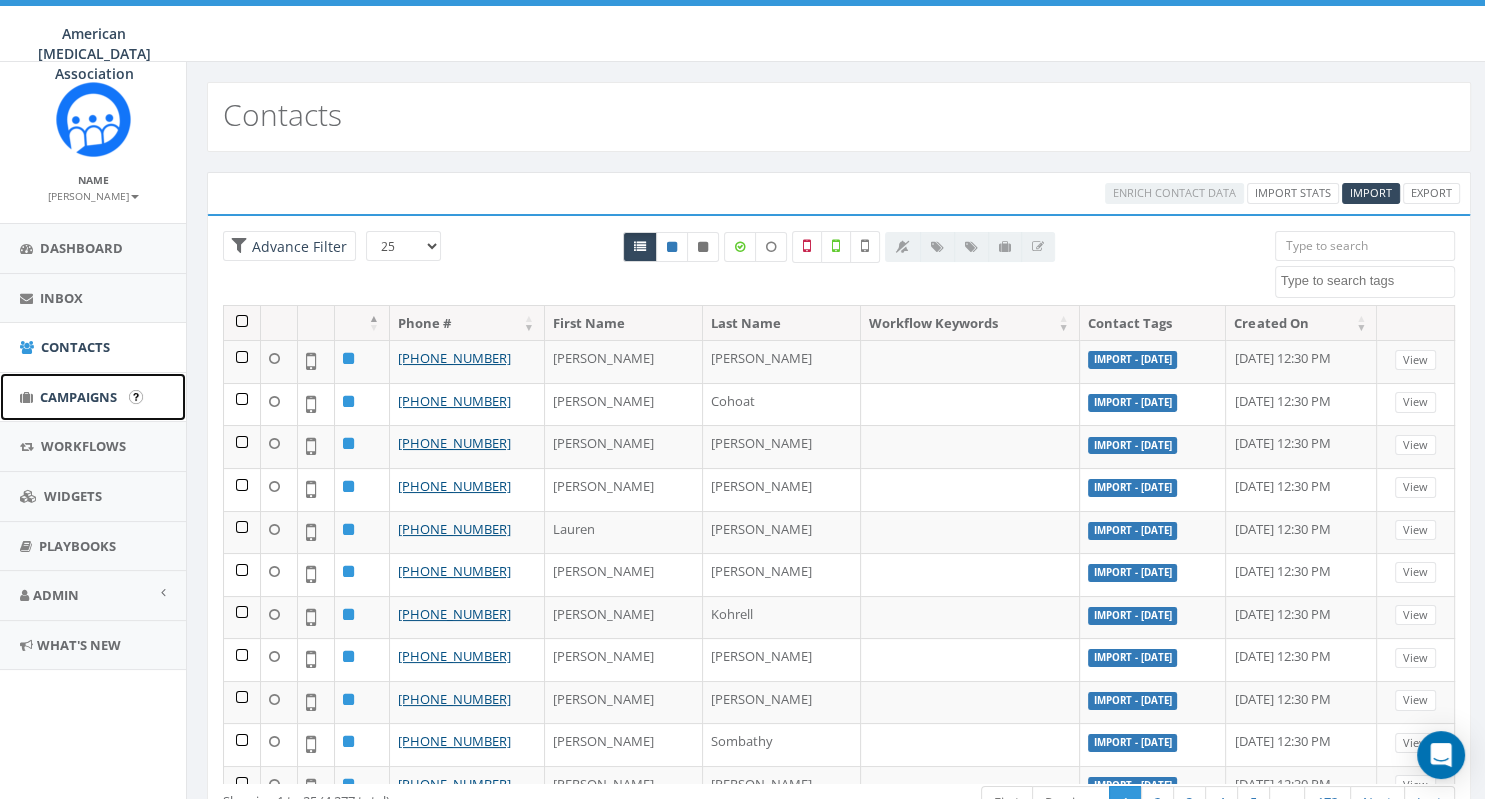 click on "Campaigns" at bounding box center [78, 397] 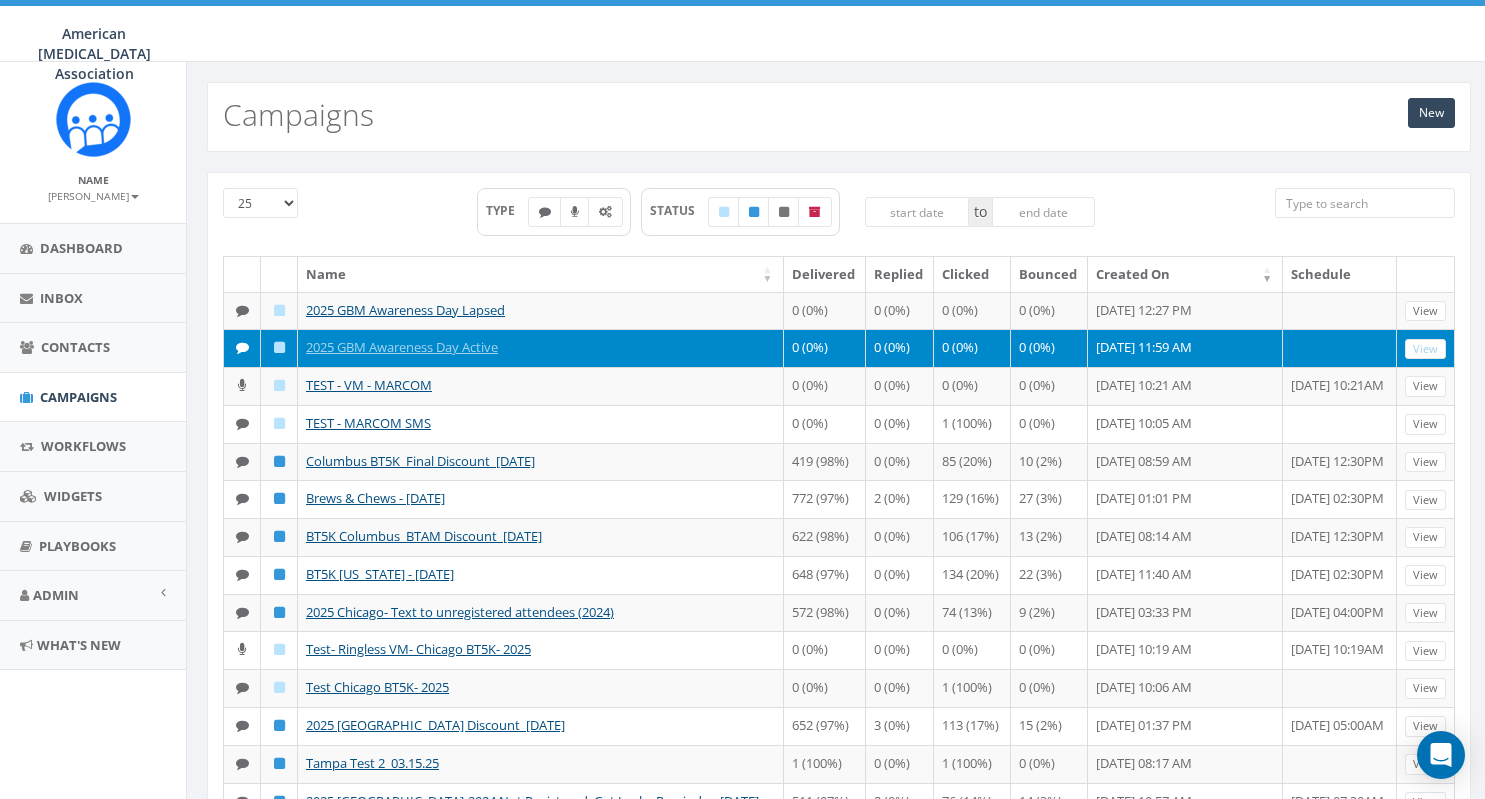 scroll, scrollTop: 0, scrollLeft: 0, axis: both 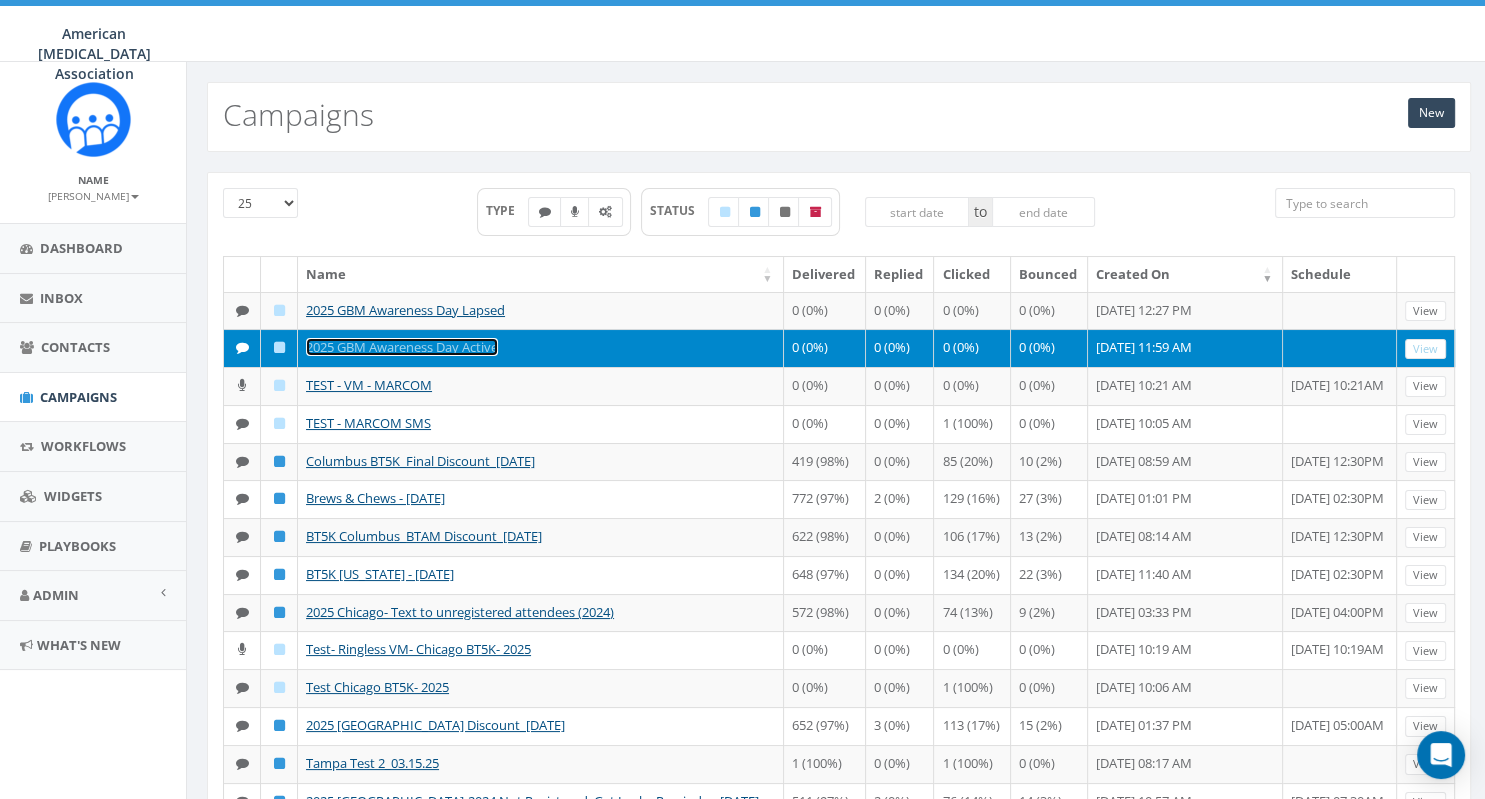 click on "2025 GBM Awareness Day Active" at bounding box center (402, 347) 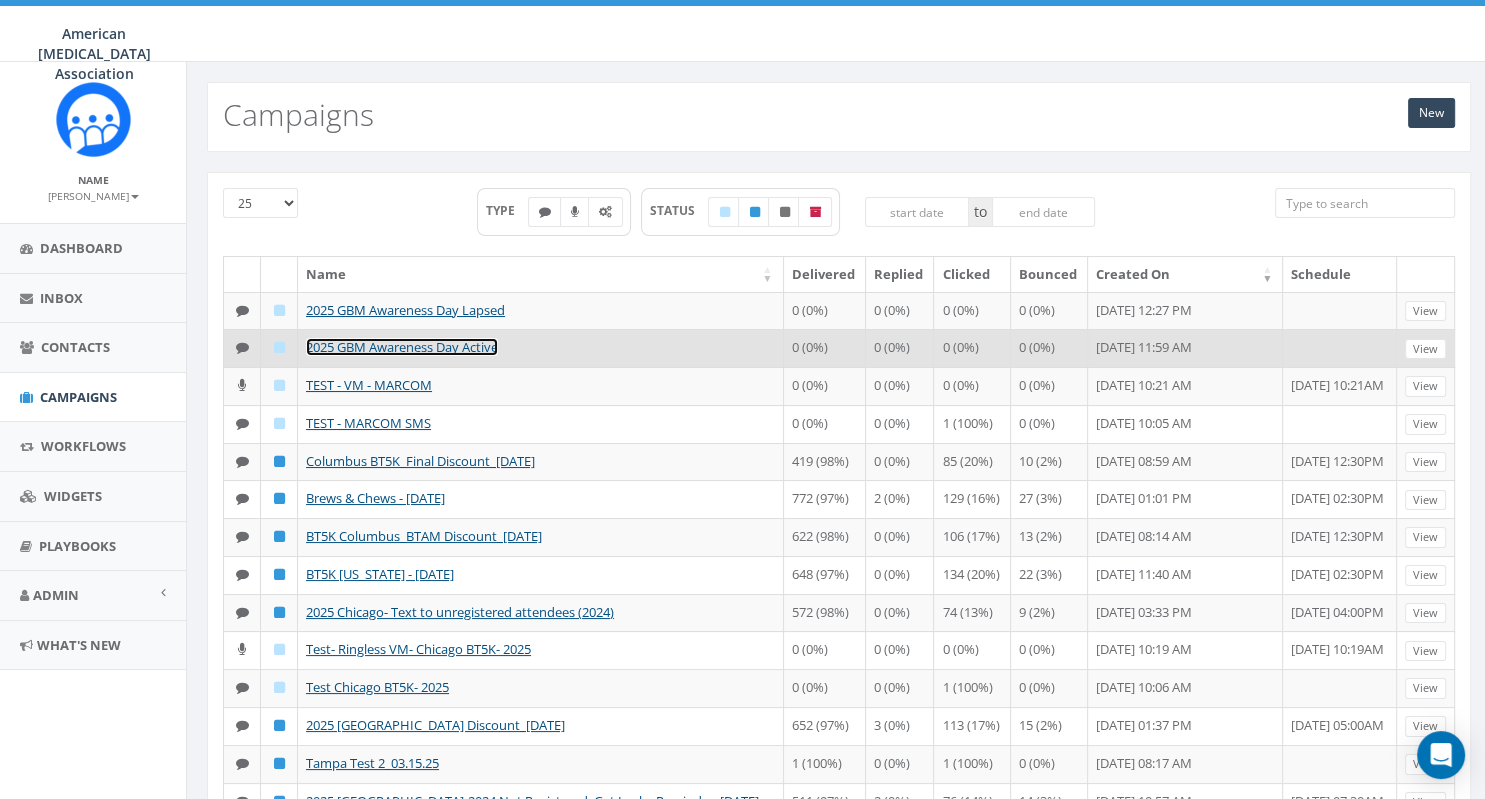 click on "2025 GBM Awareness Day Active" at bounding box center [402, 347] 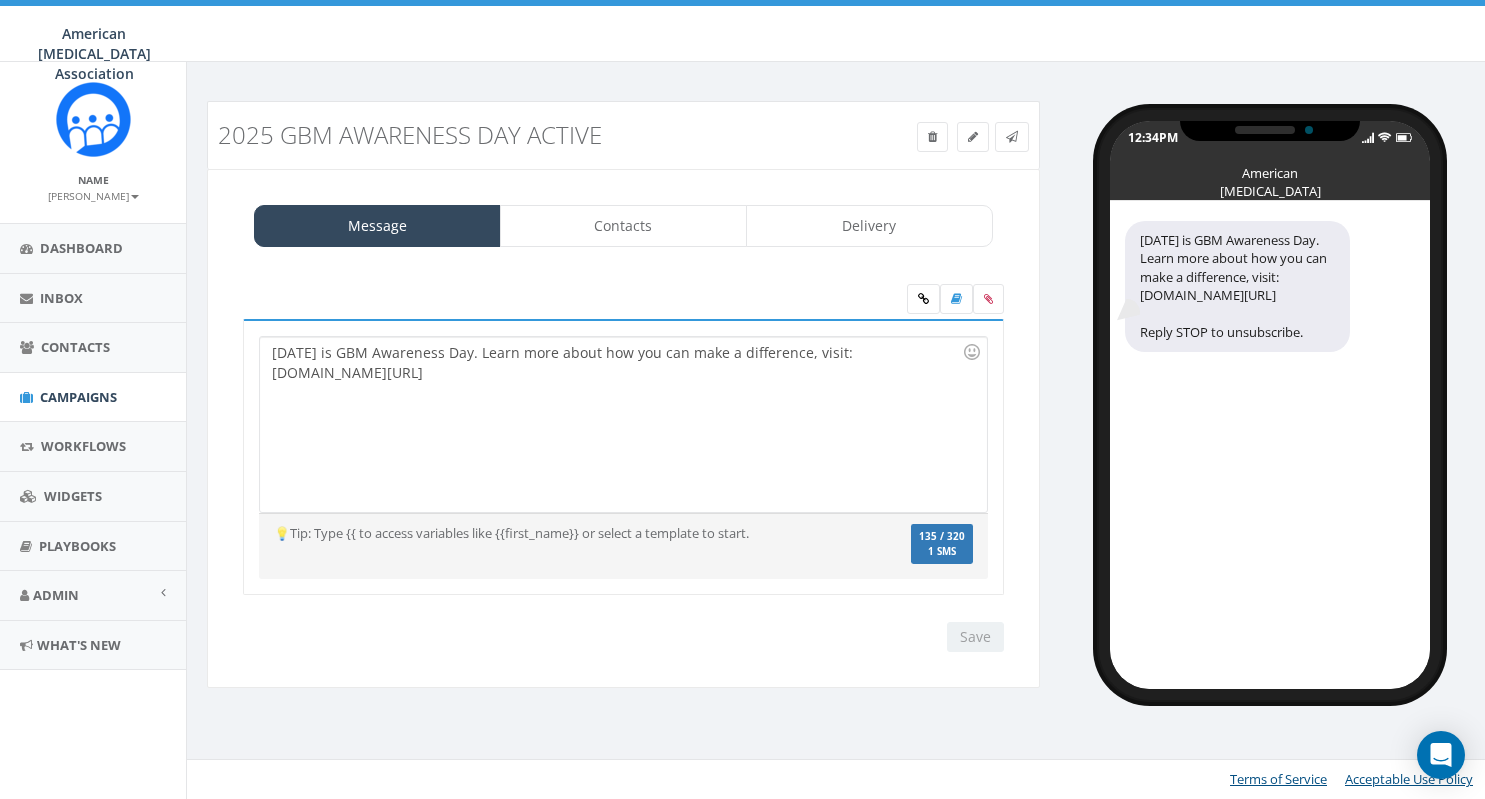 scroll, scrollTop: 0, scrollLeft: 0, axis: both 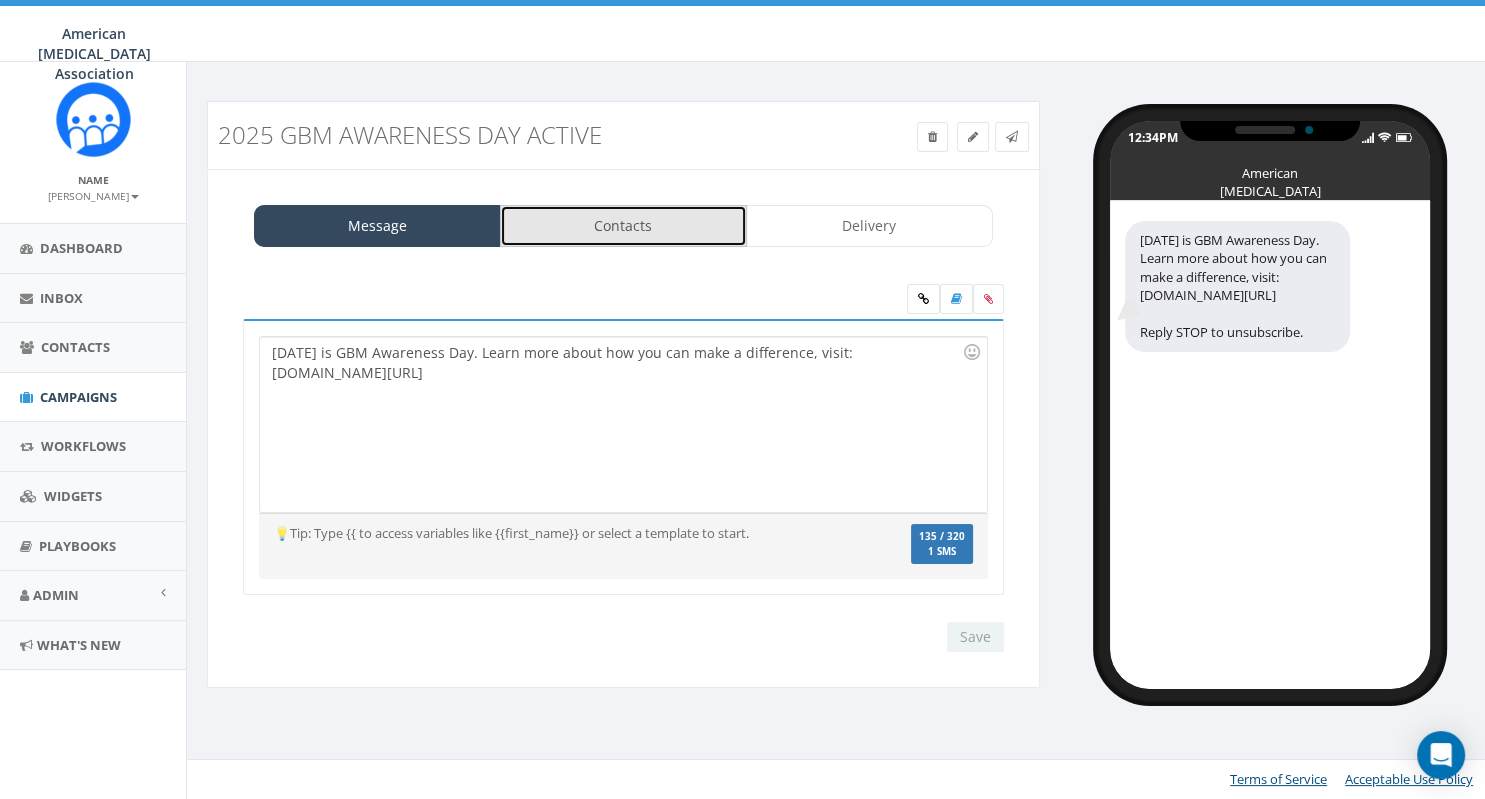 click on "Contacts" at bounding box center (623, 226) 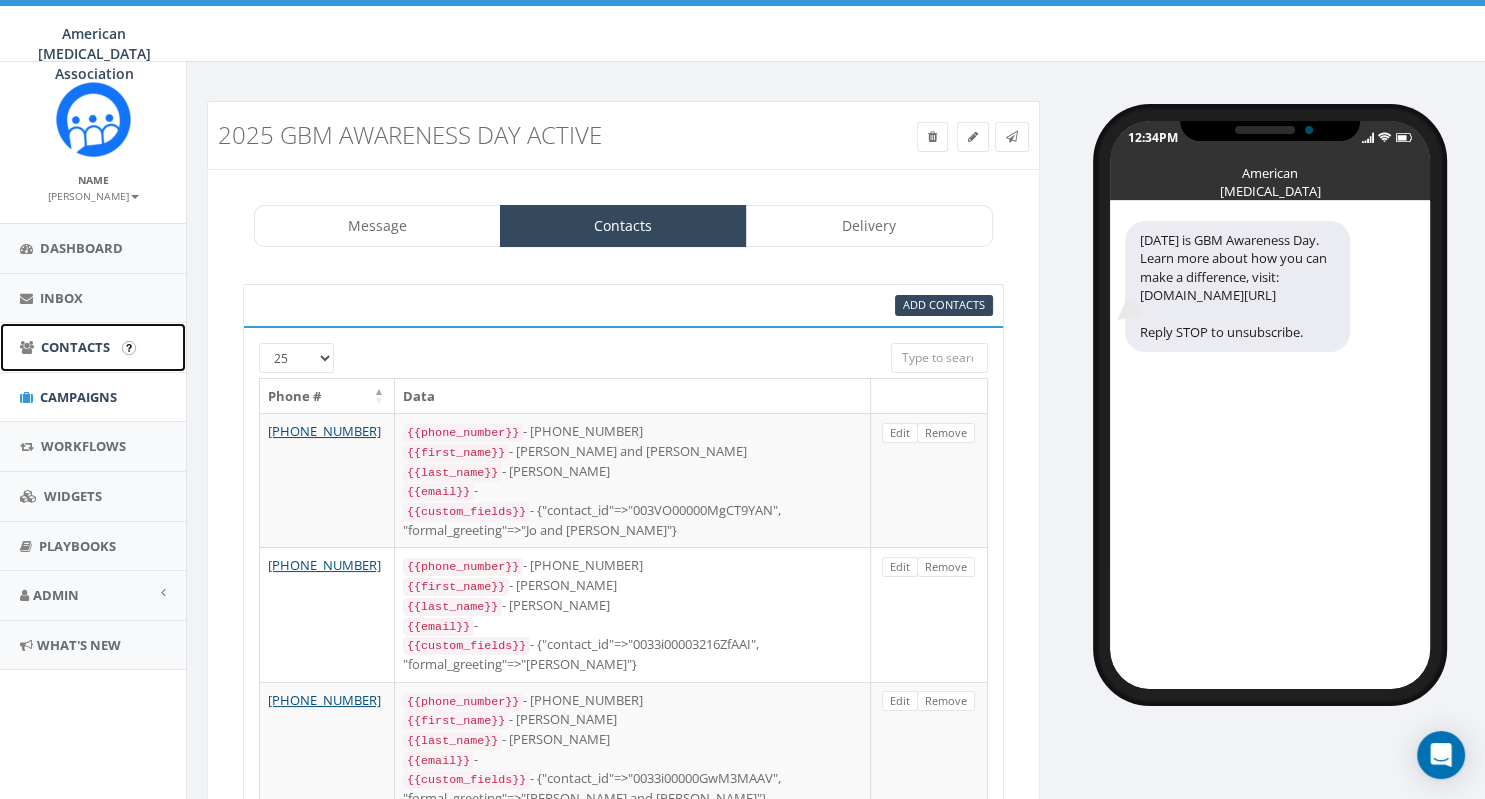 click on "Contacts" at bounding box center [75, 347] 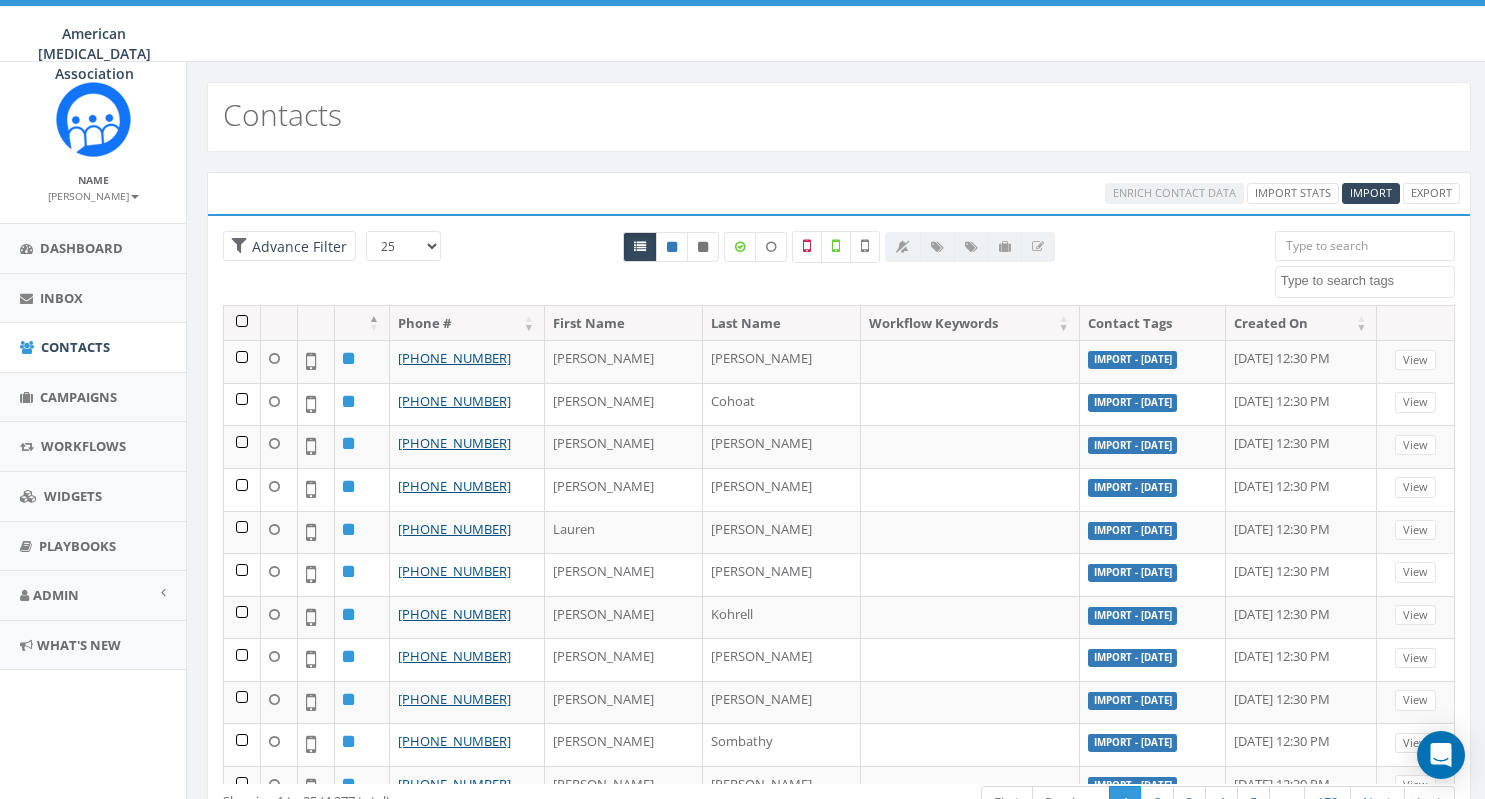 select 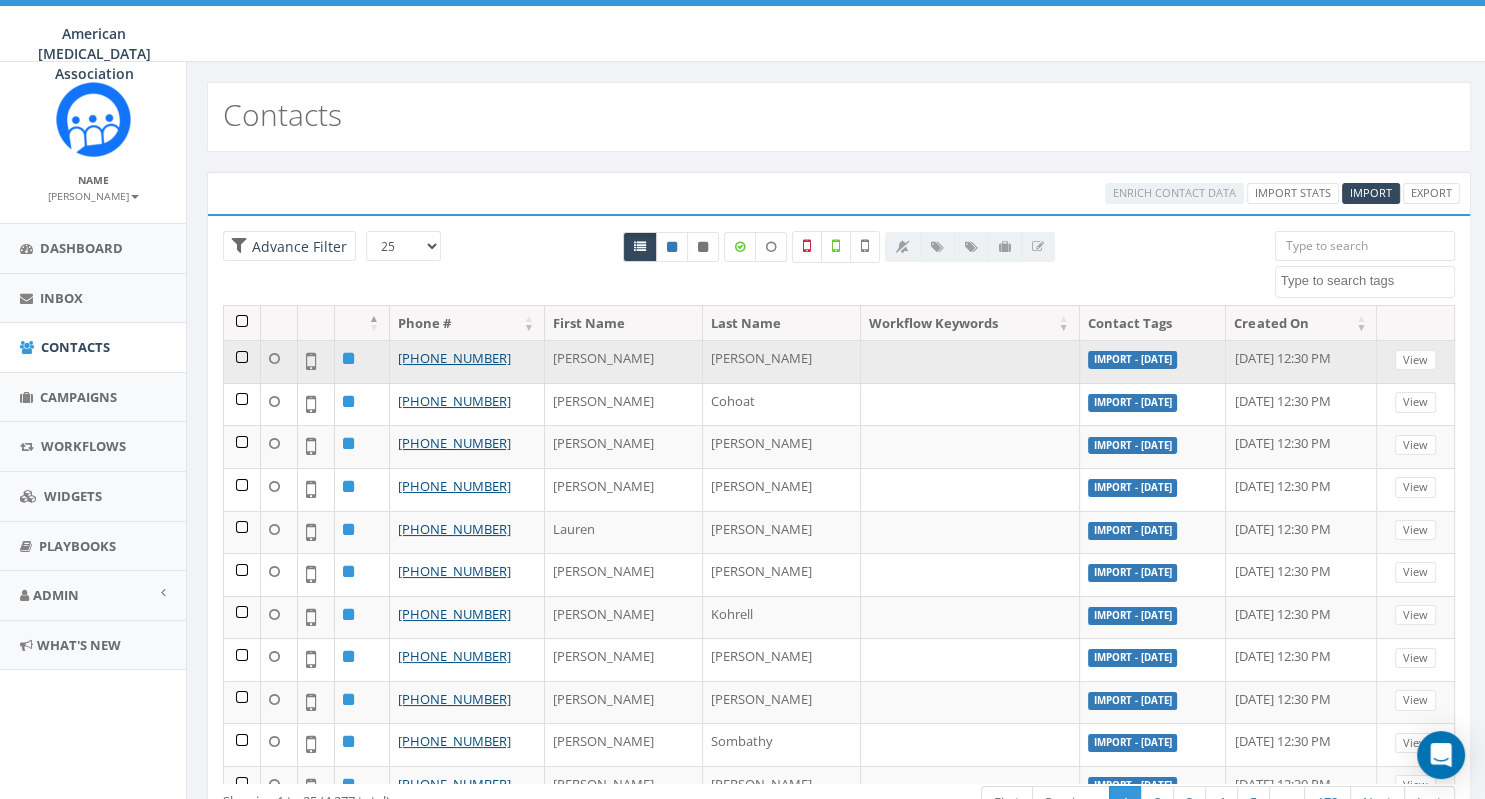 click on "Import - [DATE]" at bounding box center (1133, 360) 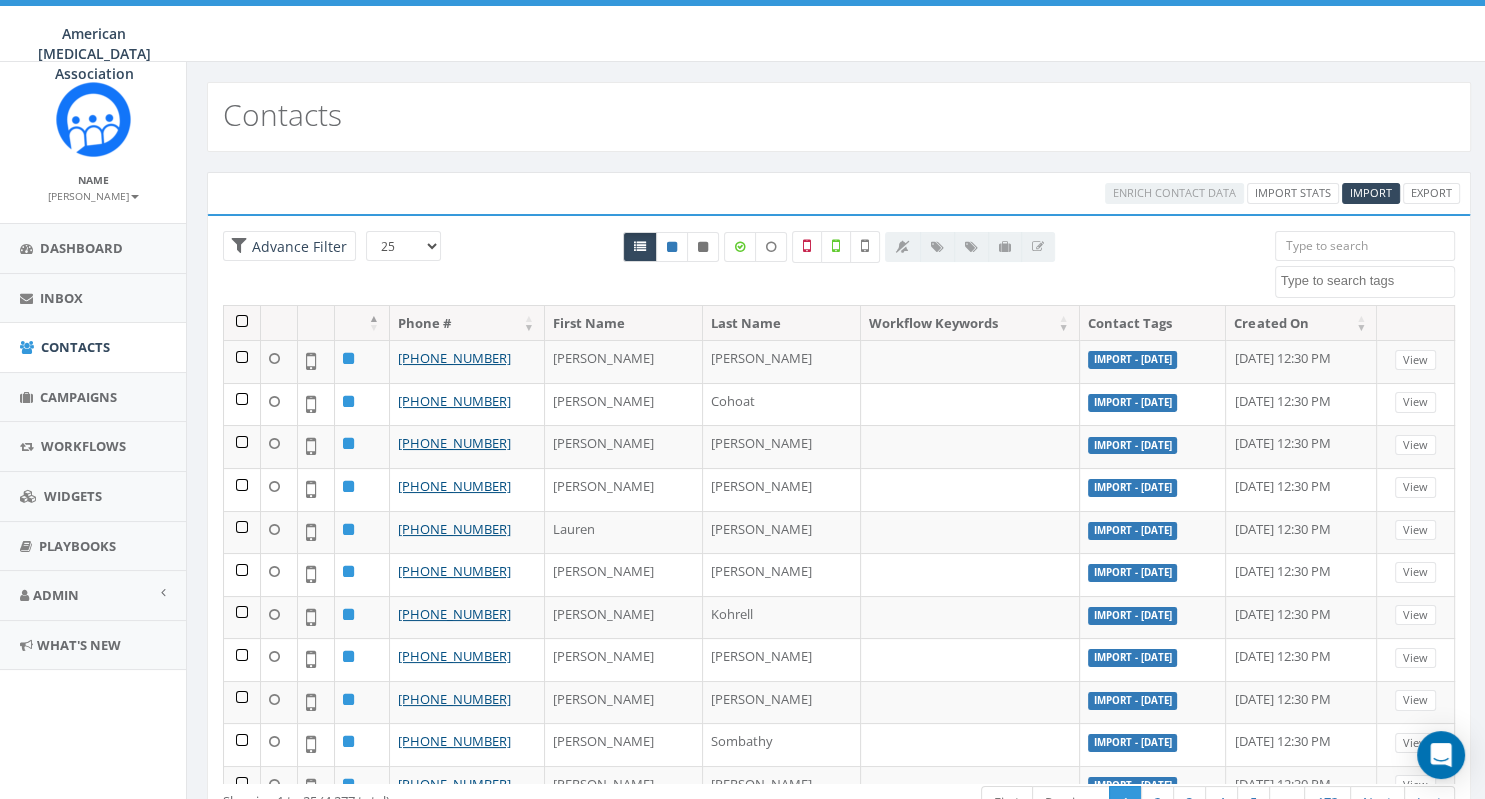 click on "Contacts" at bounding box center [839, 117] 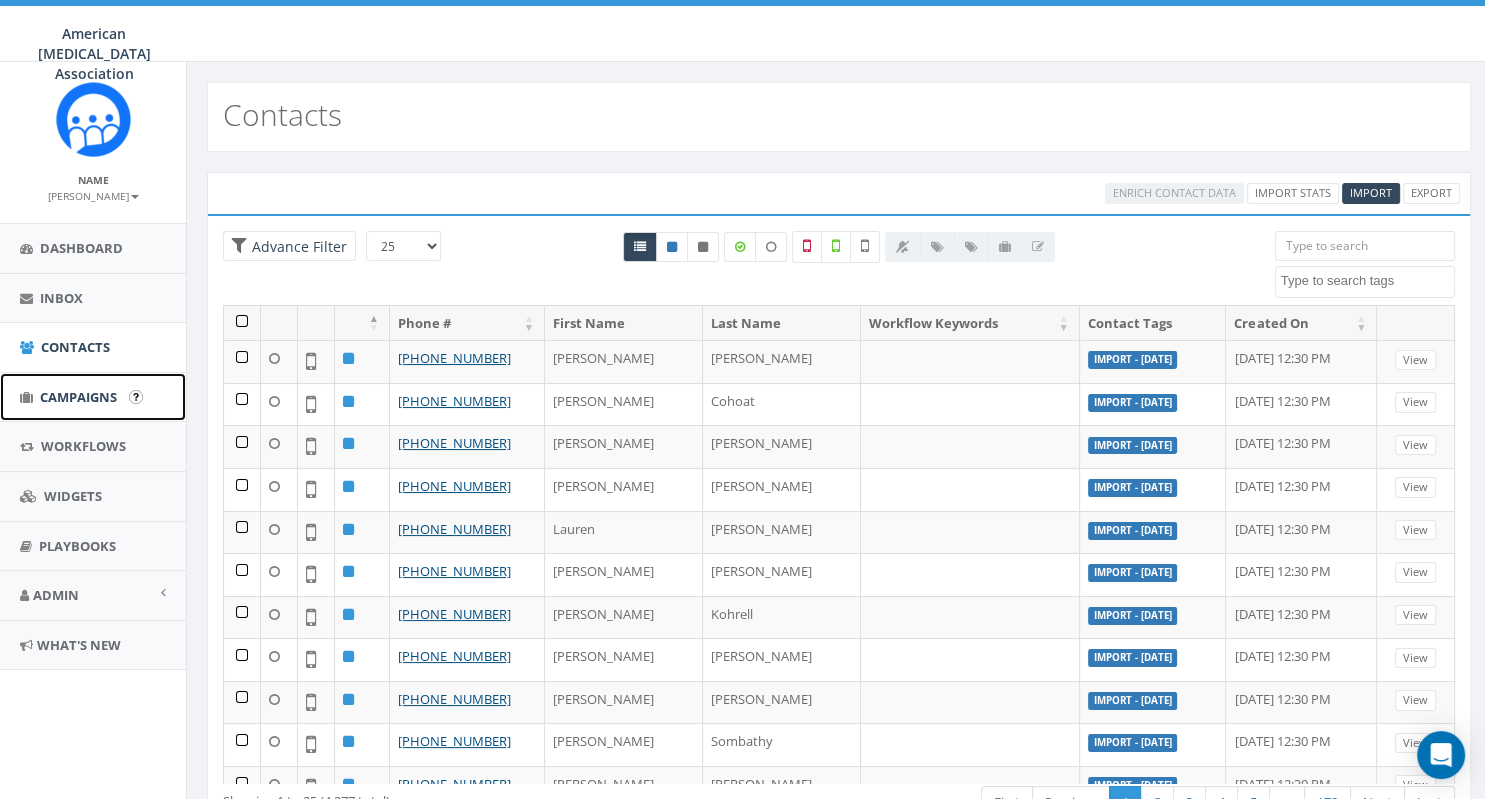click on "Campaigns" at bounding box center [93, 397] 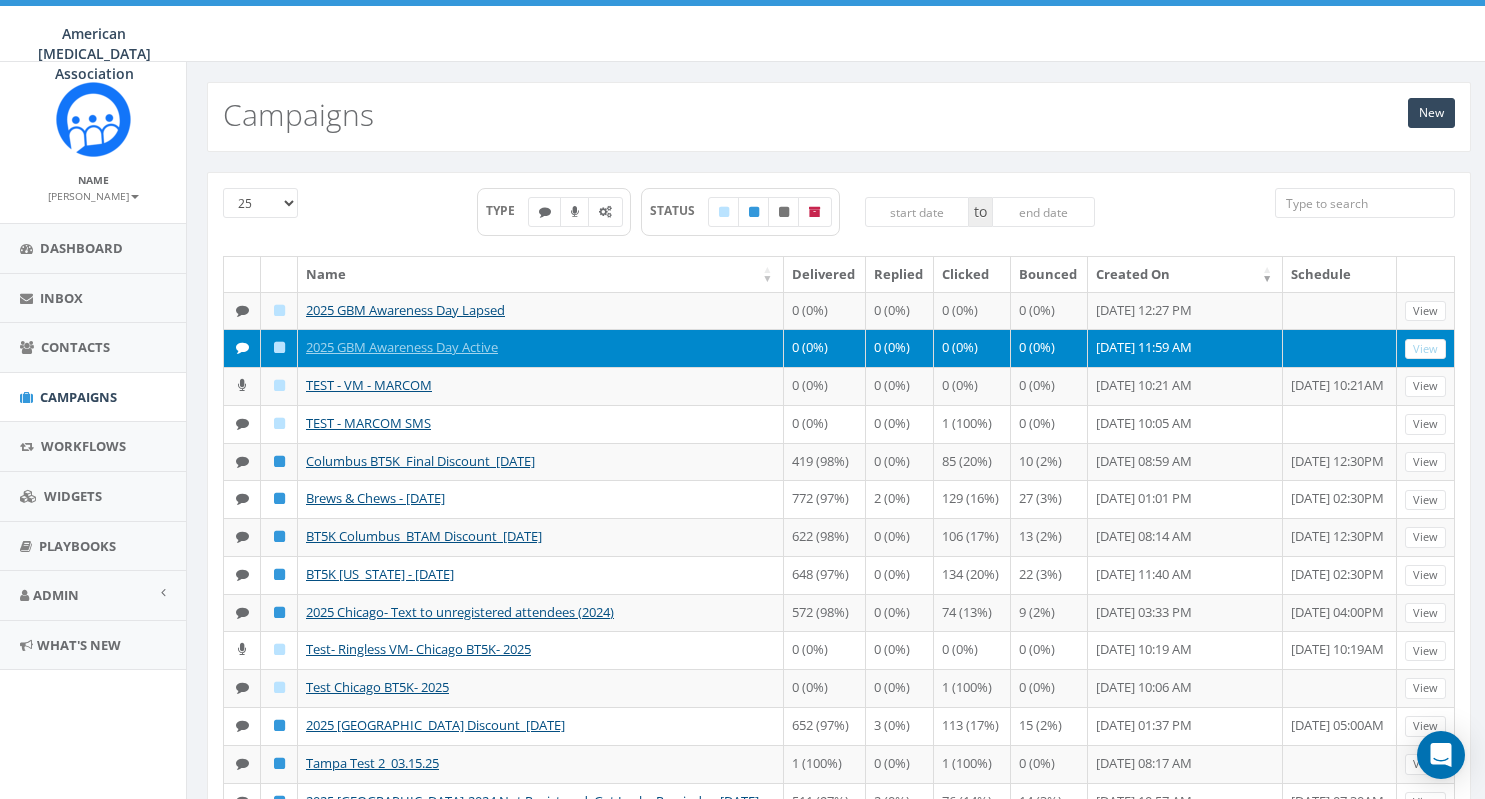 scroll, scrollTop: 0, scrollLeft: 0, axis: both 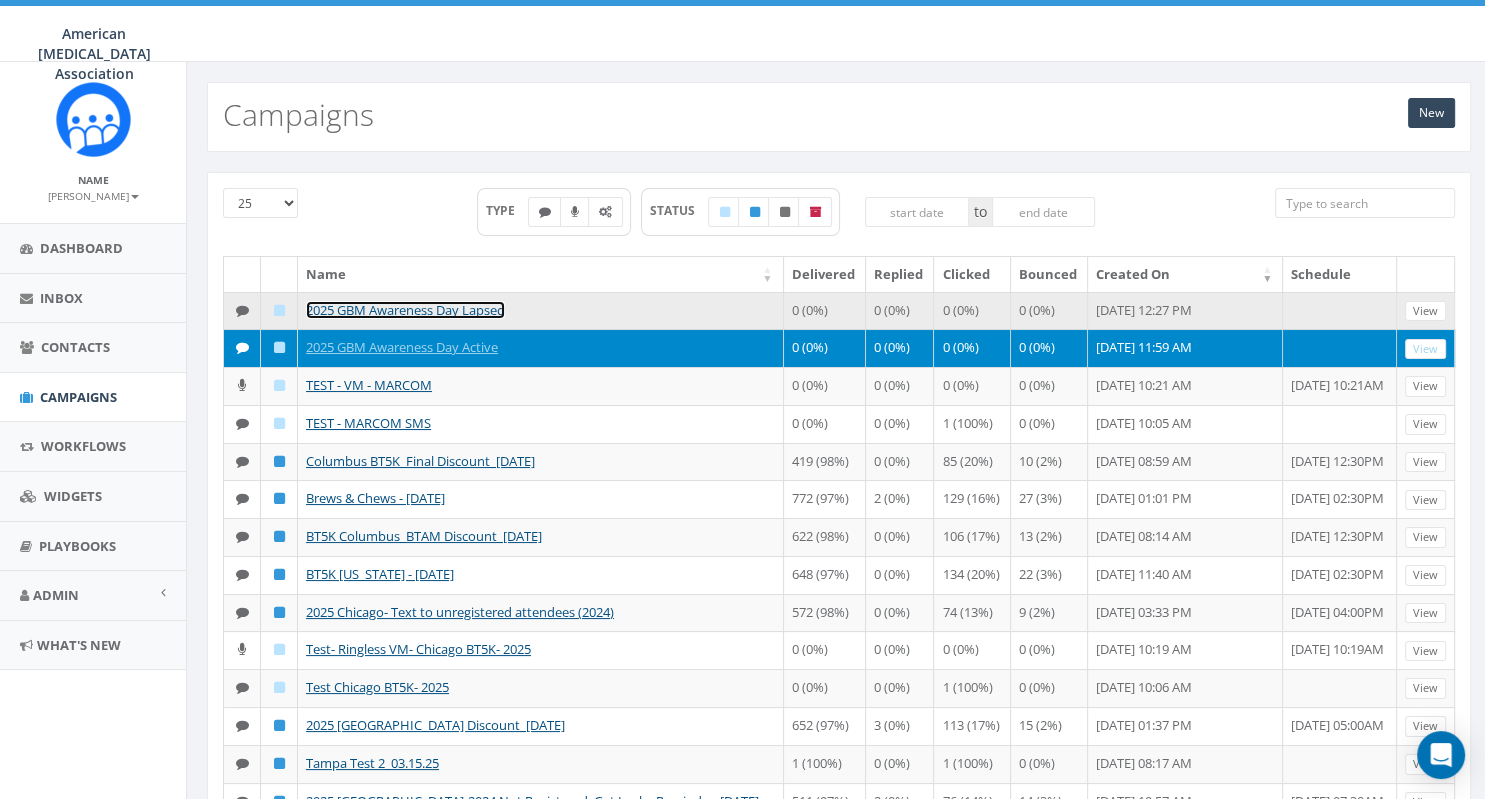 click on "2025 GBM Awareness Day Lapsed" at bounding box center [405, 310] 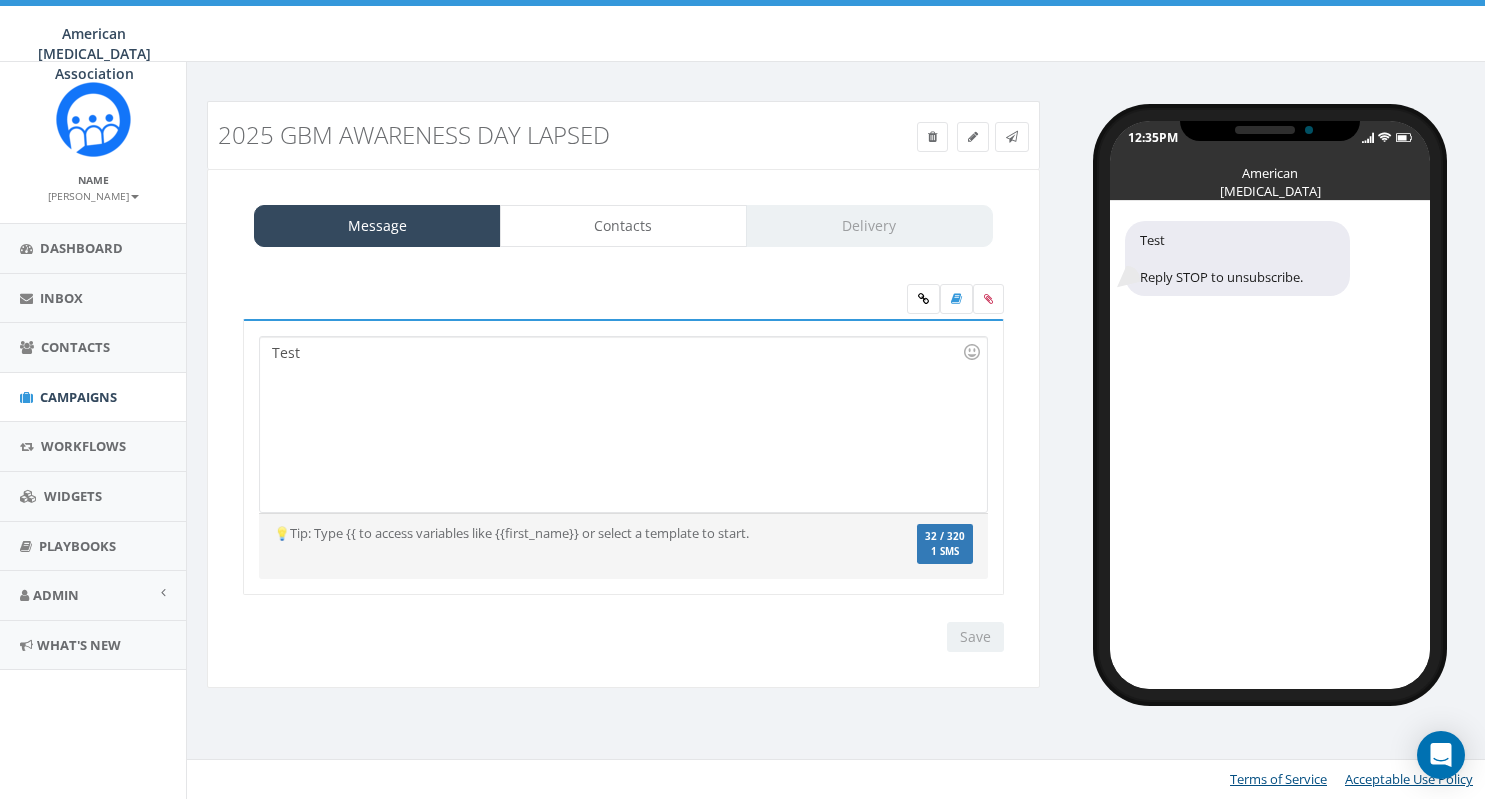scroll, scrollTop: 0, scrollLeft: 0, axis: both 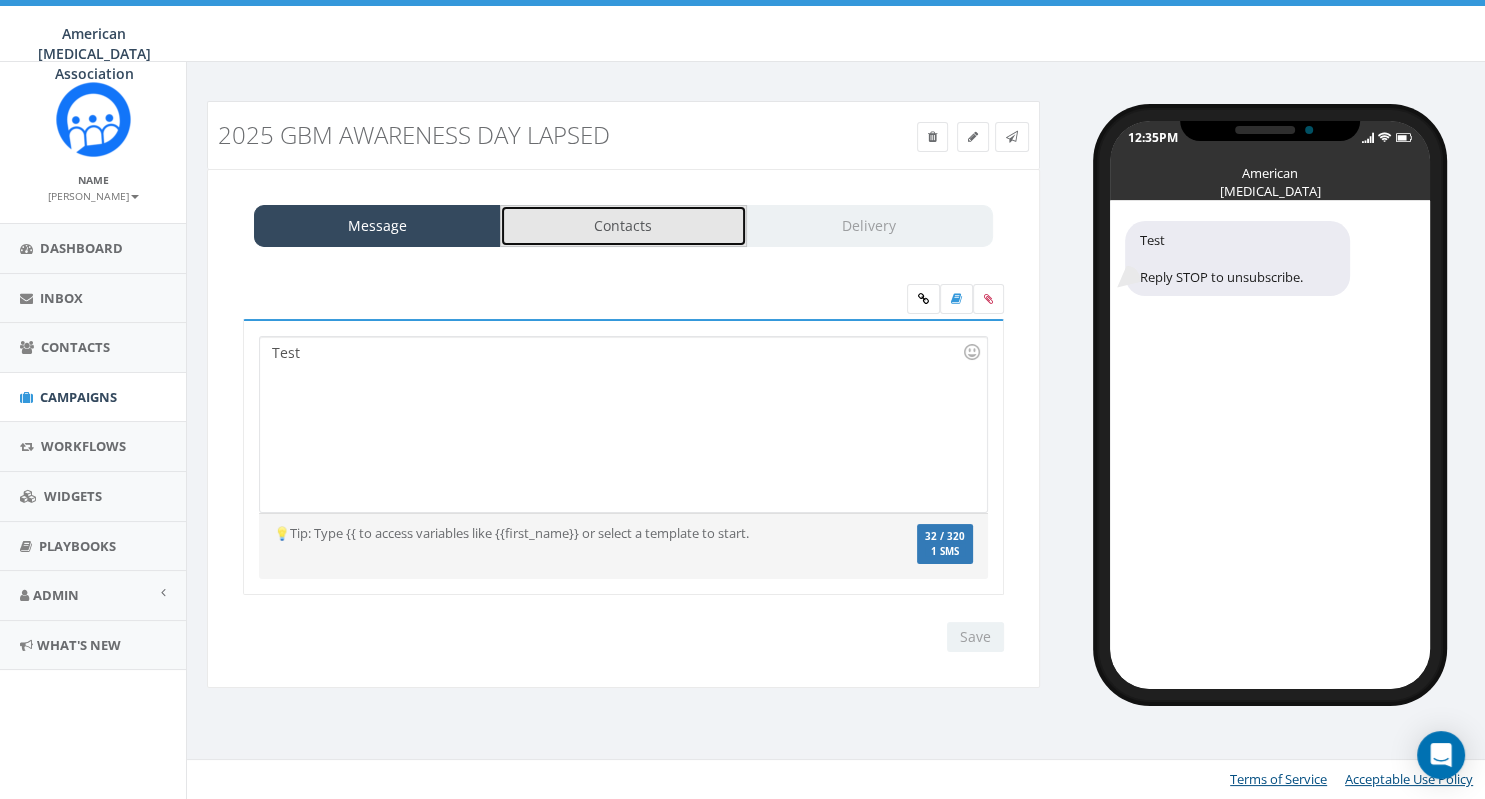 click on "Contacts" at bounding box center [623, 226] 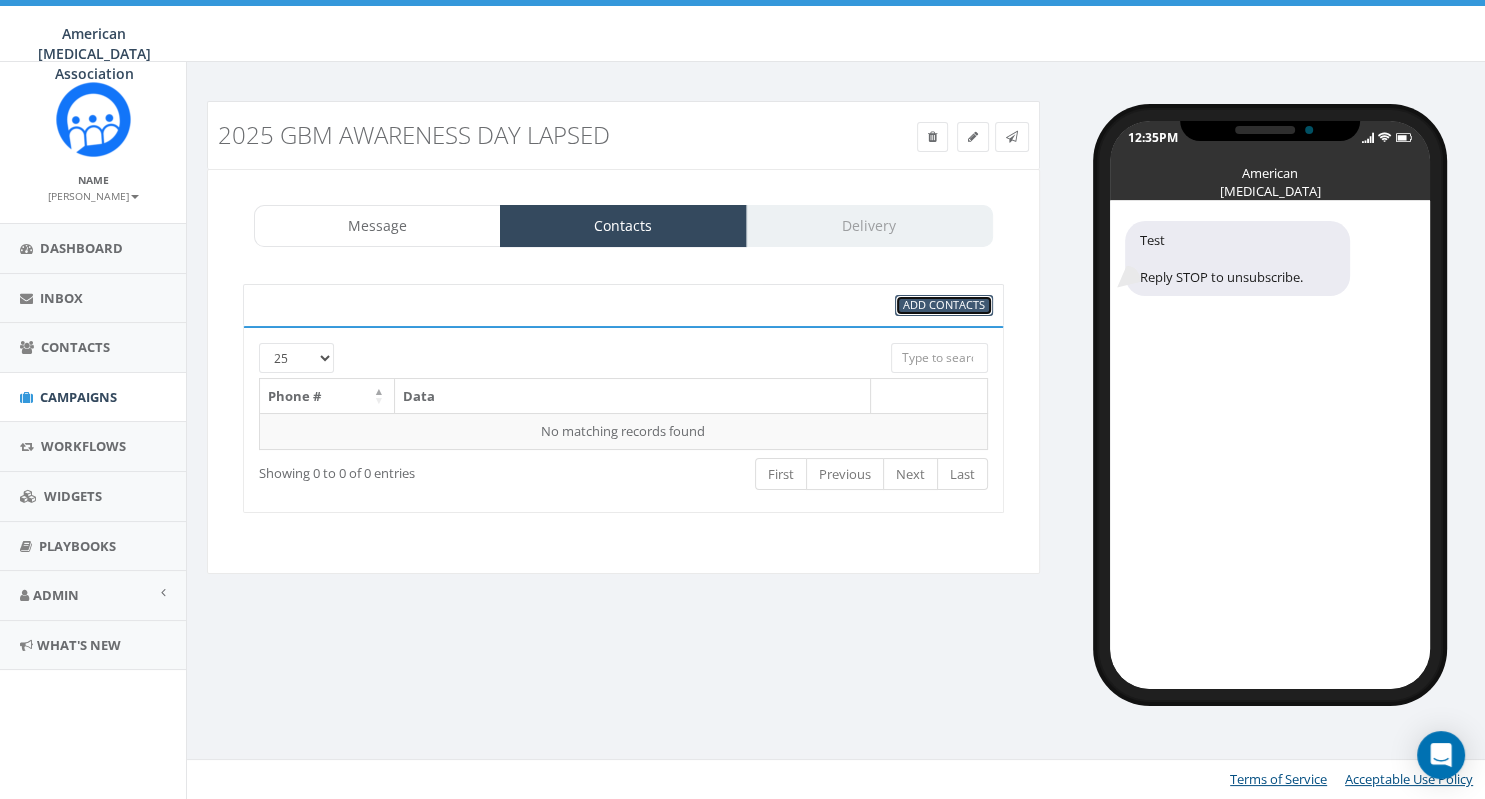click on "Add Contacts" at bounding box center (944, 304) 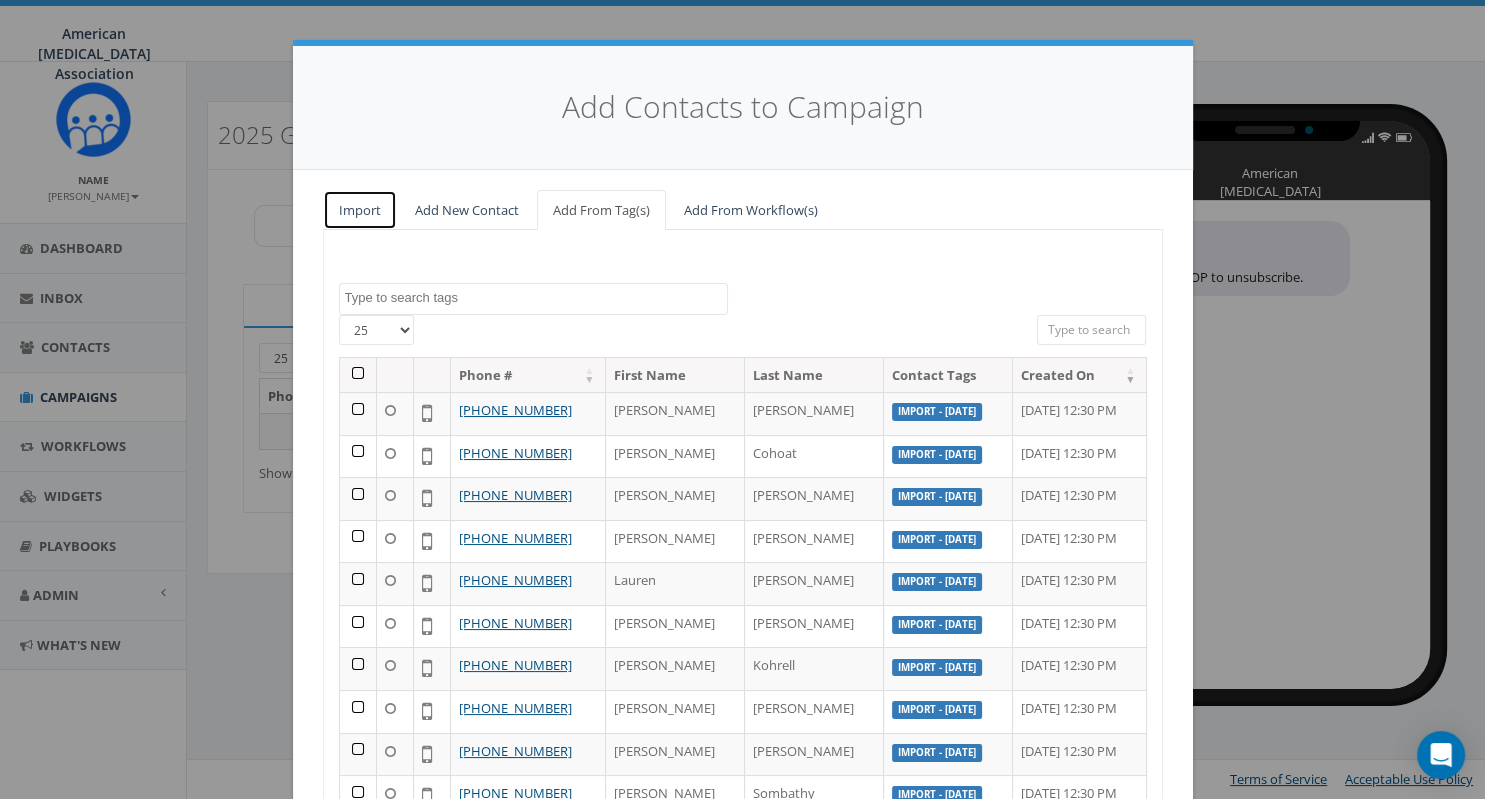 click on "Import" at bounding box center (360, 210) 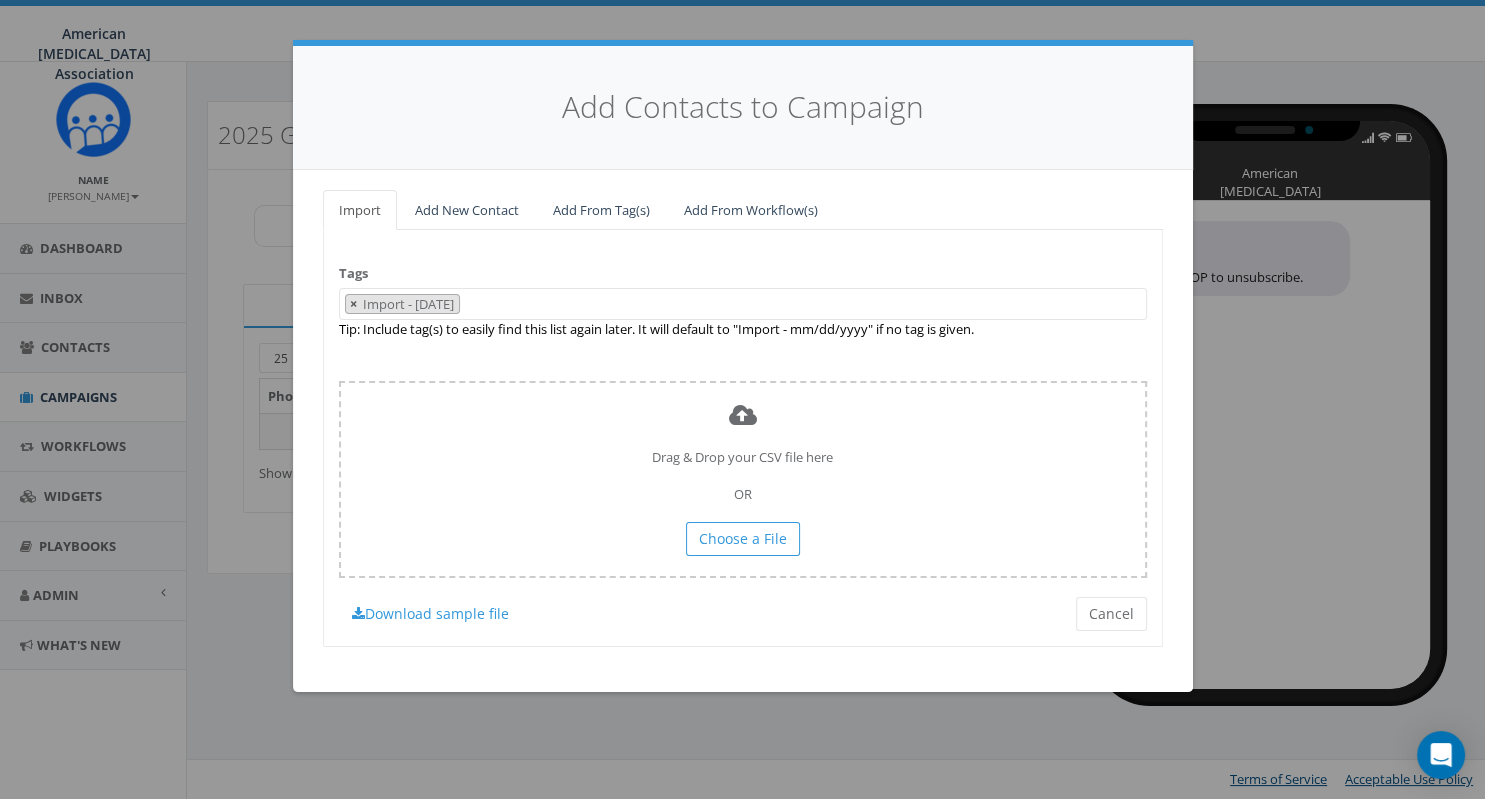 click on "×" at bounding box center (353, 304) 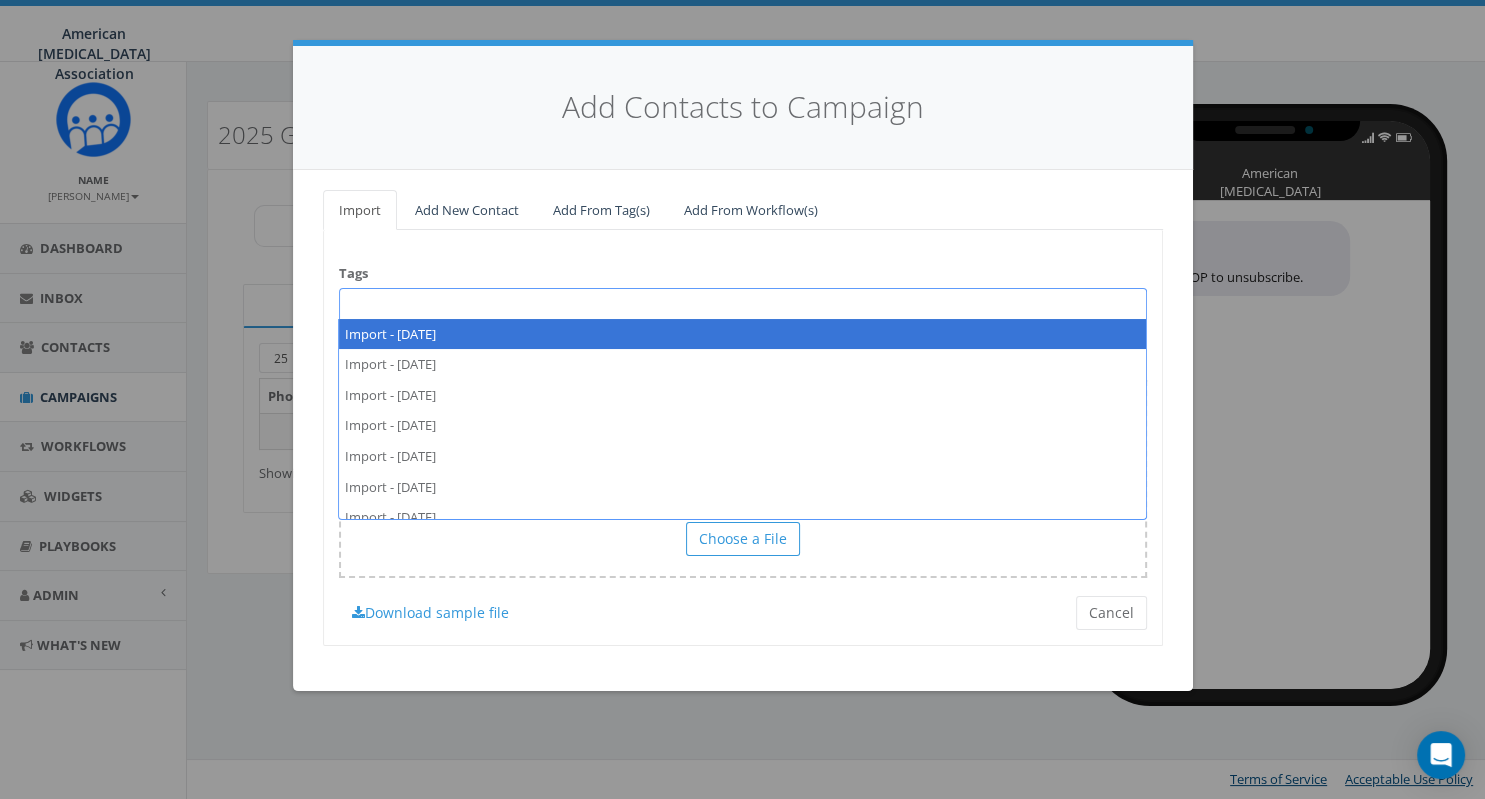 type on "f" 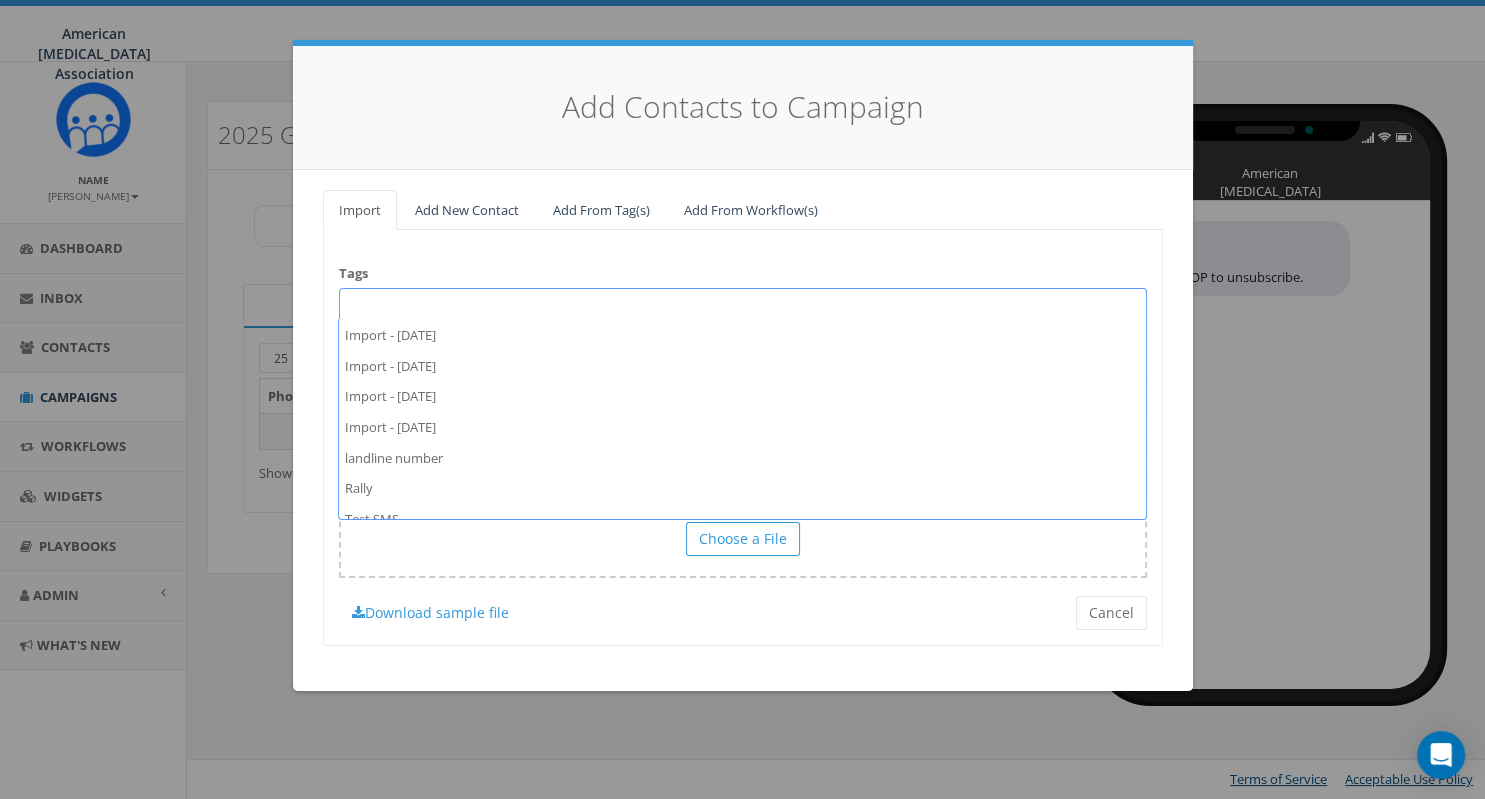 scroll, scrollTop: 290, scrollLeft: 0, axis: vertical 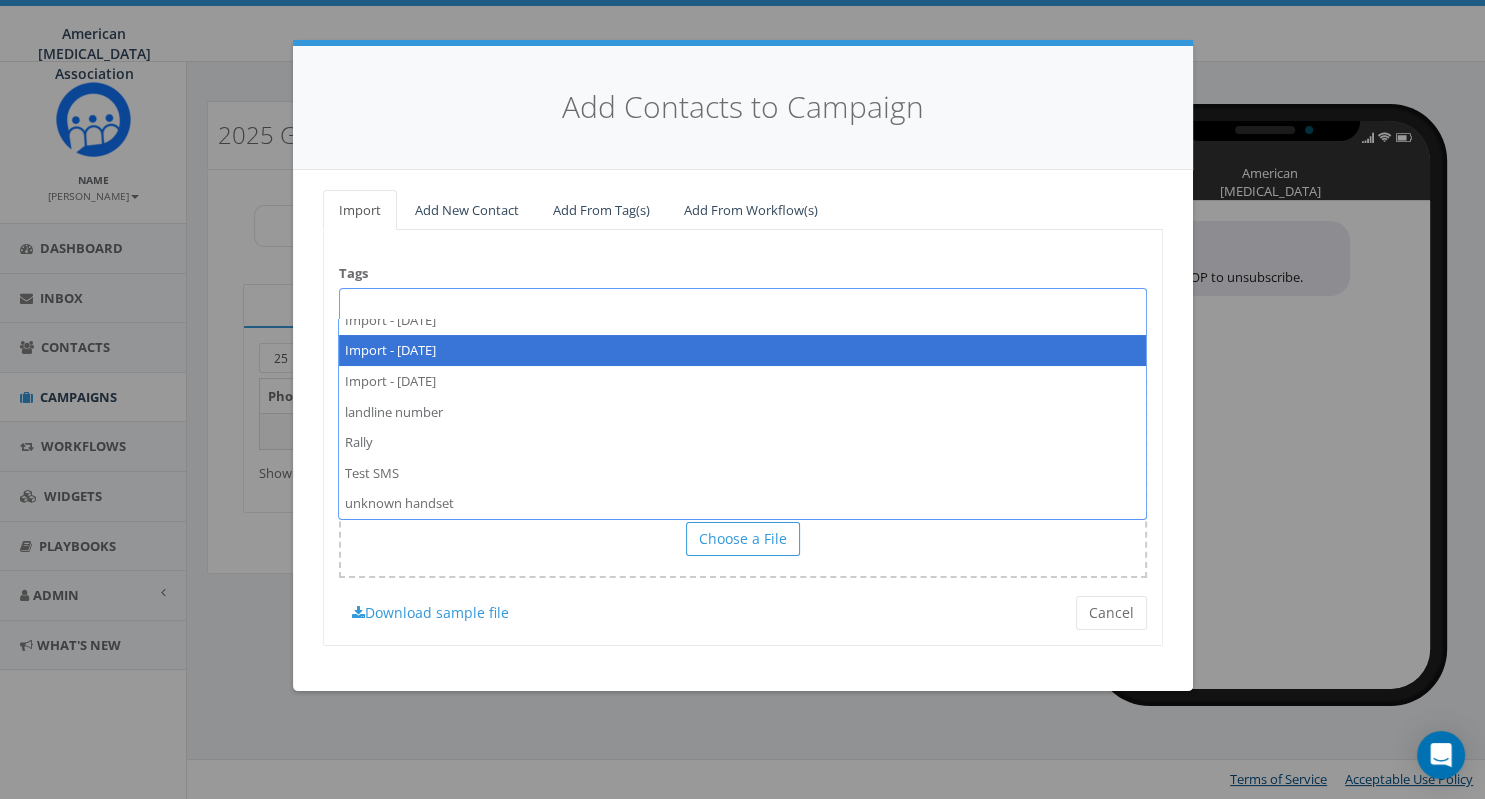 type on "f" 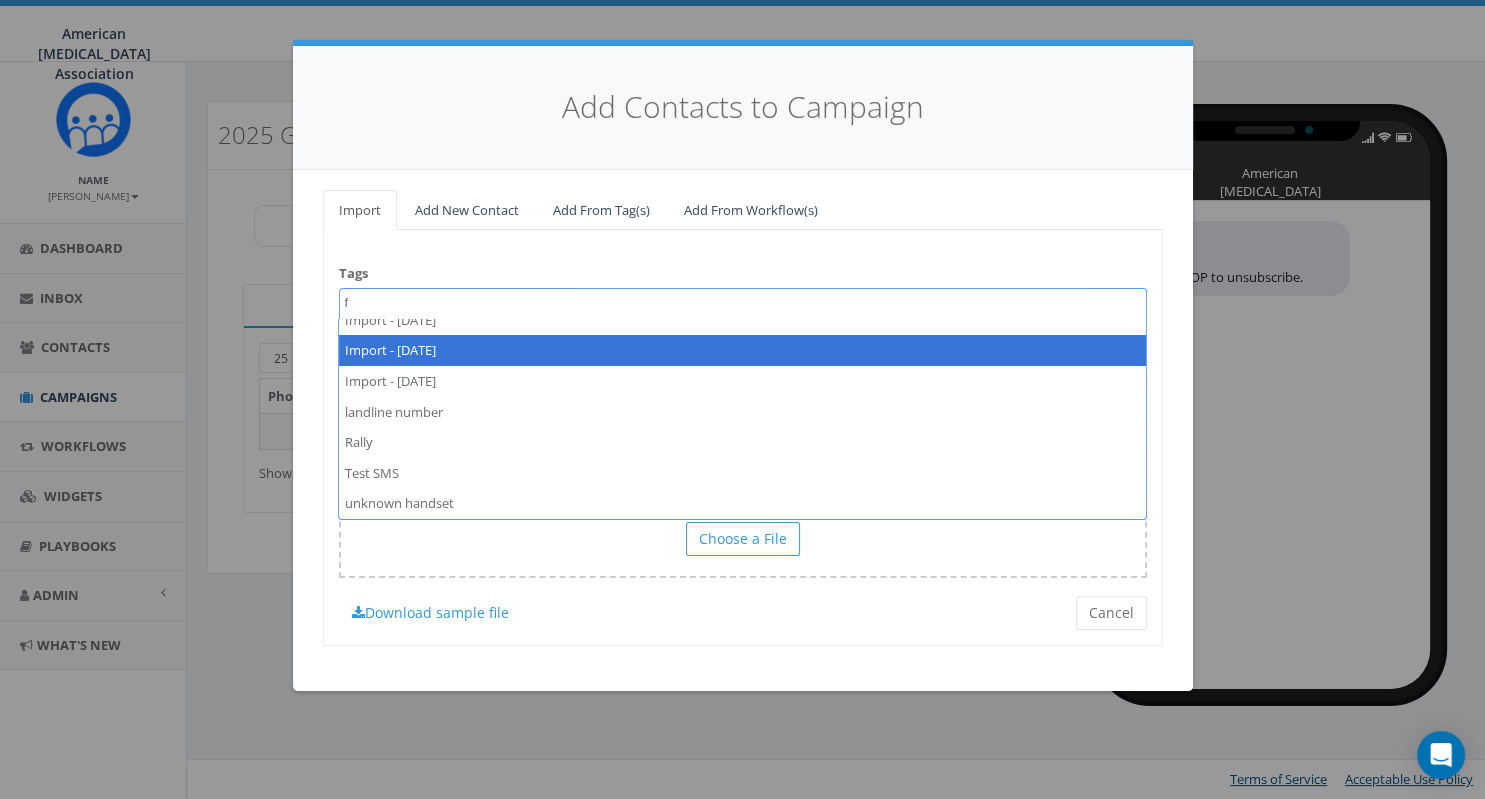 scroll, scrollTop: 0, scrollLeft: 0, axis: both 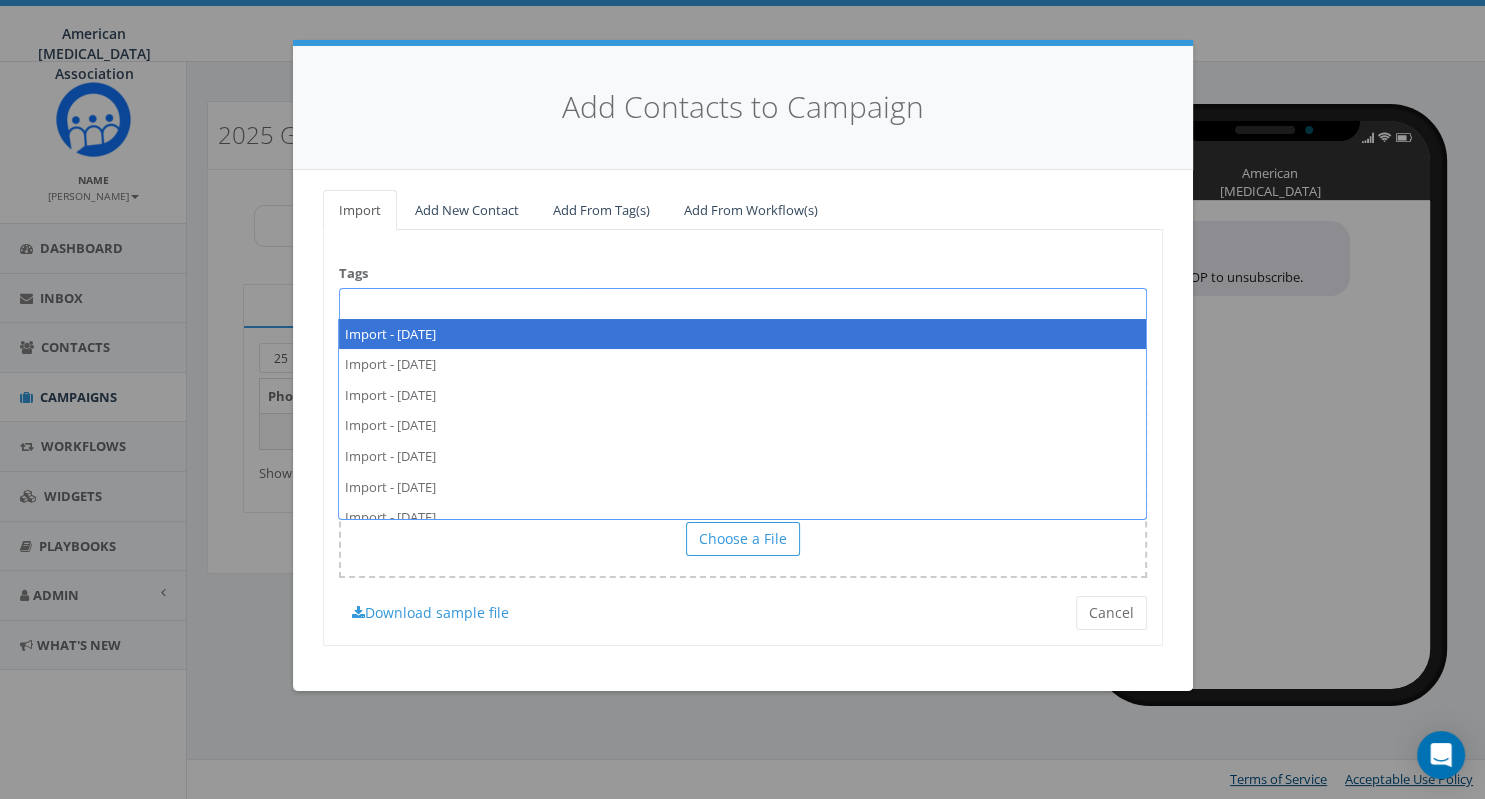 click at bounding box center (743, 304) 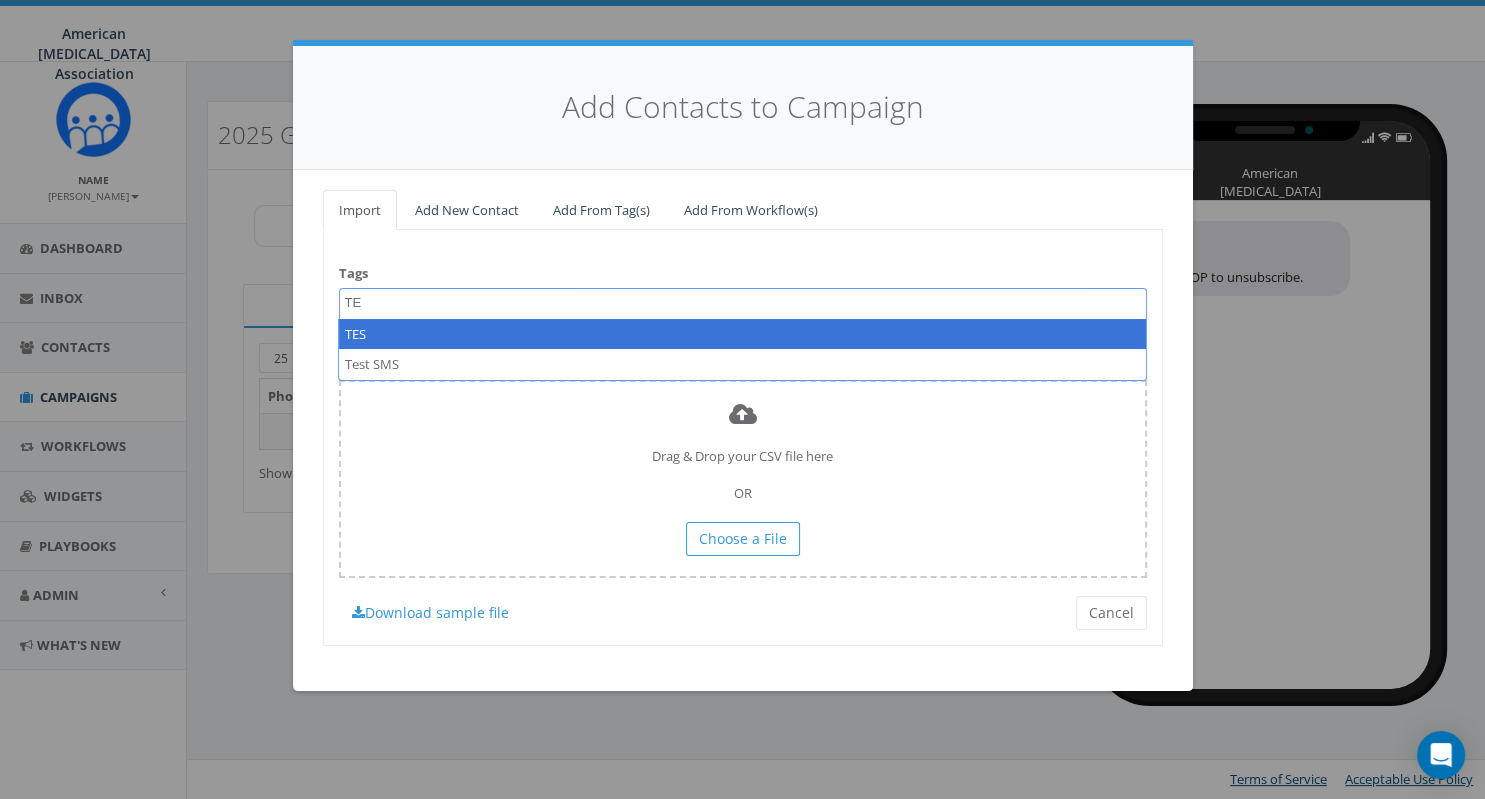 type on "T" 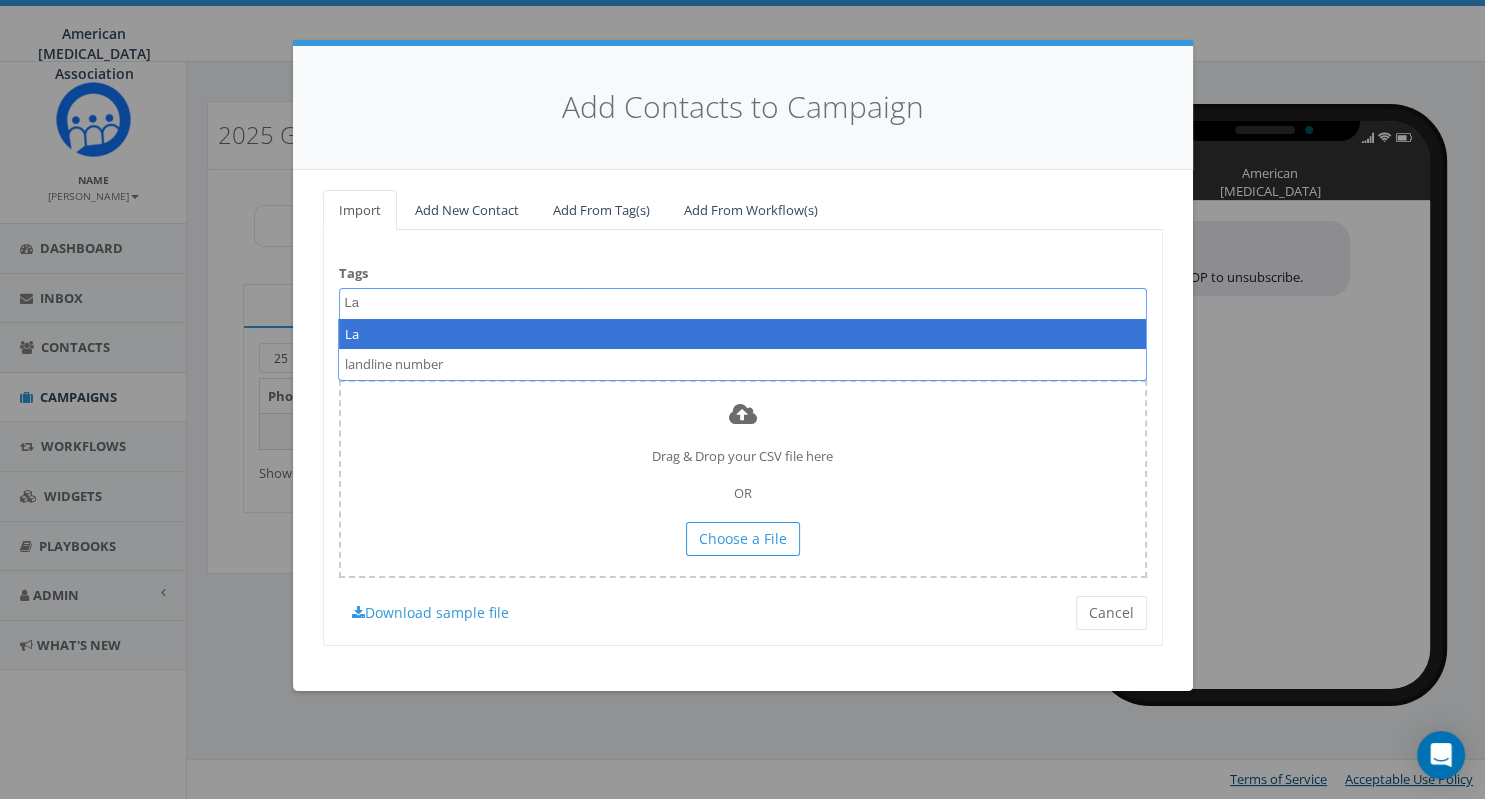 type on "L" 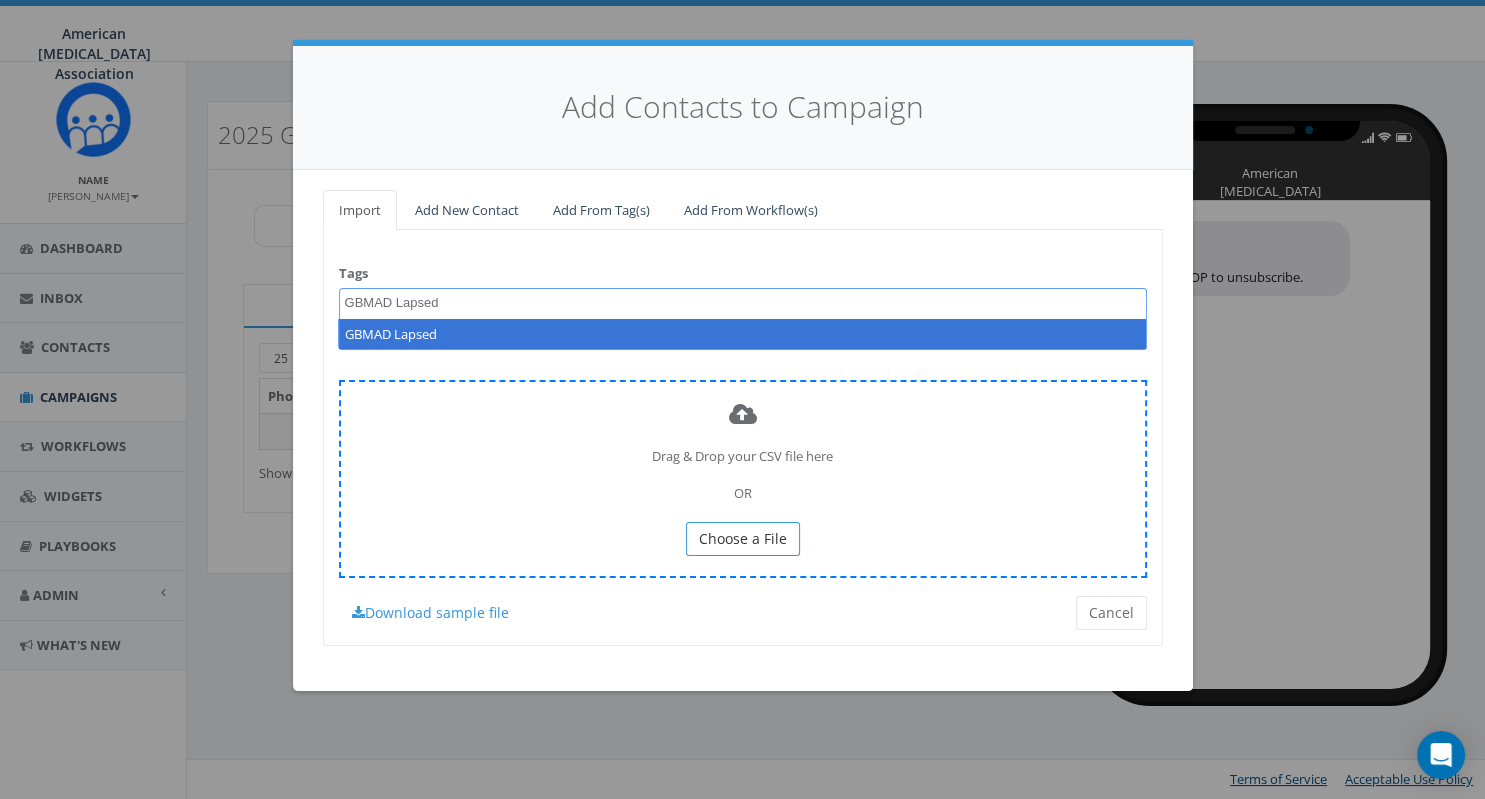 type on "GBMAD Lapsed" 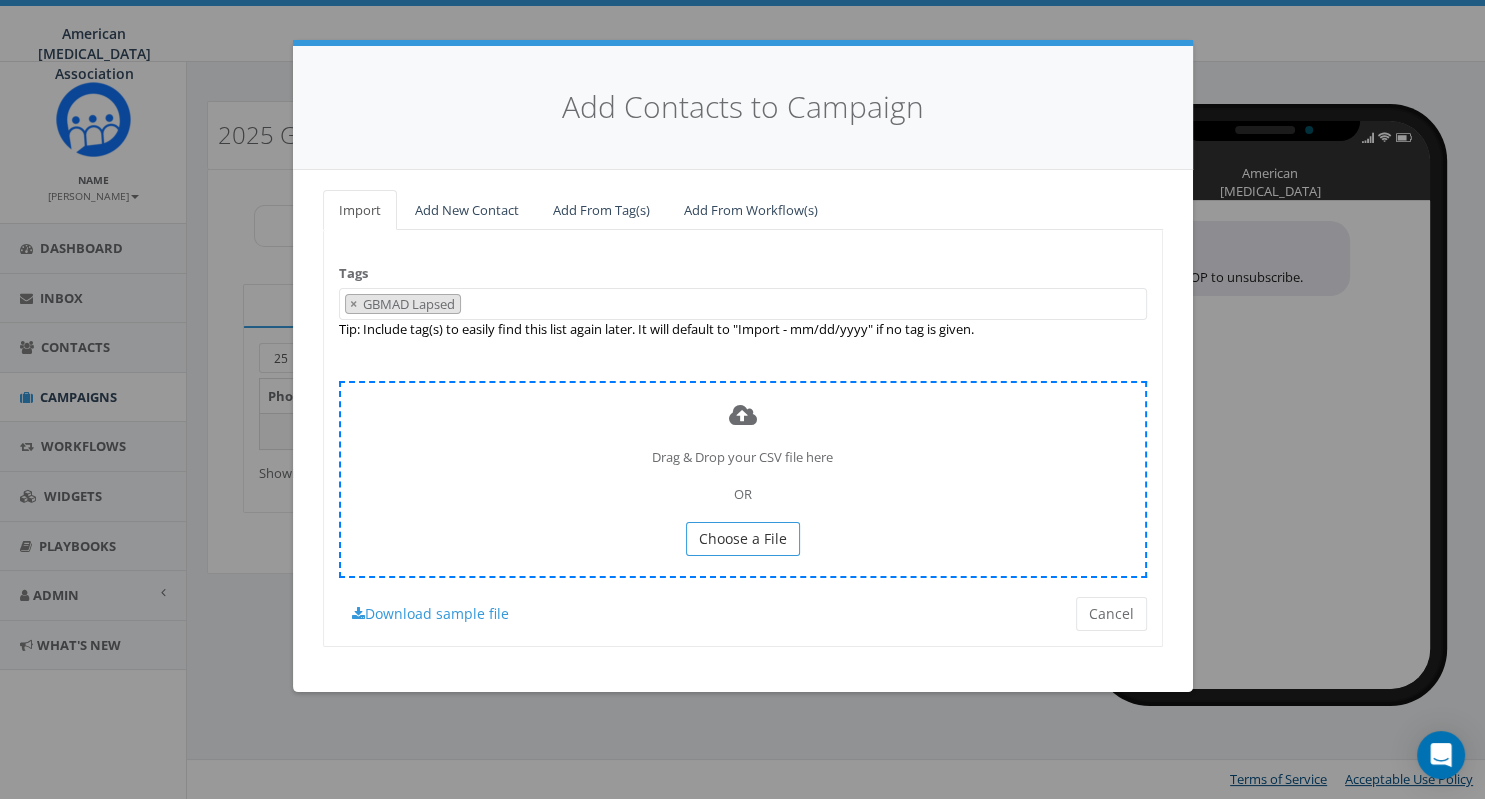 scroll, scrollTop: 371, scrollLeft: 0, axis: vertical 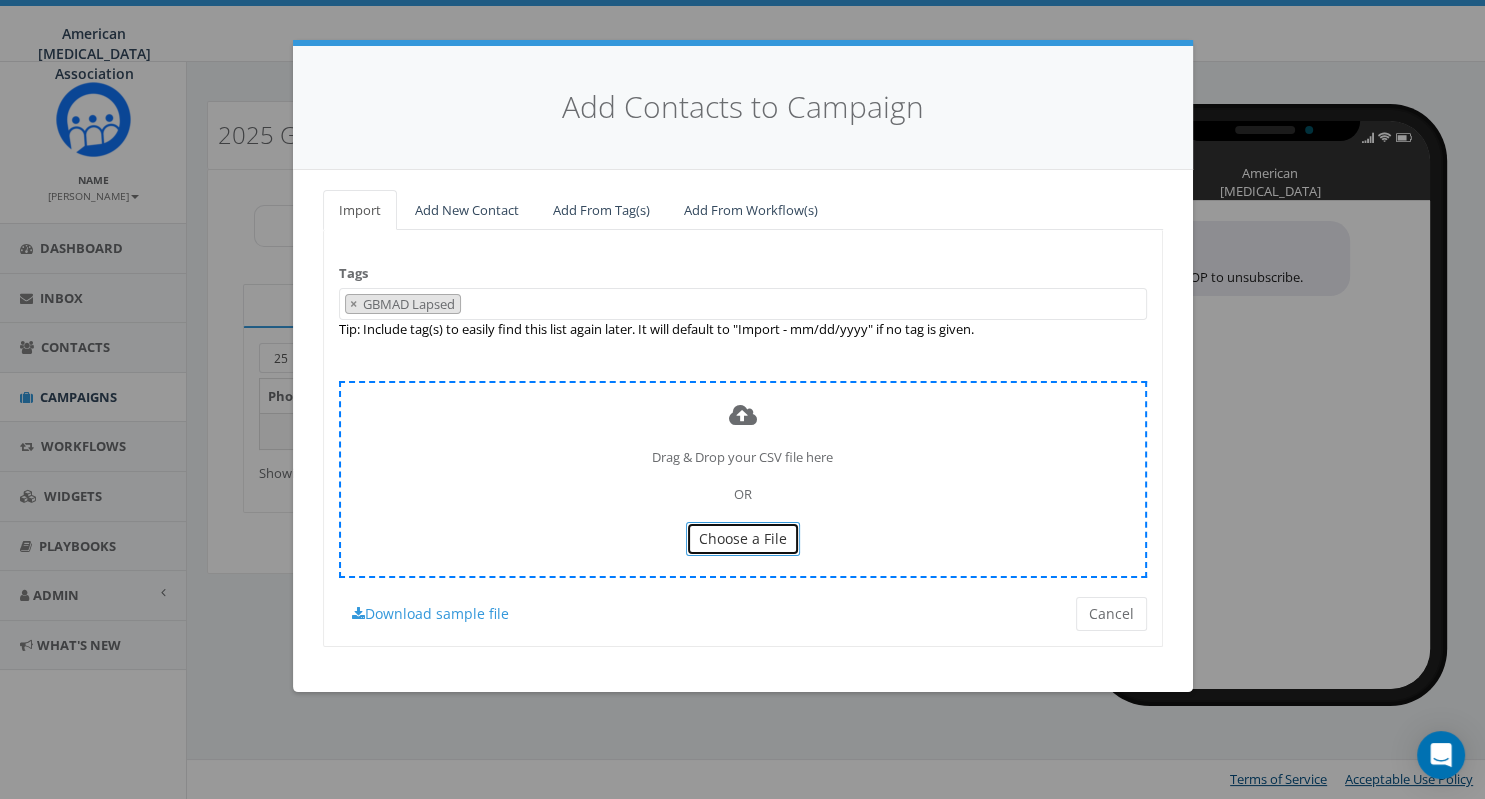 click on "Choose a File" at bounding box center [743, 538] 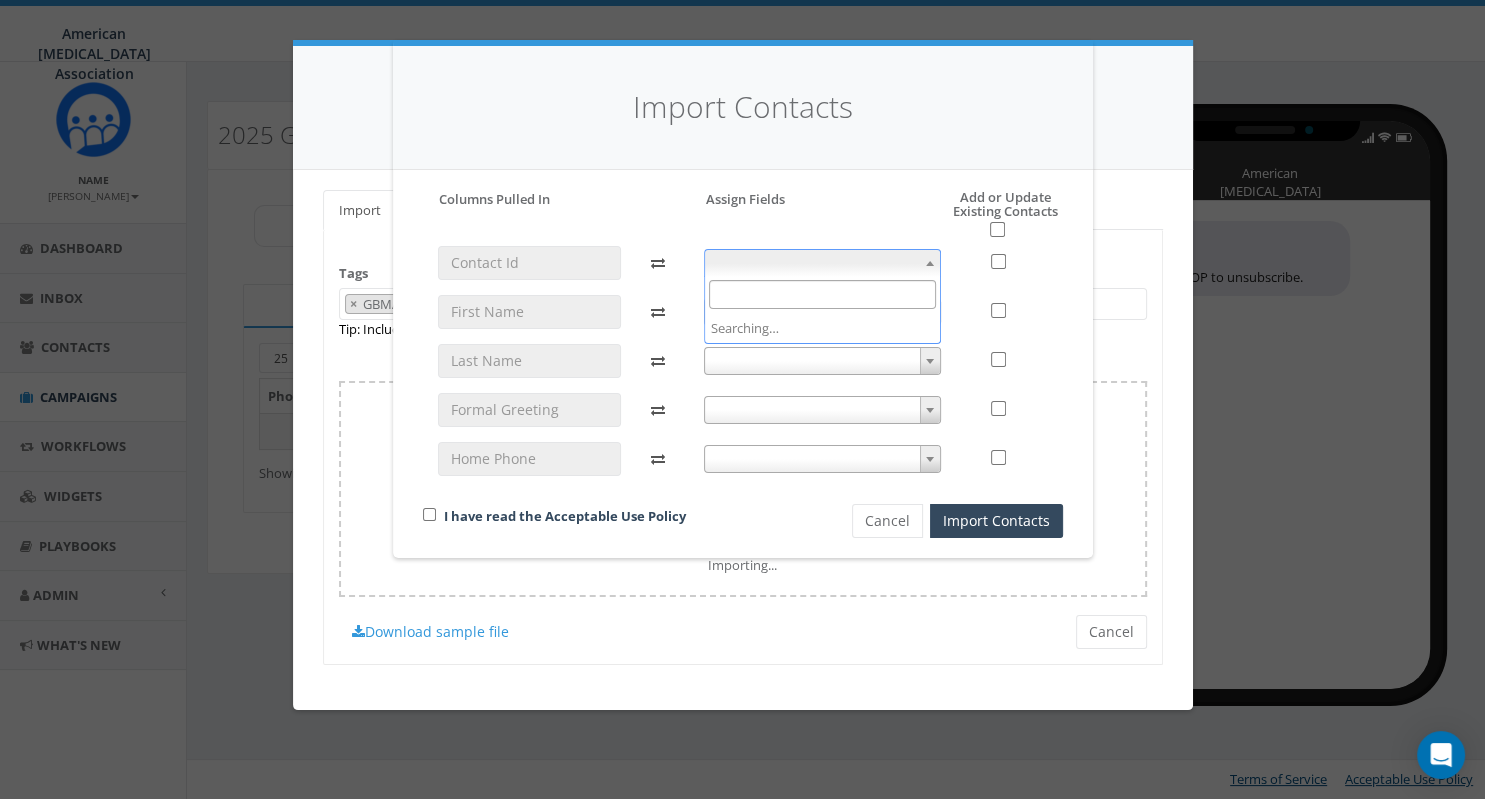 click at bounding box center (822, 263) 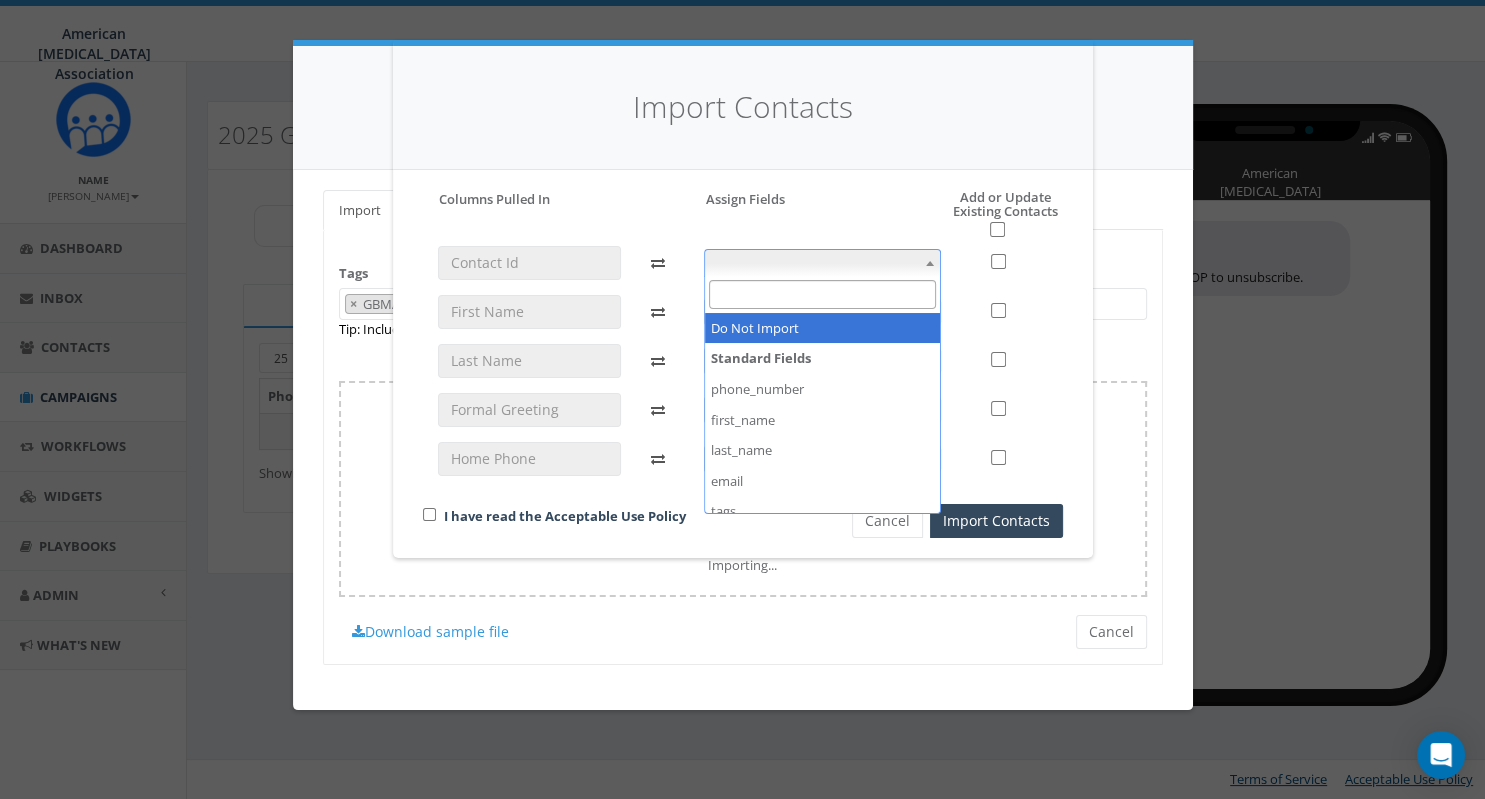 scroll, scrollTop: 136, scrollLeft: 0, axis: vertical 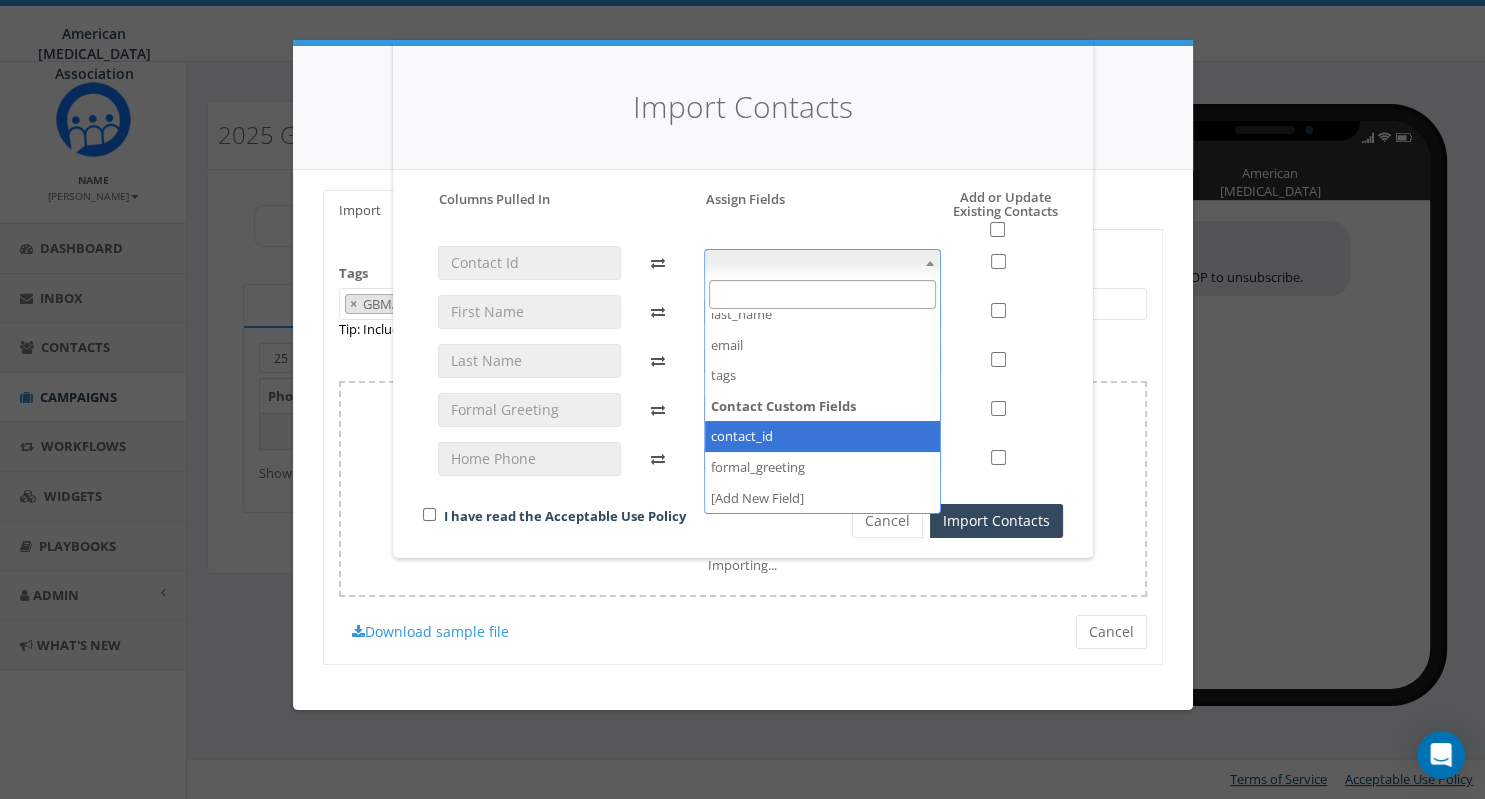 select on "contact_id" 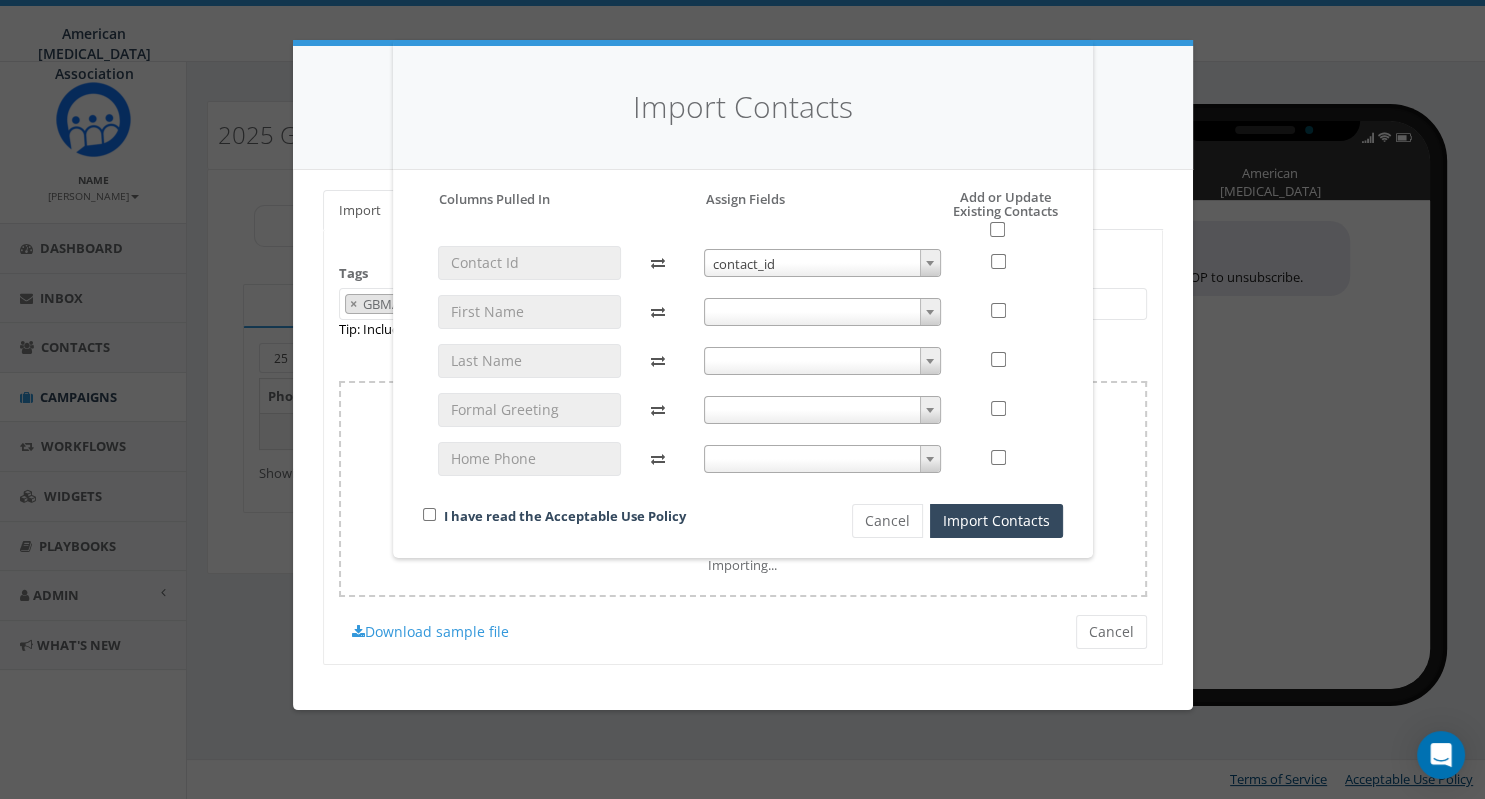 click at bounding box center [822, 312] 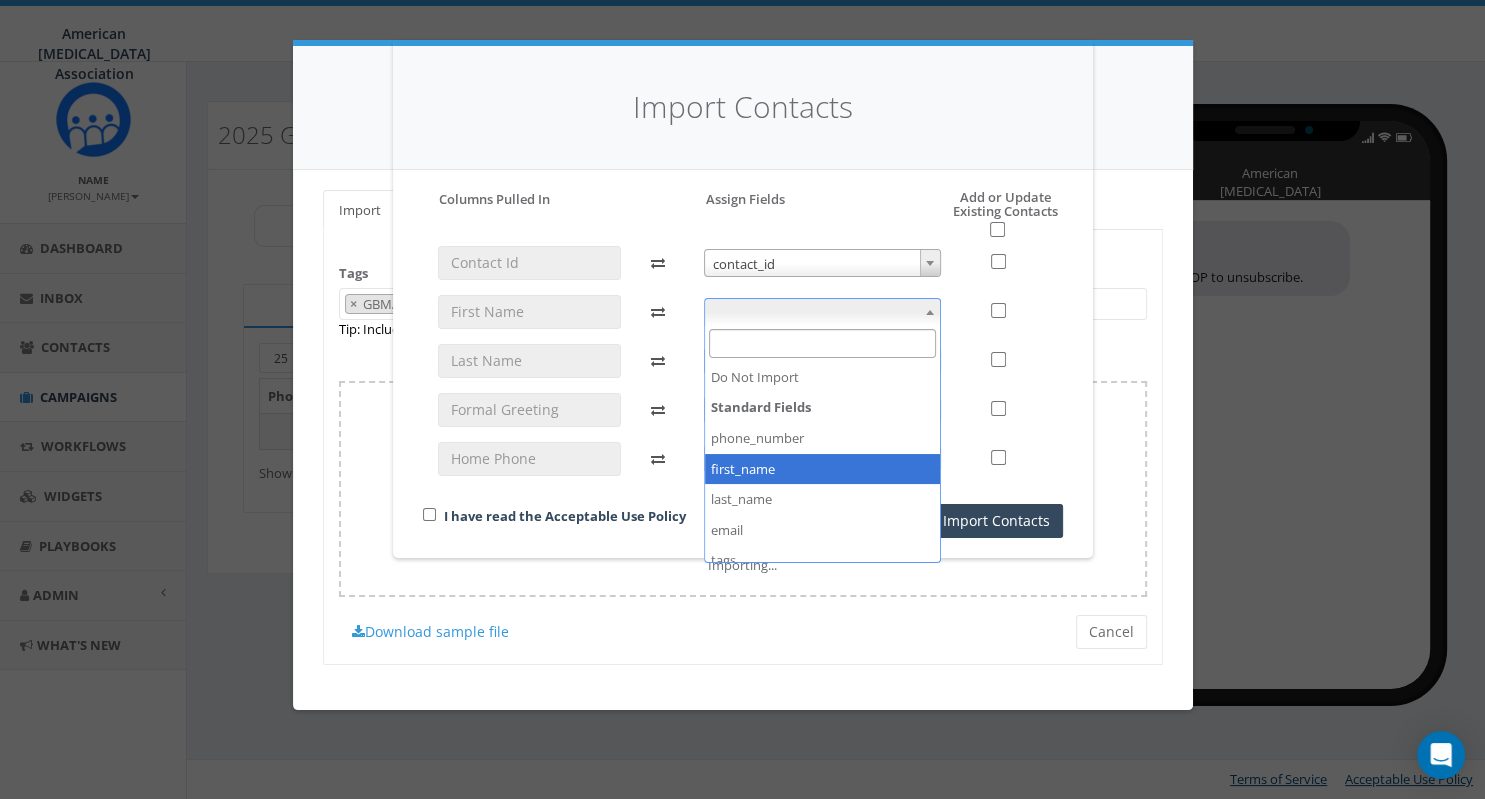select on "first_name" 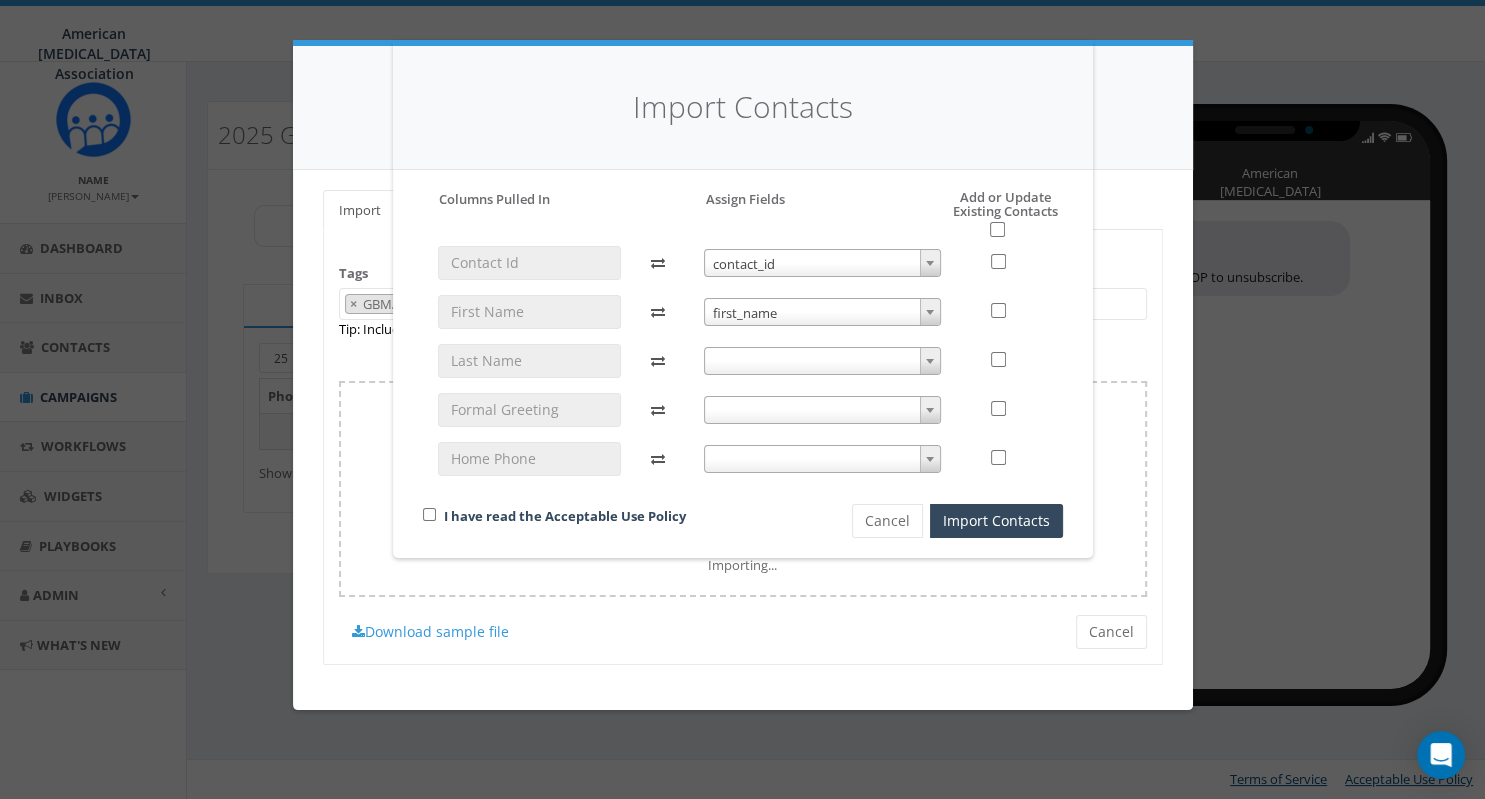 click at bounding box center (822, 361) 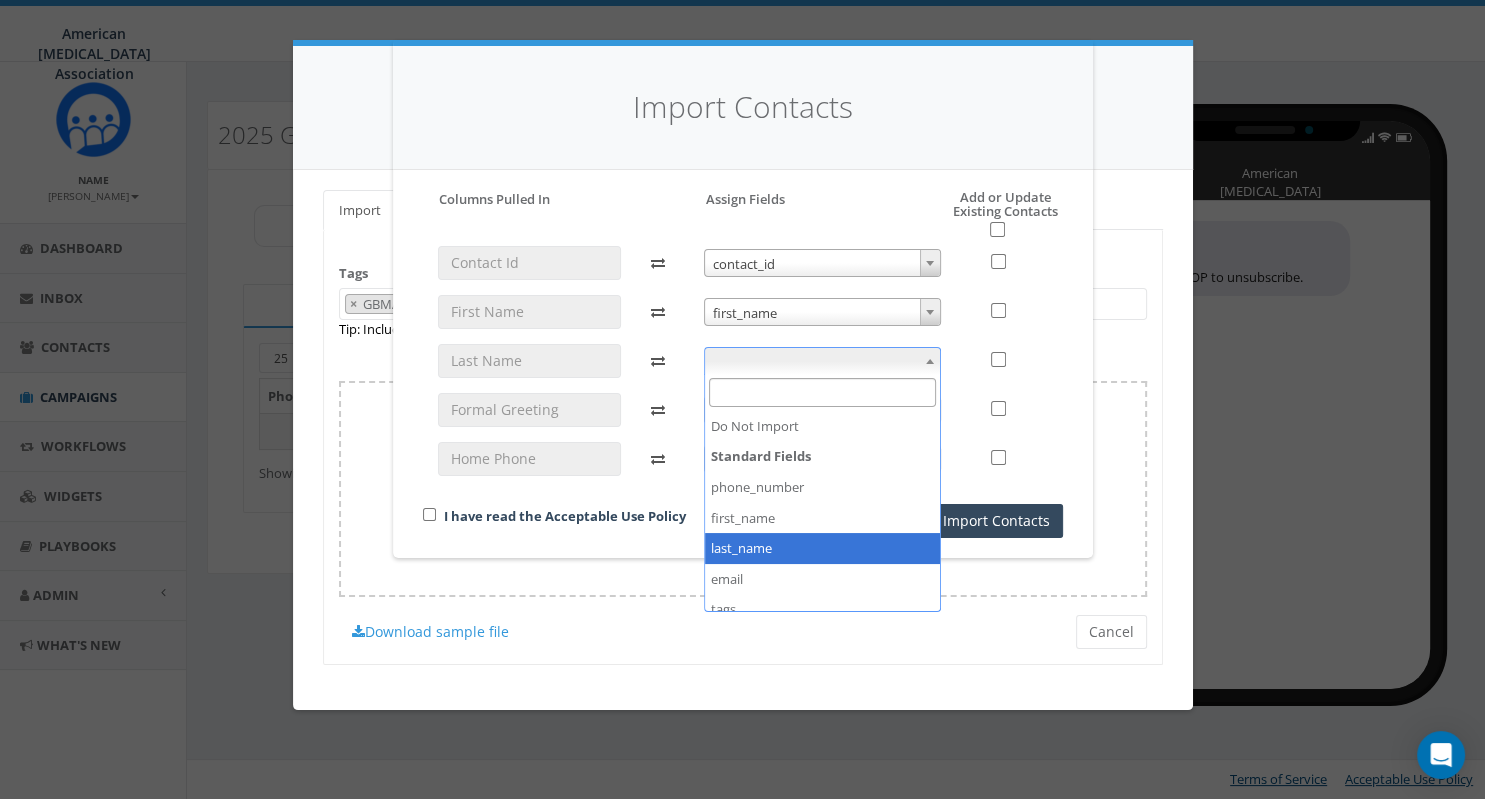 select on "last_name" 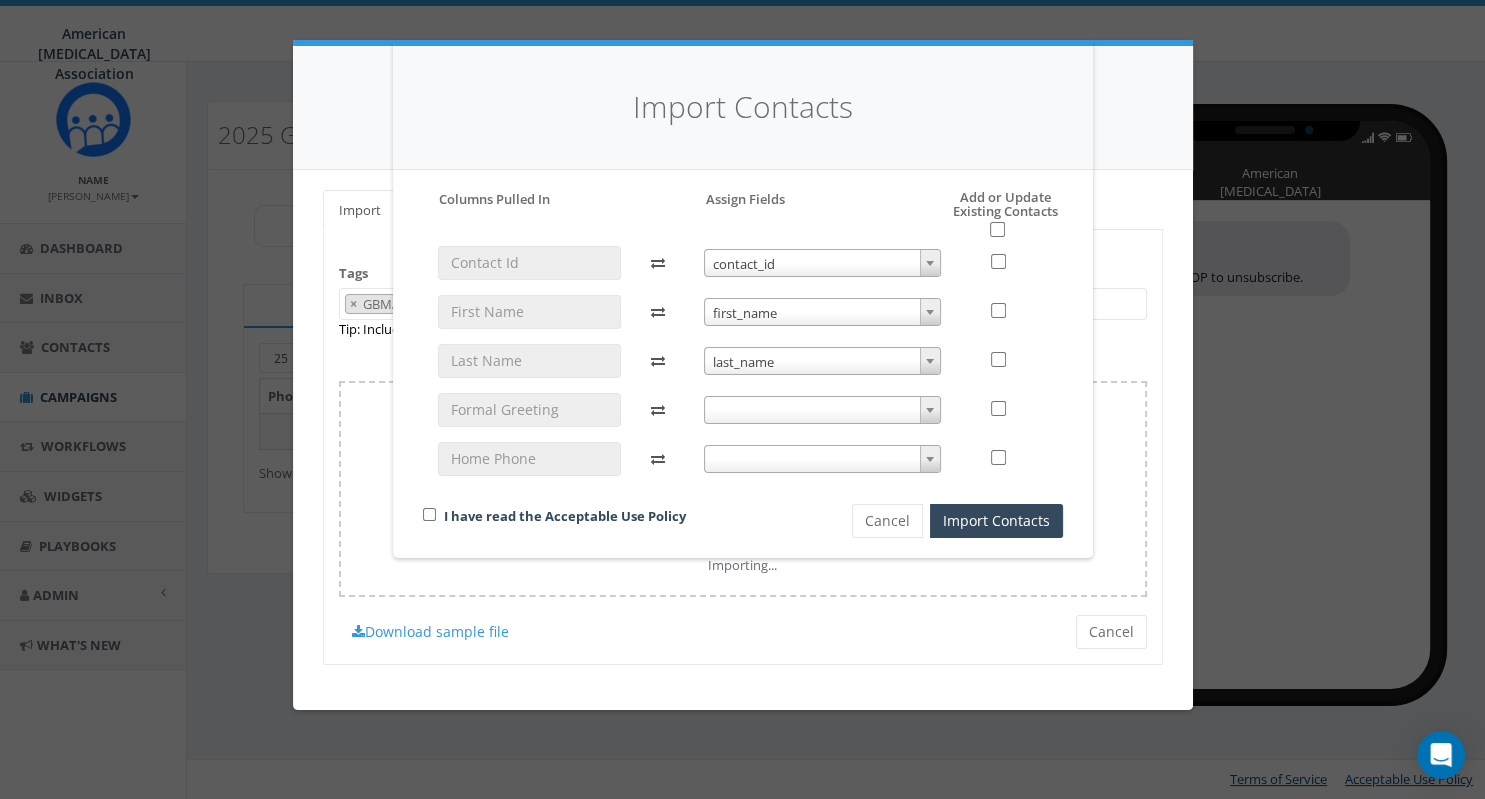 click at bounding box center [822, 410] 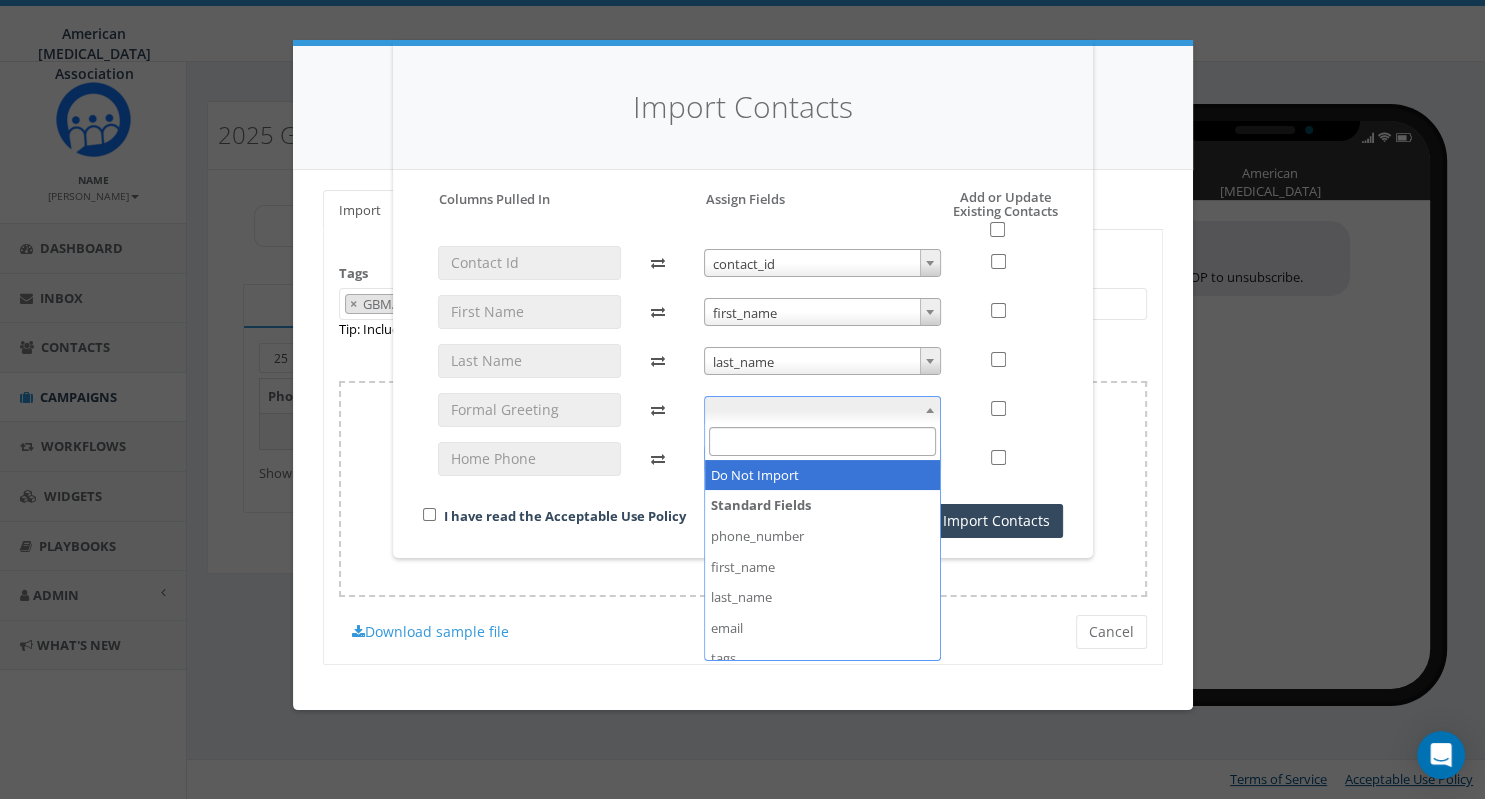 scroll, scrollTop: 137, scrollLeft: 0, axis: vertical 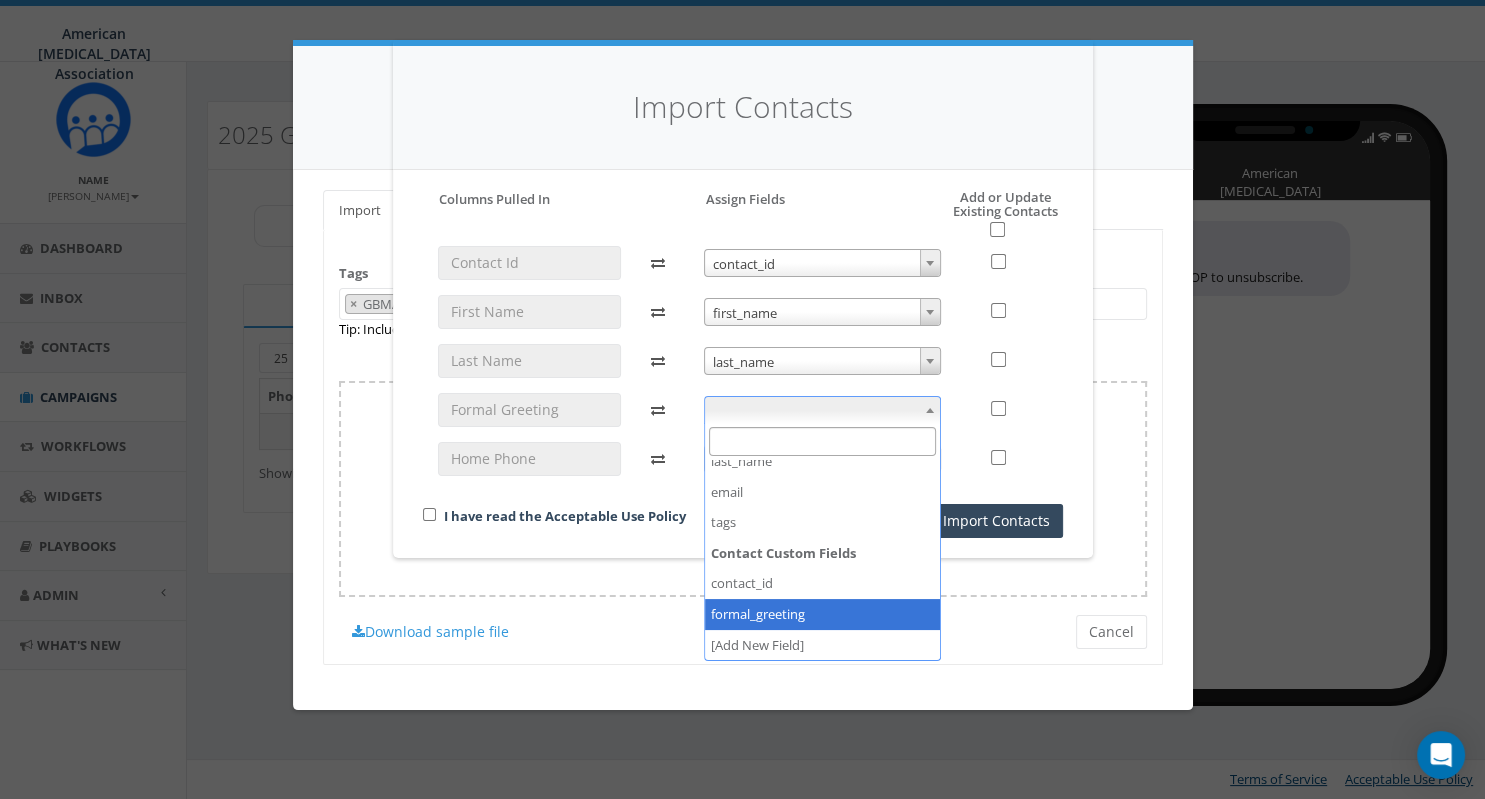 select on "formal_greeting" 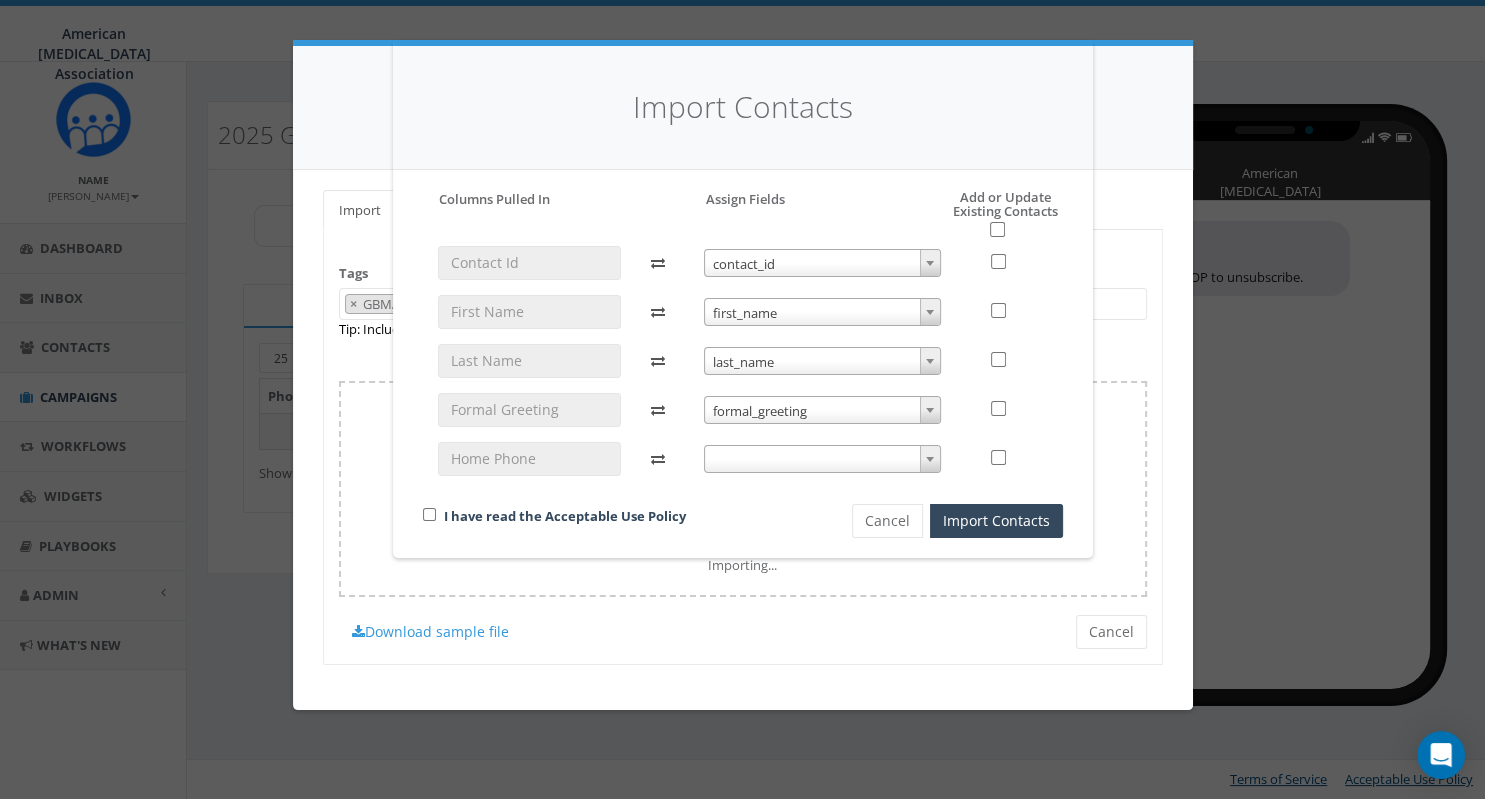 click at bounding box center [822, 459] 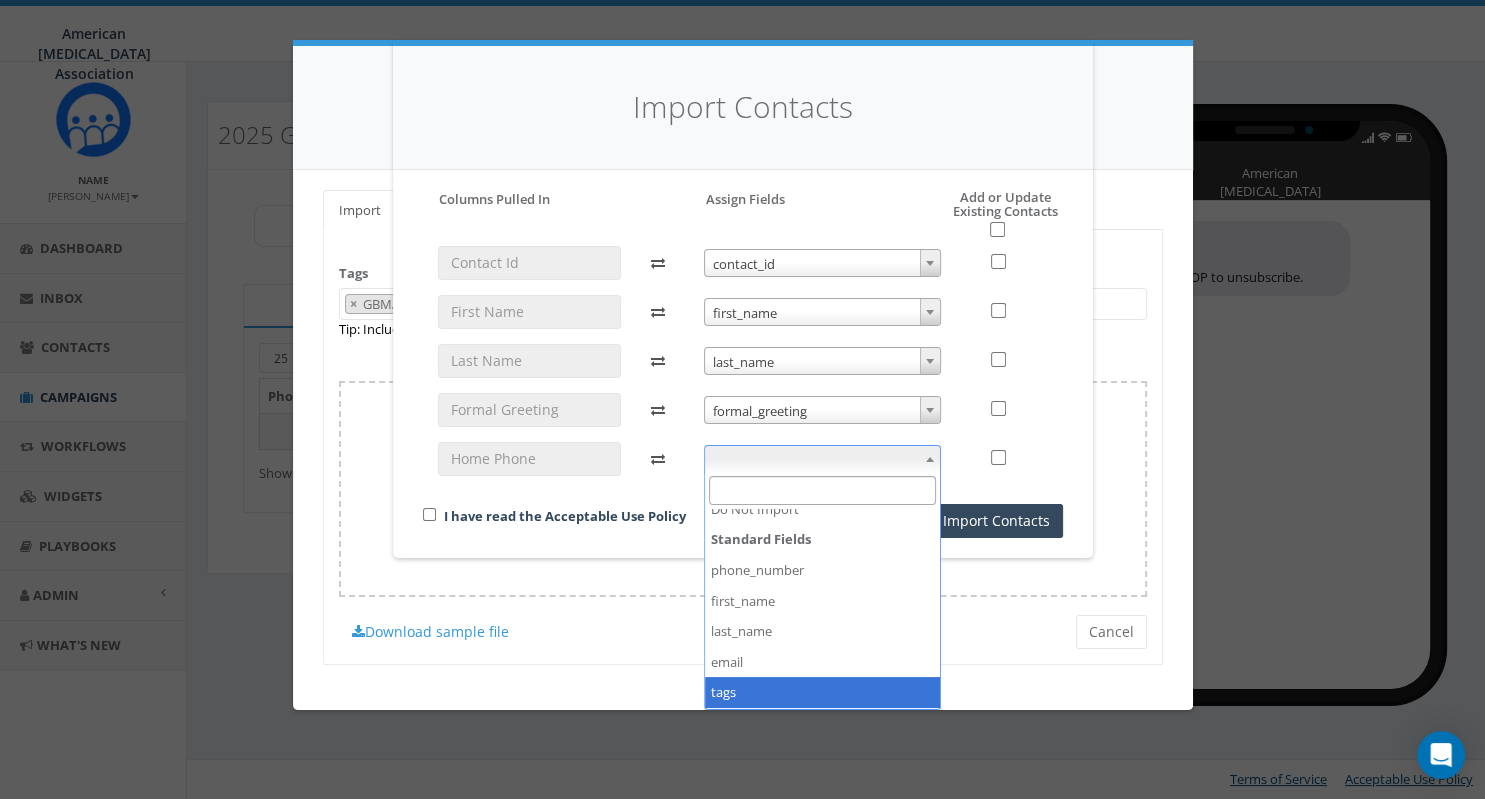 scroll, scrollTop: 5, scrollLeft: 0, axis: vertical 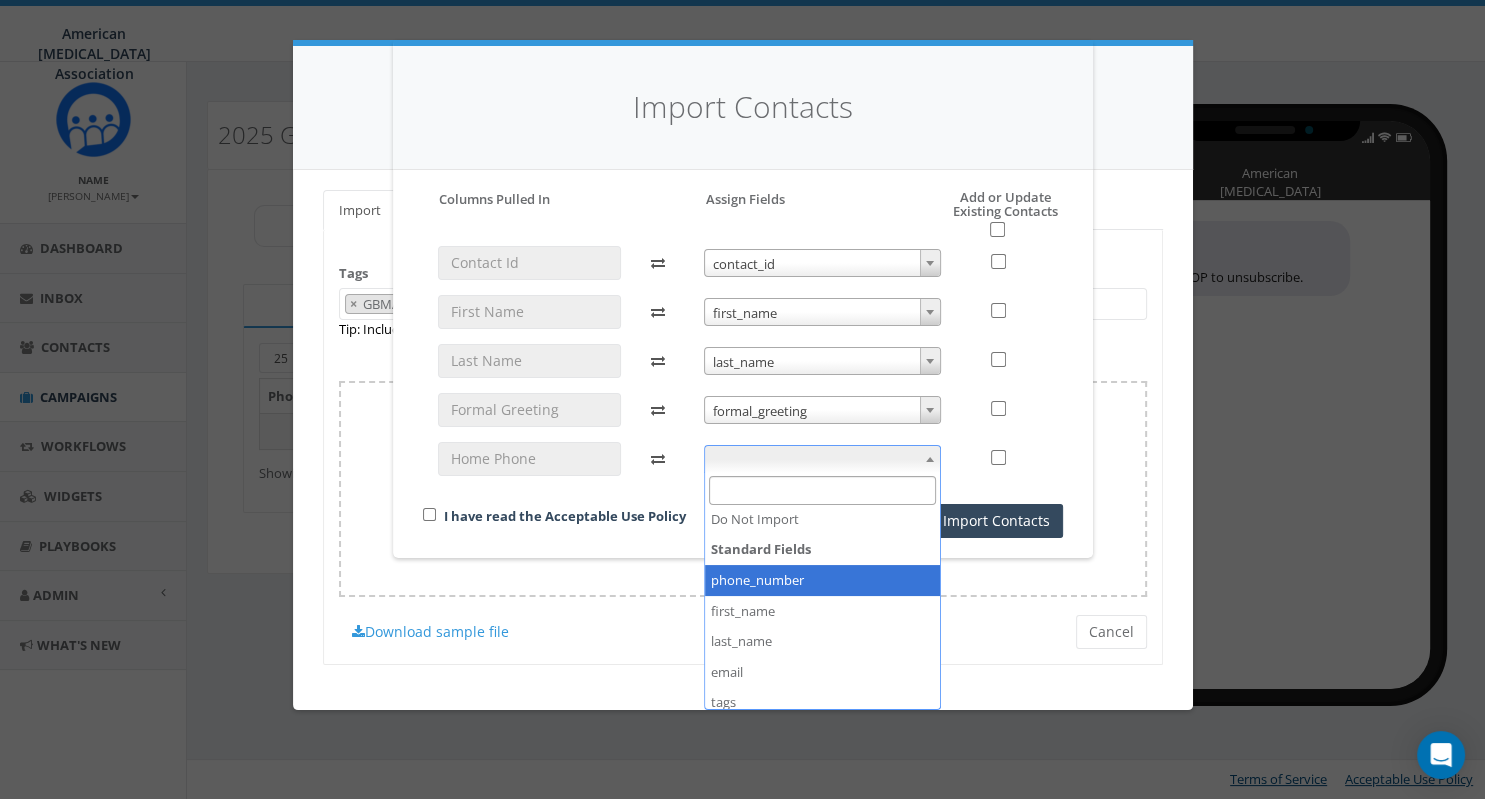 select on "phone_number" 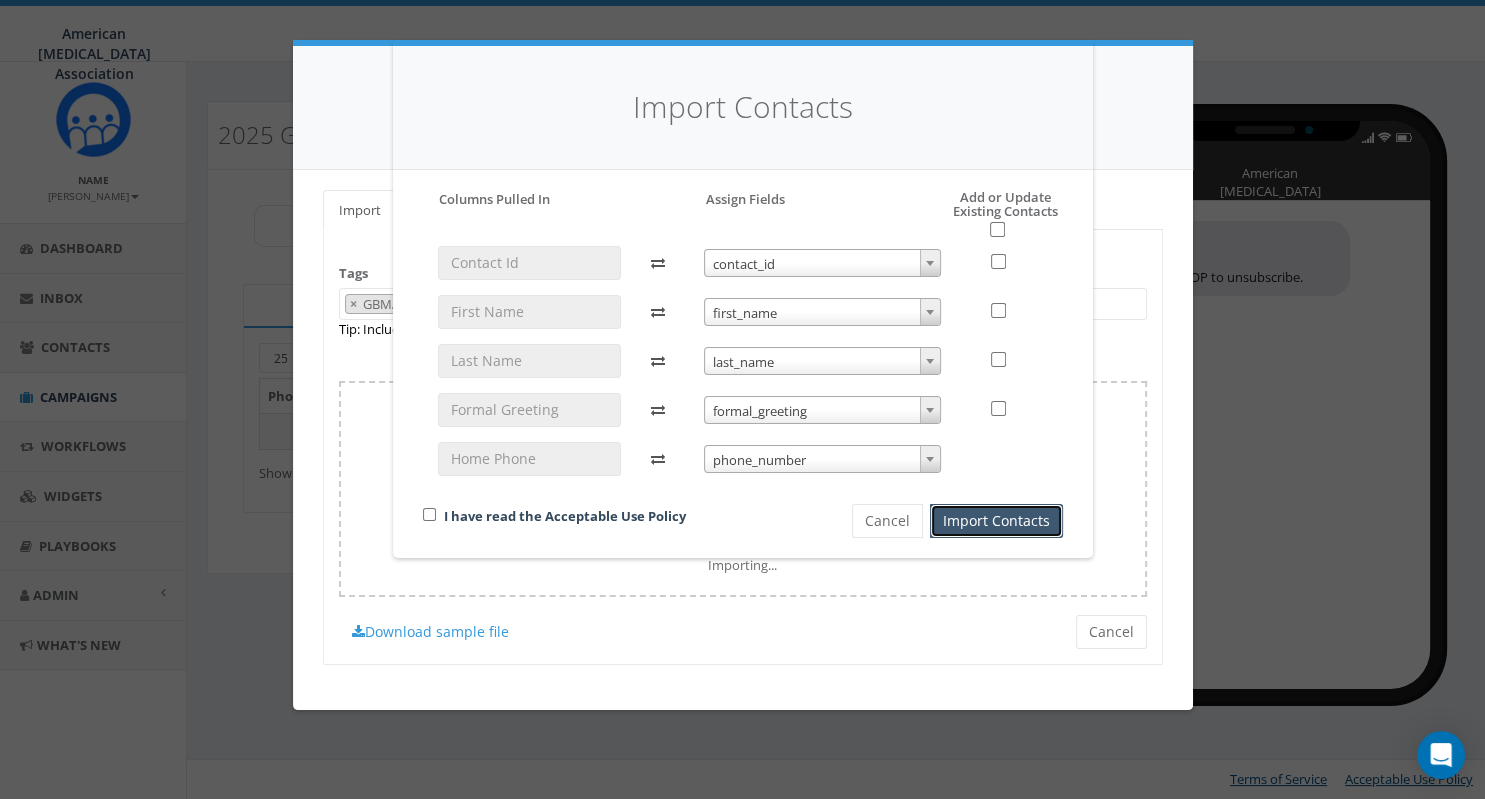 click on "Import Contacts" at bounding box center (996, 521) 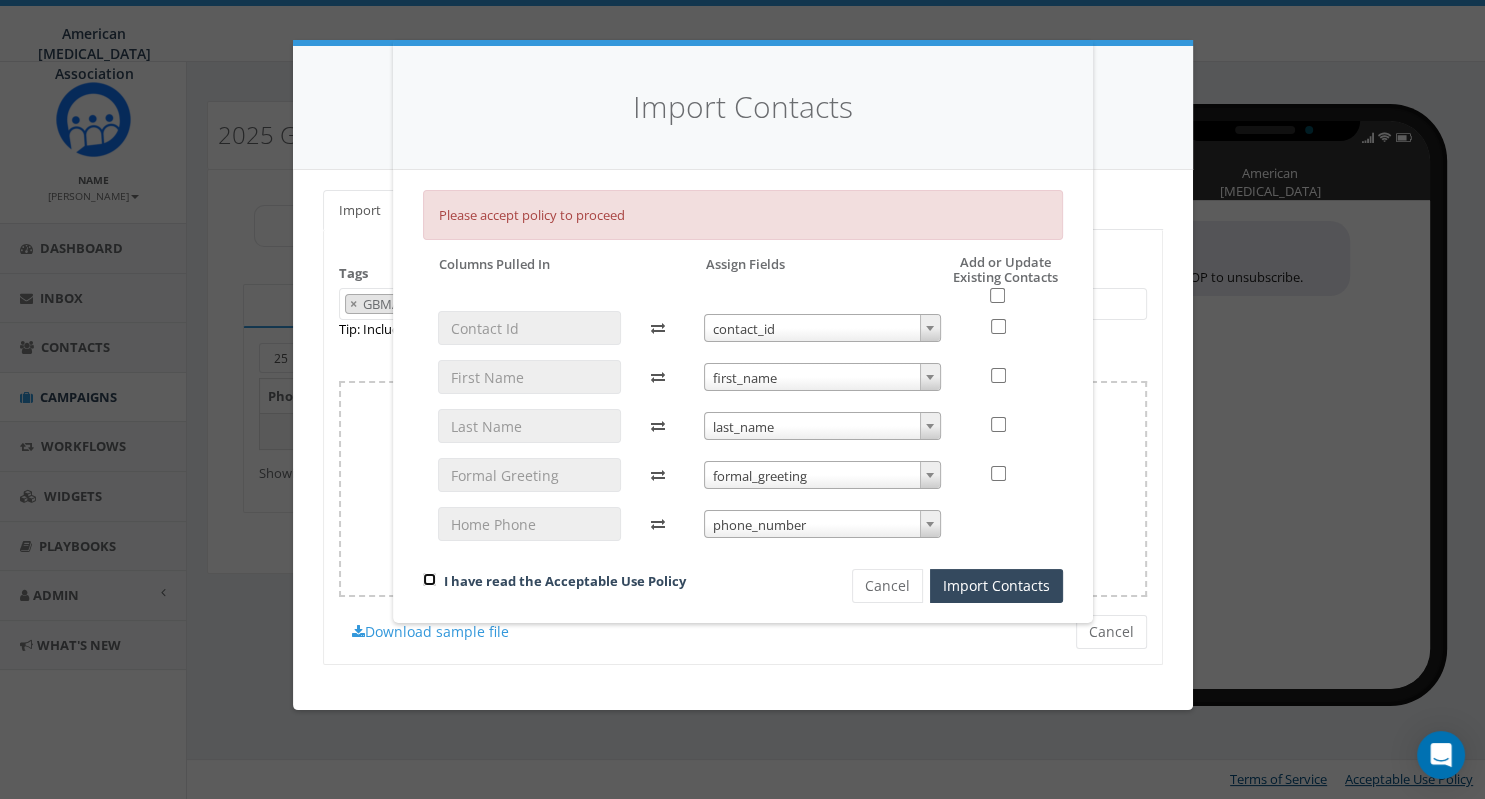 click at bounding box center [429, 579] 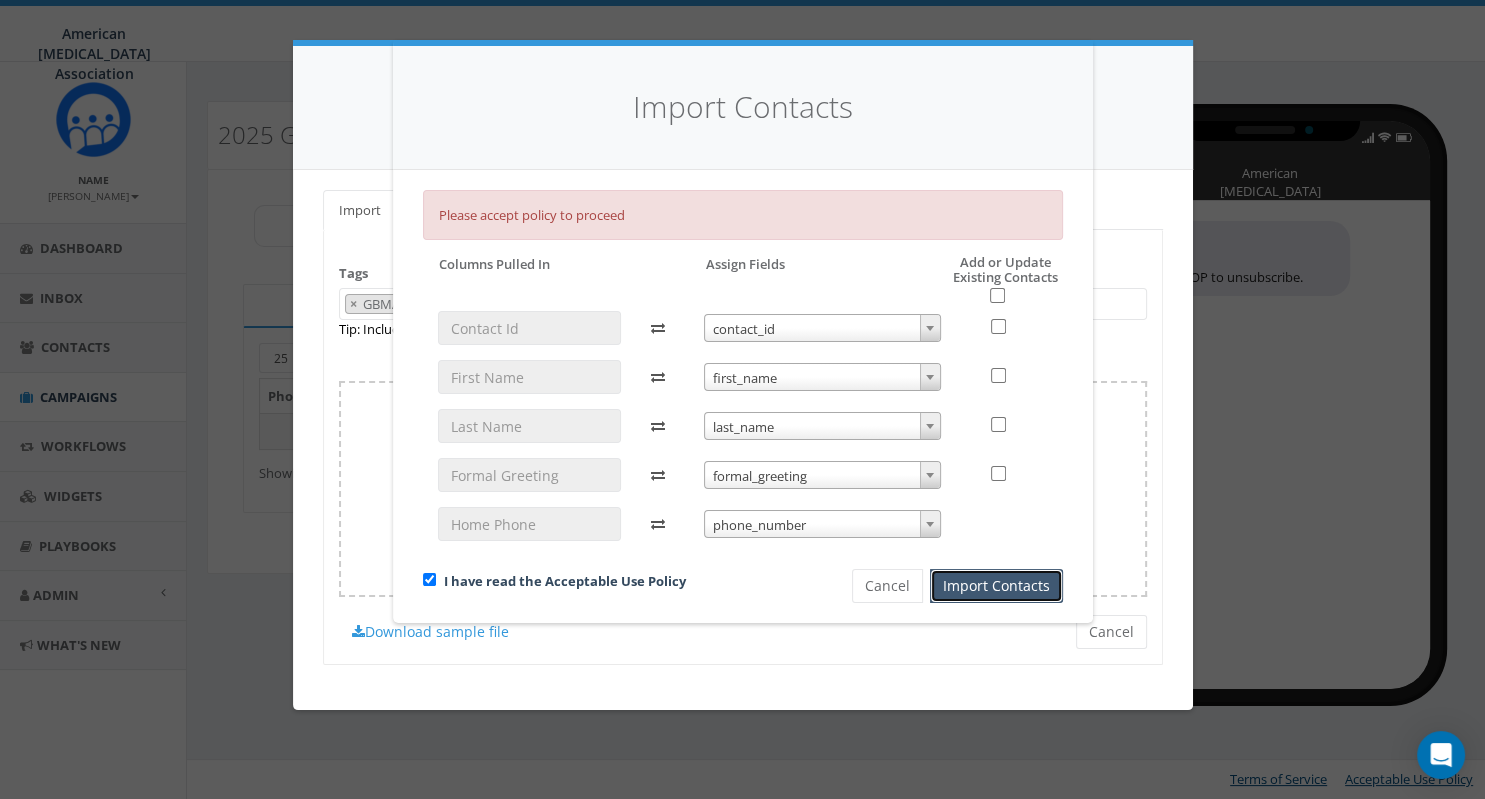 click on "Import Contacts" at bounding box center [996, 586] 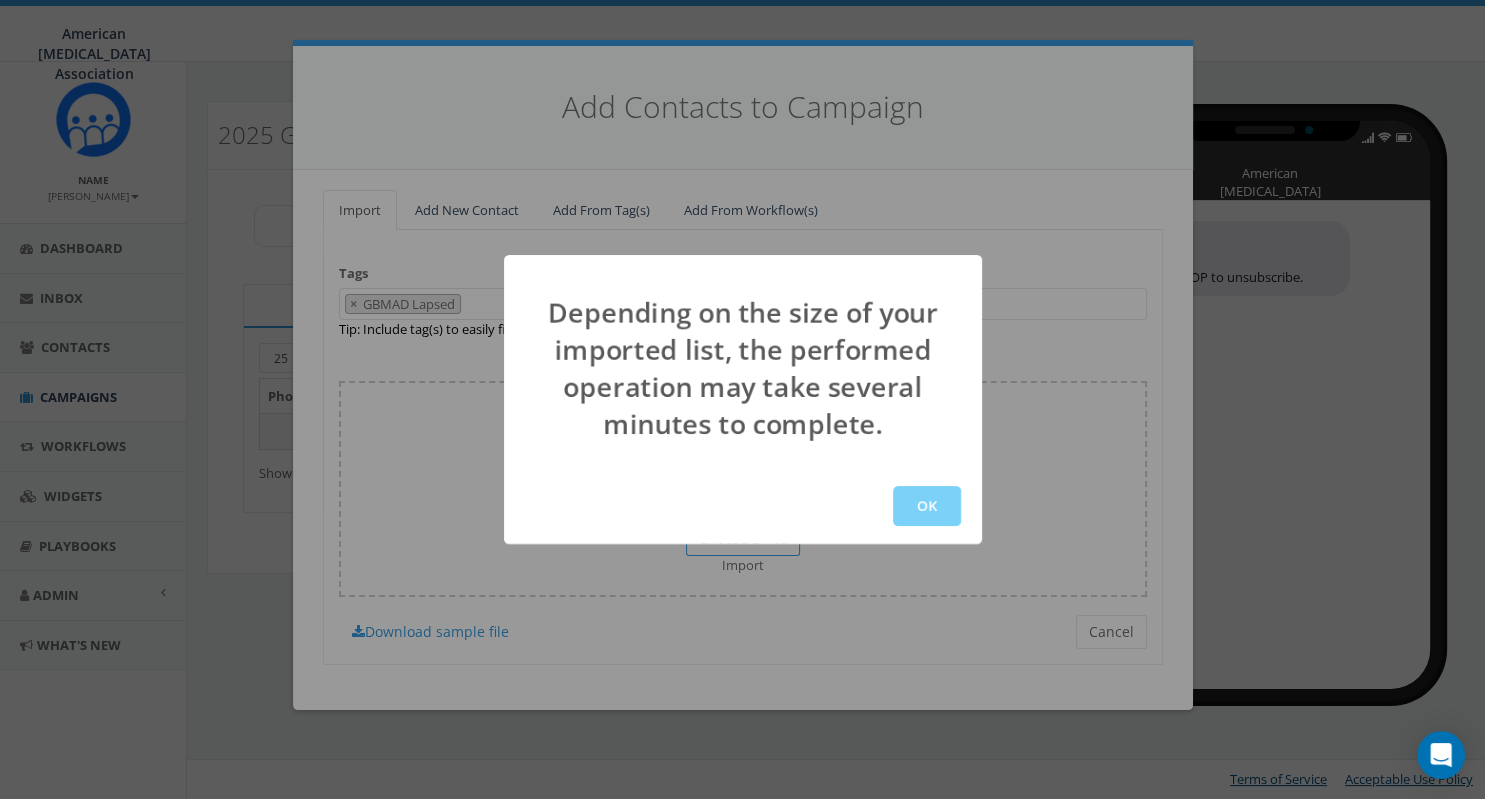 click on "OK" at bounding box center (743, 506) 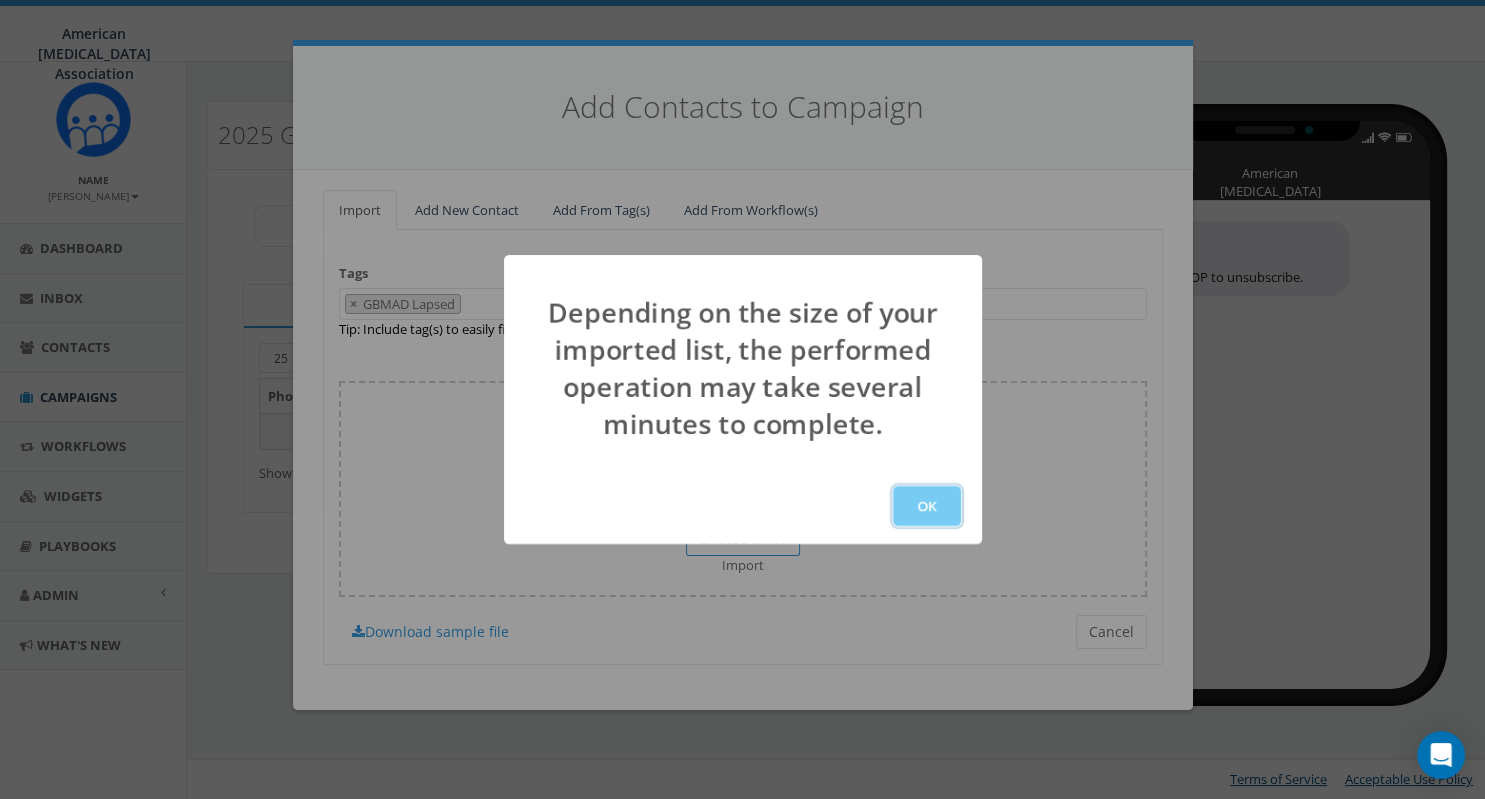 click on "OK" at bounding box center (927, 506) 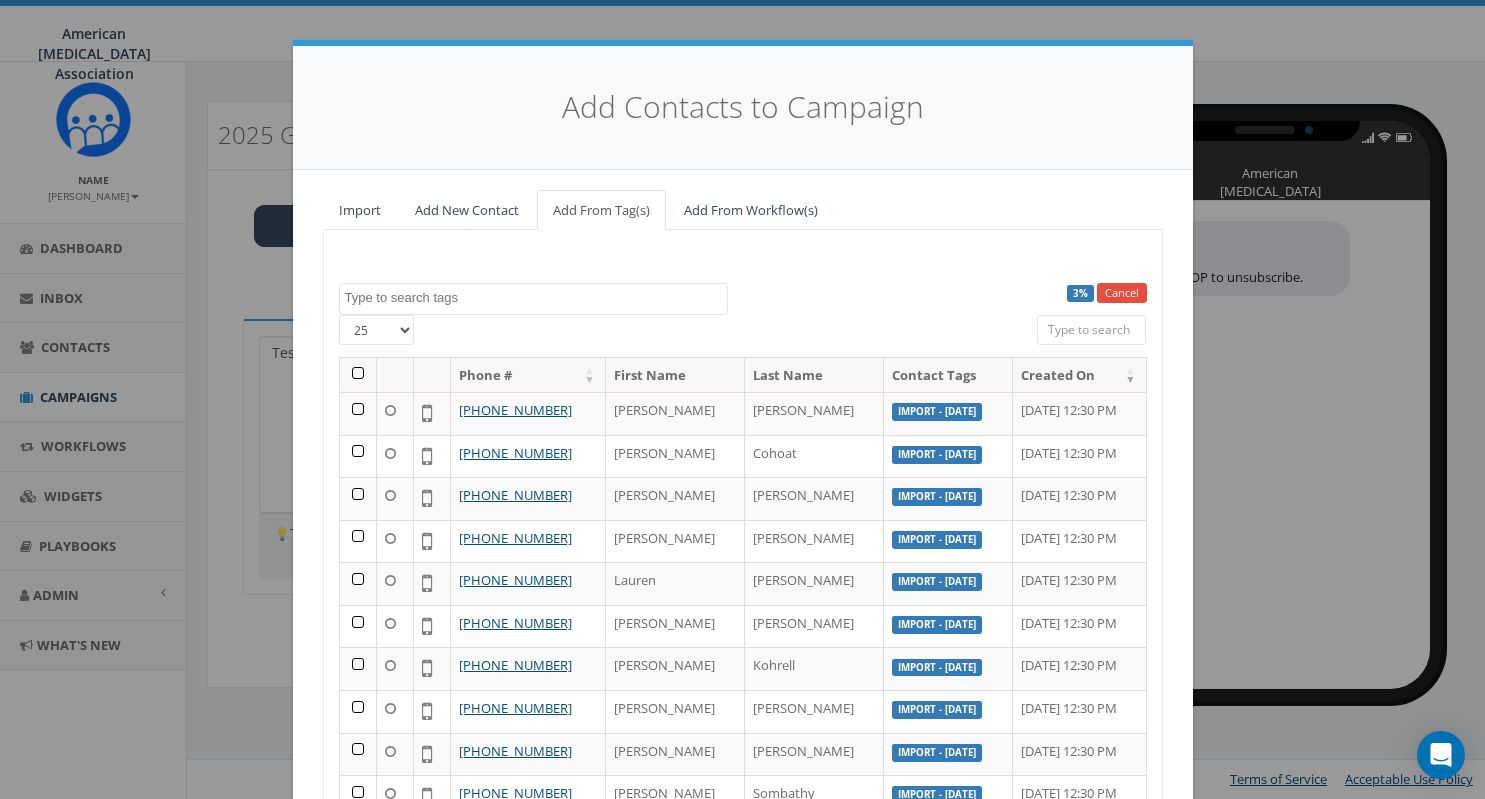 select 